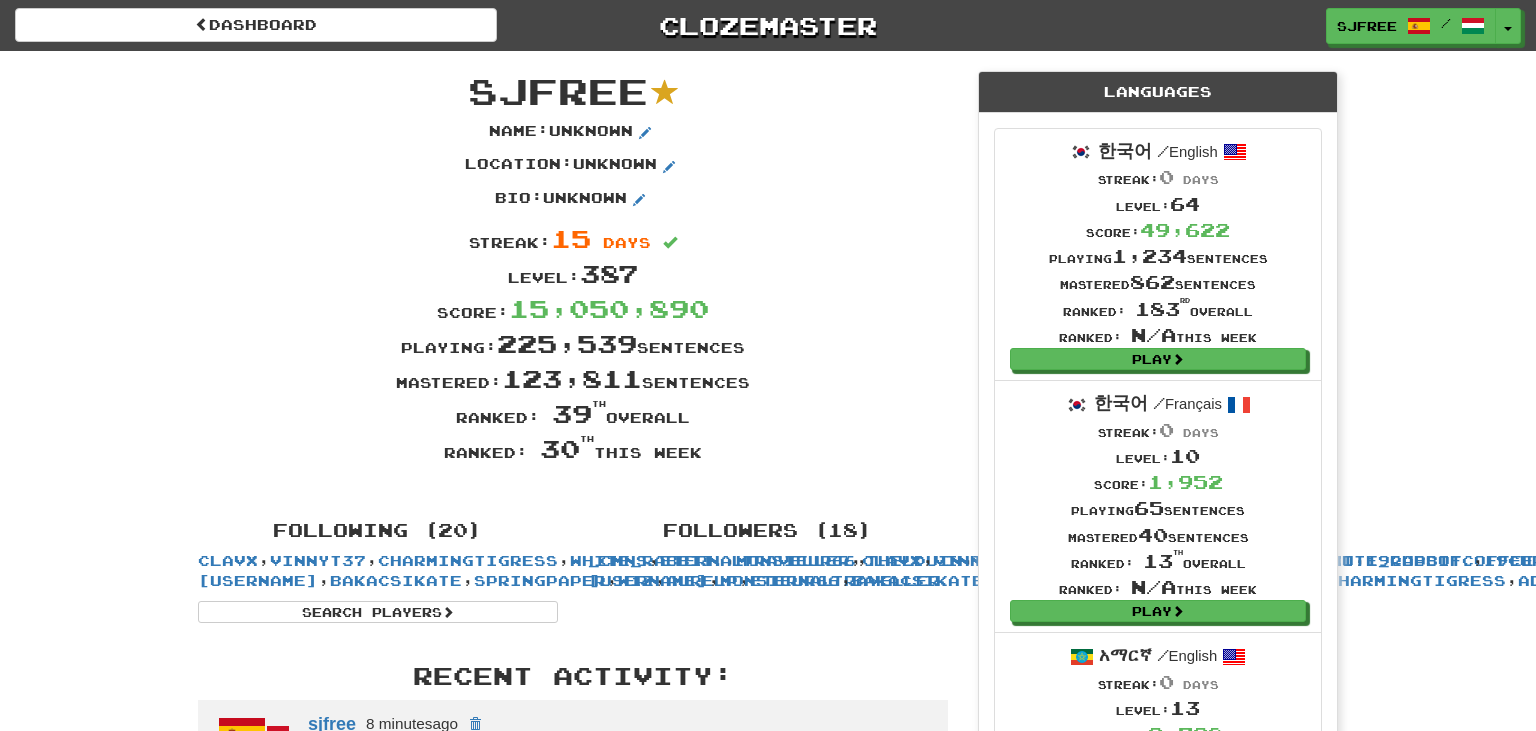 scroll, scrollTop: 563, scrollLeft: 0, axis: vertical 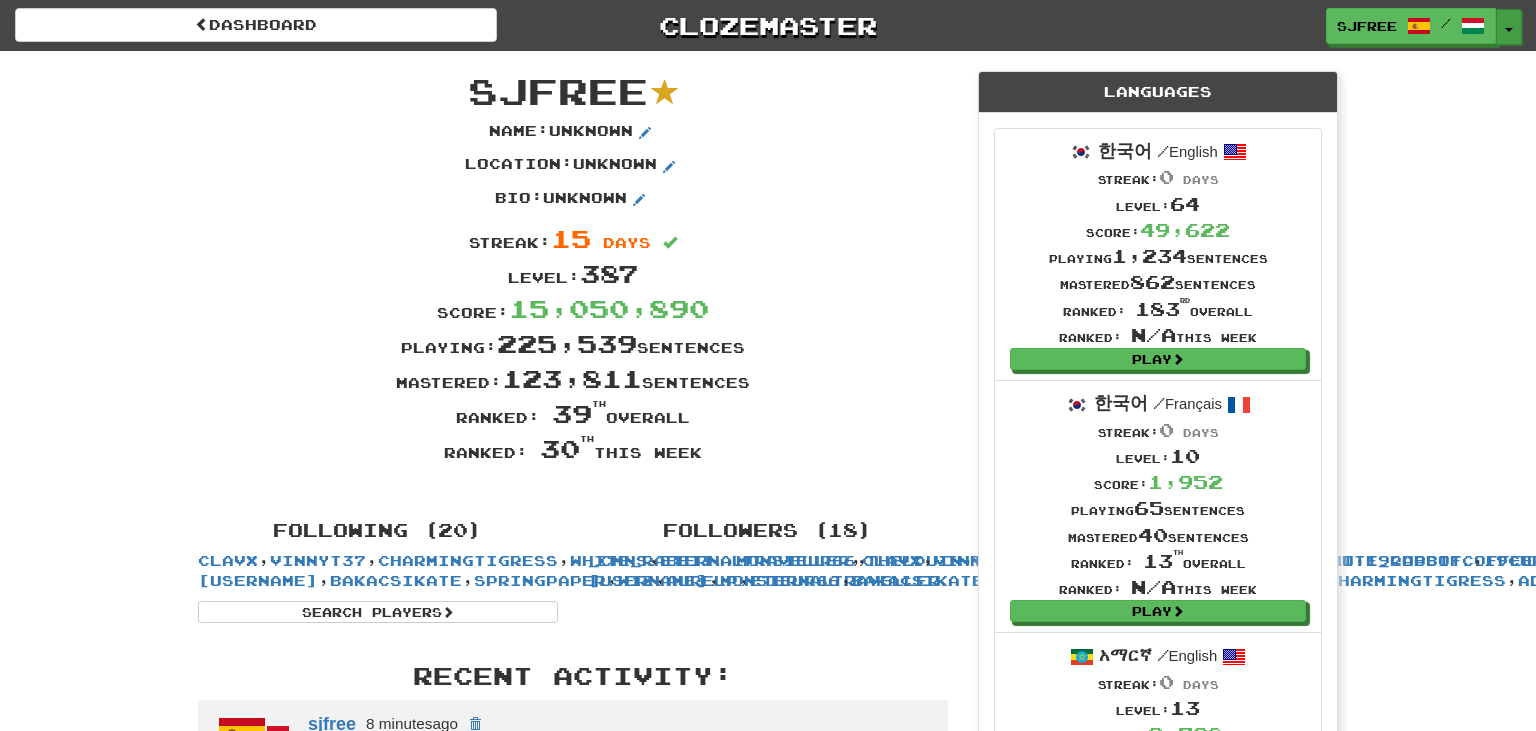 click on "Toggle Dropdown" at bounding box center (1509, 27) 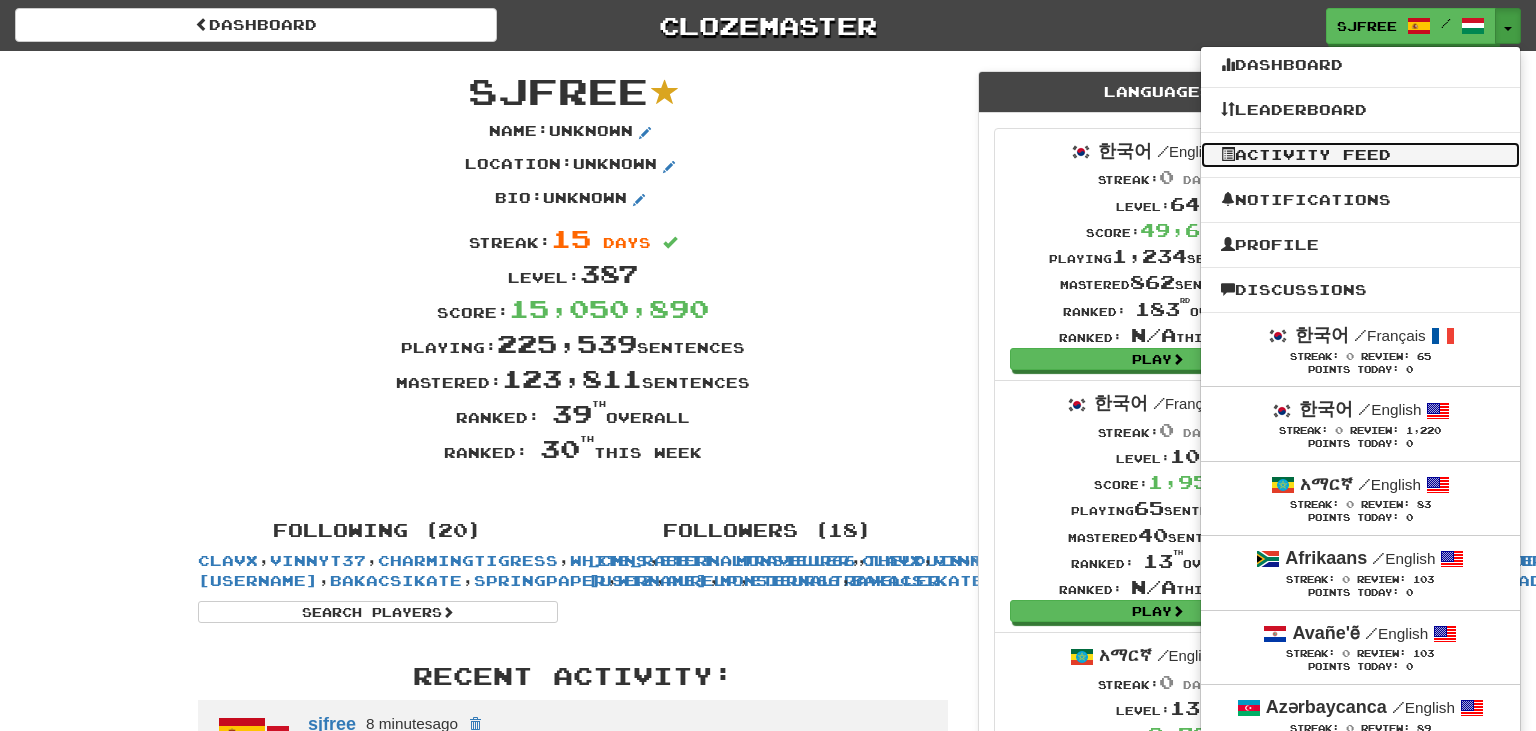 click on "Activity Feed" at bounding box center (1360, 155) 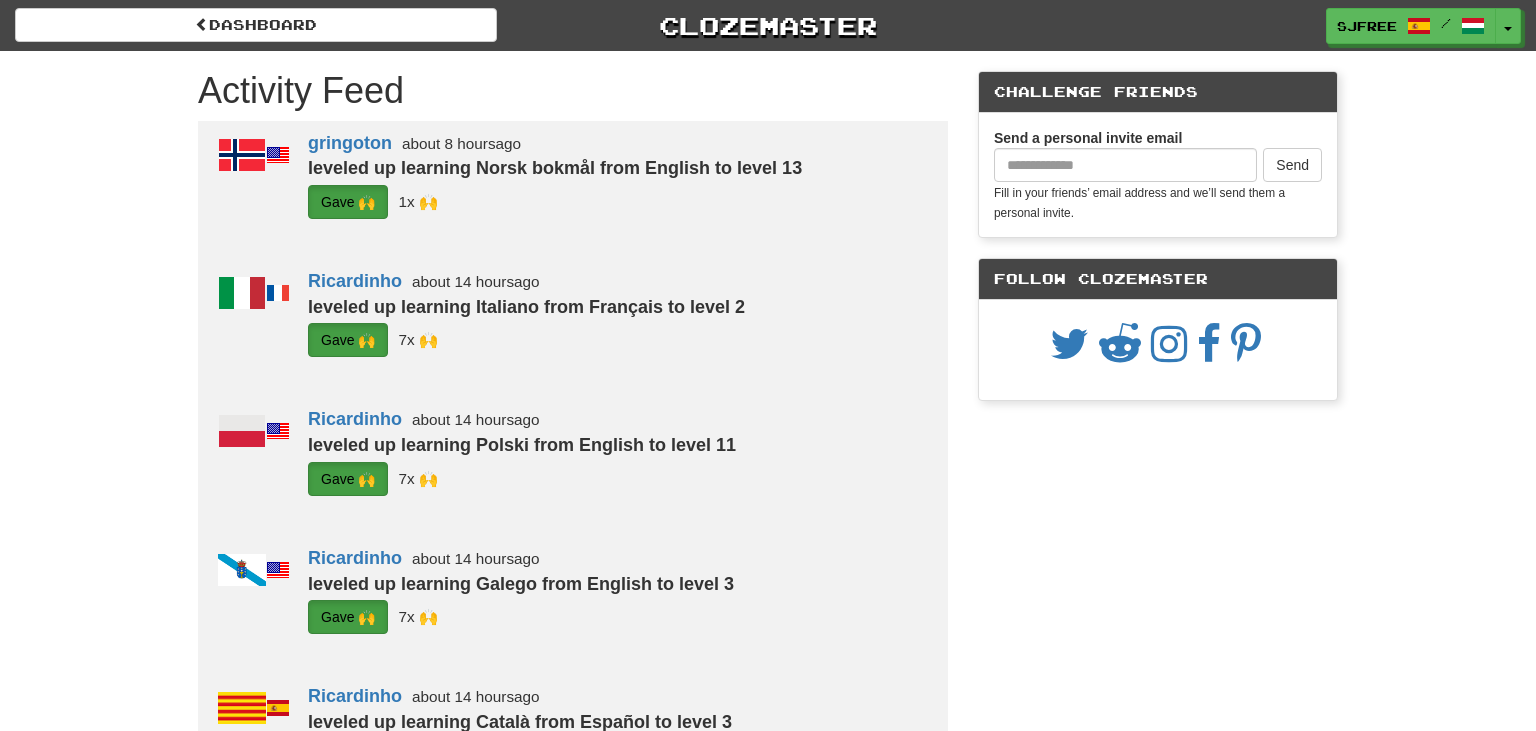 scroll, scrollTop: 0, scrollLeft: 0, axis: both 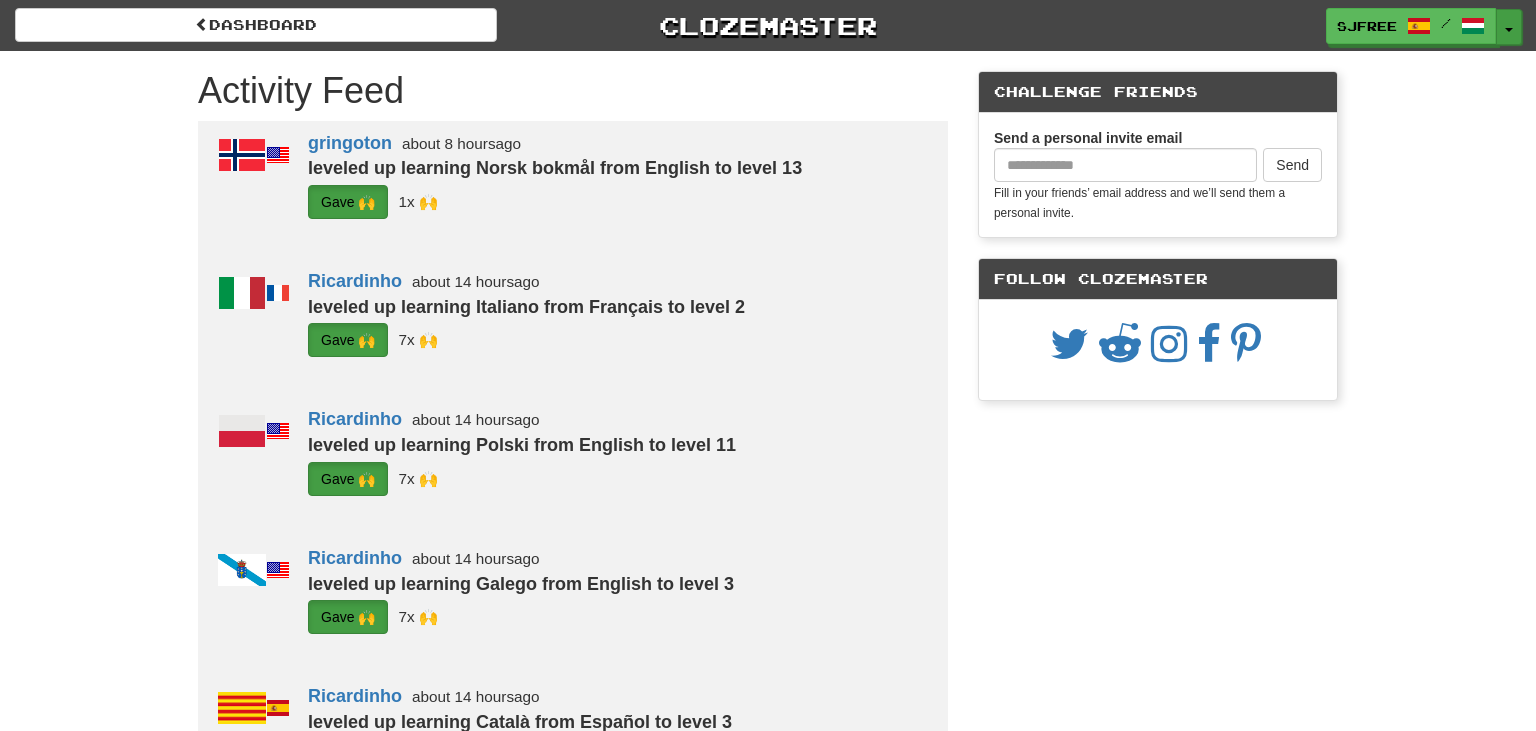 click on "Toggle Dropdown" at bounding box center (1509, 27) 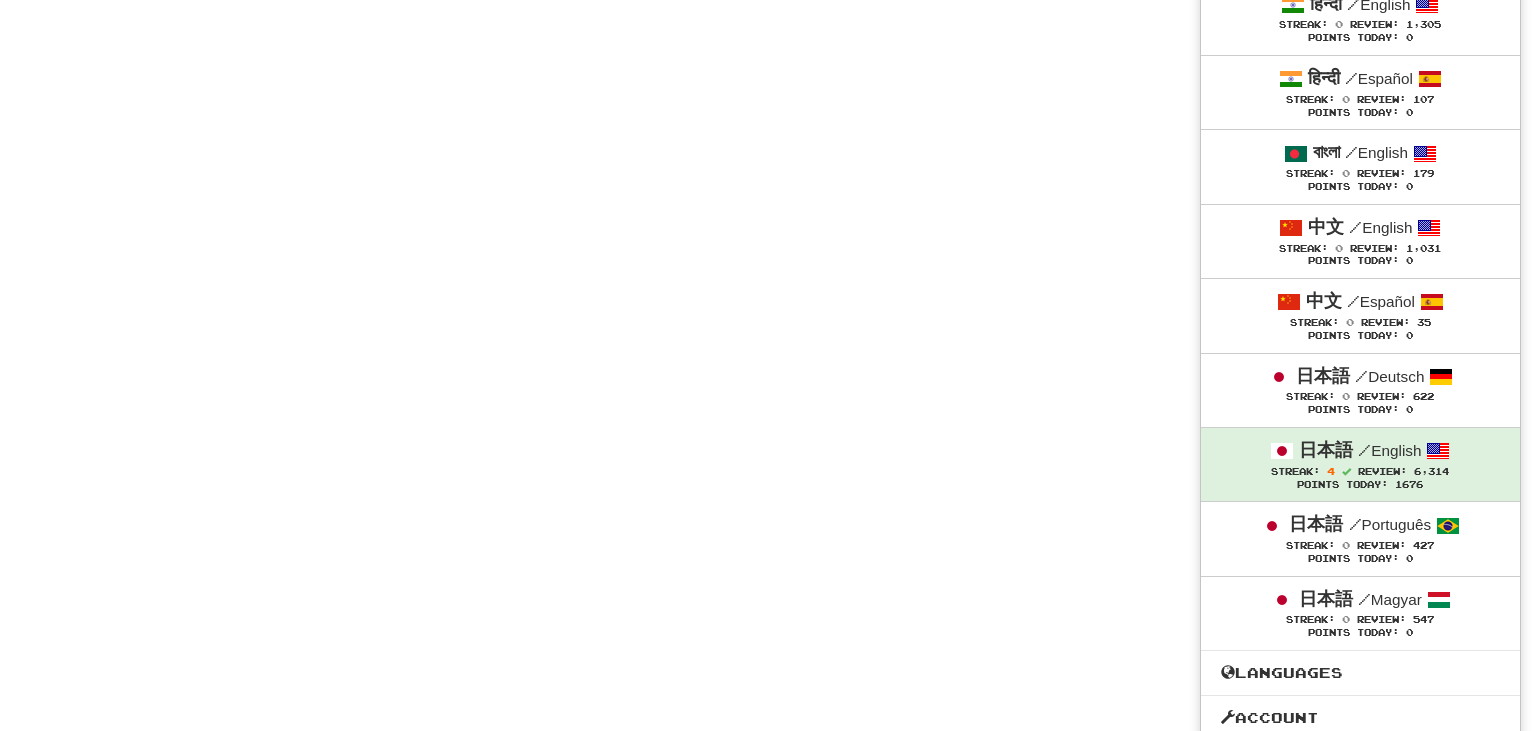 scroll, scrollTop: 8088, scrollLeft: 0, axis: vertical 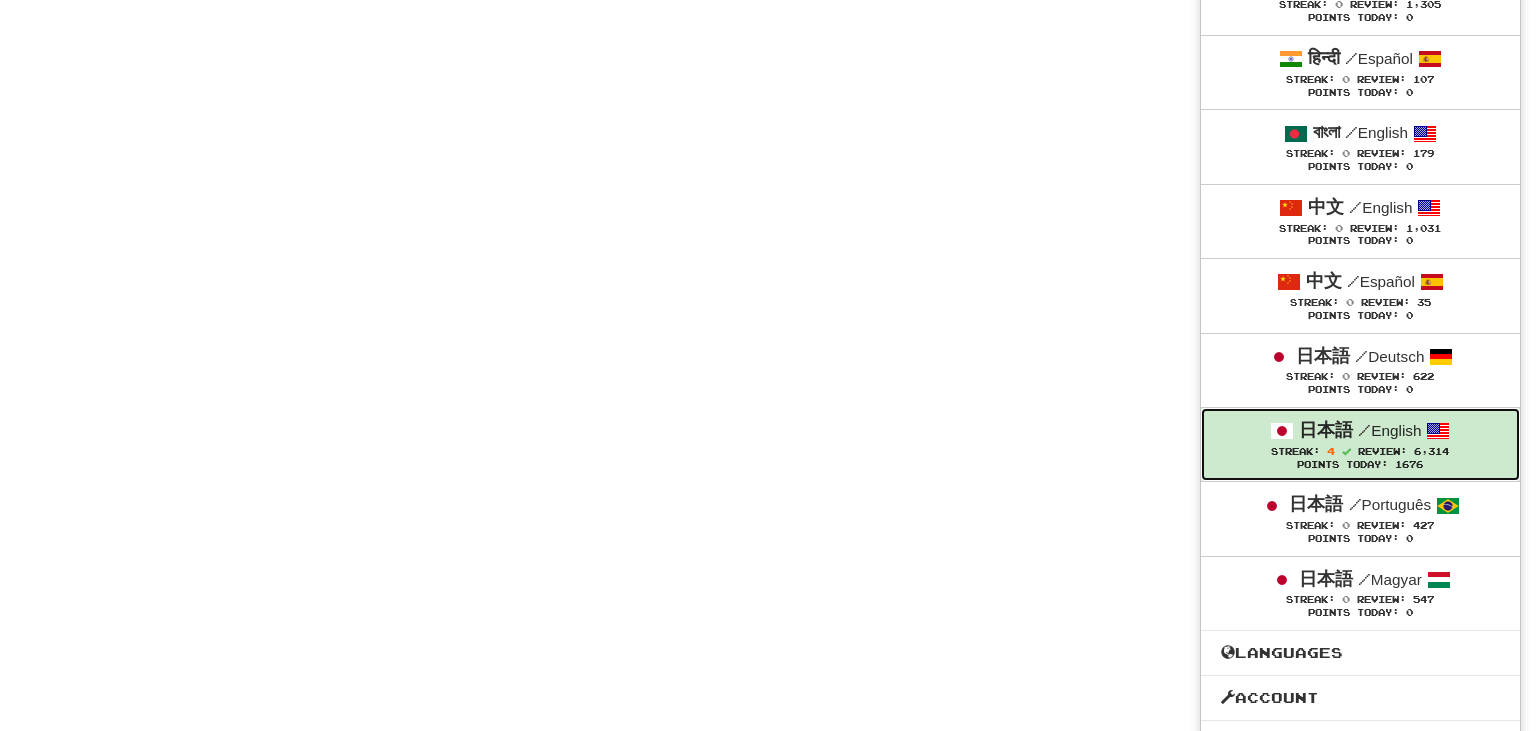 click on "Review:" at bounding box center (1382, 451) 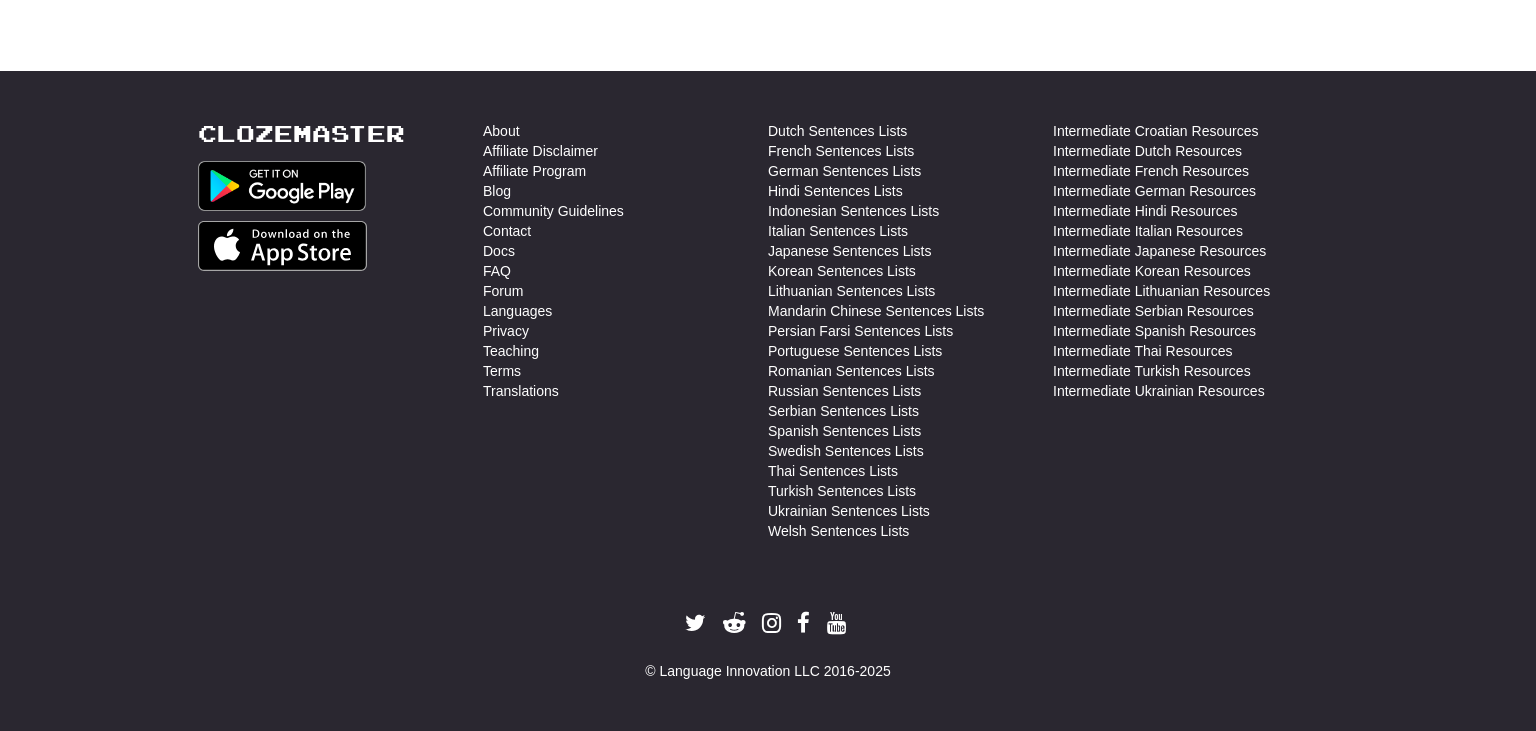 scroll, scrollTop: 4300, scrollLeft: 0, axis: vertical 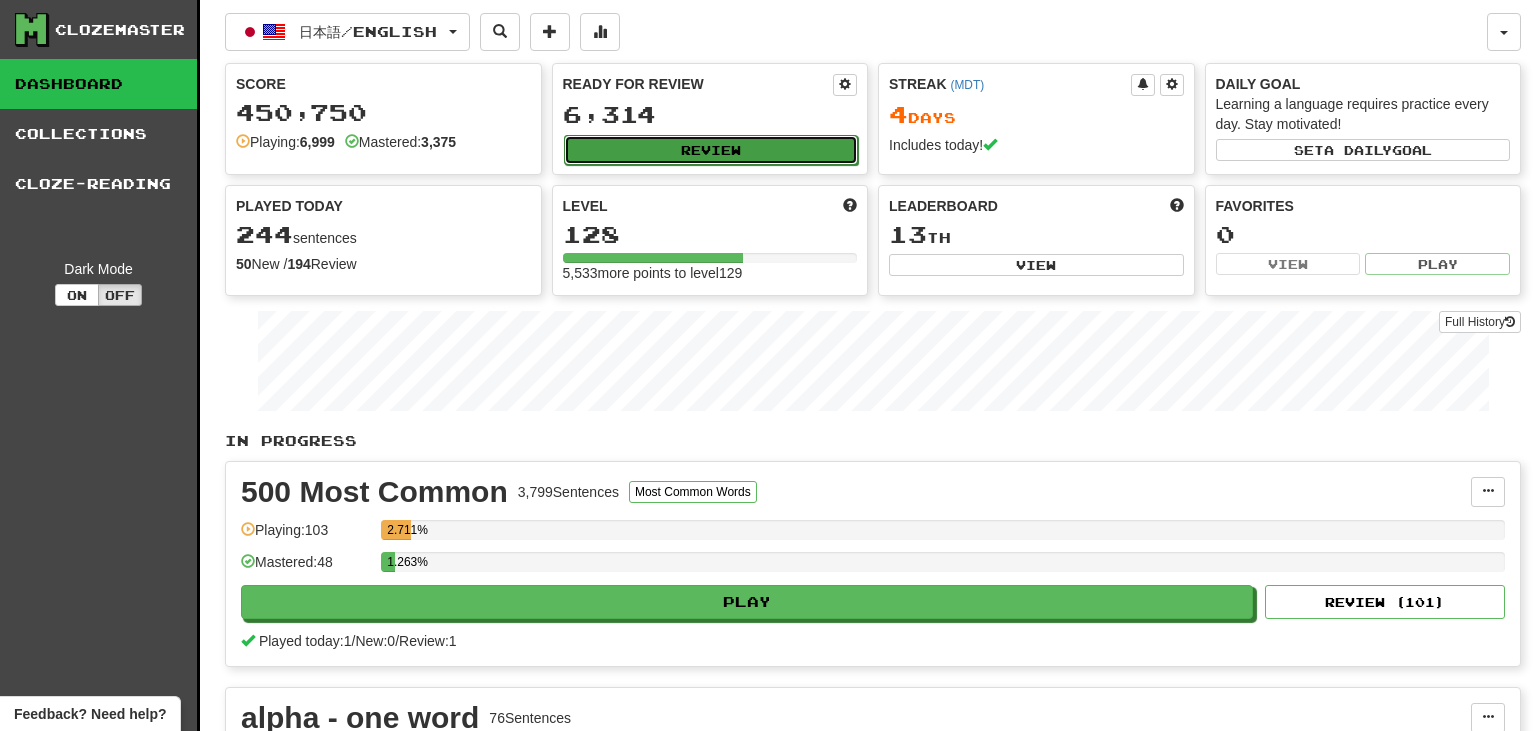 click on "Review" at bounding box center (711, 150) 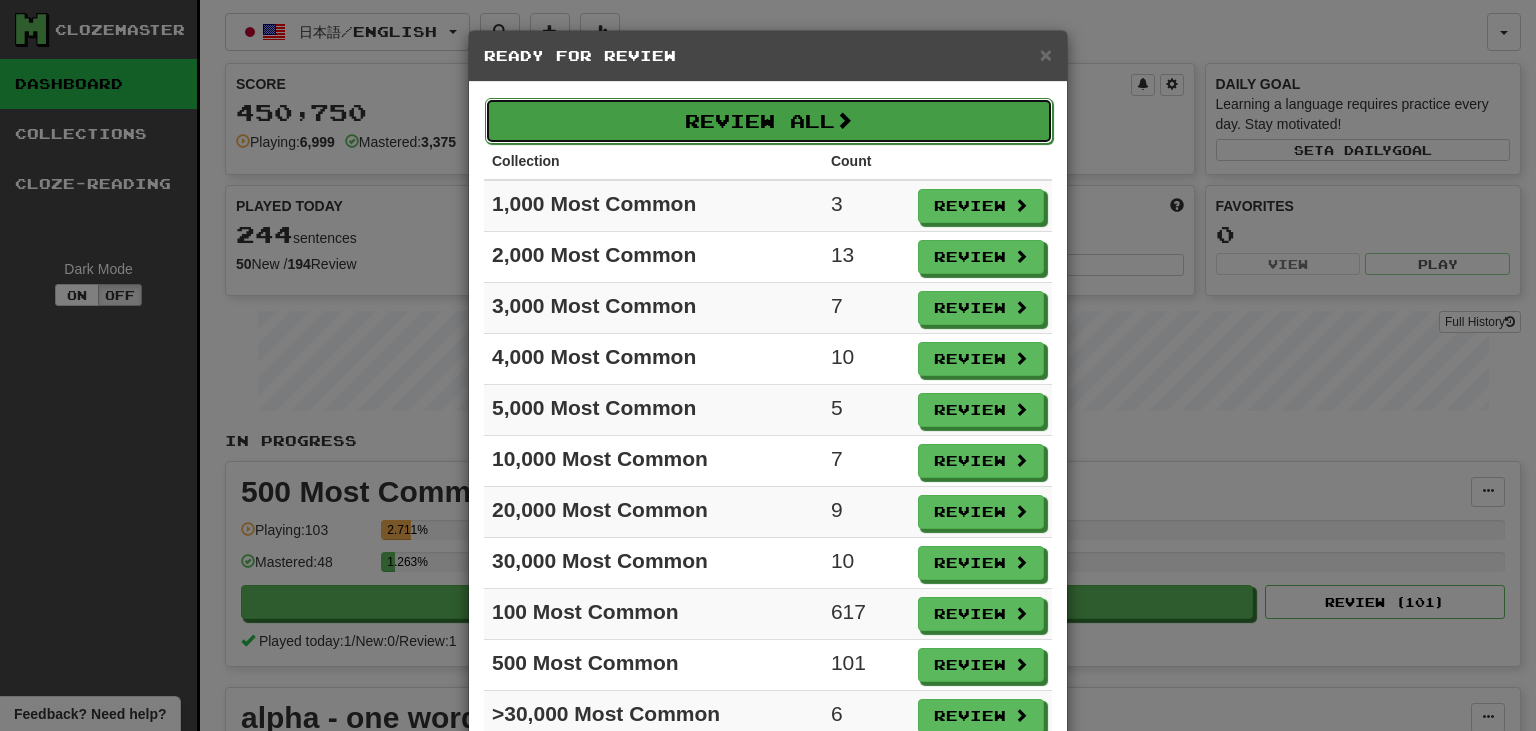 click on "Review All" at bounding box center [769, 121] 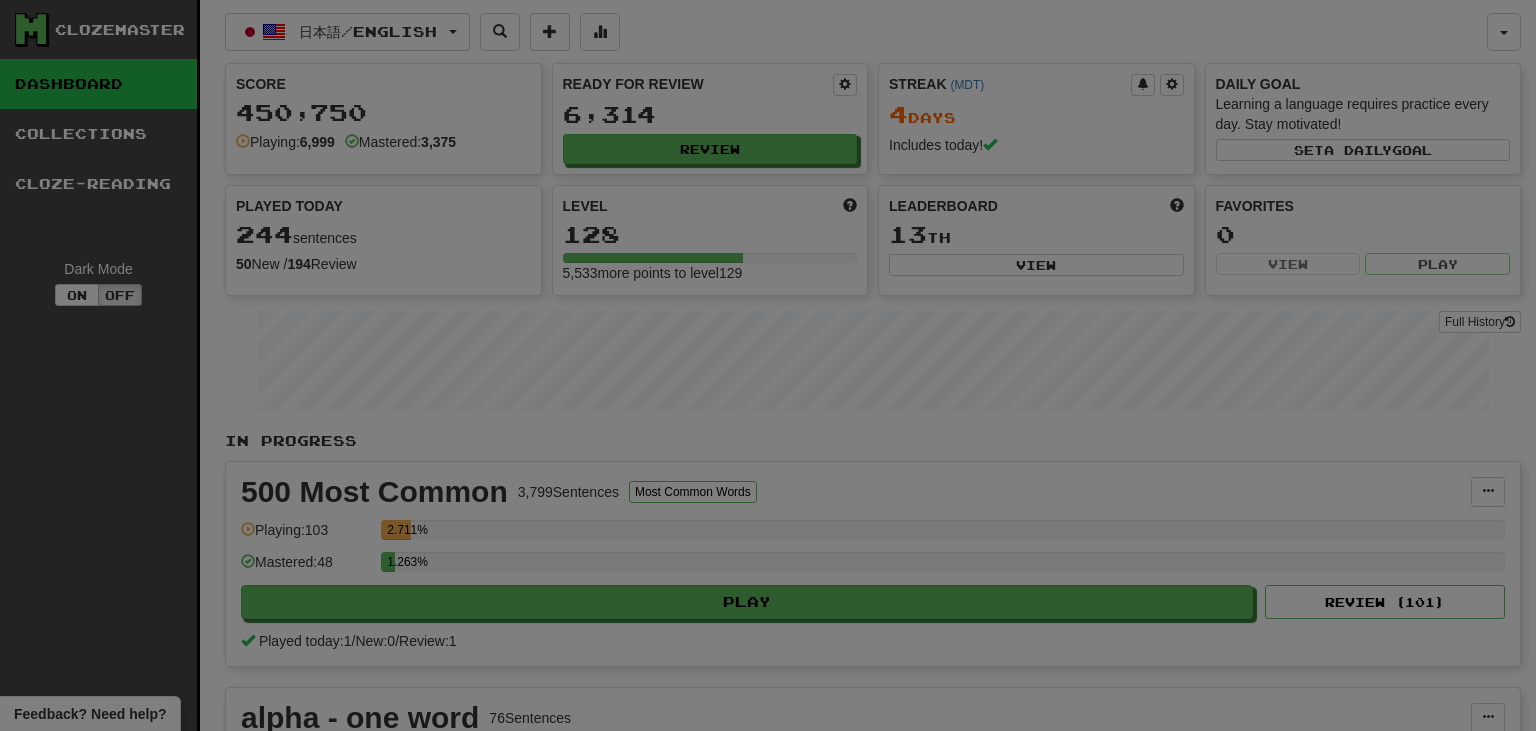 select on "***" 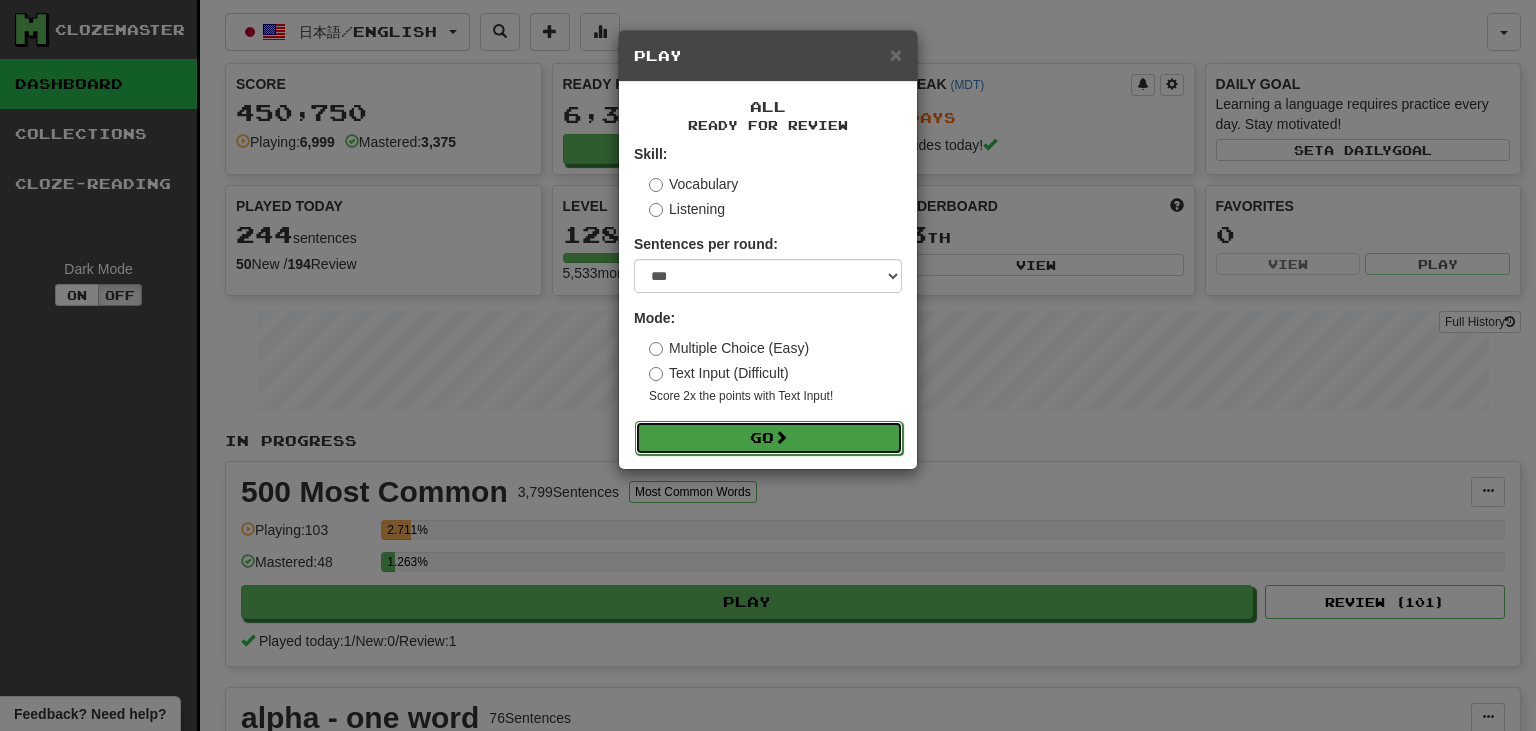 click on "Go" at bounding box center [769, 438] 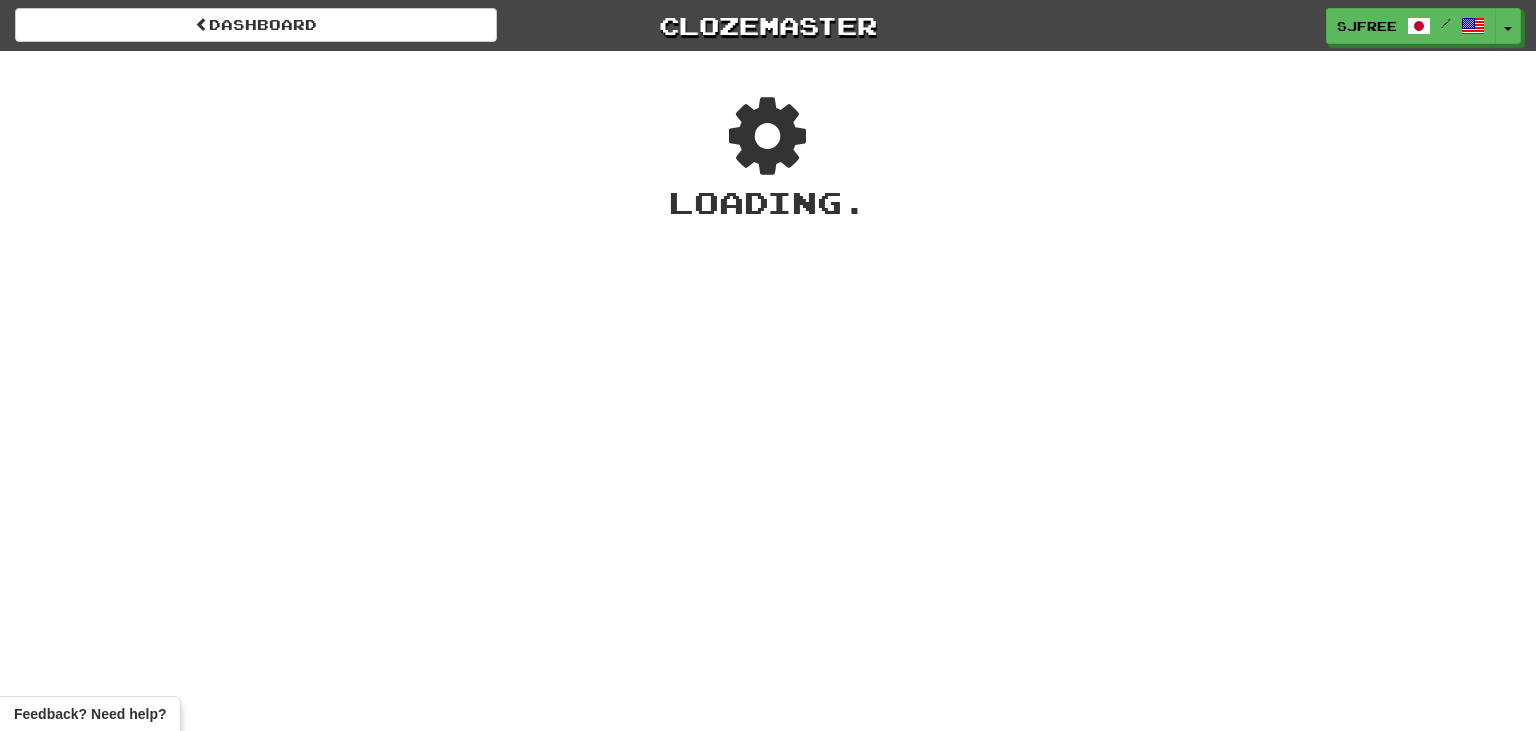 scroll, scrollTop: 0, scrollLeft: 0, axis: both 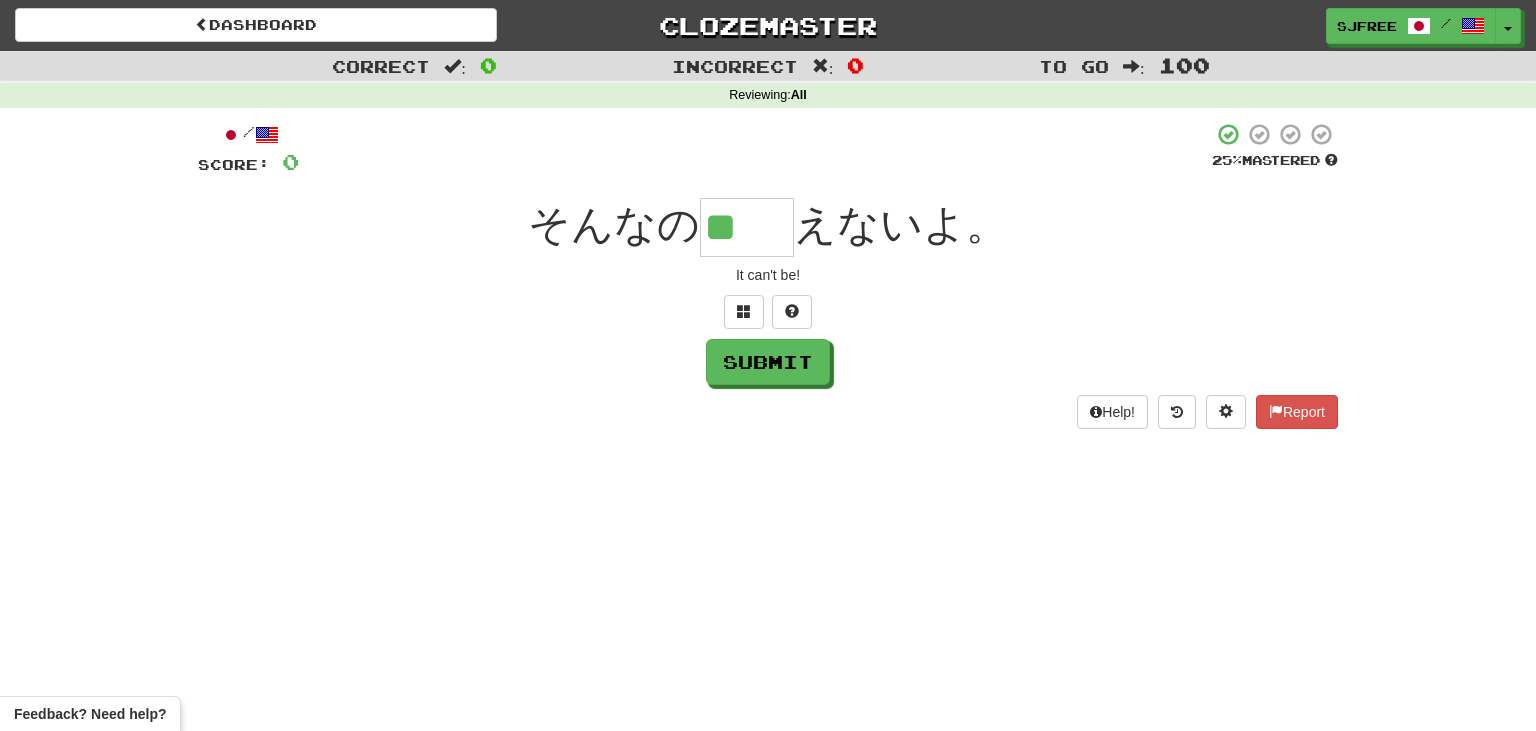 type on "**" 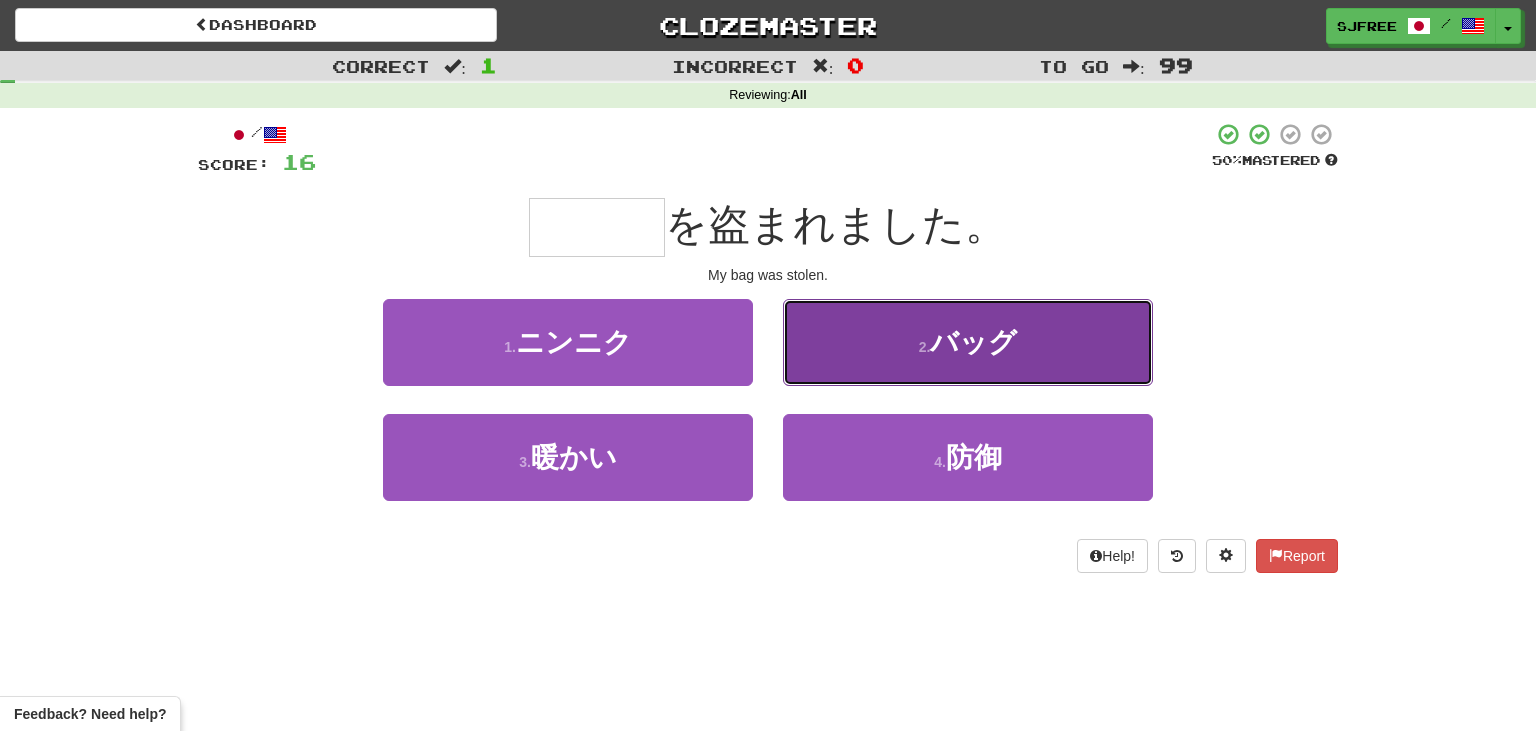 click on "2 .  バッグ" at bounding box center [968, 342] 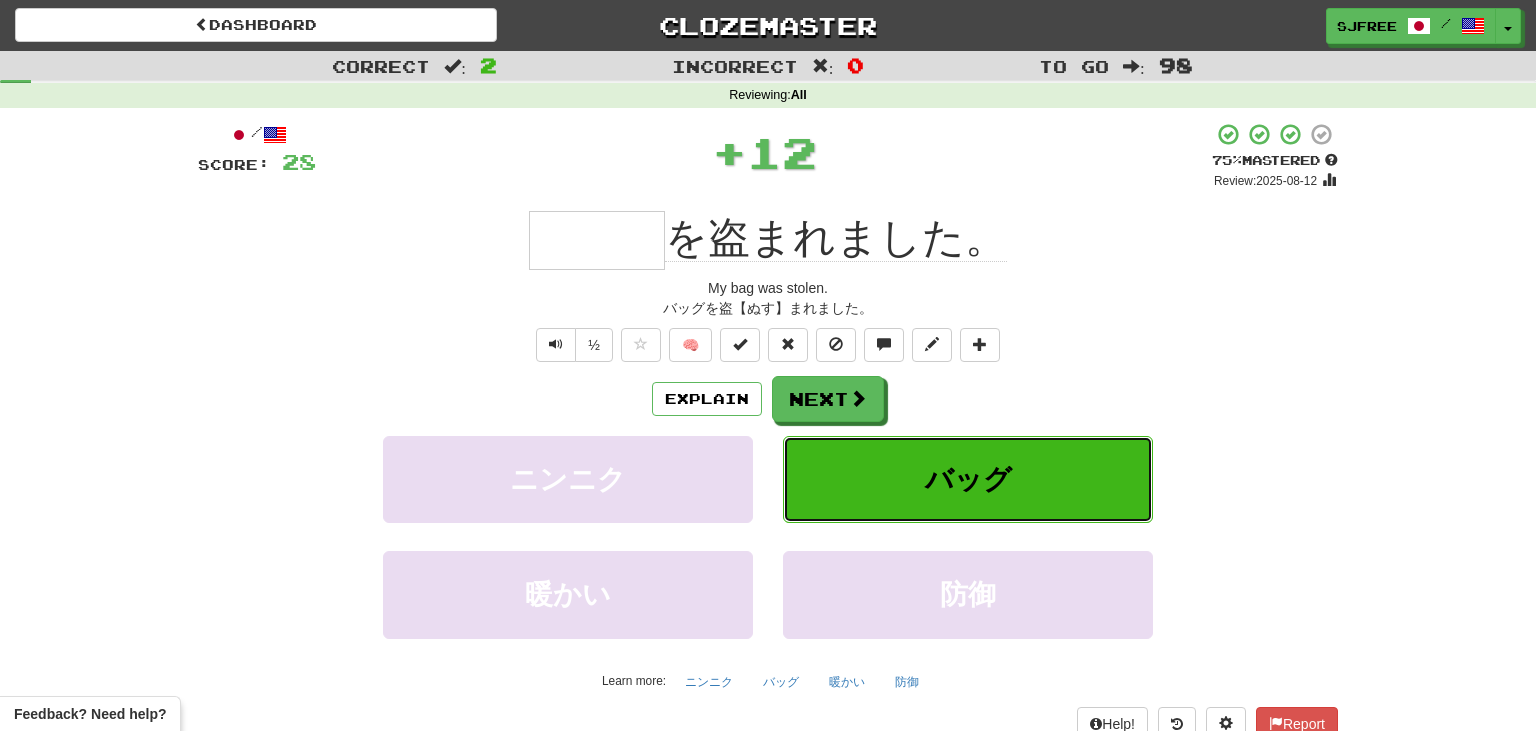 type on "***" 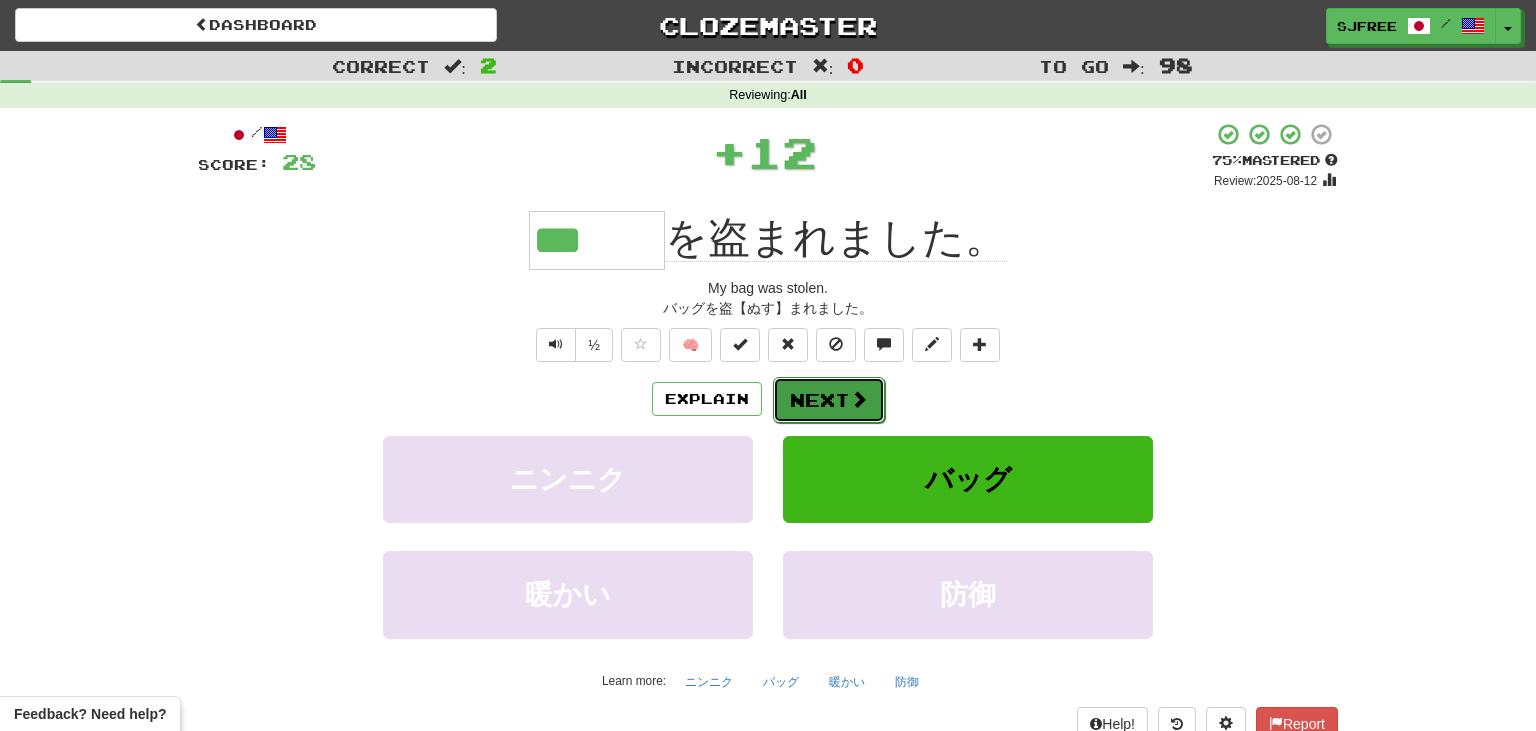 click on "Next" at bounding box center [829, 400] 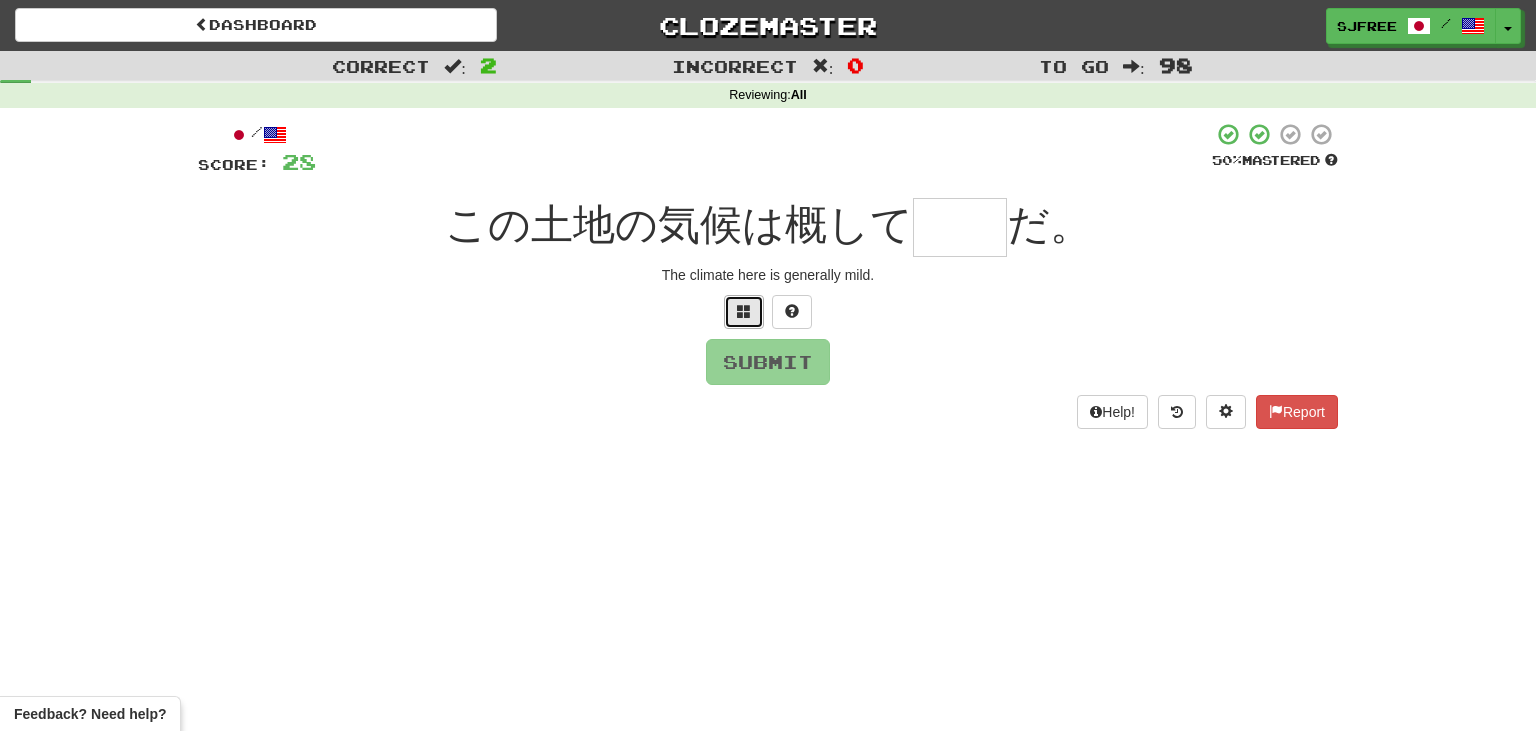 click at bounding box center (744, 311) 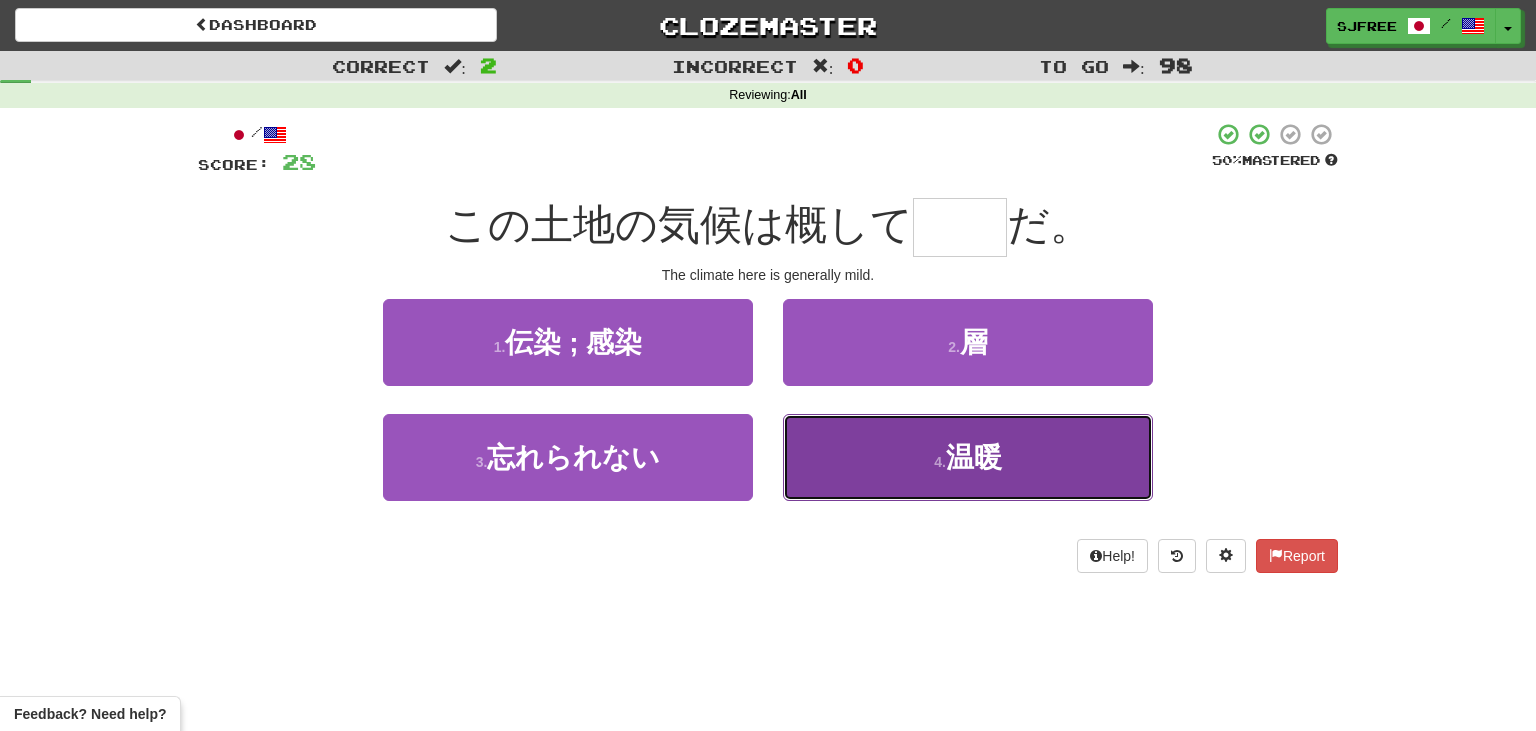 click on "4 .  温暖" at bounding box center (968, 457) 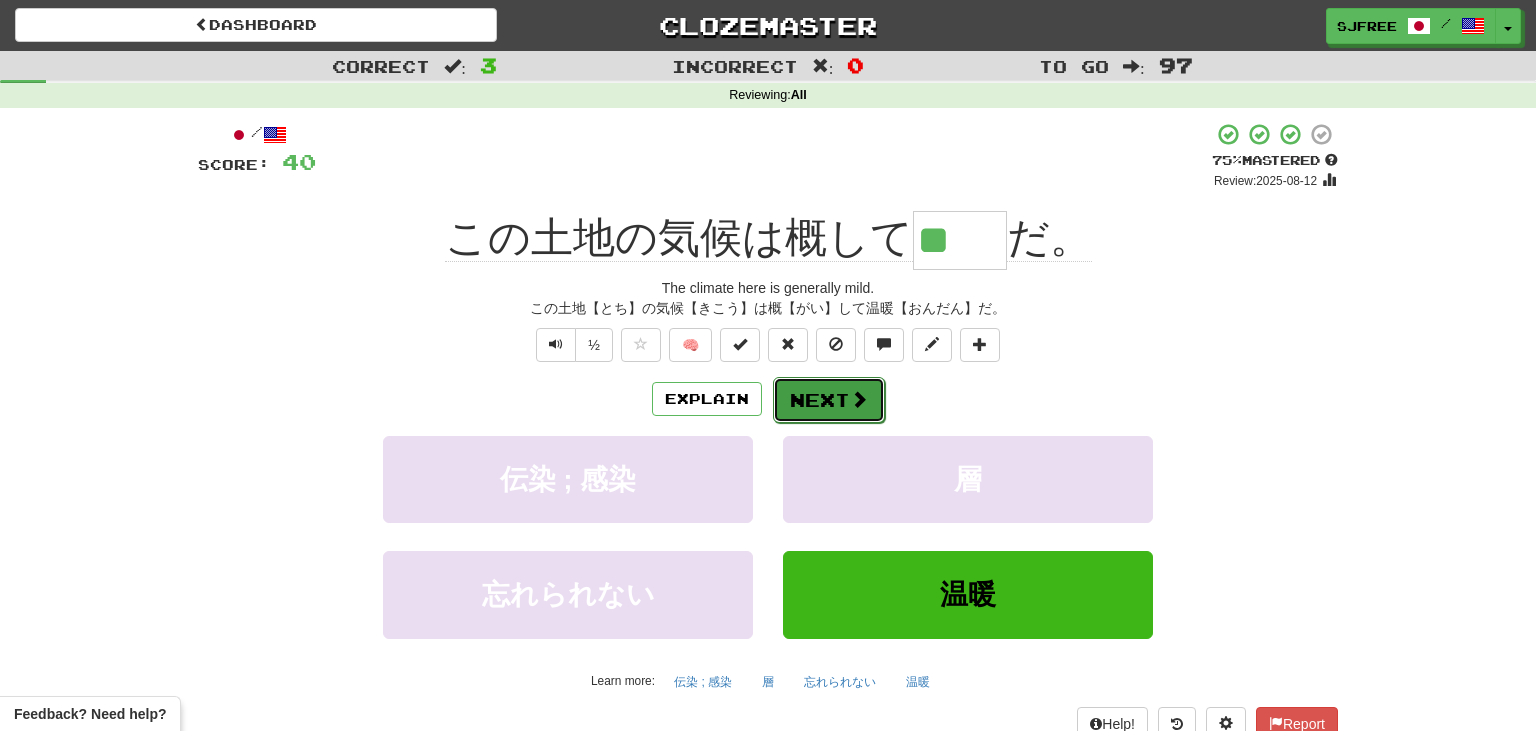 click on "Next" at bounding box center [829, 400] 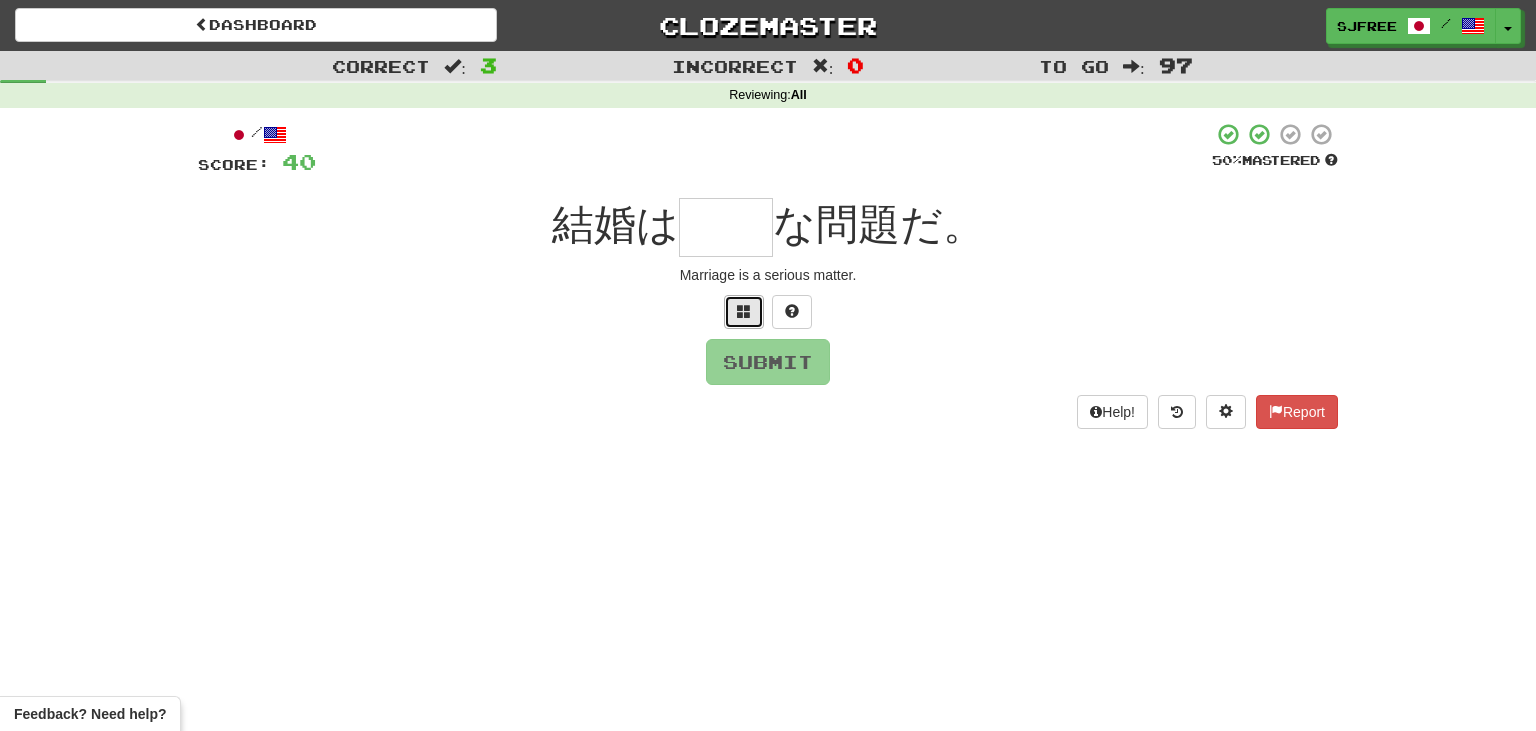 click at bounding box center (744, 311) 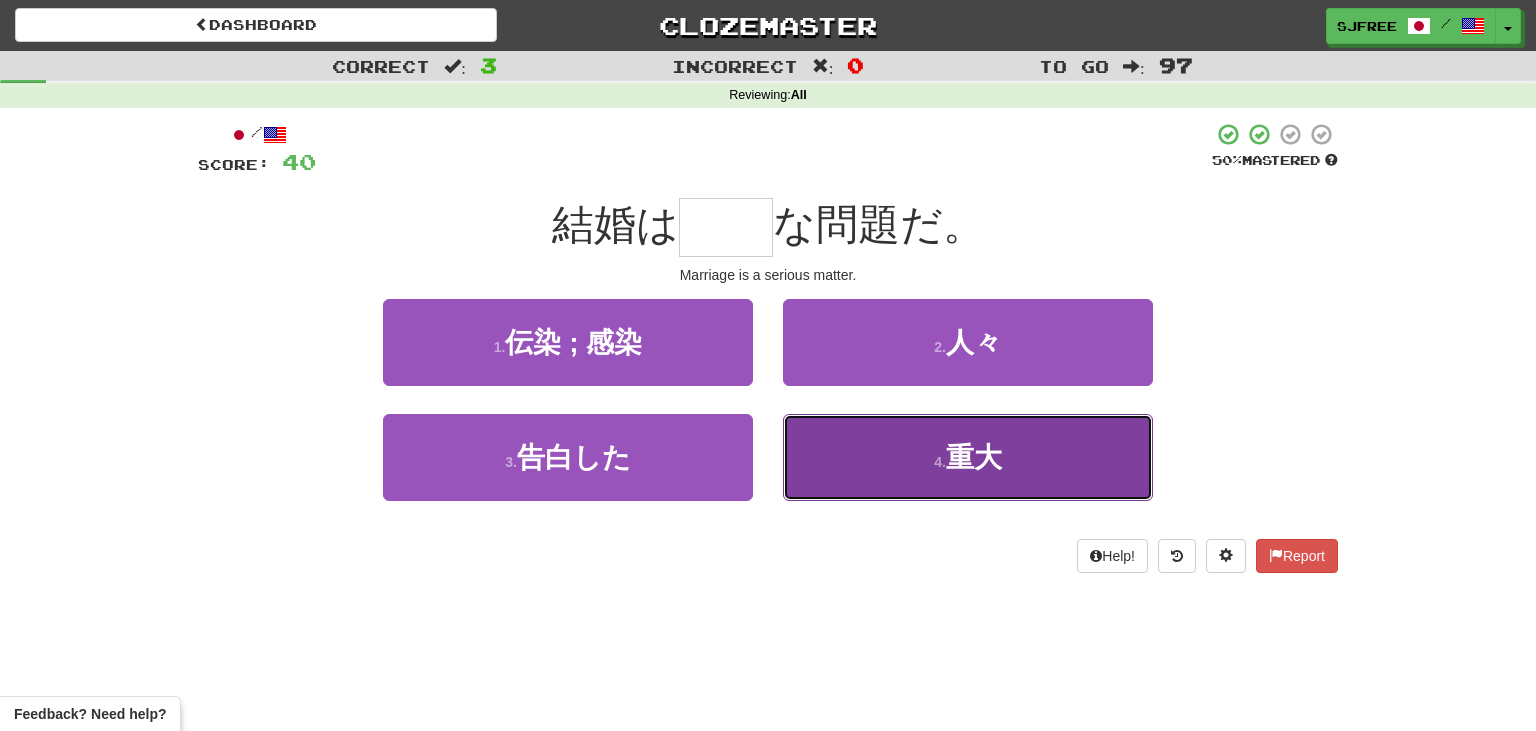 click on "重大" at bounding box center [974, 457] 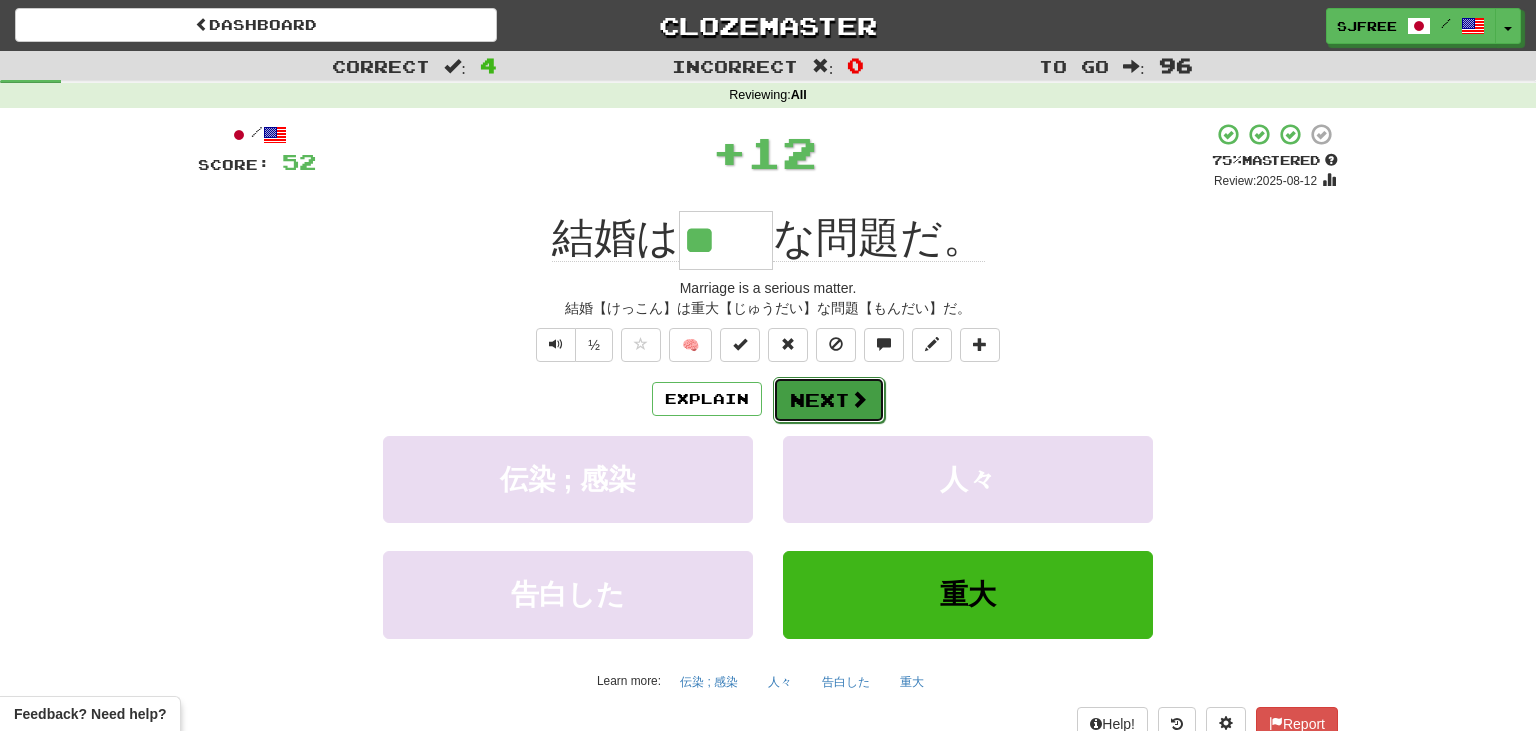 click at bounding box center [859, 399] 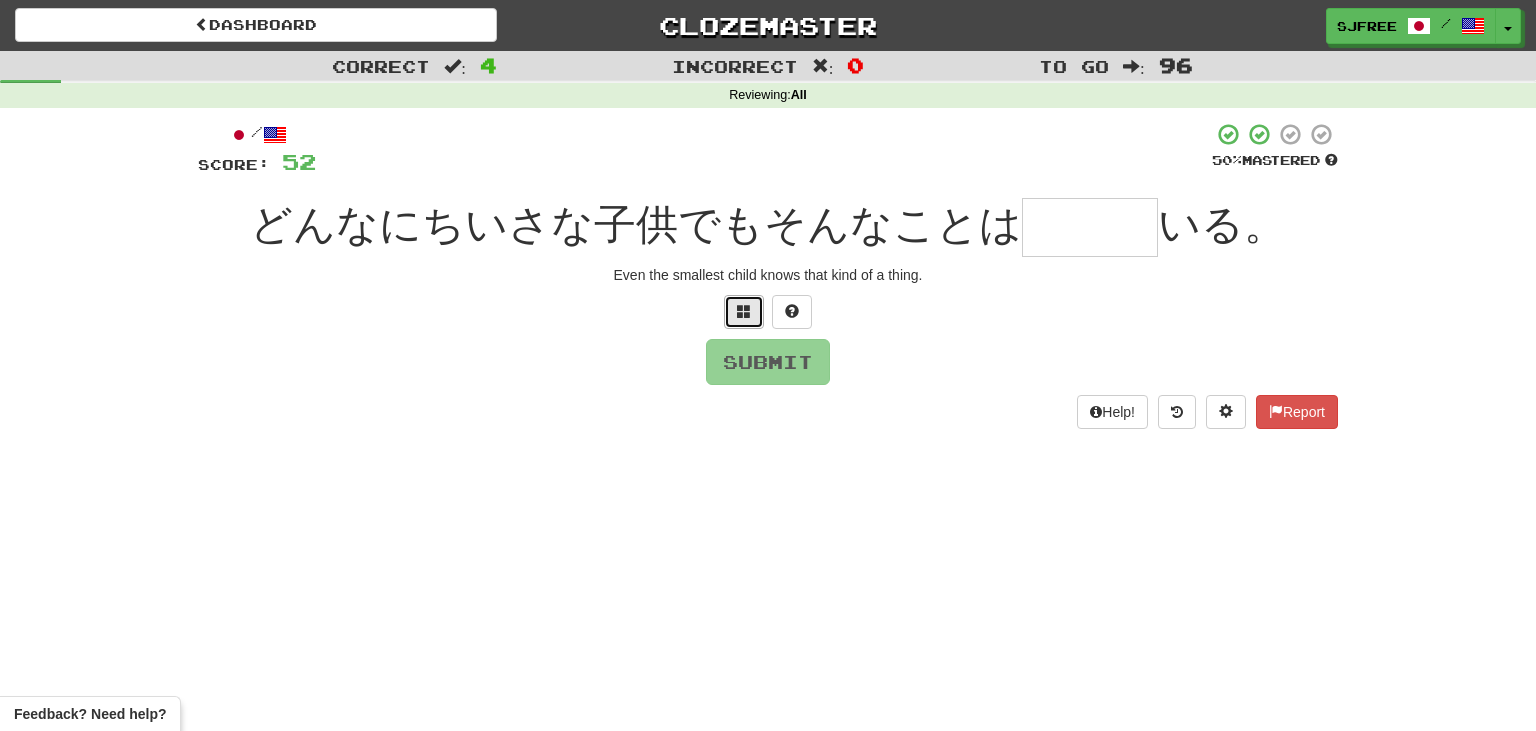 click at bounding box center [744, 312] 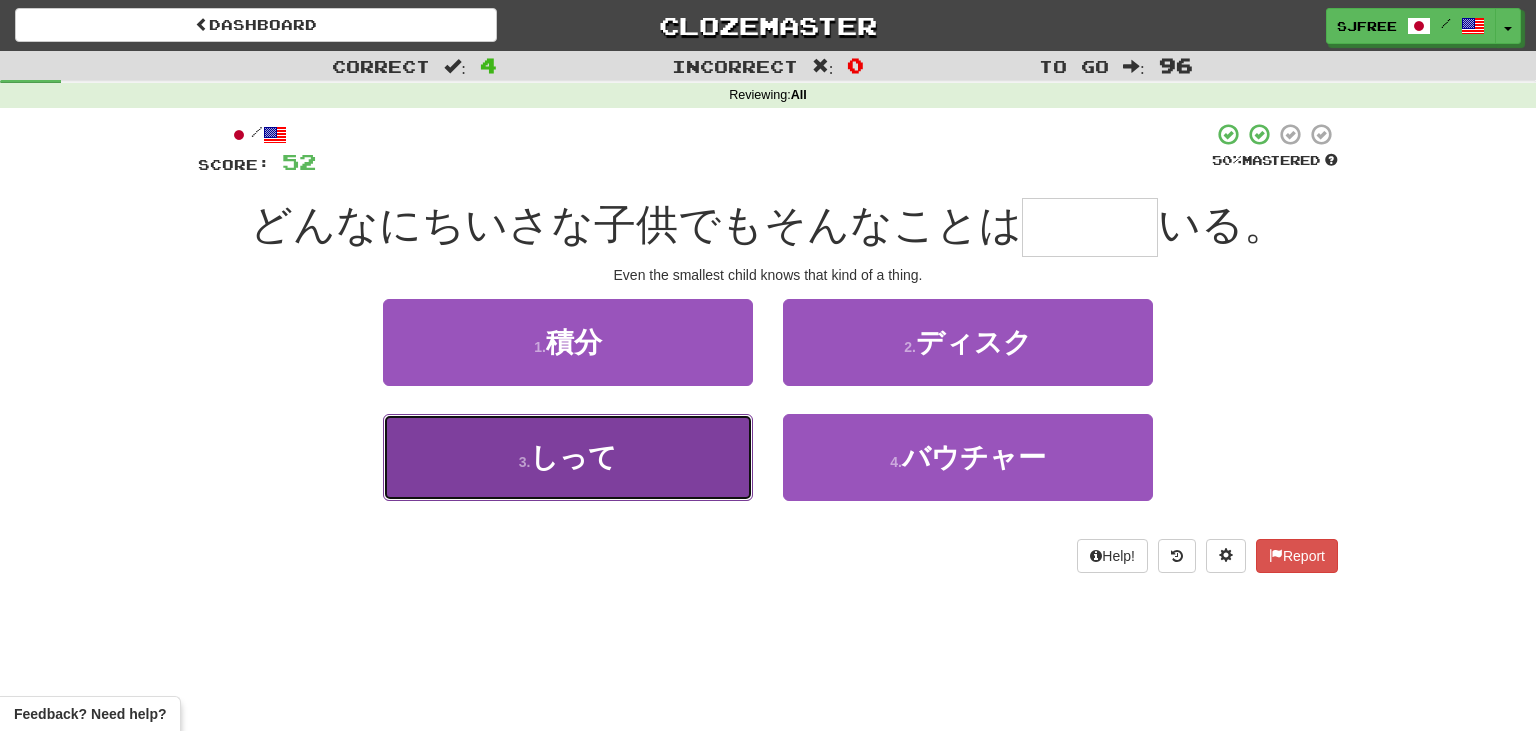 click on "3 .  しって" at bounding box center (568, 457) 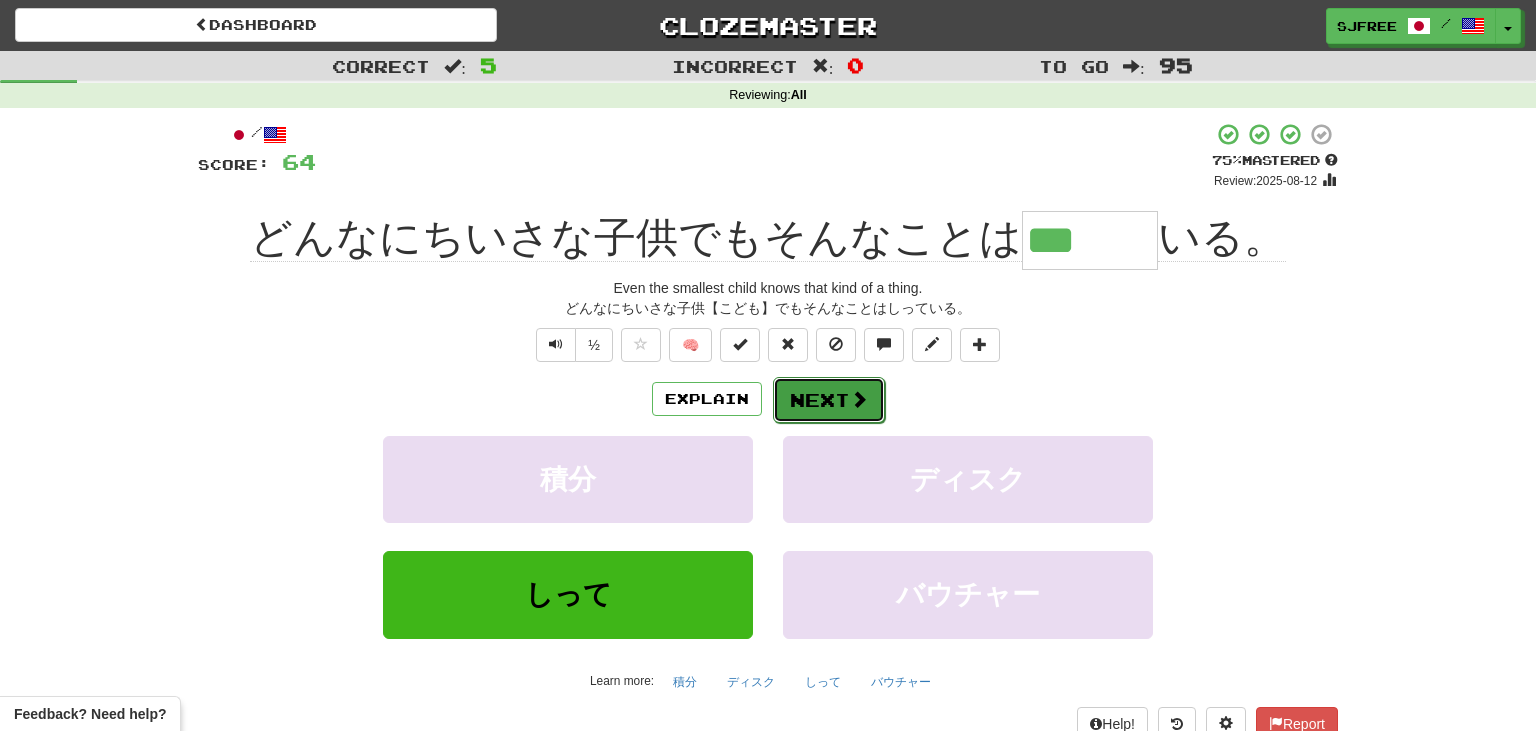 click at bounding box center [859, 399] 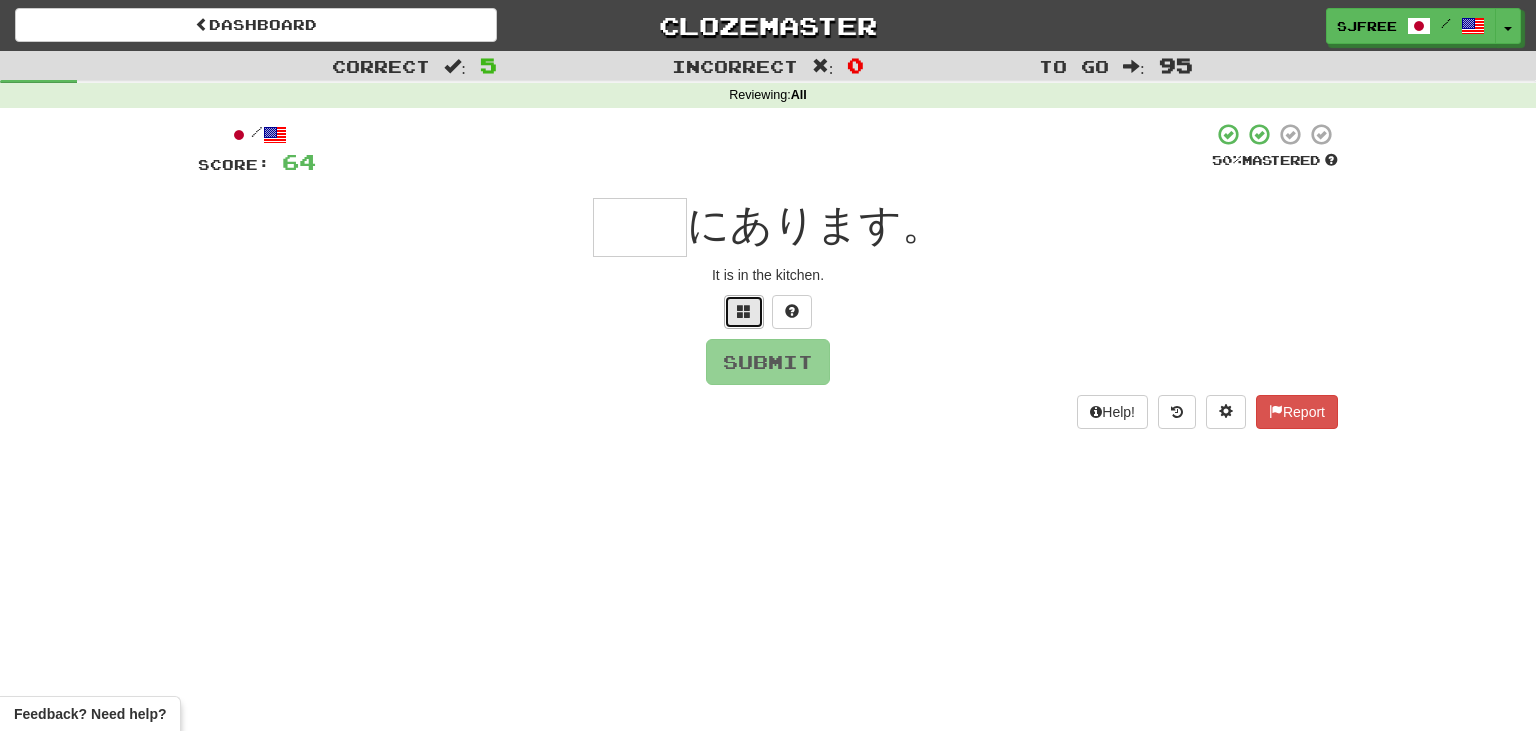 click at bounding box center [744, 311] 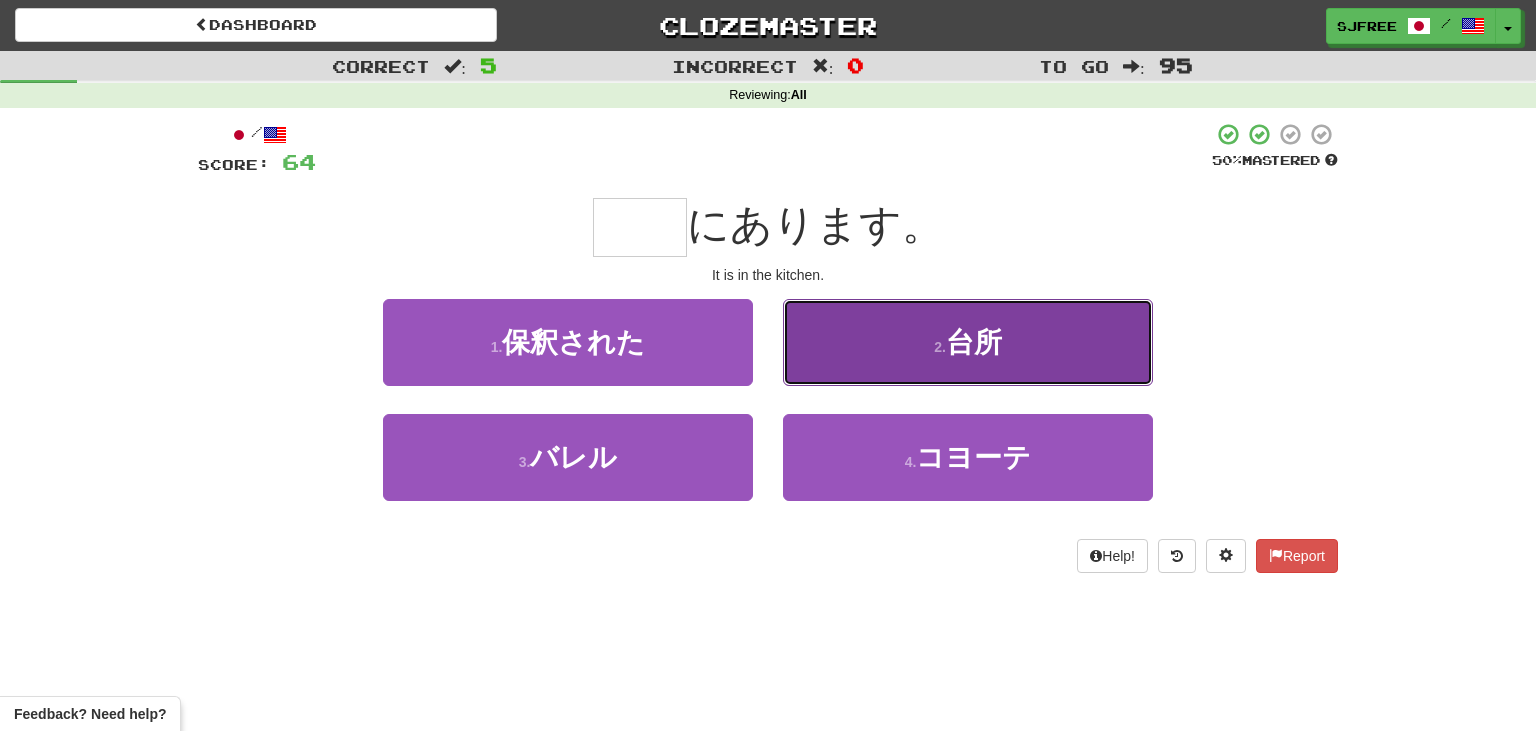 click on "2 .  台所" at bounding box center (968, 342) 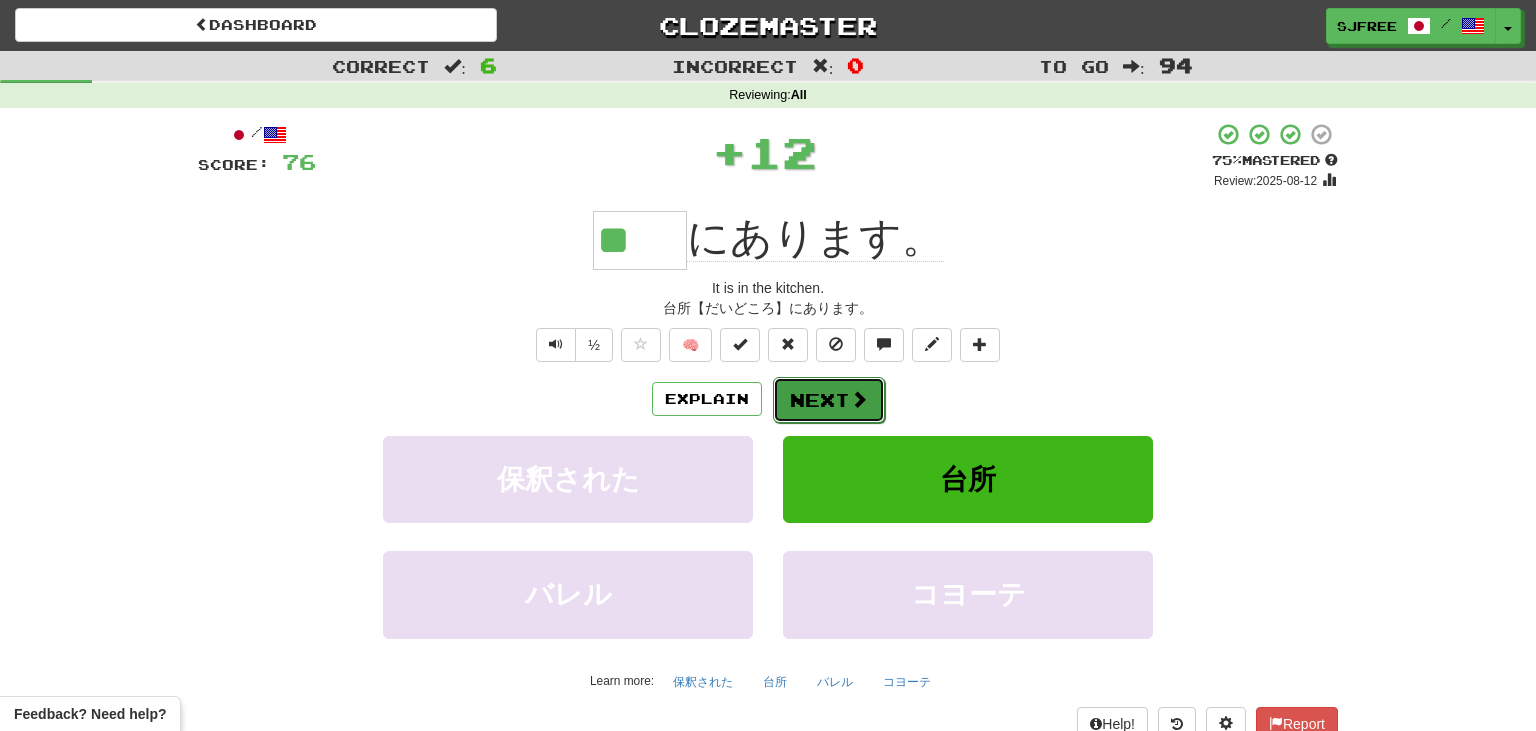 click on "Next" at bounding box center [829, 400] 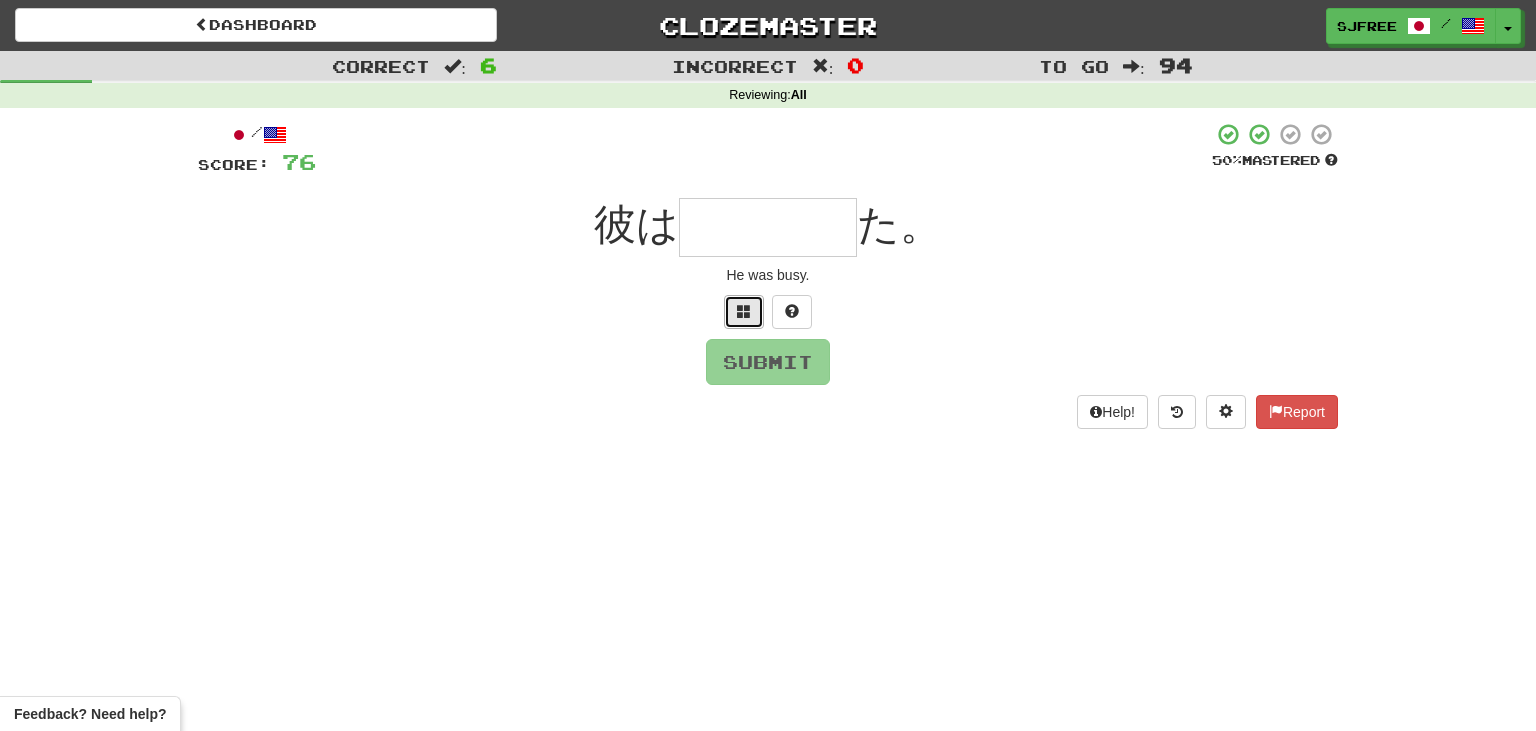 click at bounding box center [744, 311] 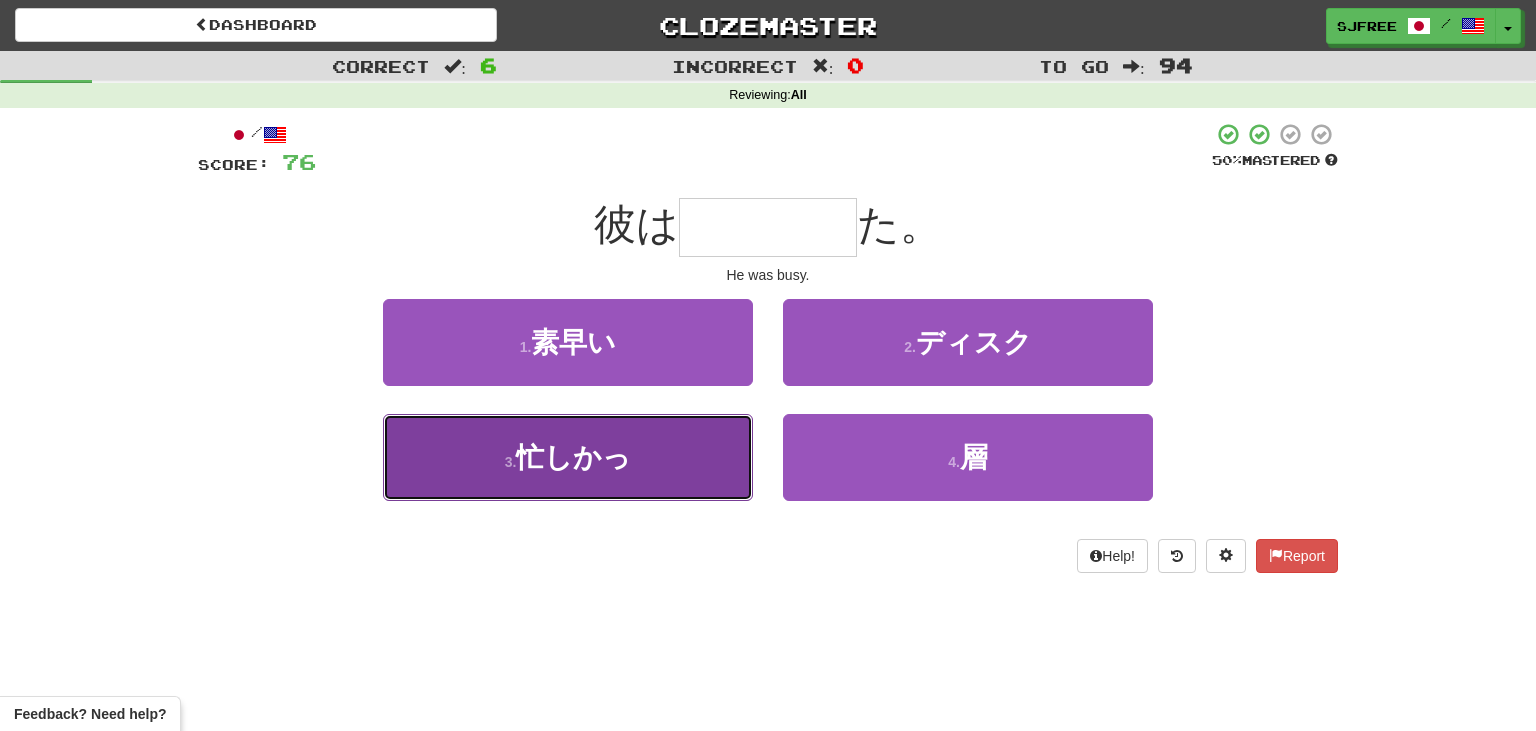 click on "3 .  忙しかっ" at bounding box center (568, 457) 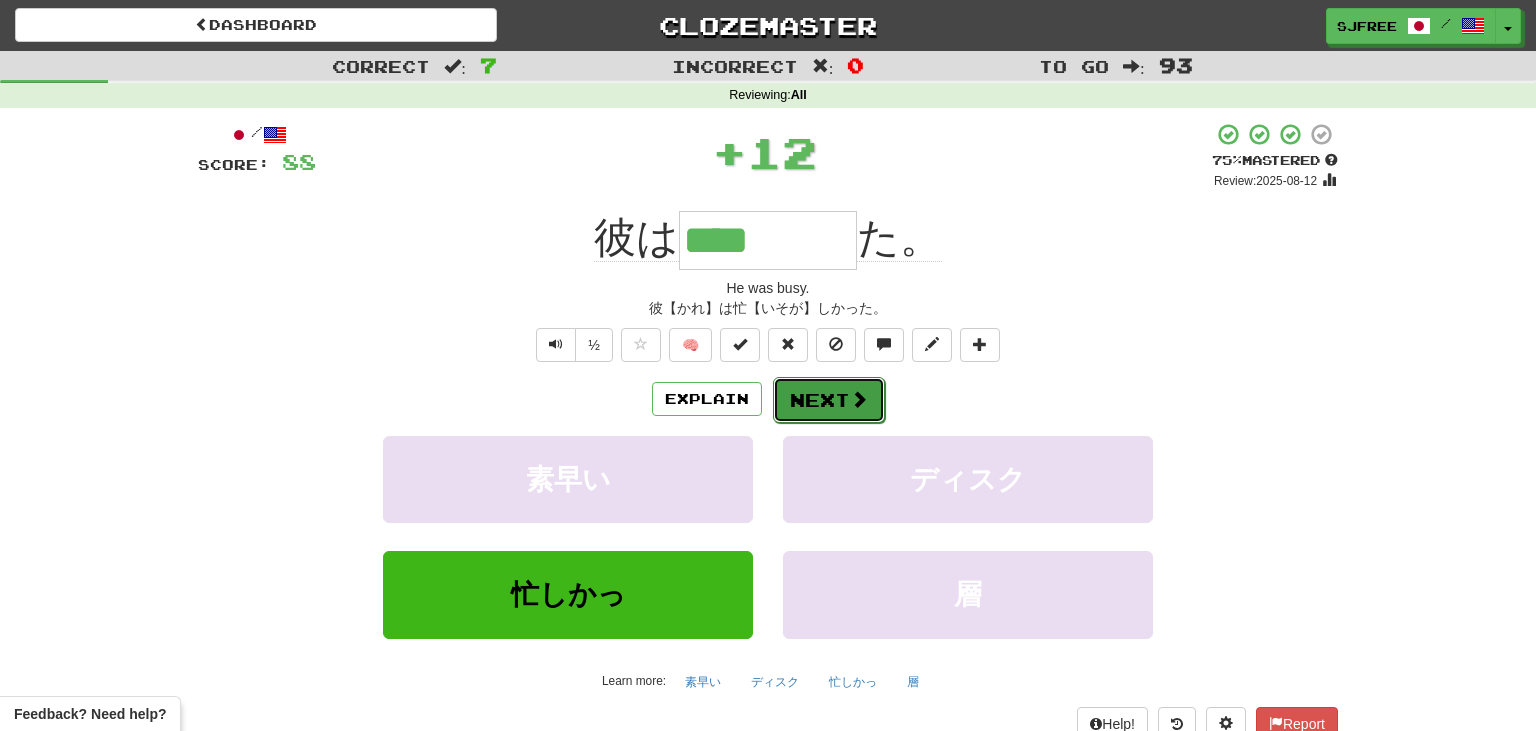 click on "Next" at bounding box center (829, 400) 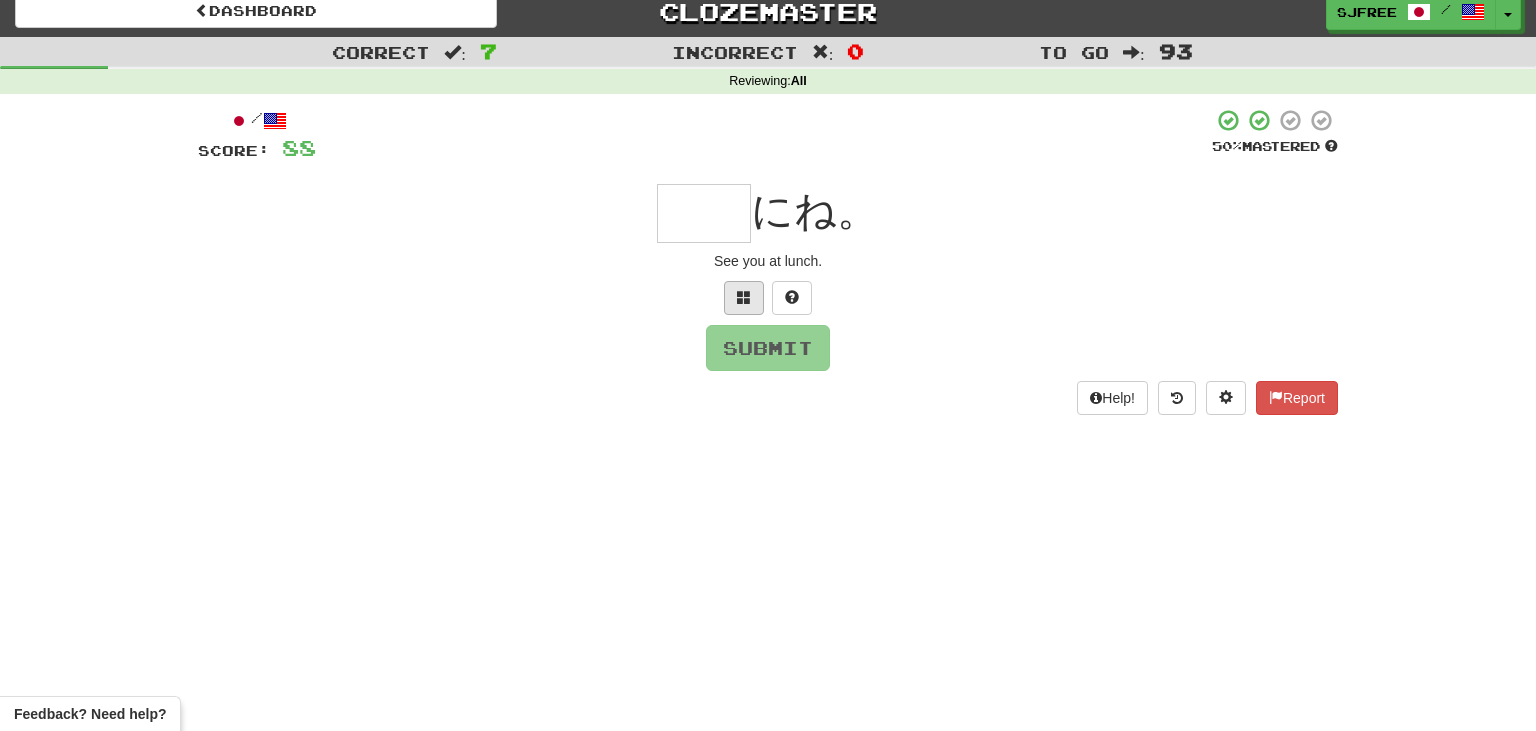 scroll, scrollTop: 11, scrollLeft: 0, axis: vertical 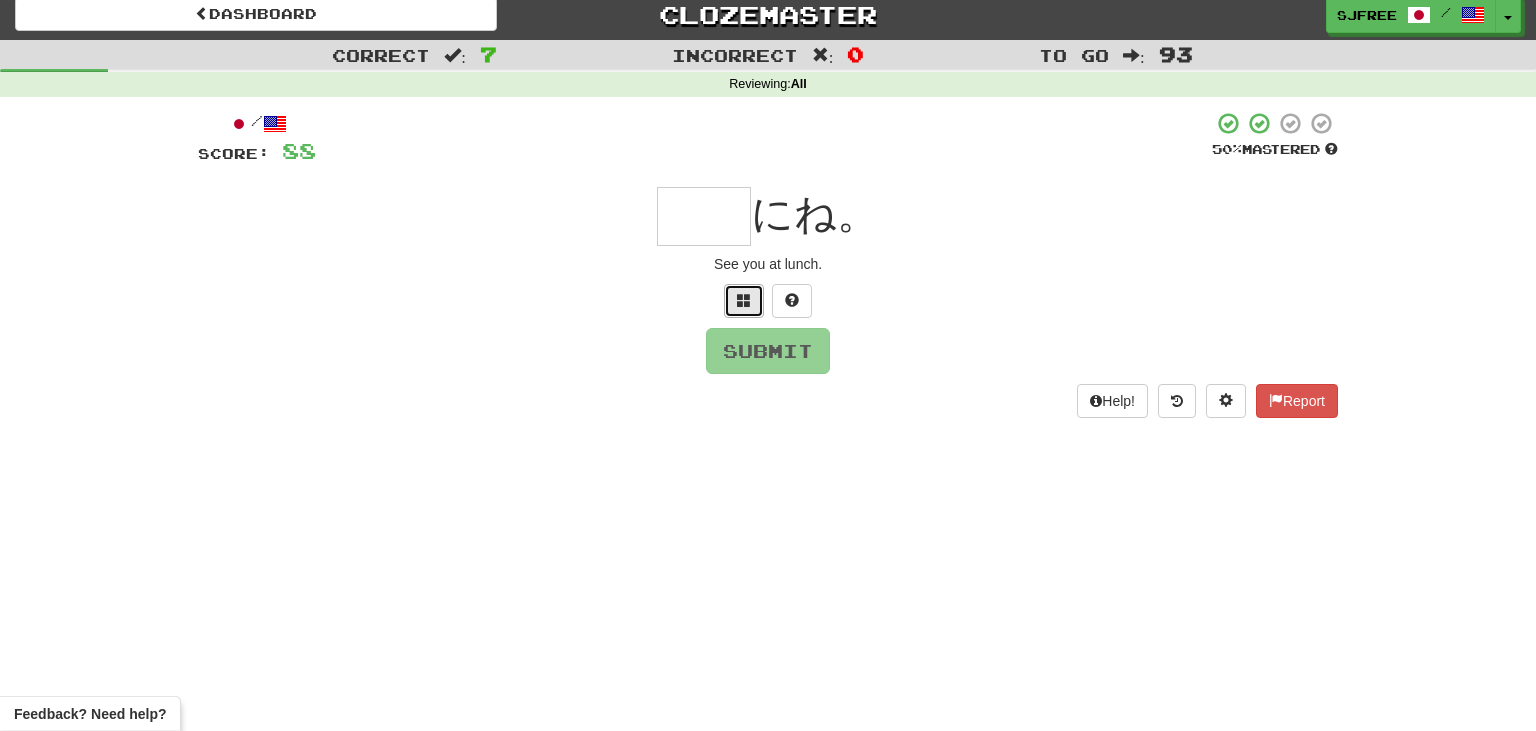 click at bounding box center (744, 301) 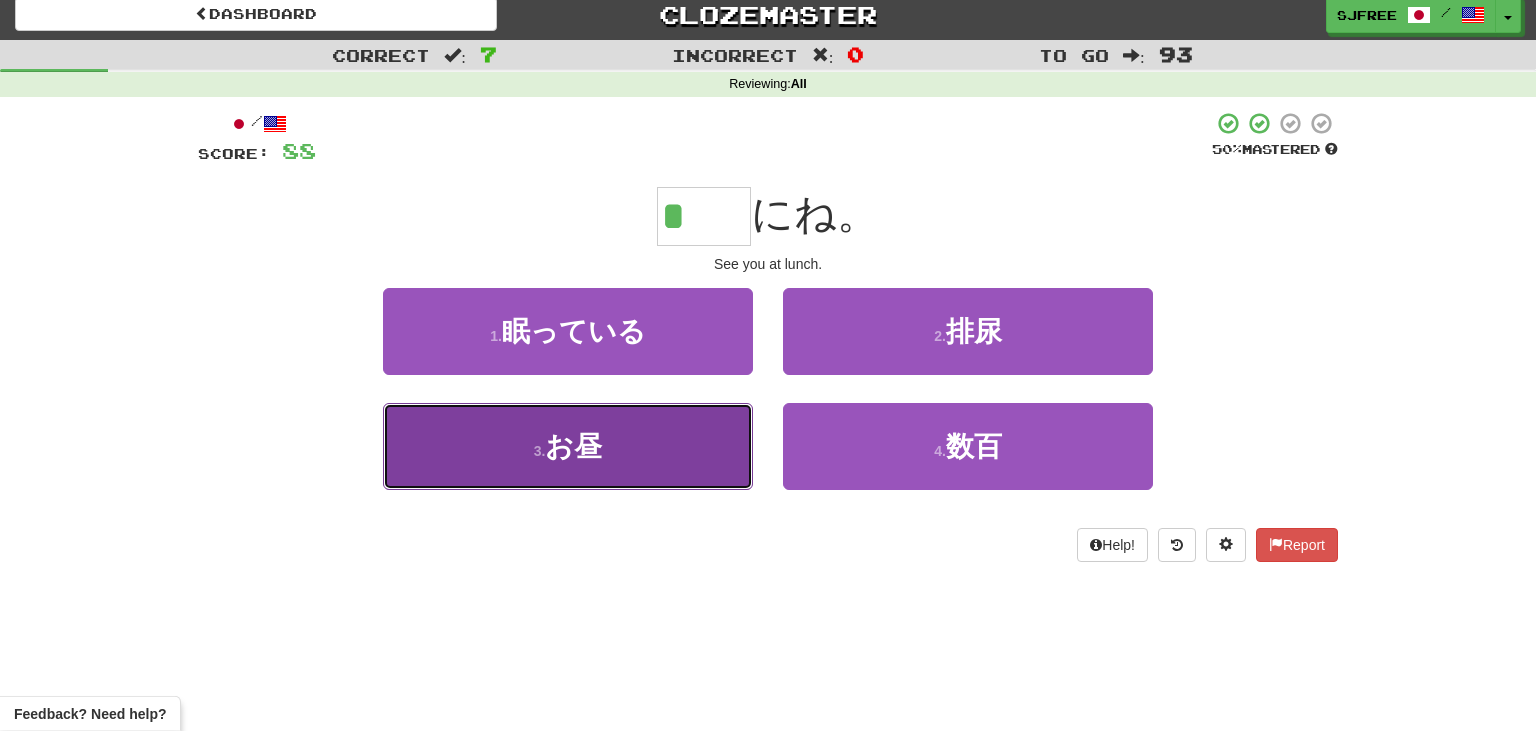 click on "3 .  お昼" at bounding box center [568, 446] 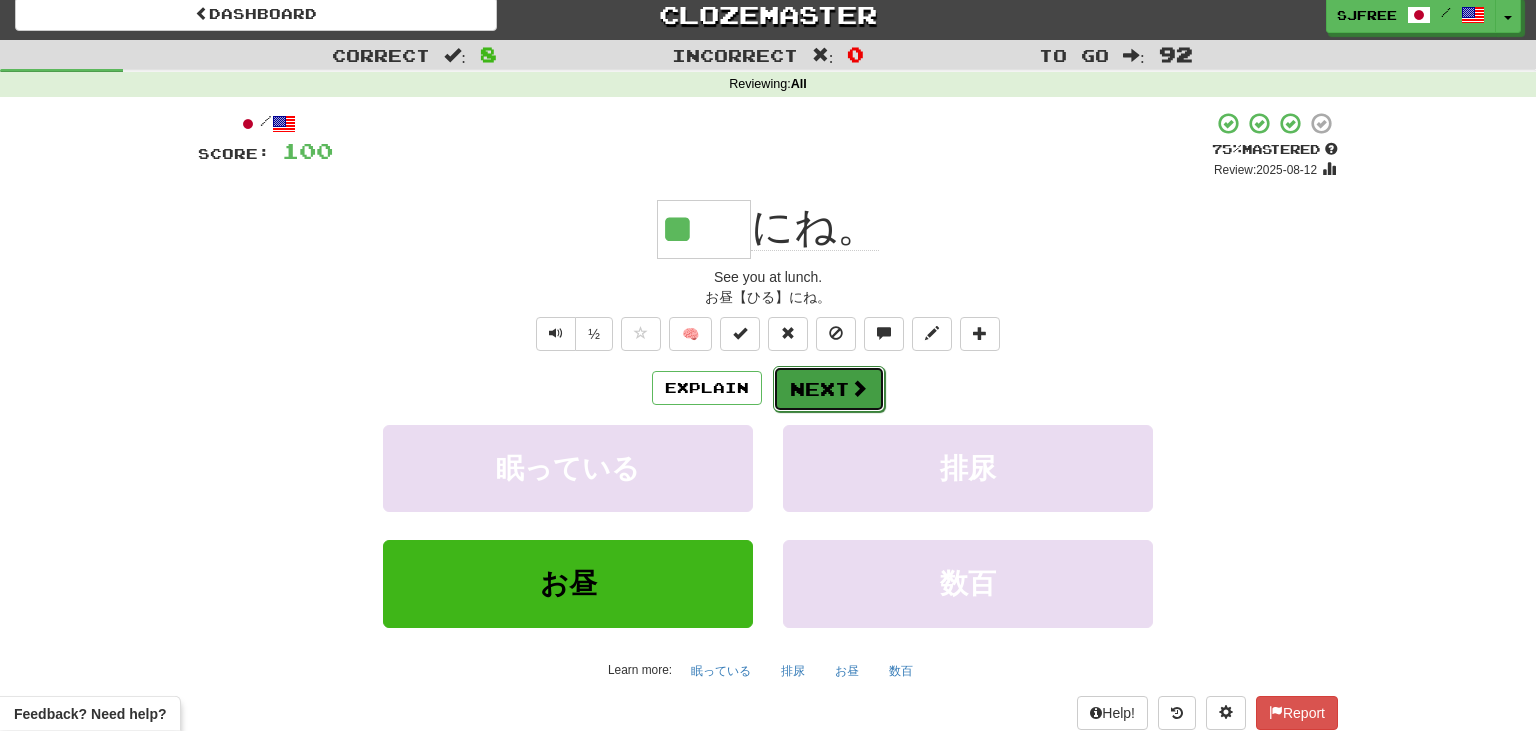 click on "Next" at bounding box center (829, 389) 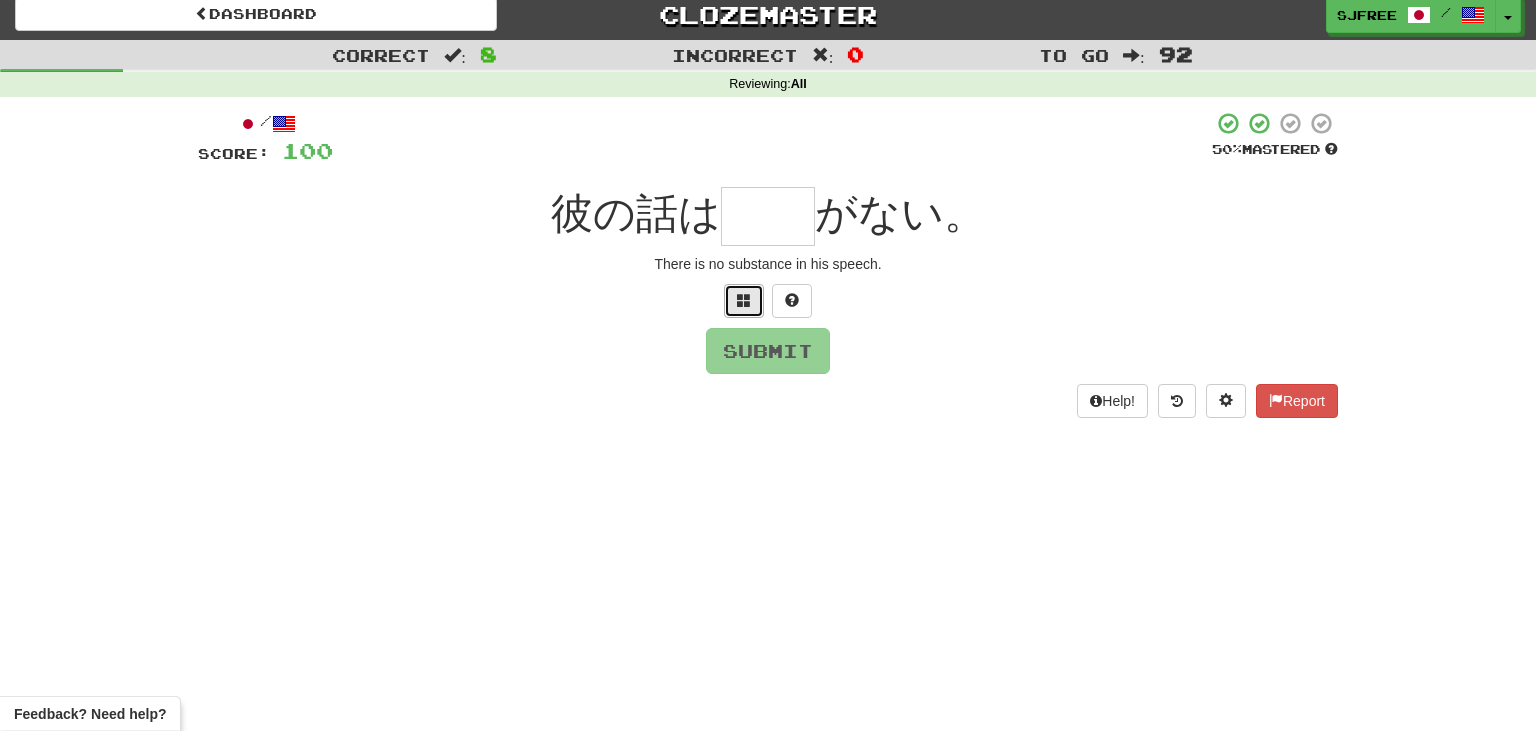 click at bounding box center (744, 300) 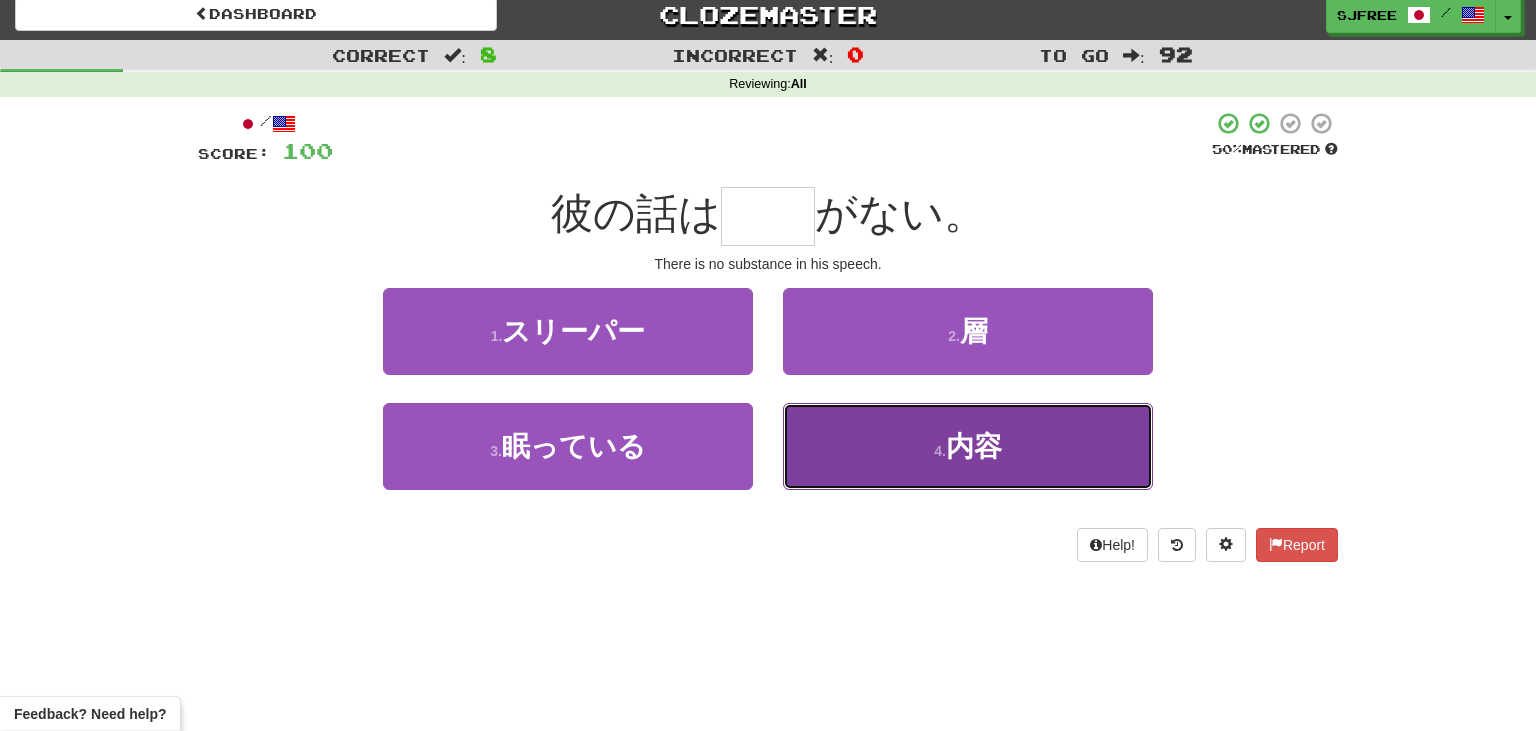 click on "内容" at bounding box center [974, 446] 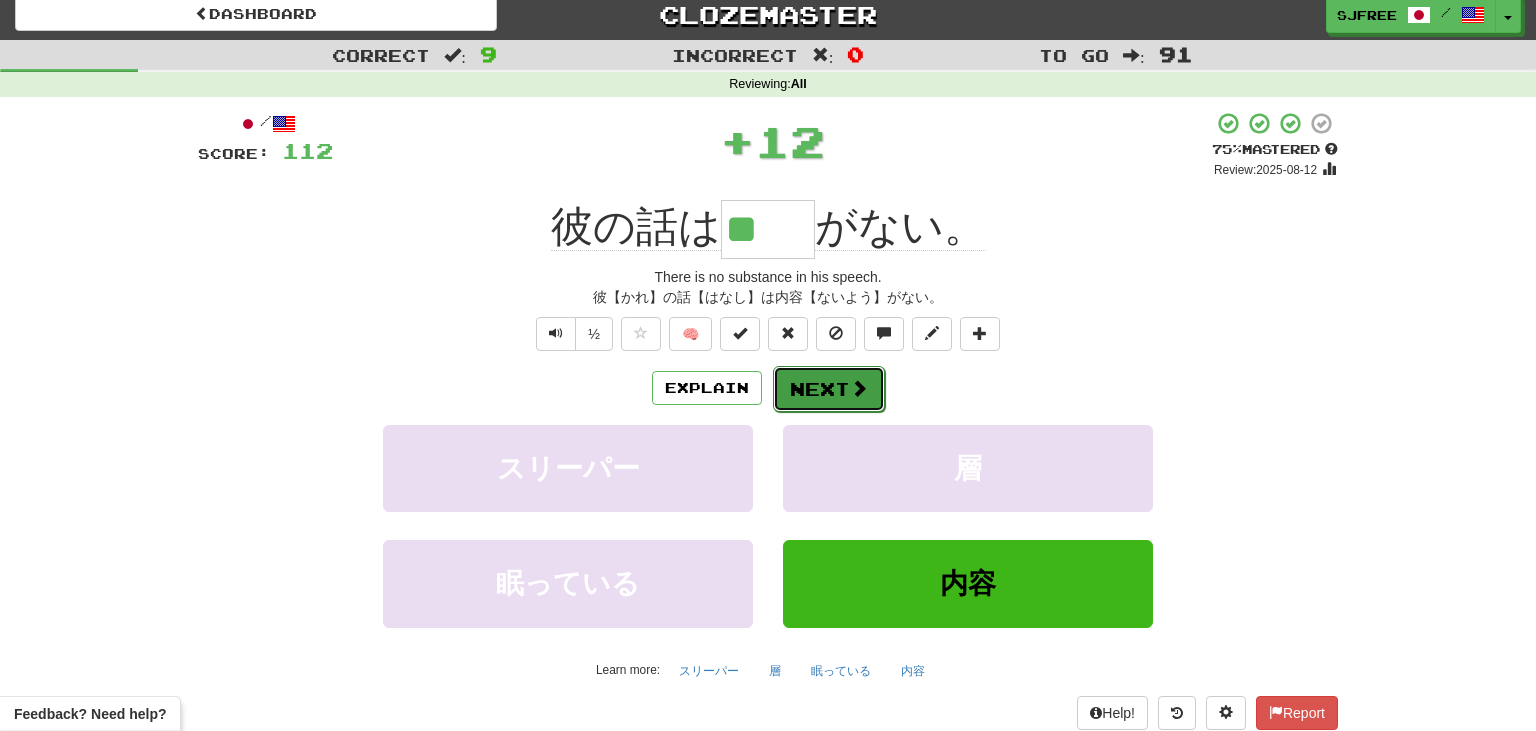 click on "Next" at bounding box center [829, 389] 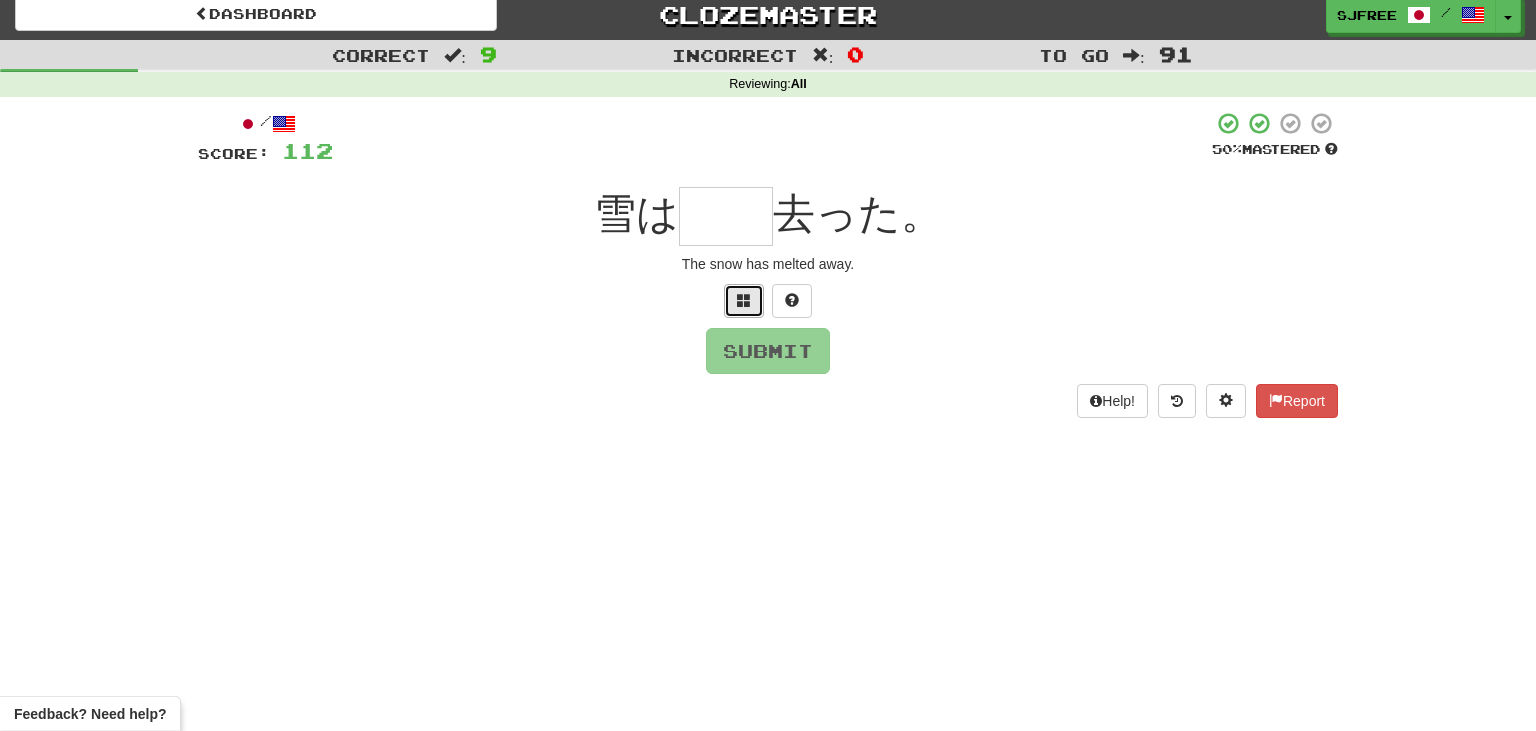 click at bounding box center (744, 301) 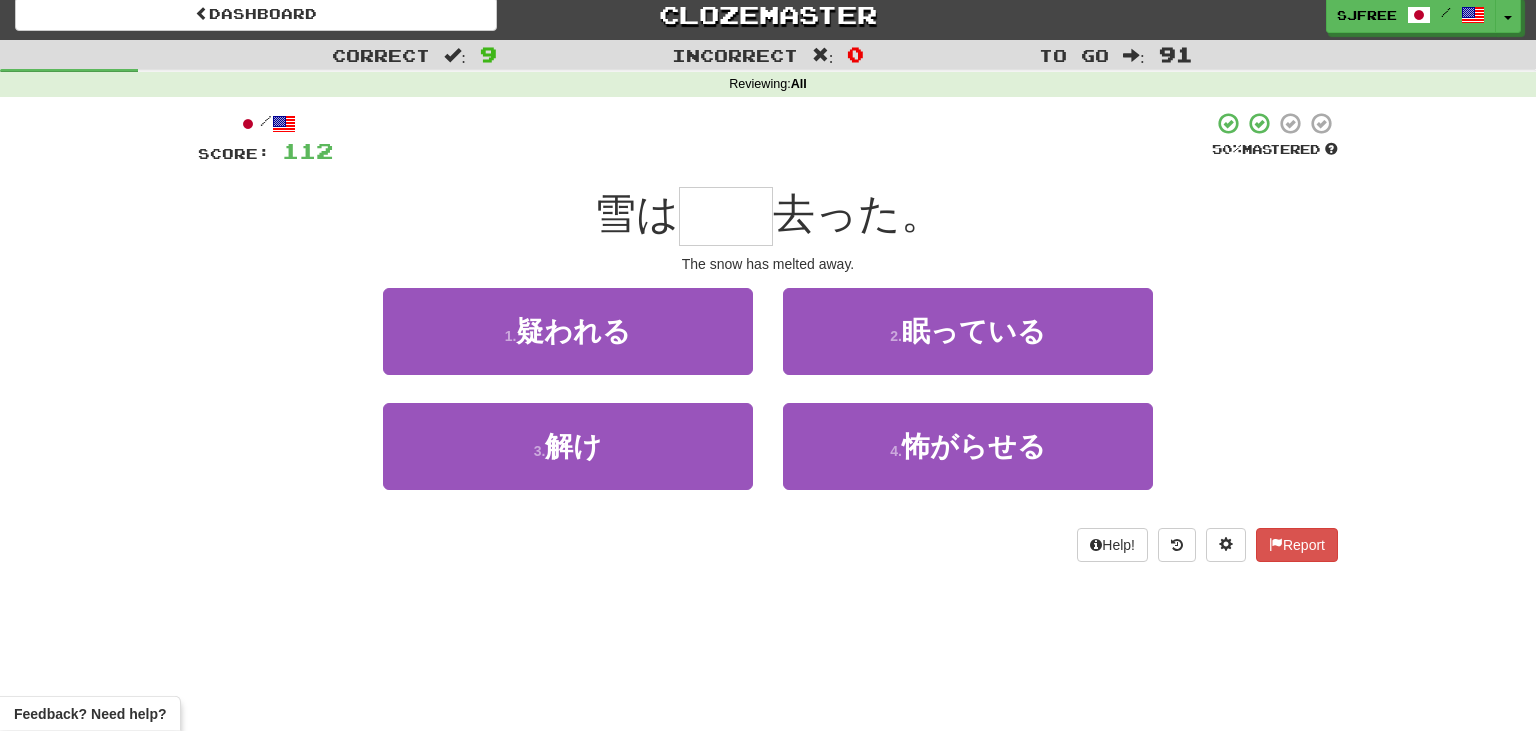 click on "3 .  解け" at bounding box center (568, 460) 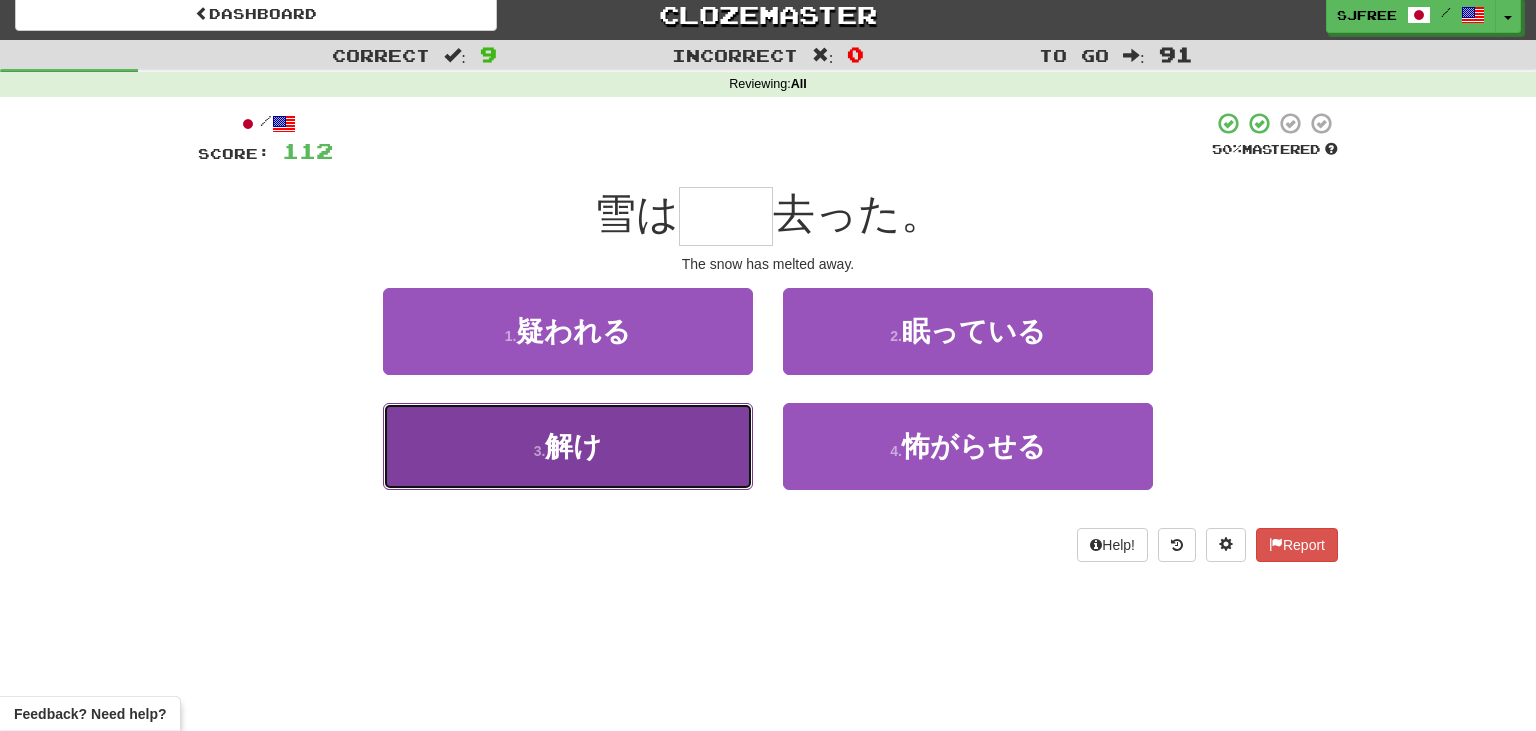 click on "3 .  解け" at bounding box center (568, 446) 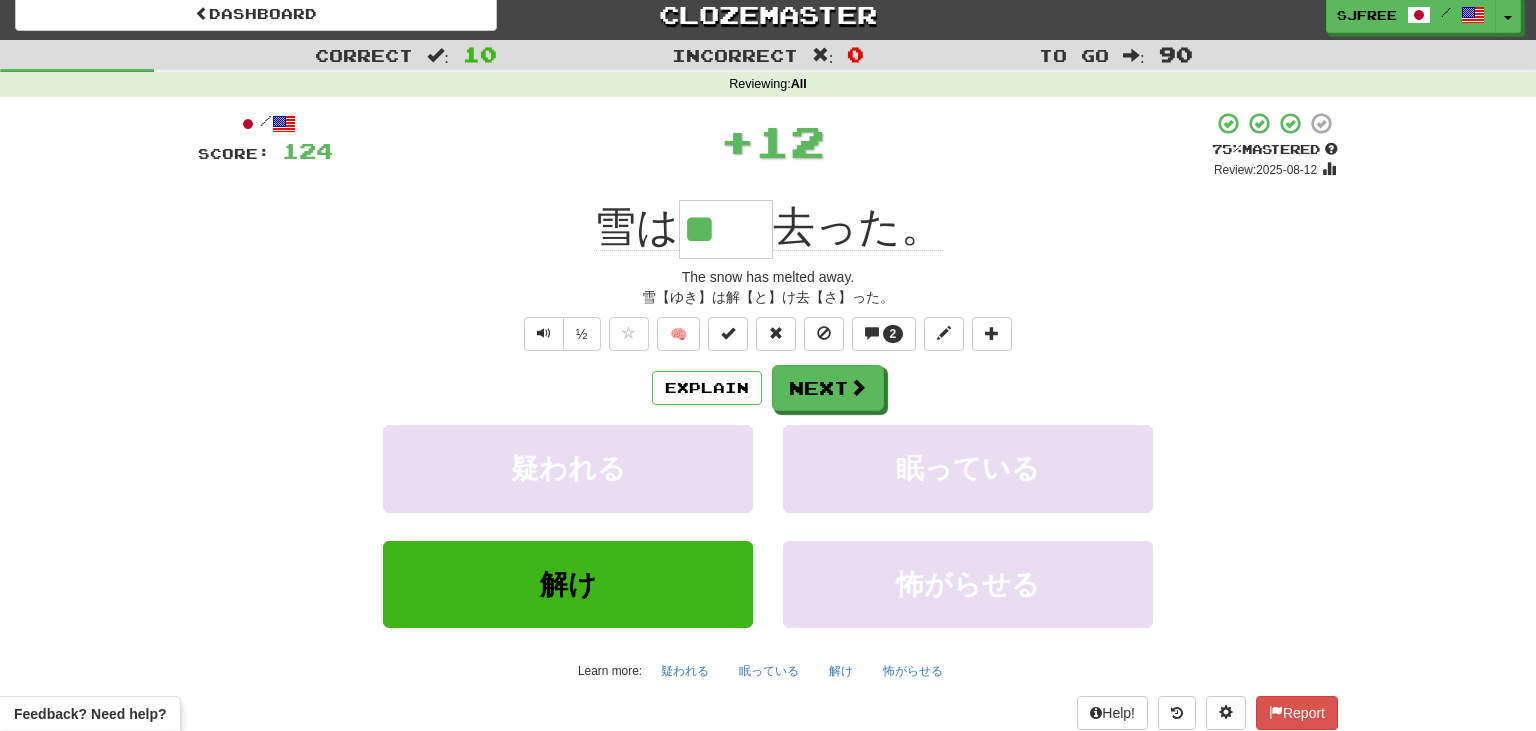 click on "Explain Next" at bounding box center (768, 388) 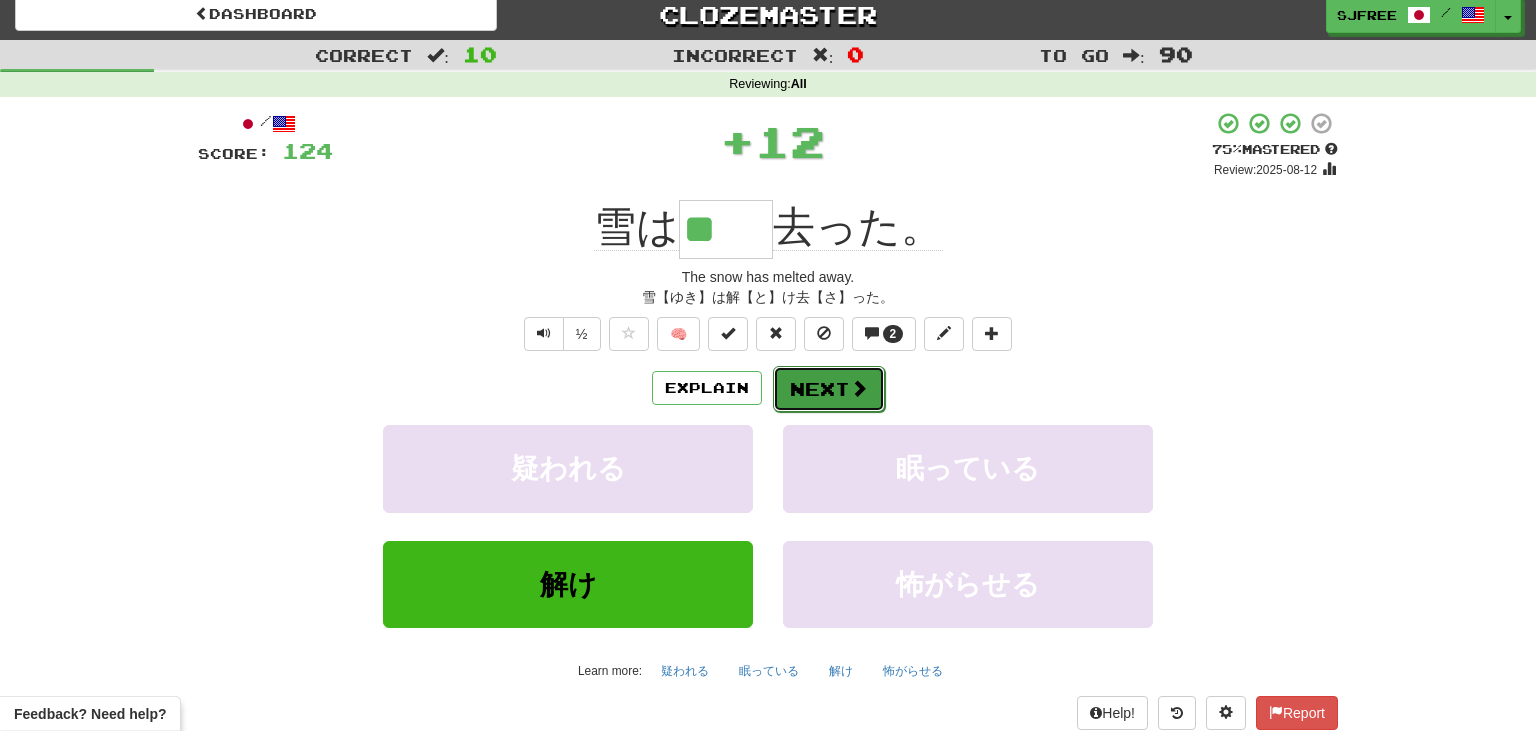 click on "Next" at bounding box center (829, 389) 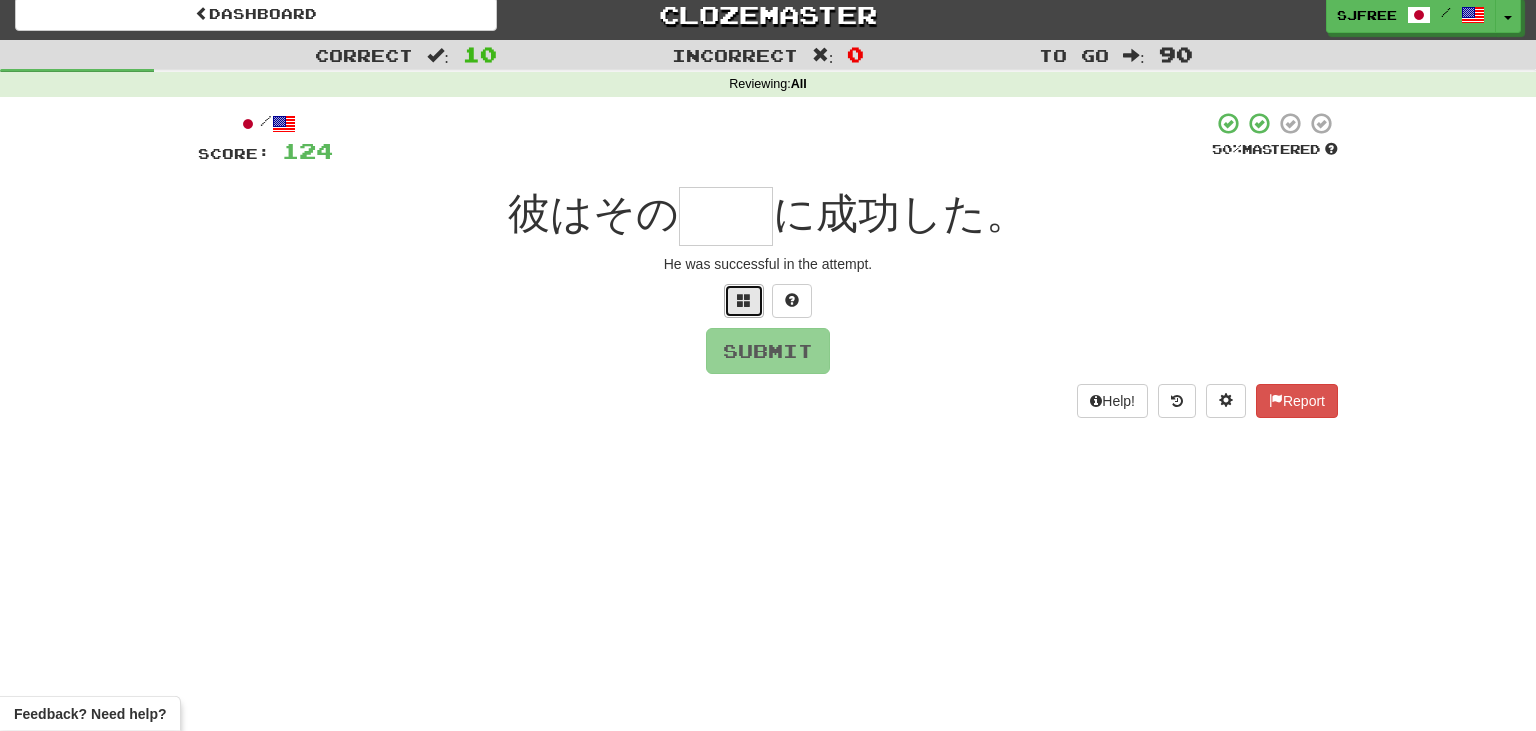 click at bounding box center [744, 300] 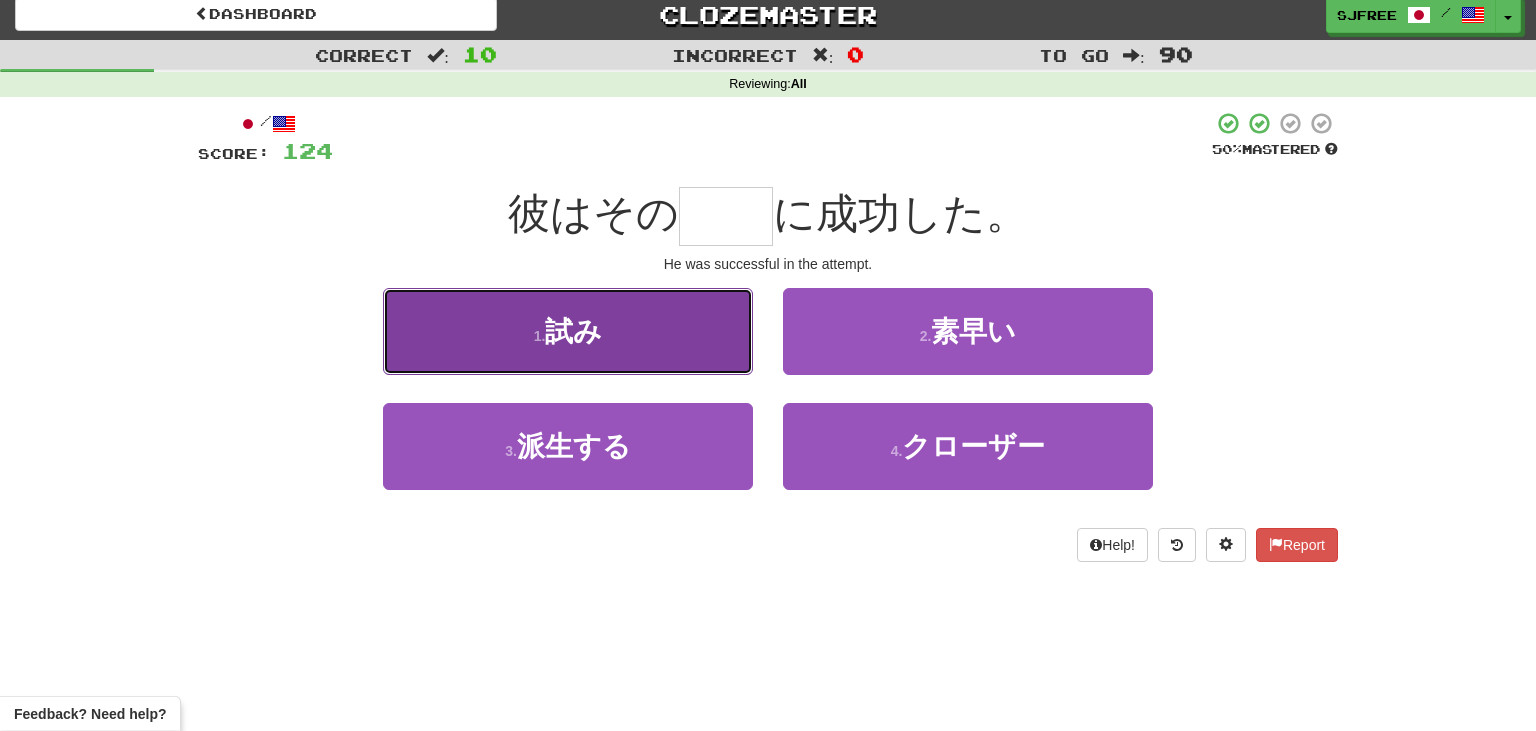 click on "1 .  試み" at bounding box center (568, 331) 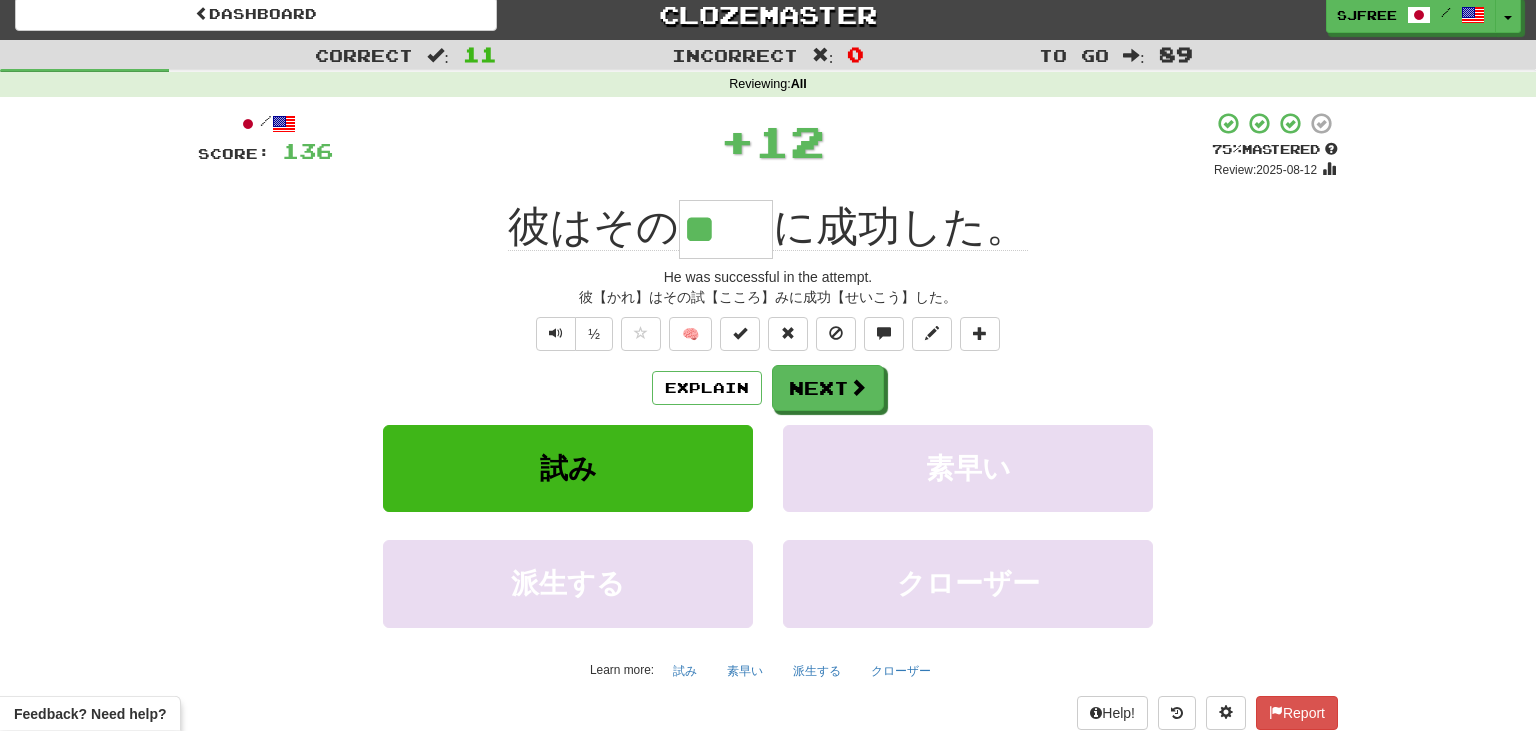 click on "Explain Next" at bounding box center [768, 388] 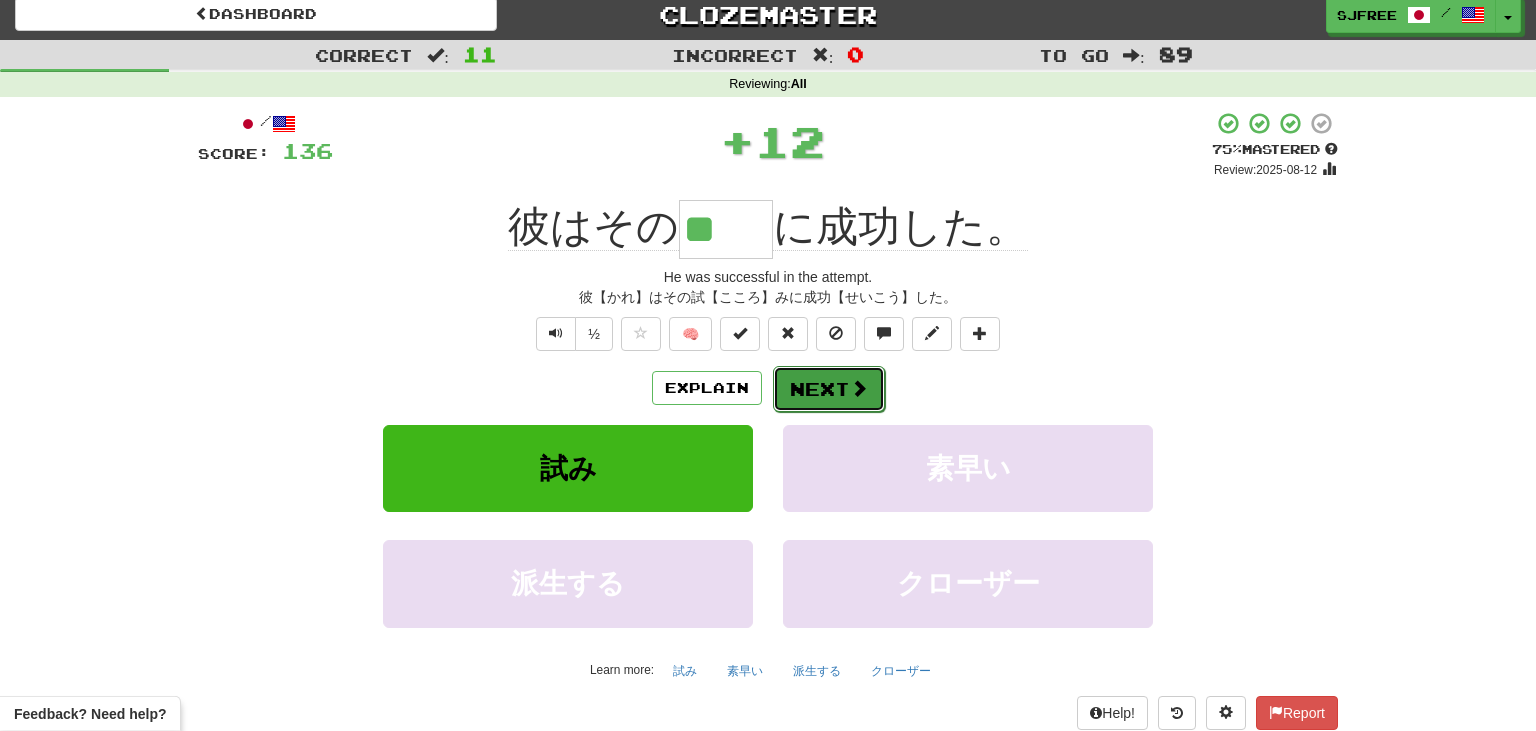 click on "Next" at bounding box center (829, 389) 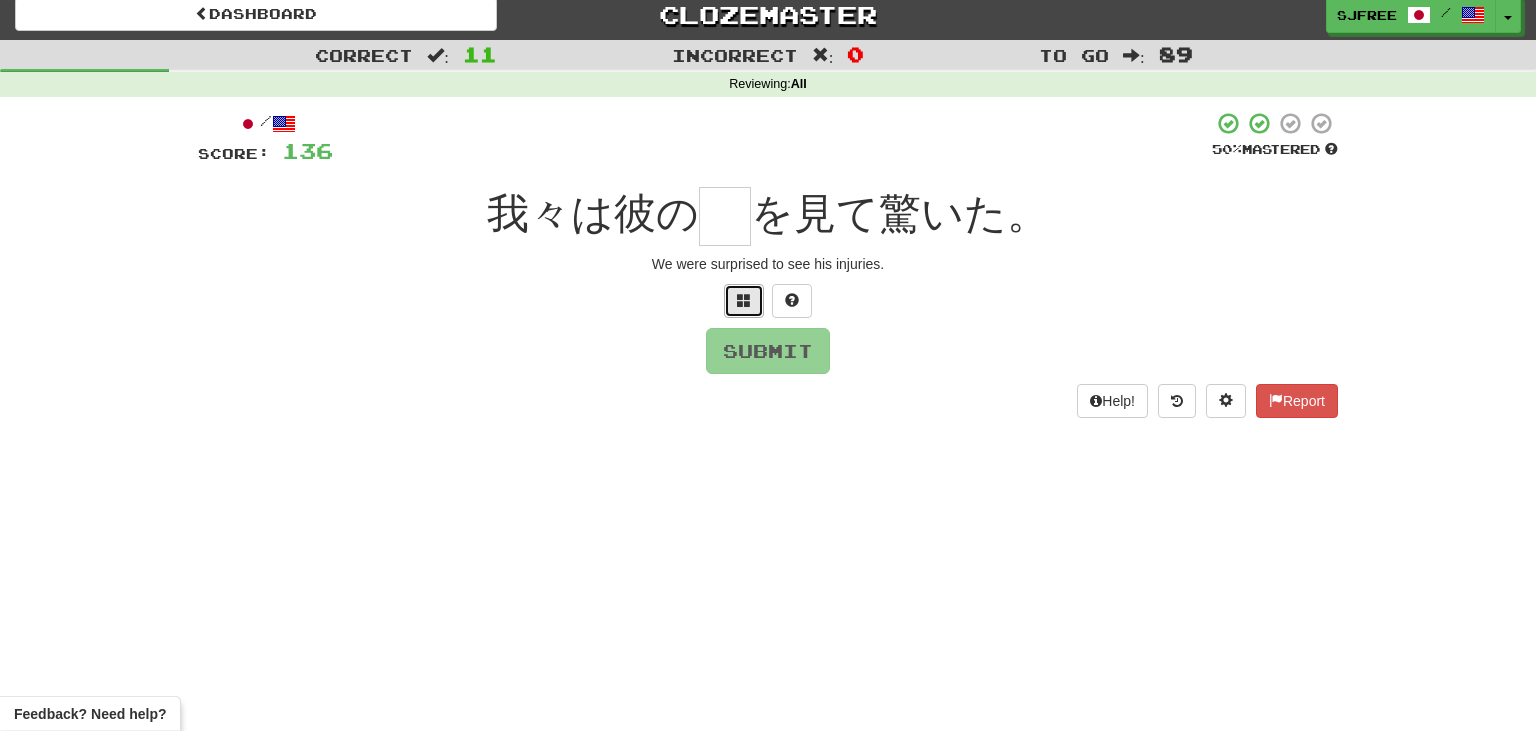 click at bounding box center (744, 301) 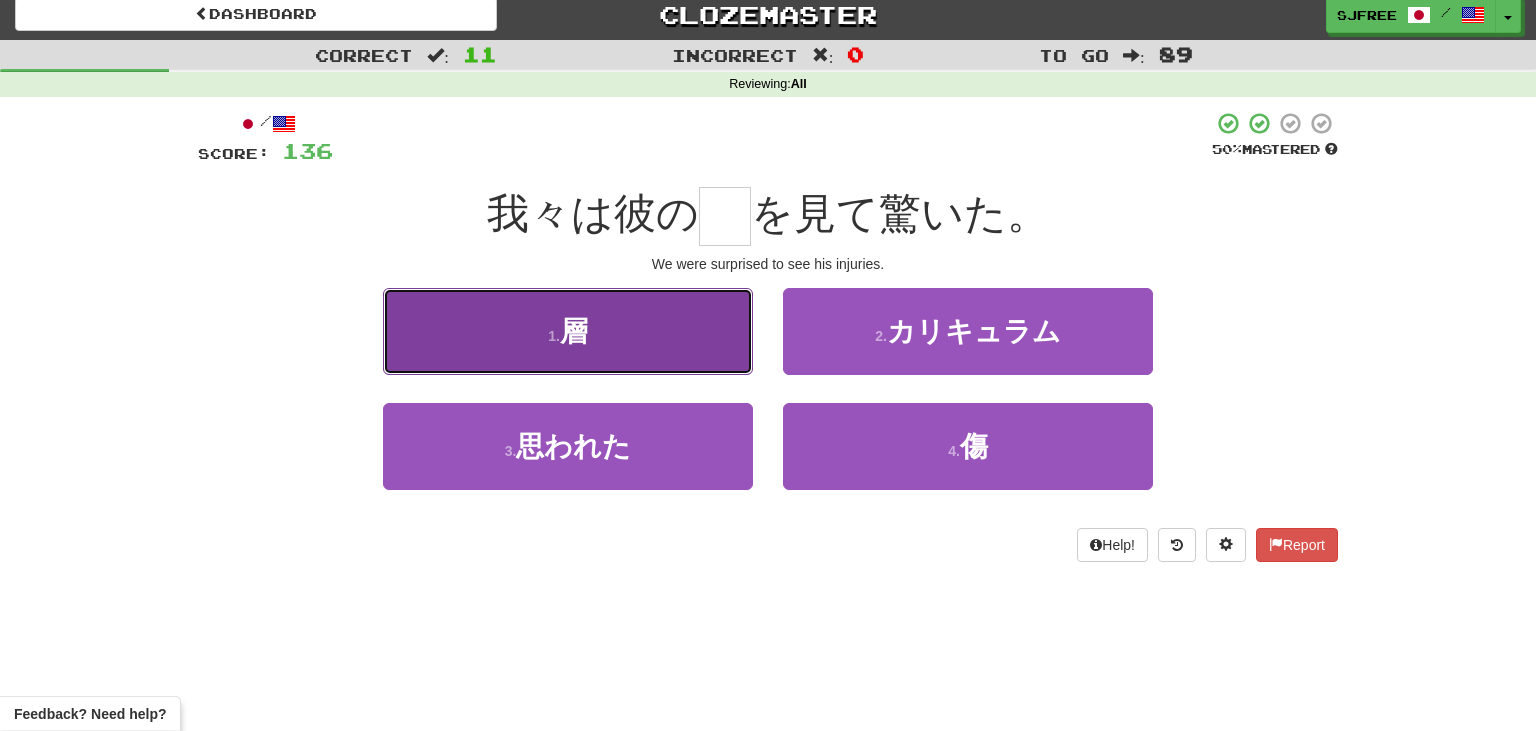 click on "1 .  層" at bounding box center [568, 331] 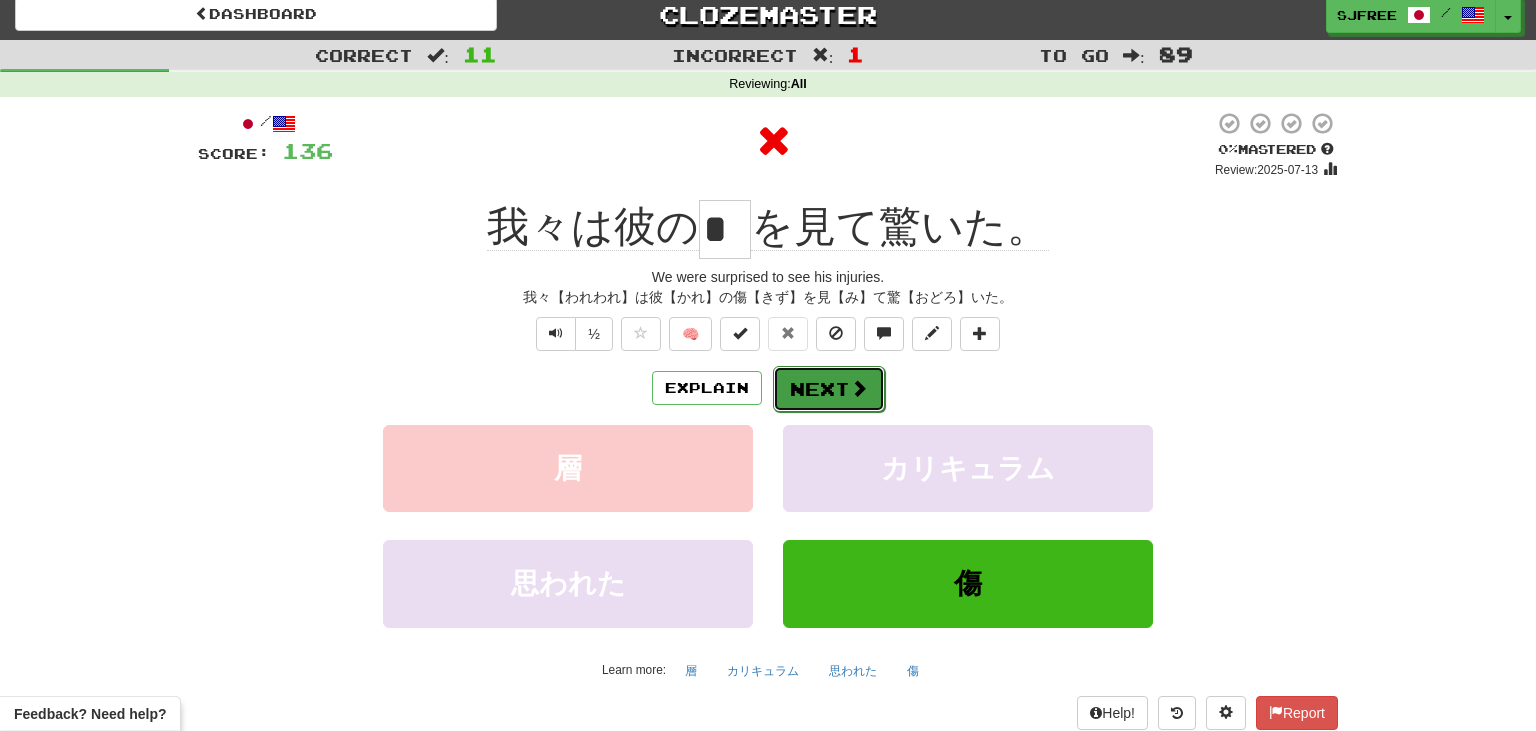 click on "Next" at bounding box center (829, 389) 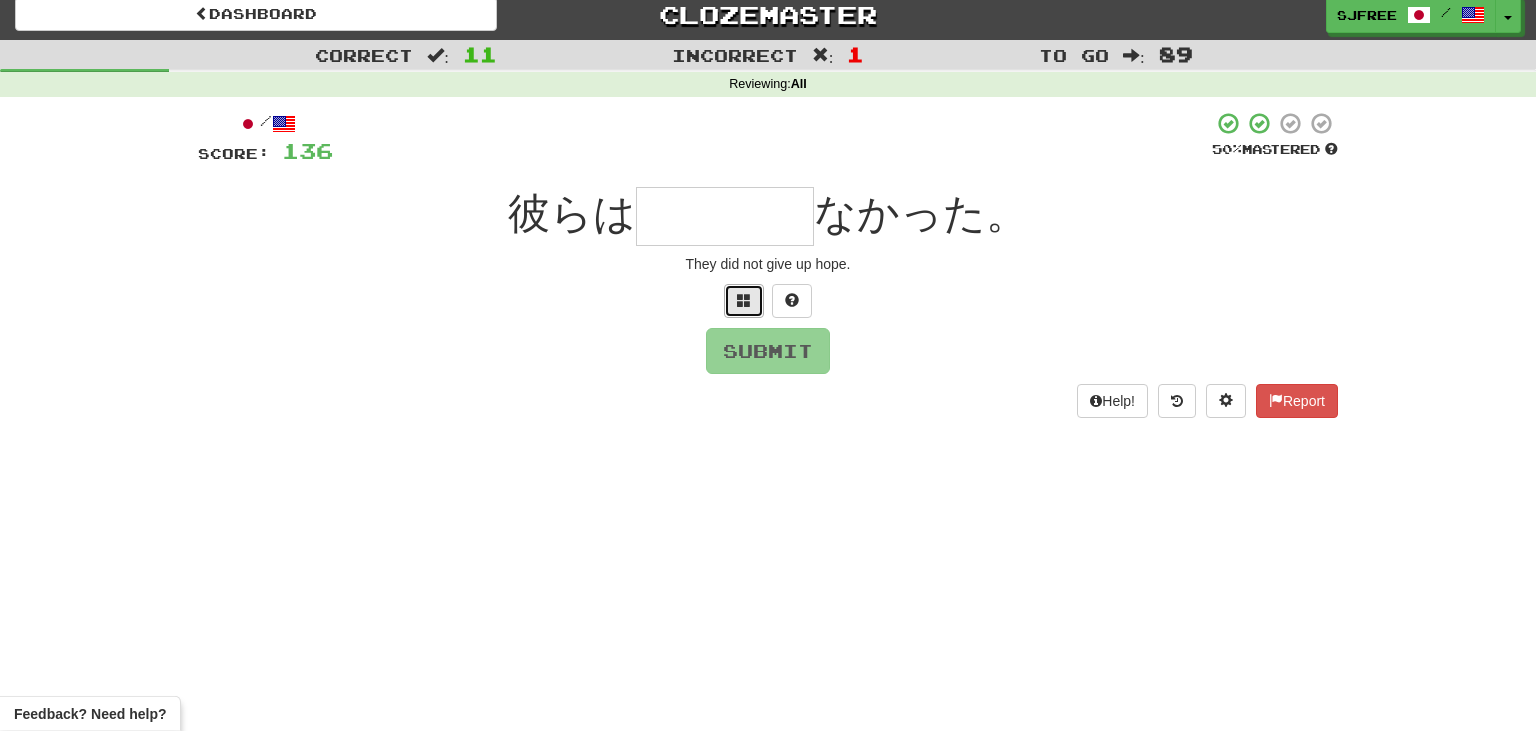 click at bounding box center [744, 301] 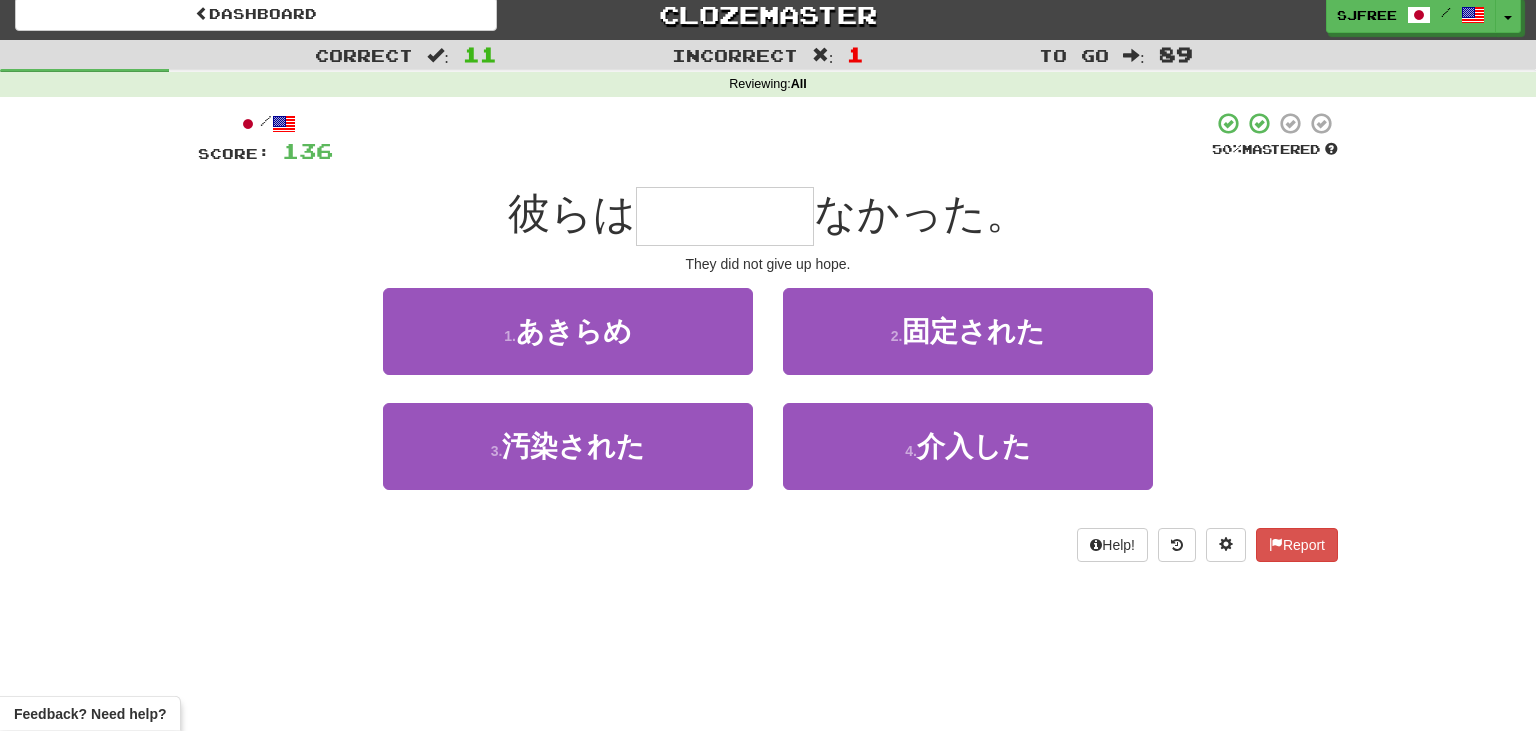 type on "*" 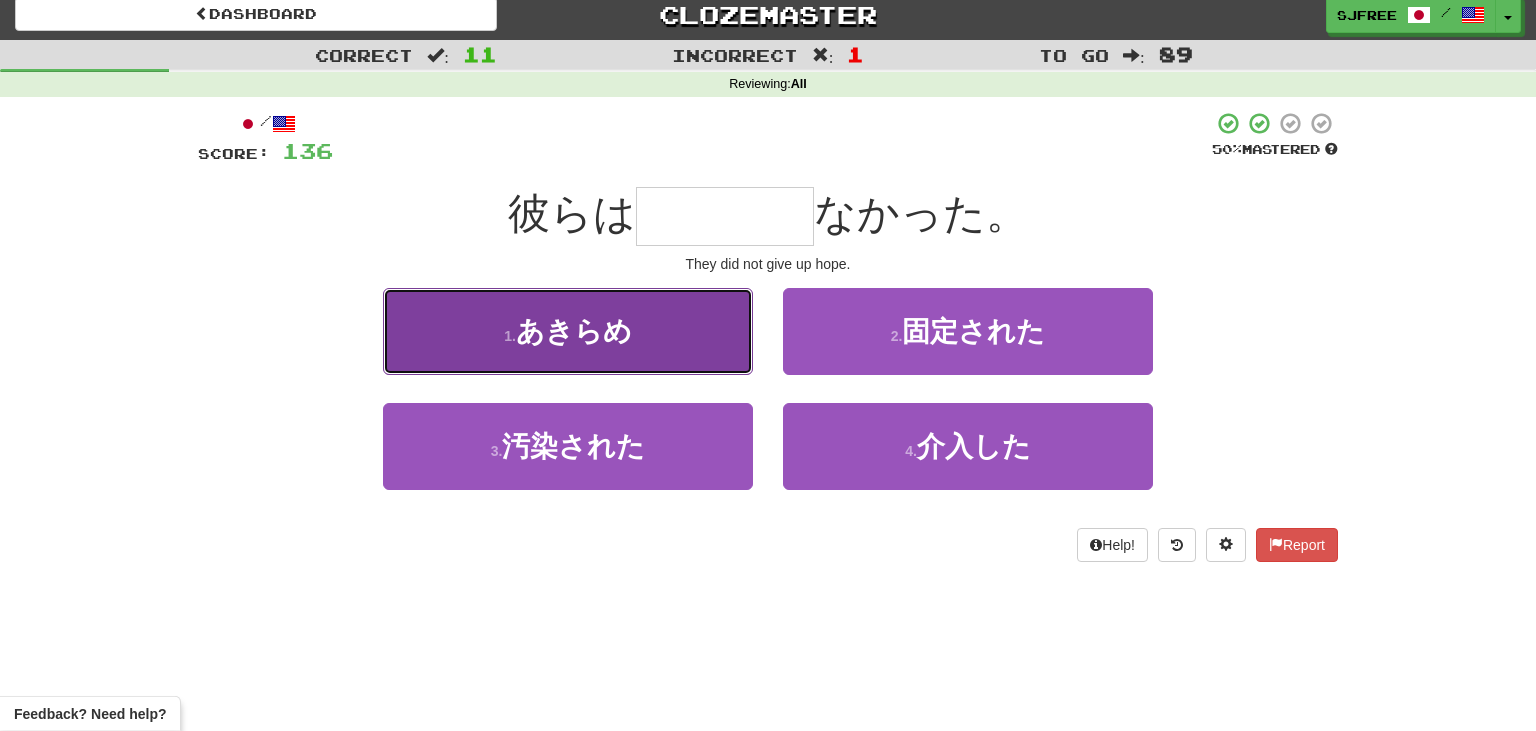 click on "1 .  あきらめ" at bounding box center (568, 331) 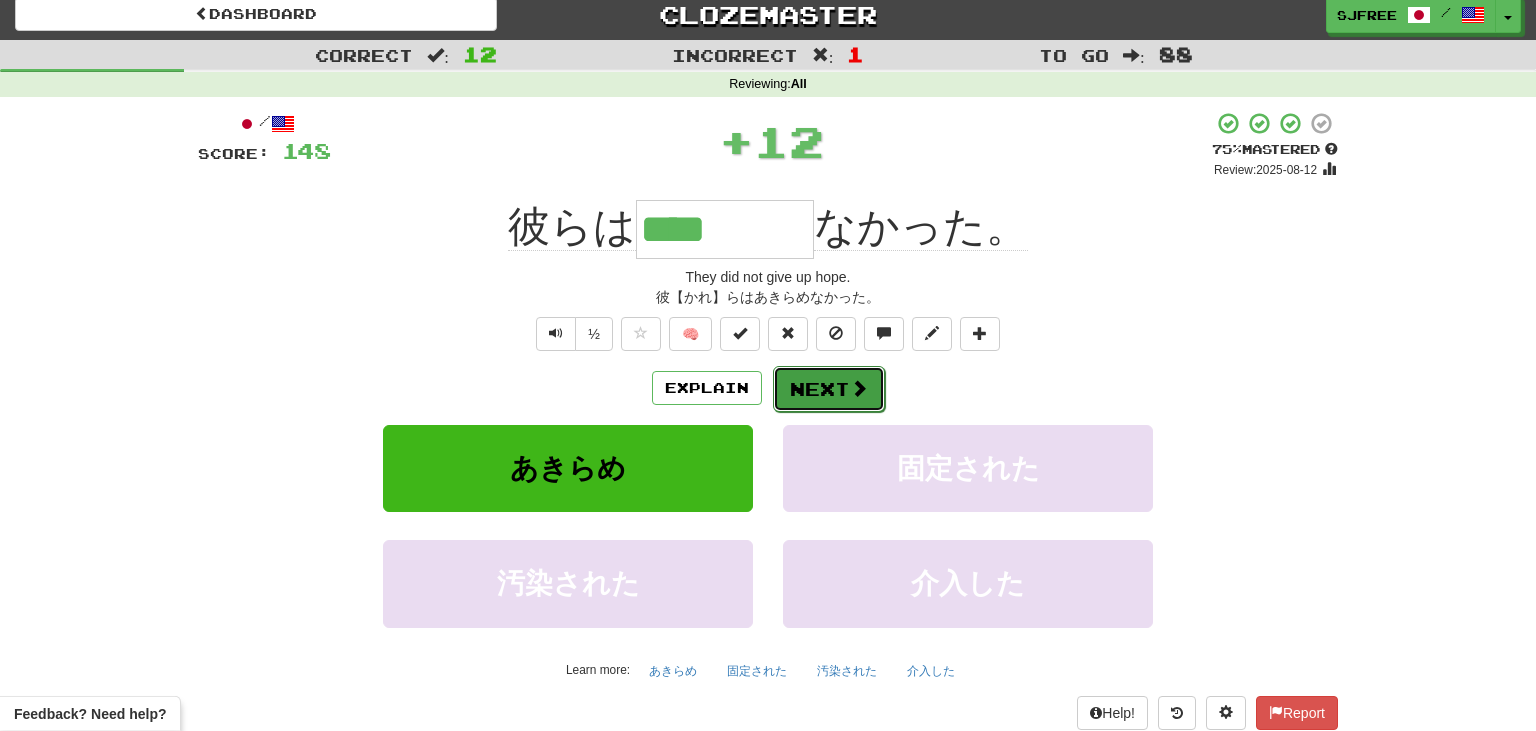 click on "Next" at bounding box center (829, 389) 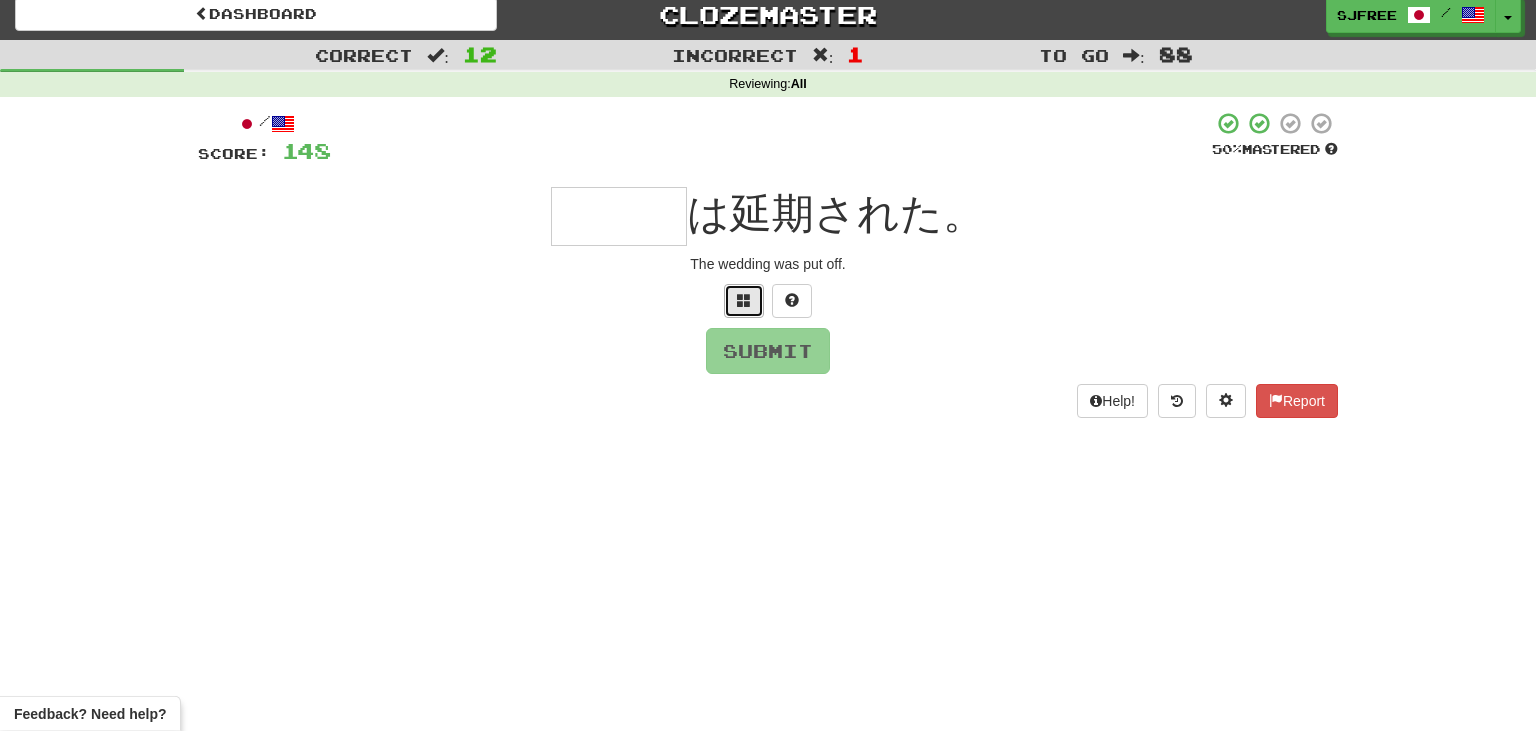click at bounding box center (744, 300) 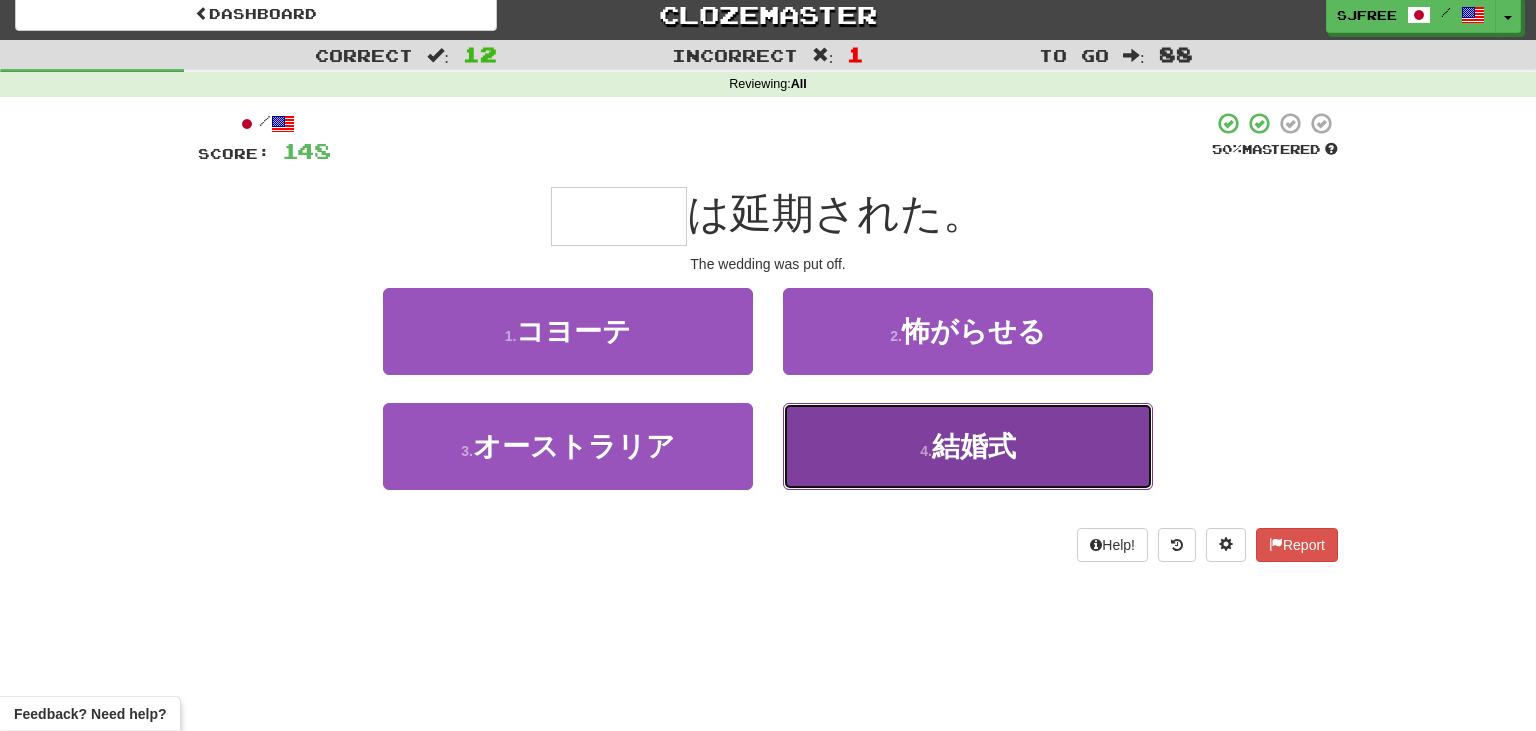 click on "4 .  結婚式" at bounding box center (968, 446) 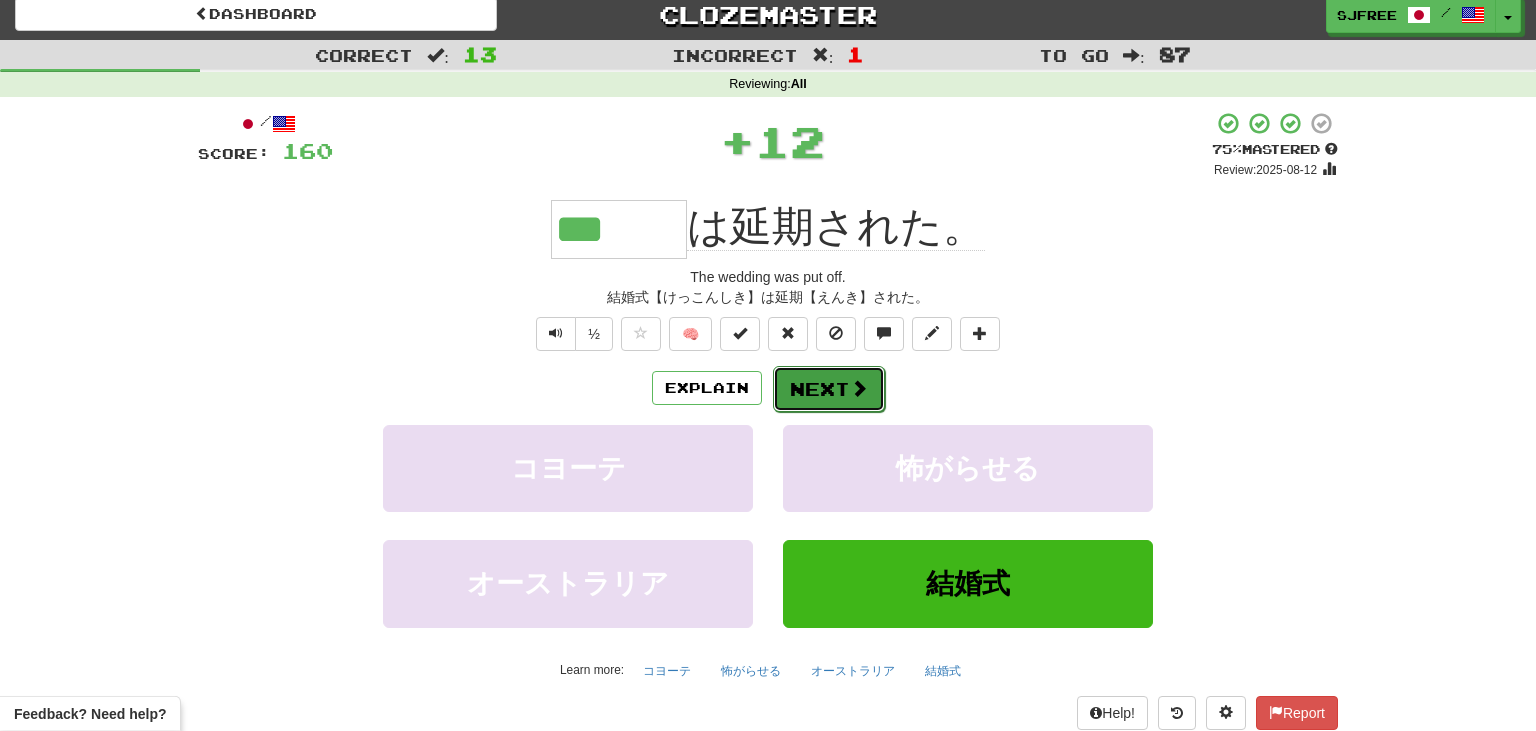click on "Next" at bounding box center (829, 389) 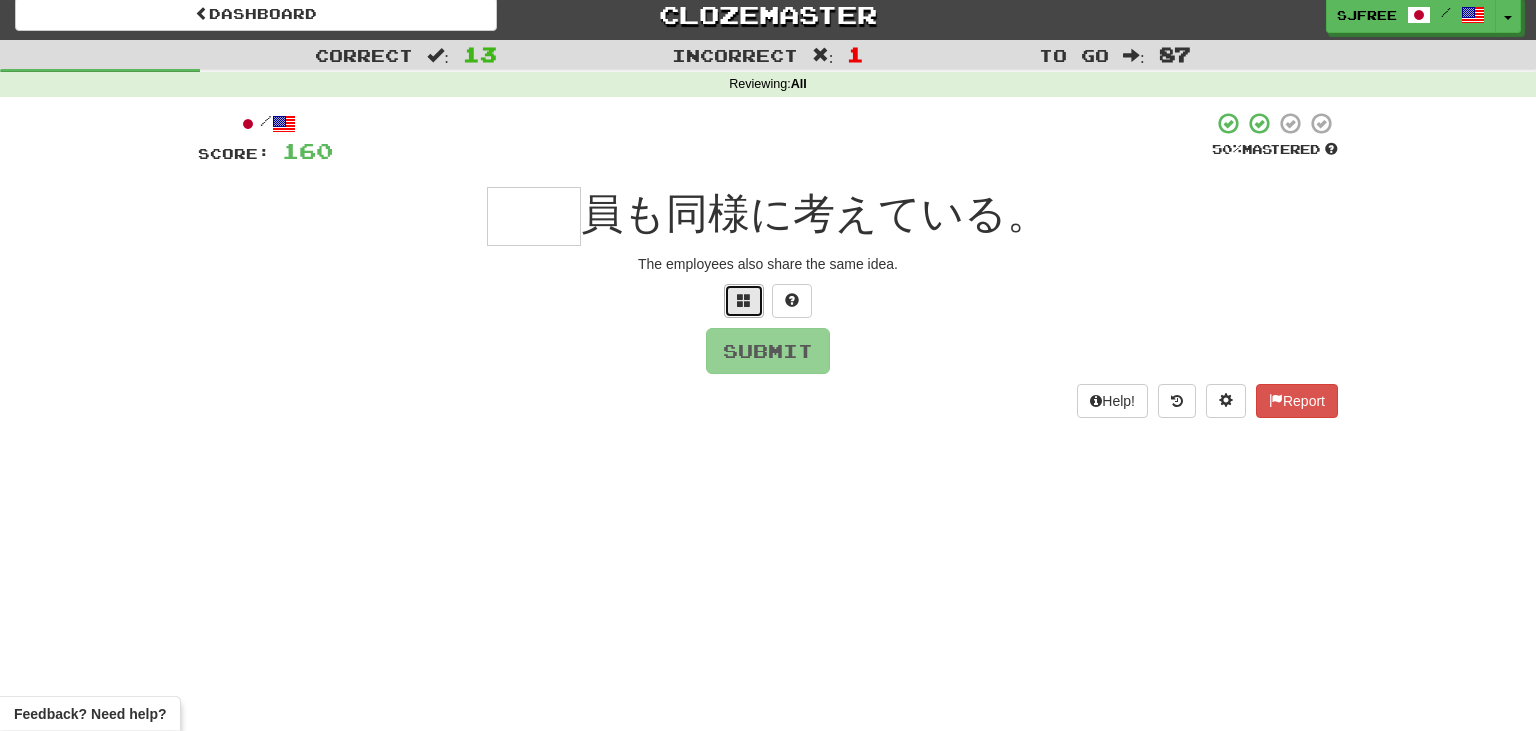 click at bounding box center (744, 300) 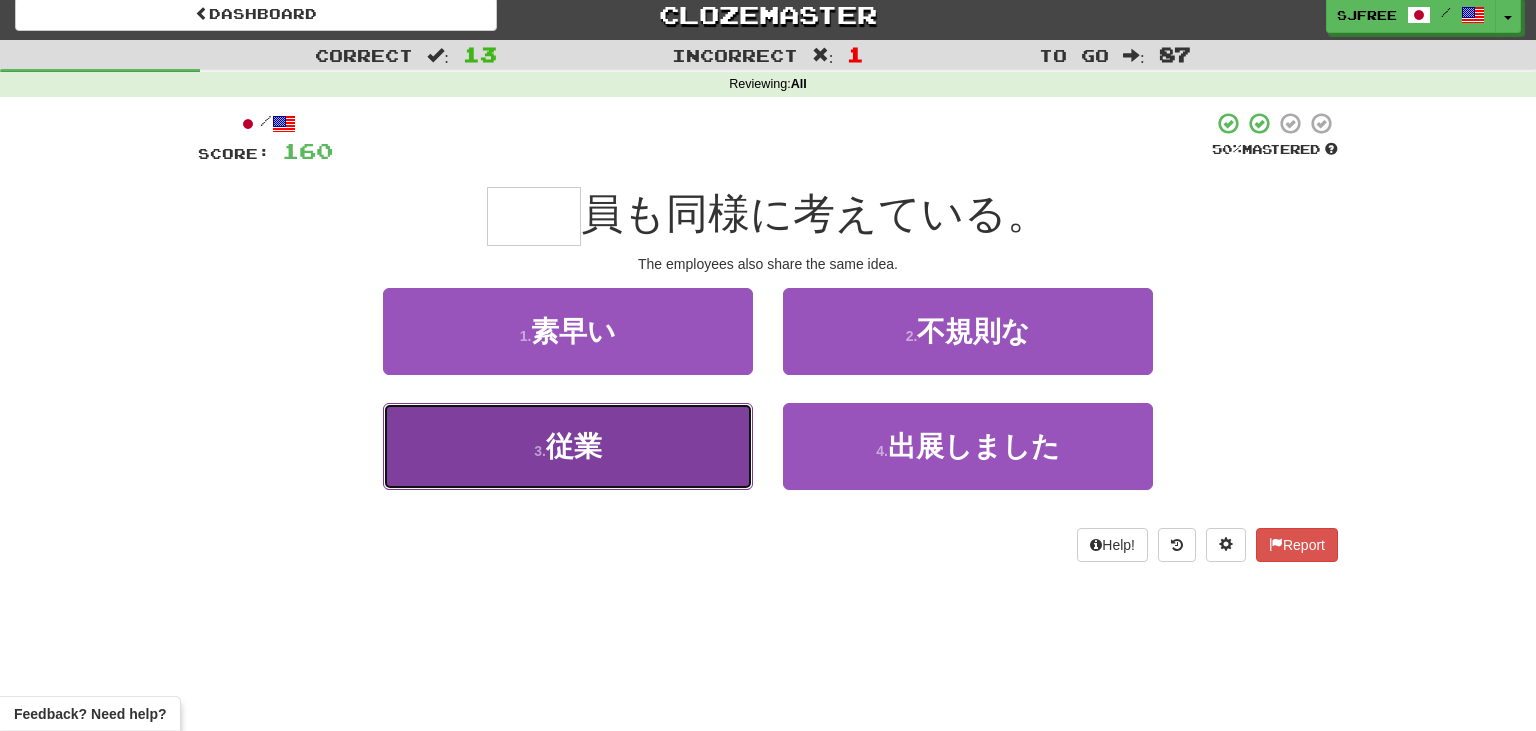 click on "3 .  従業" at bounding box center (568, 446) 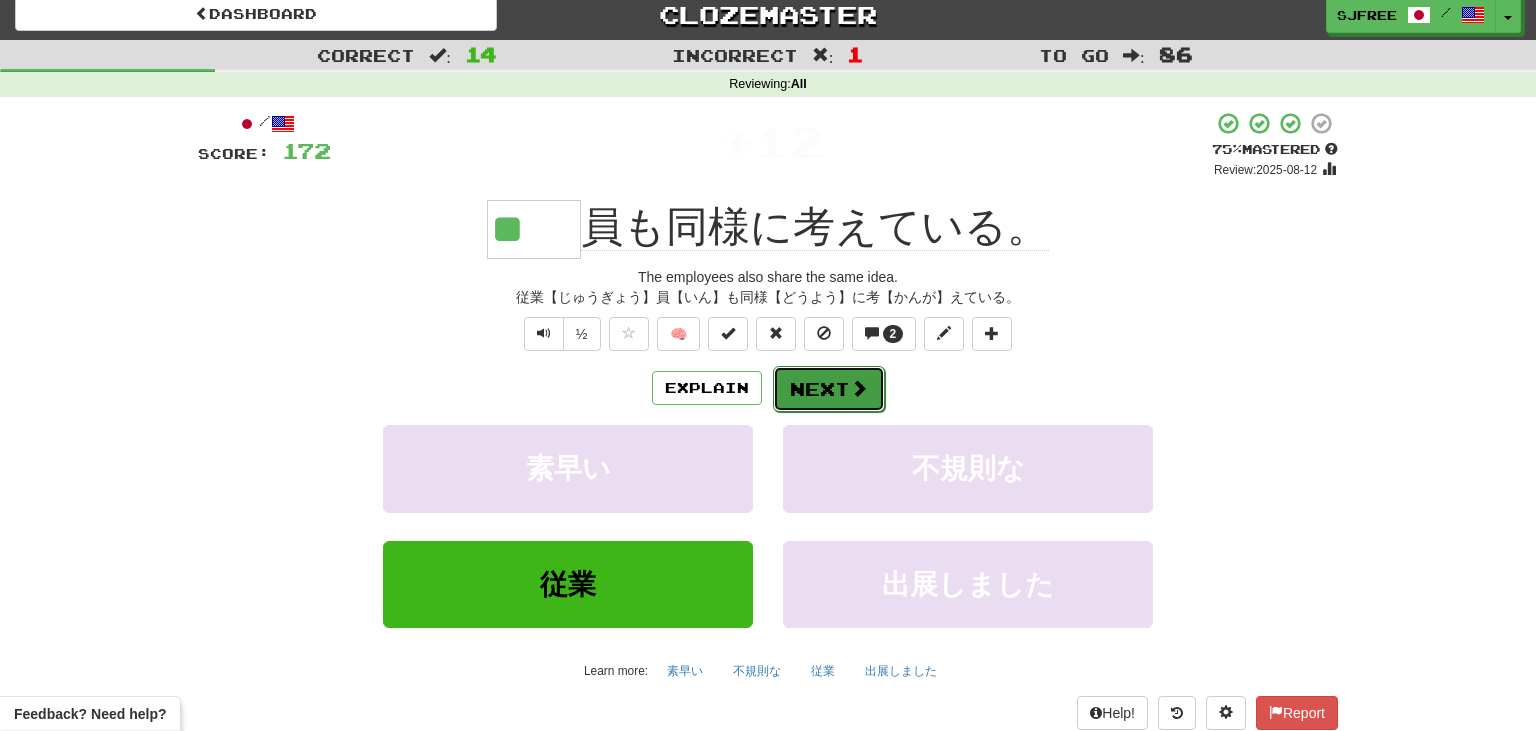 click on "Next" at bounding box center (829, 389) 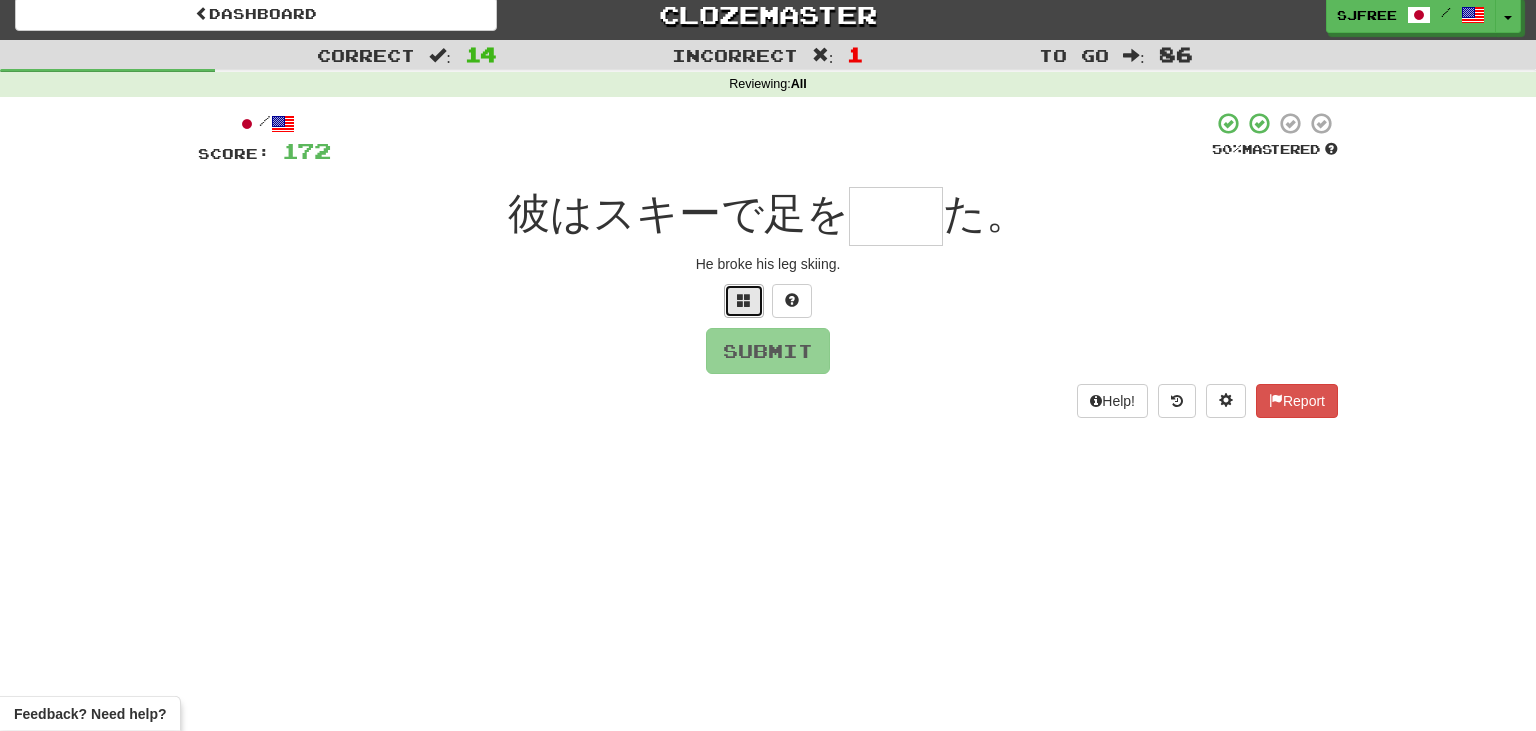 click at bounding box center (744, 301) 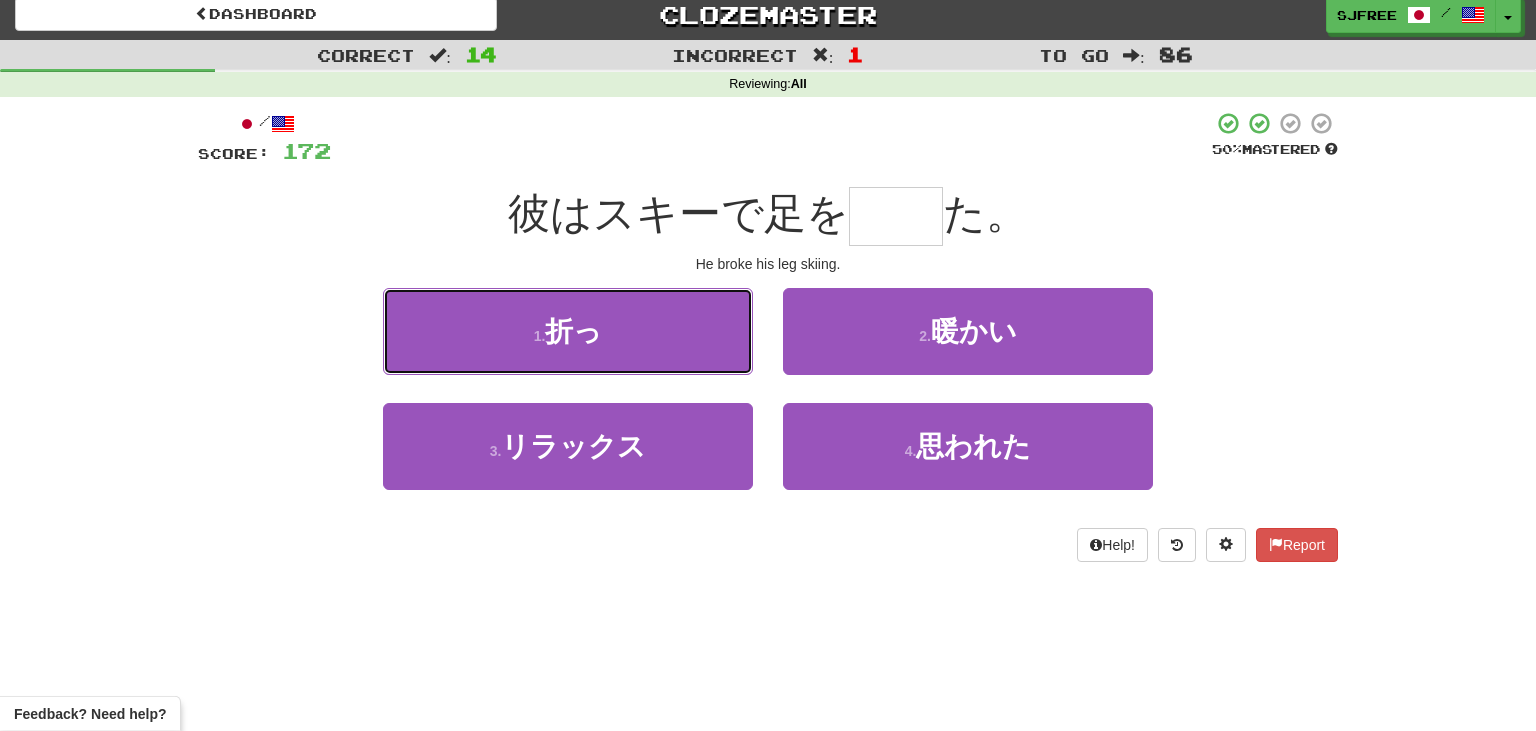 click on "1 .  折っ" at bounding box center (568, 331) 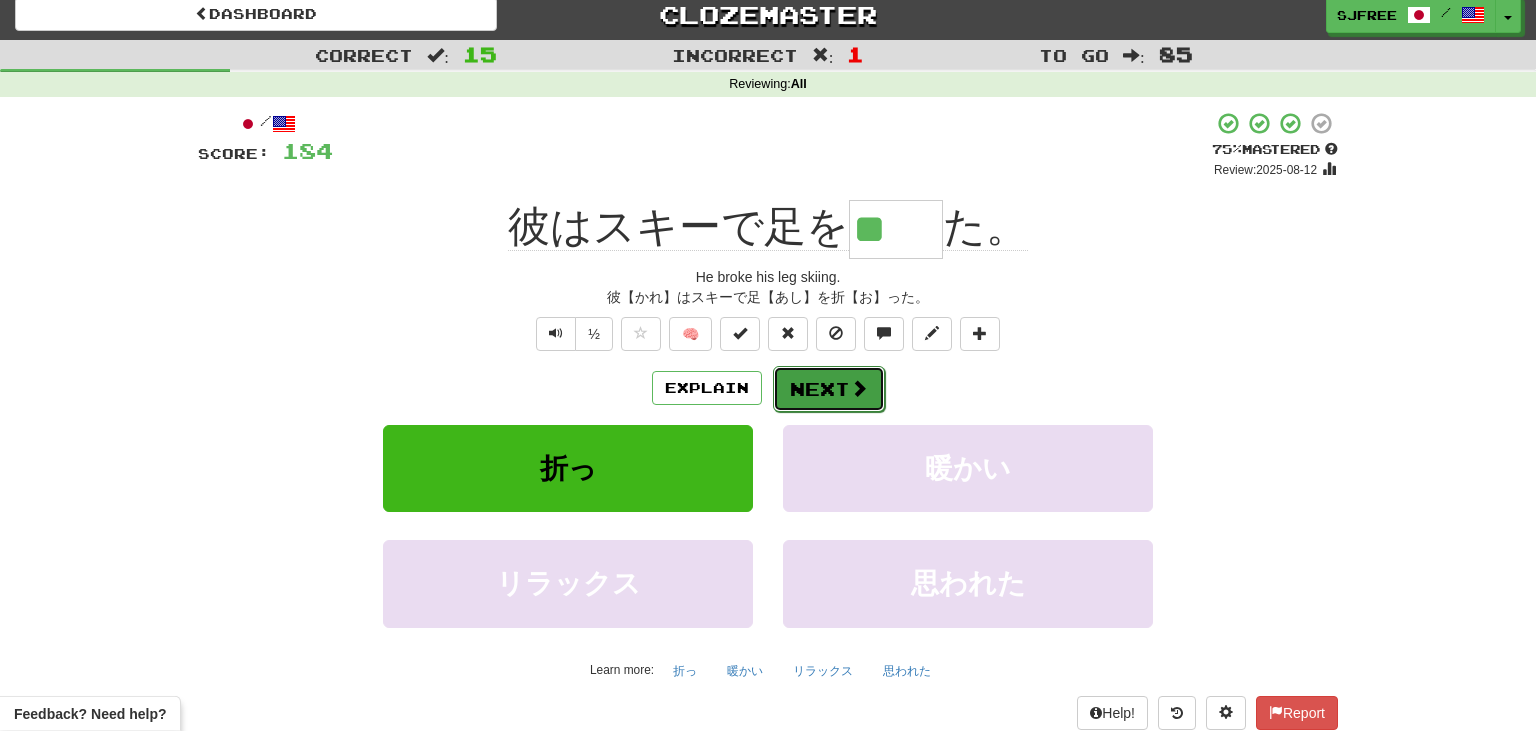 click on "Next" at bounding box center [829, 389] 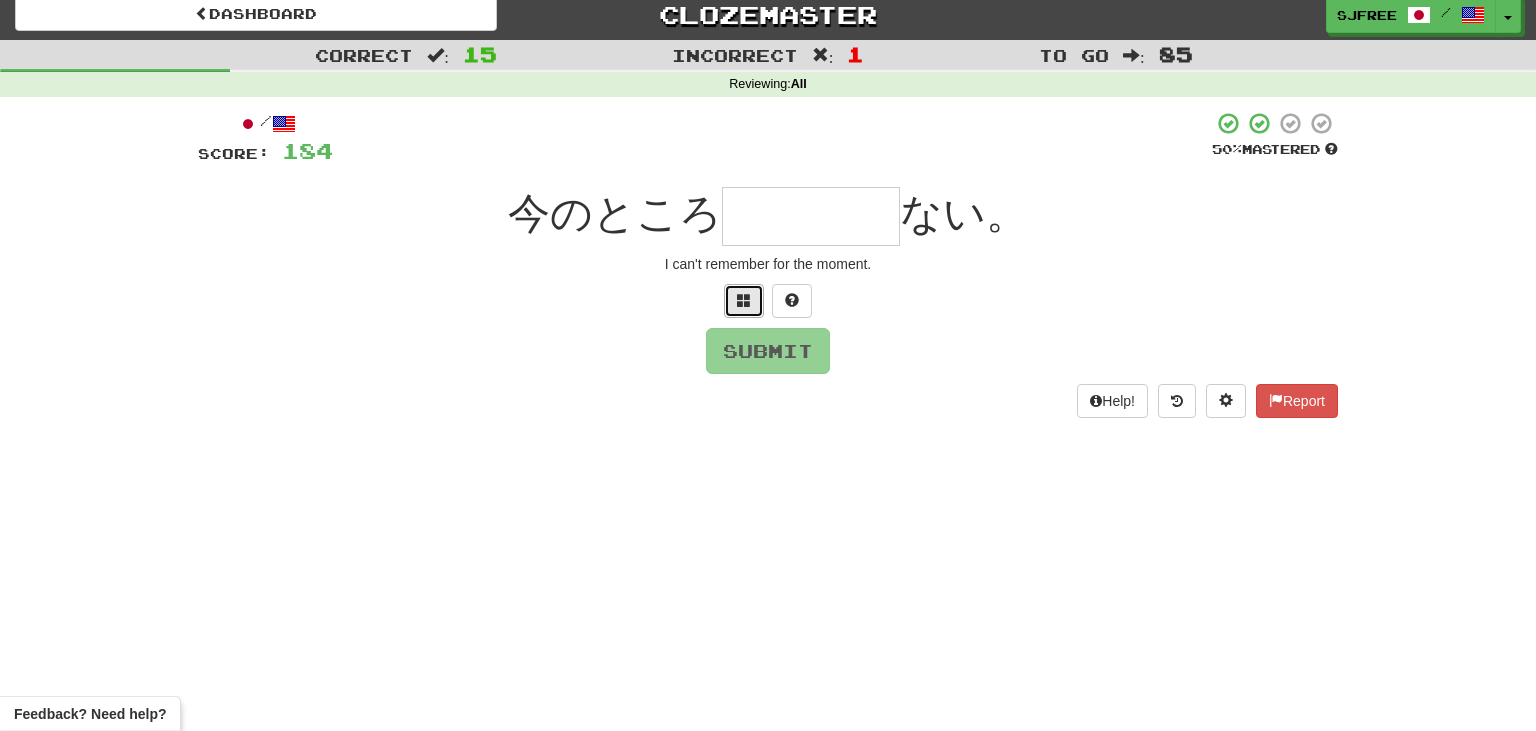 click at bounding box center (744, 300) 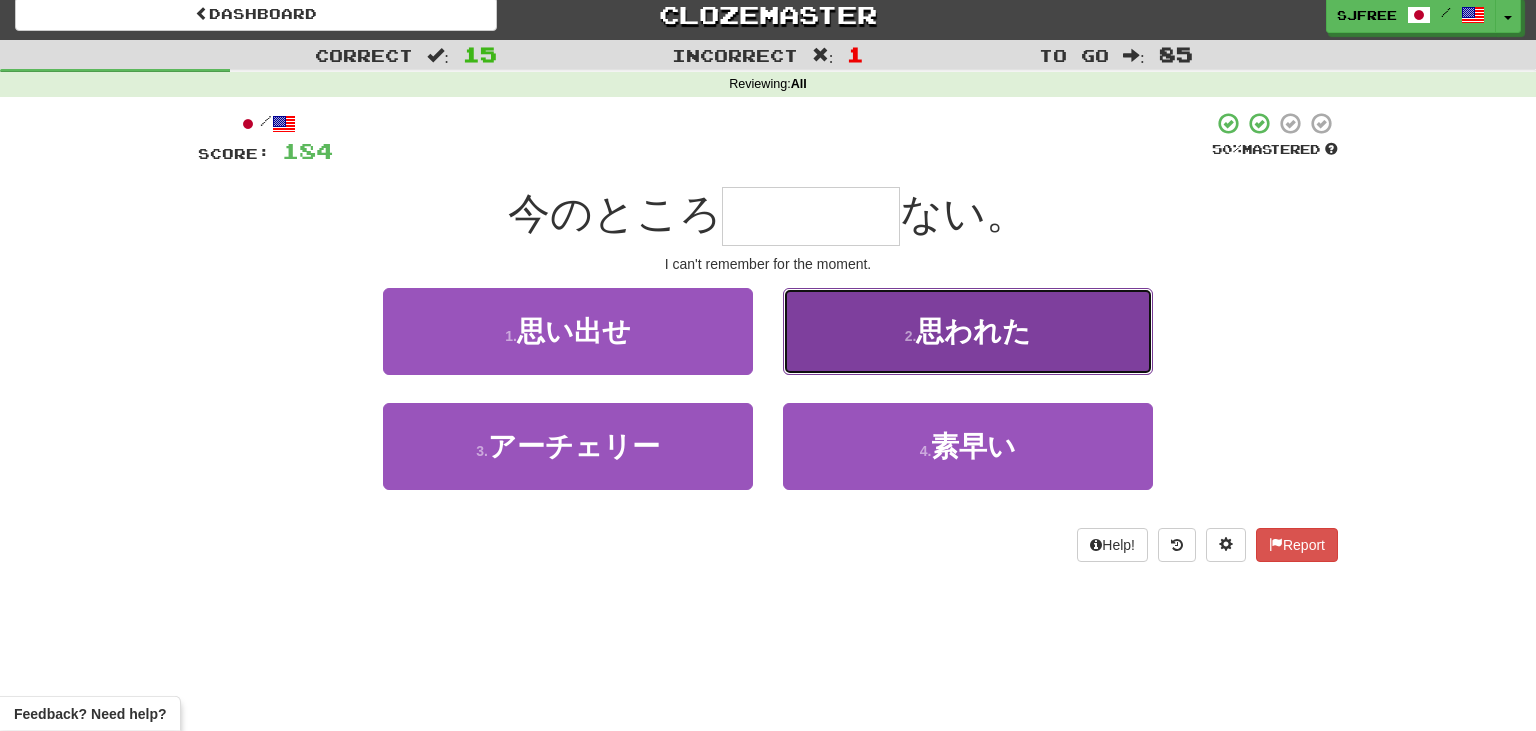 click on "思われた" at bounding box center (973, 331) 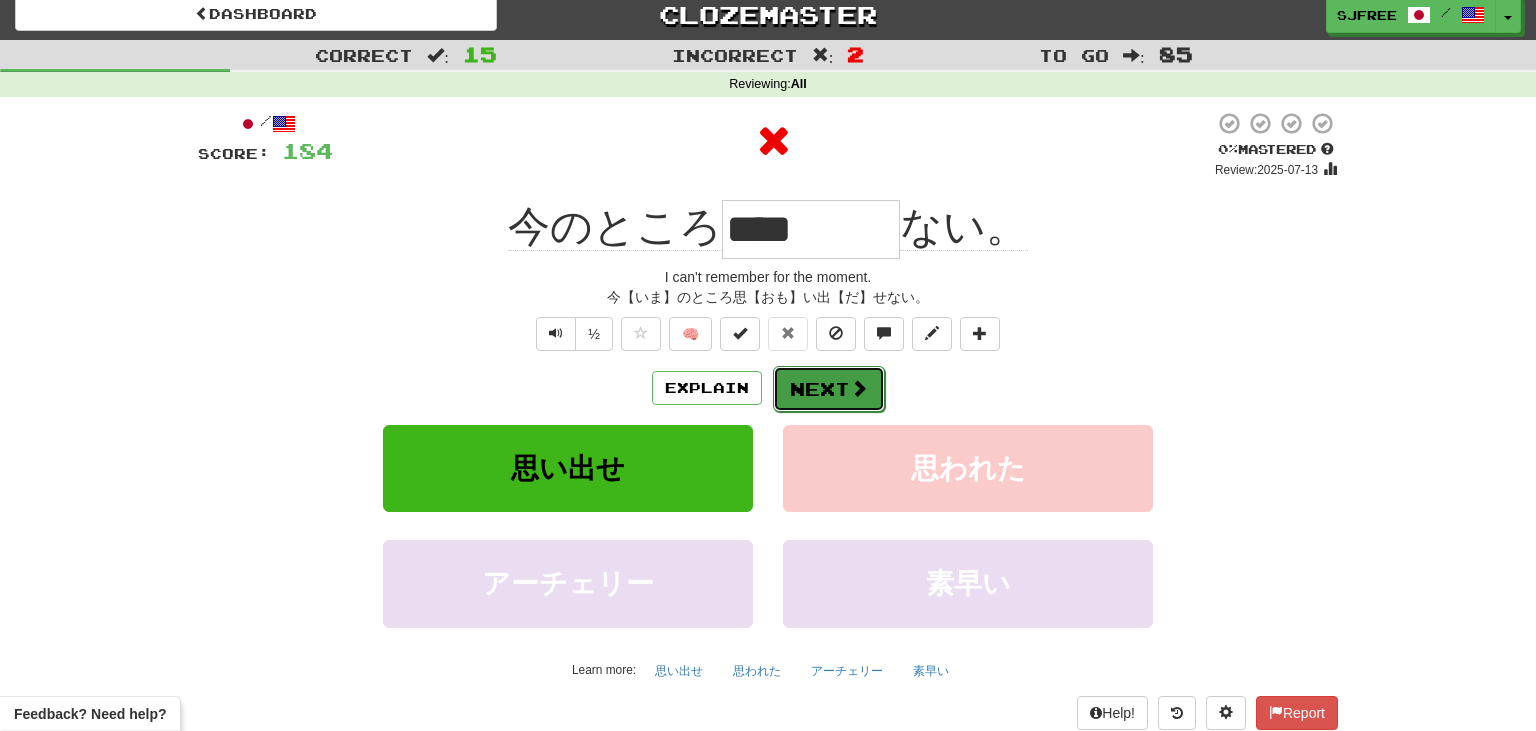 click on "Next" at bounding box center [829, 389] 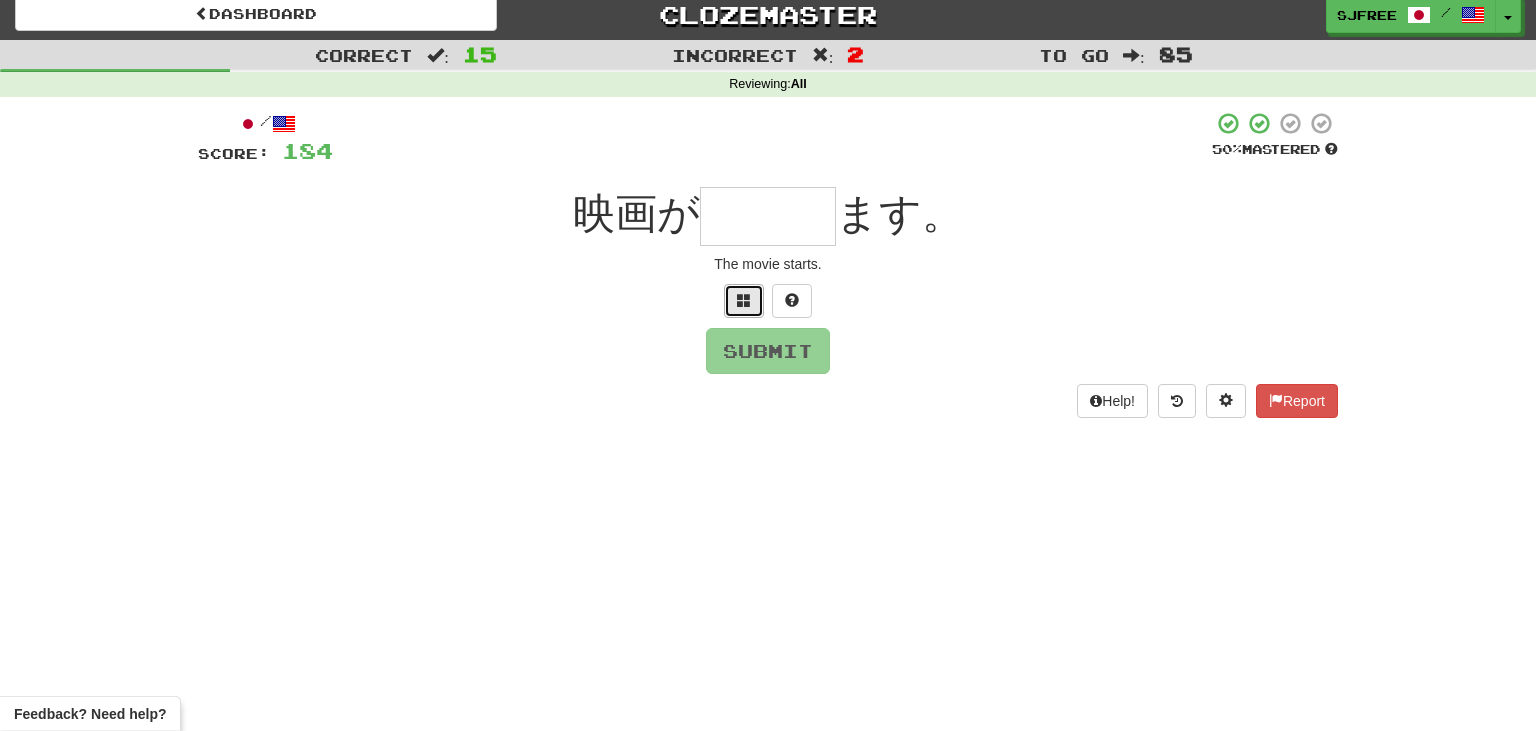 click at bounding box center [744, 300] 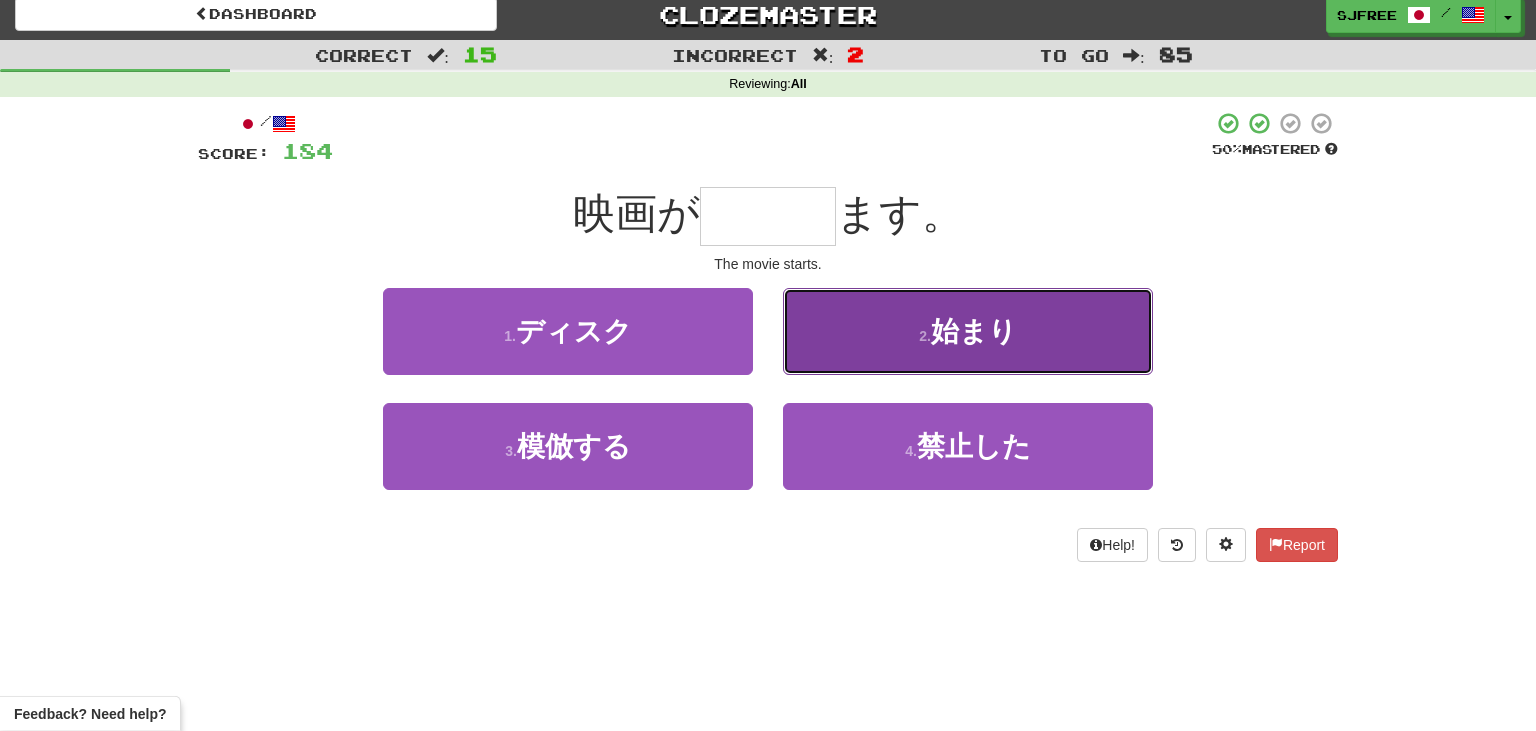 click on "2 .  始まり" at bounding box center (968, 331) 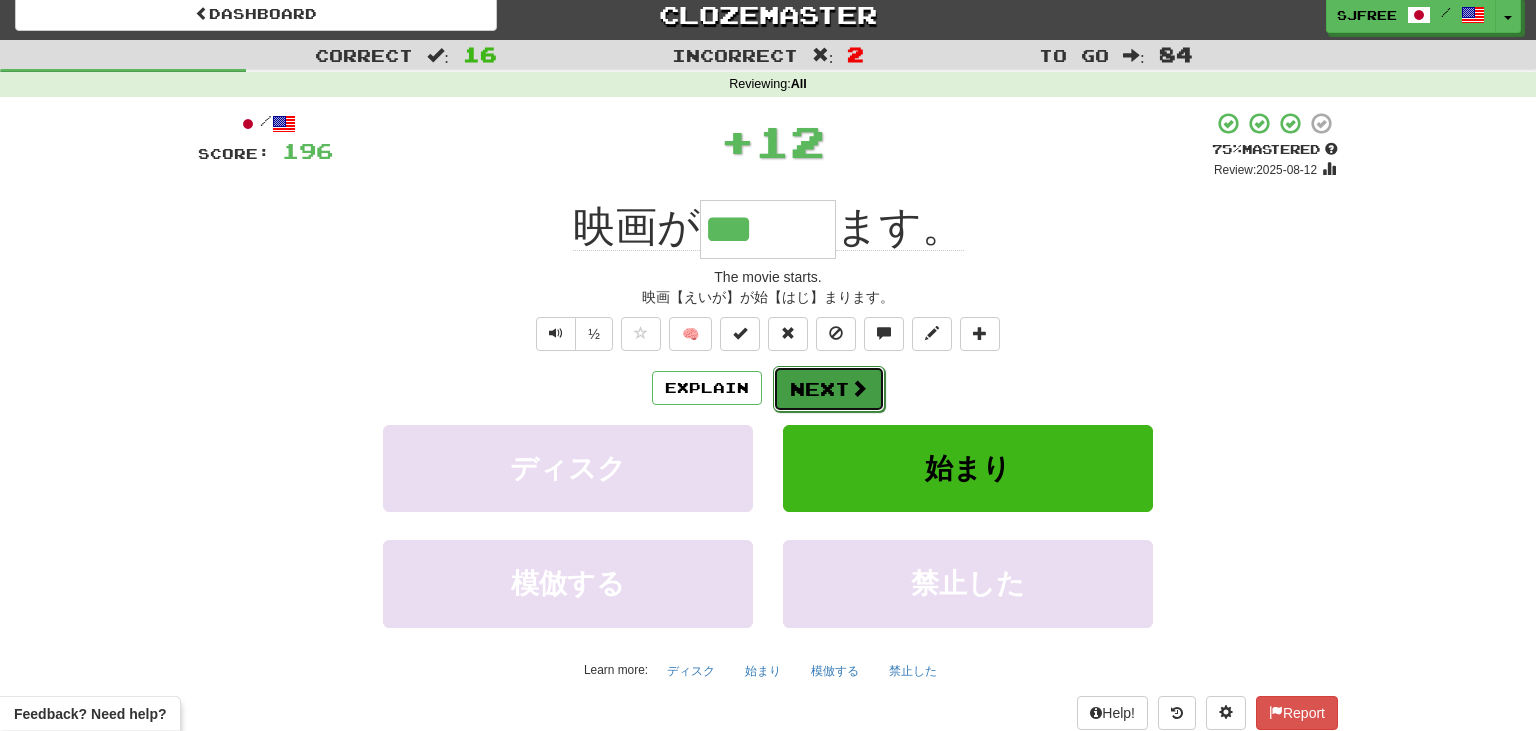 click on "Next" at bounding box center [829, 389] 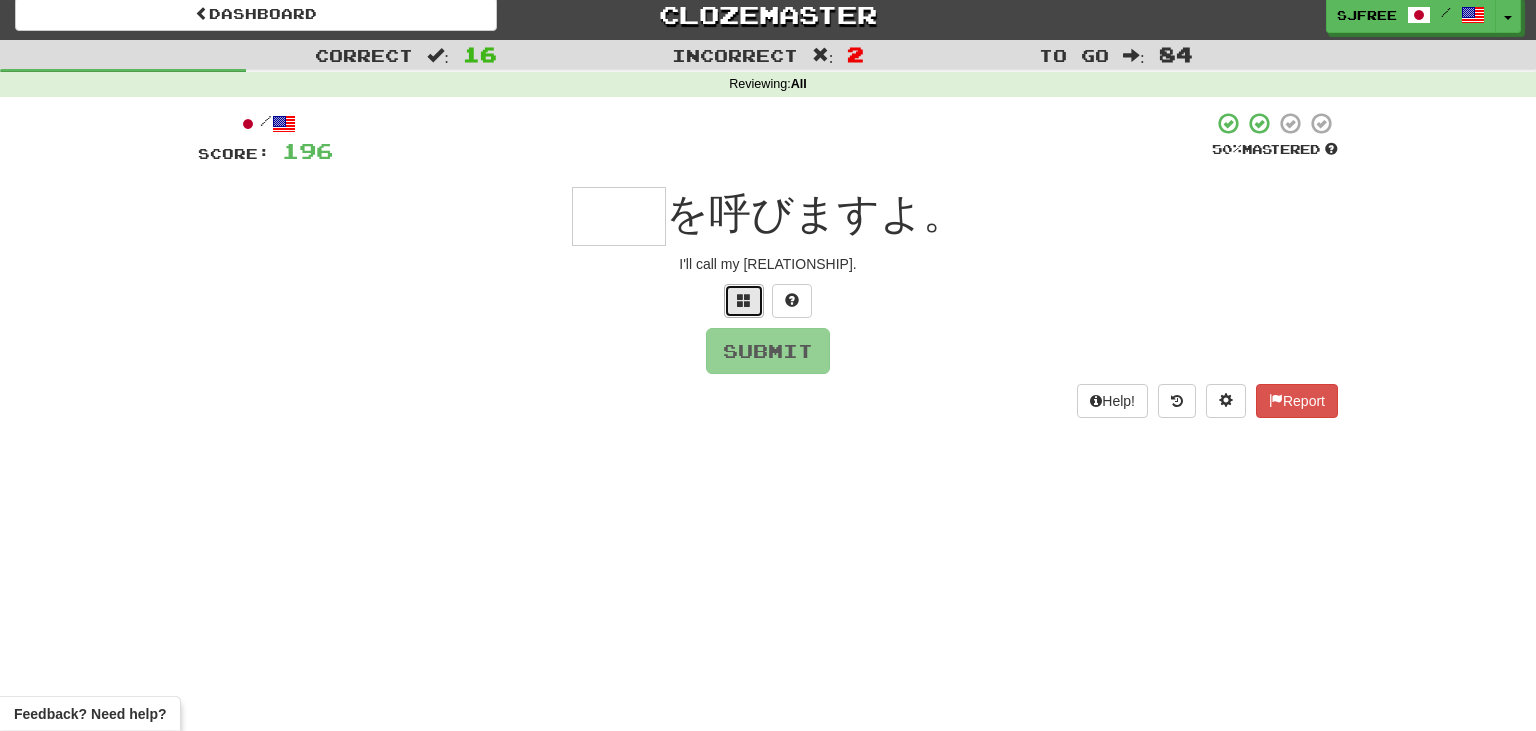 click at bounding box center (744, 300) 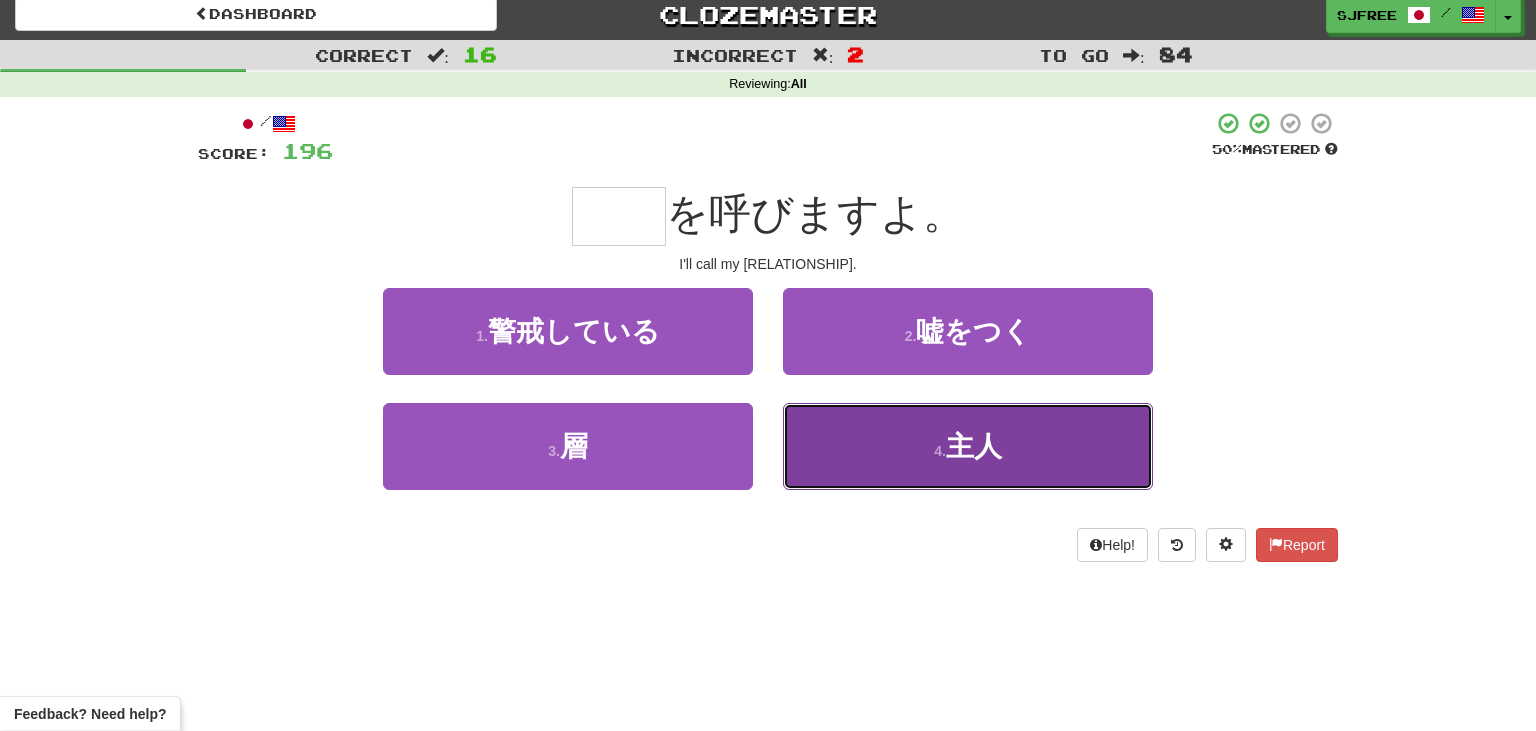 click on "4 .  主人" at bounding box center [968, 446] 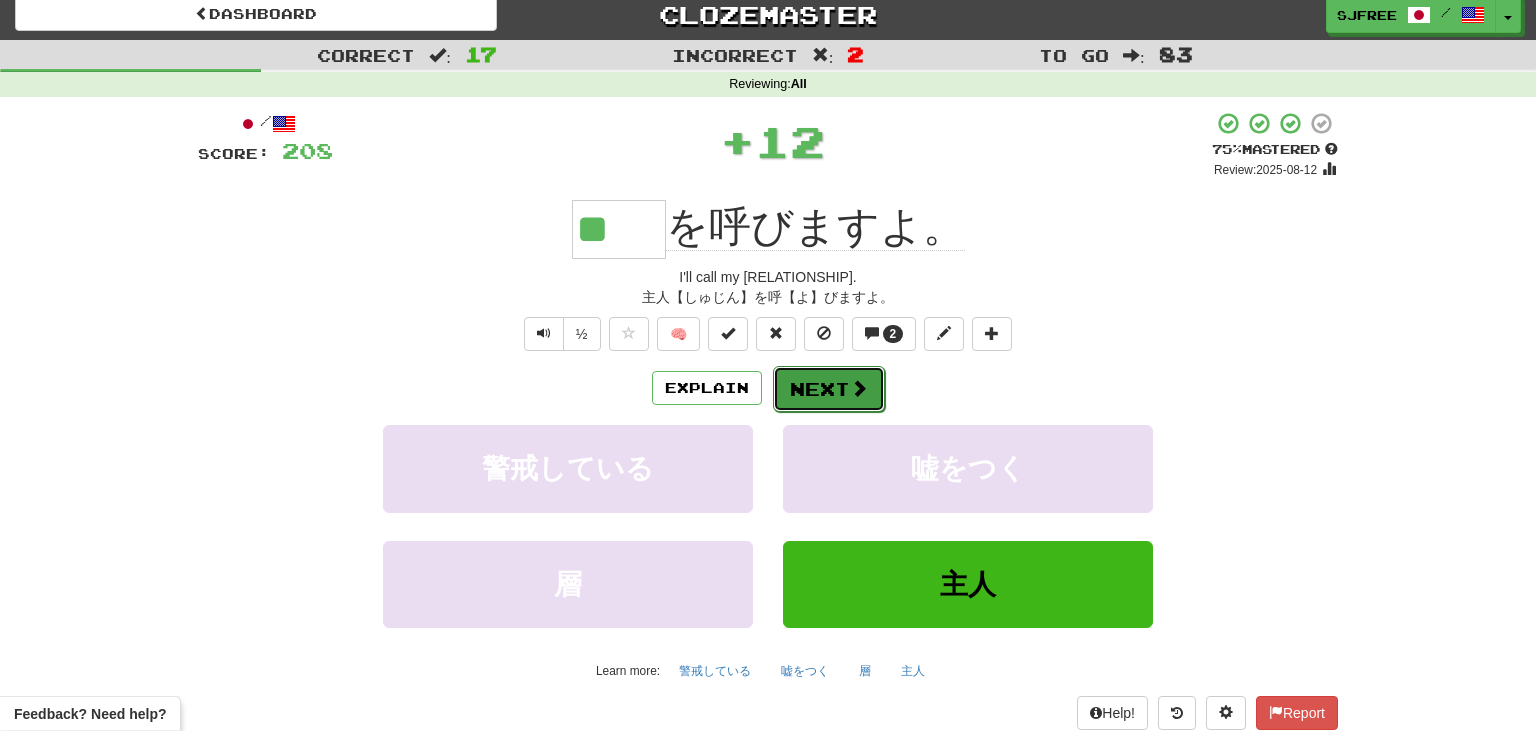 click on "Next" at bounding box center [829, 389] 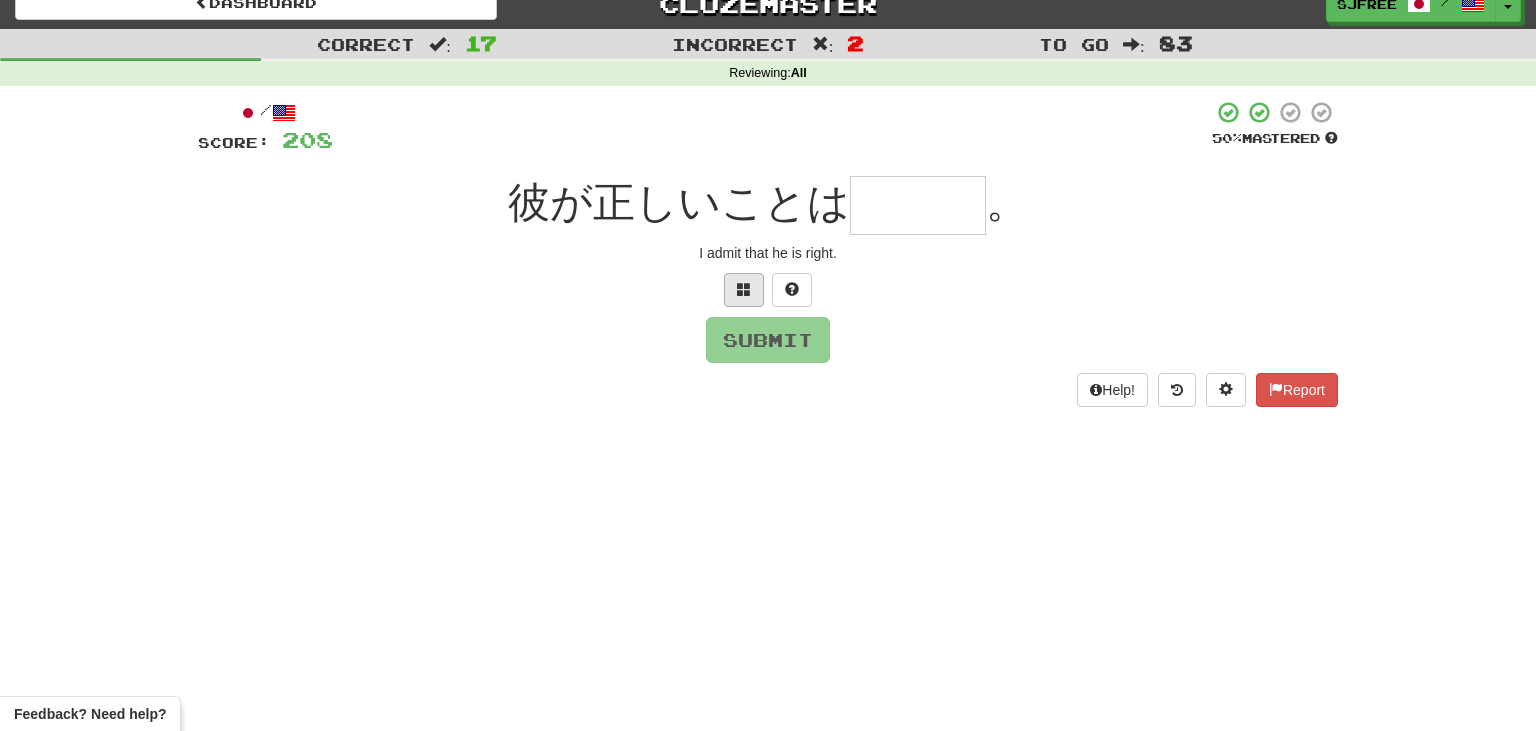 scroll, scrollTop: 21, scrollLeft: 0, axis: vertical 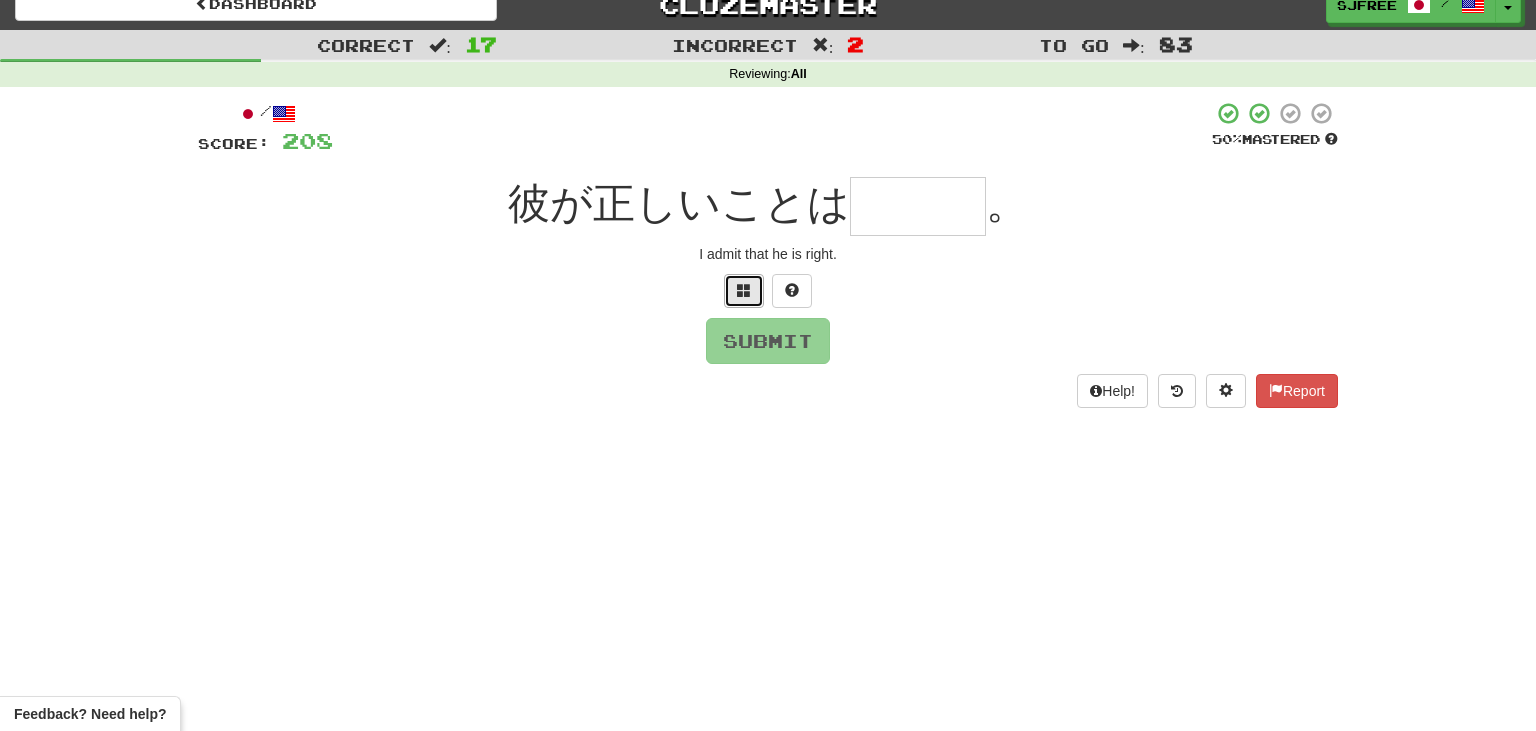 click at bounding box center (744, 291) 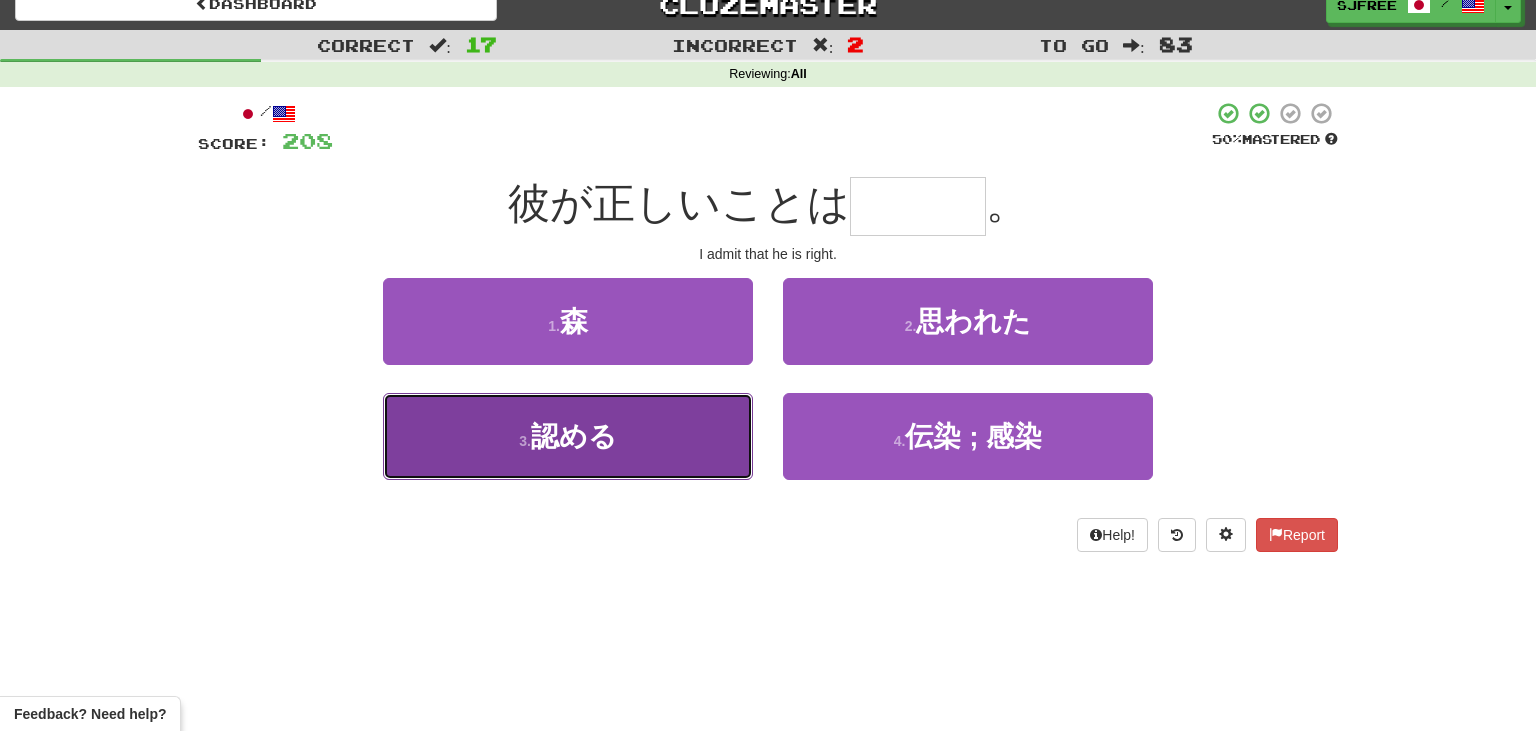 click on "3 .  認める" at bounding box center (568, 436) 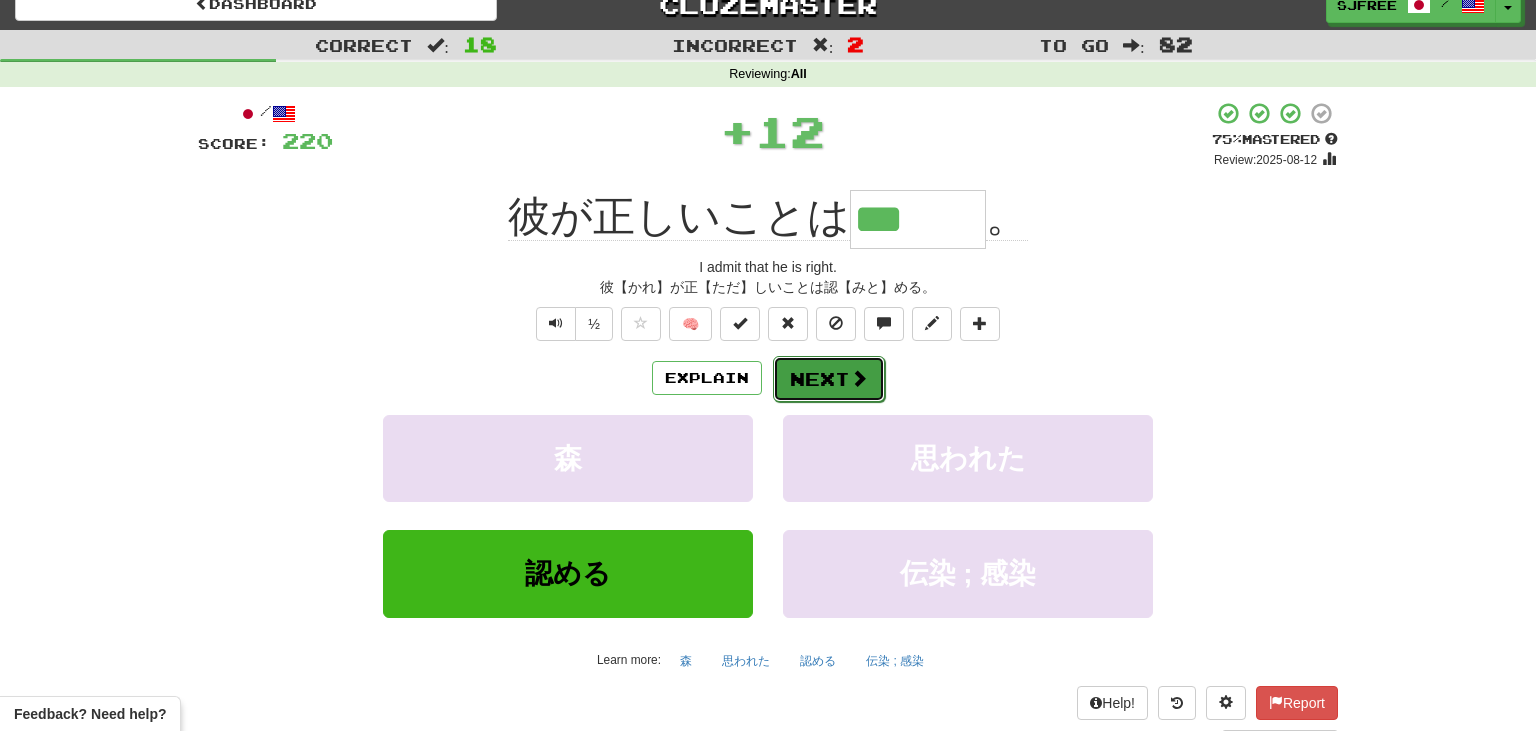 click on "Next" at bounding box center [829, 379] 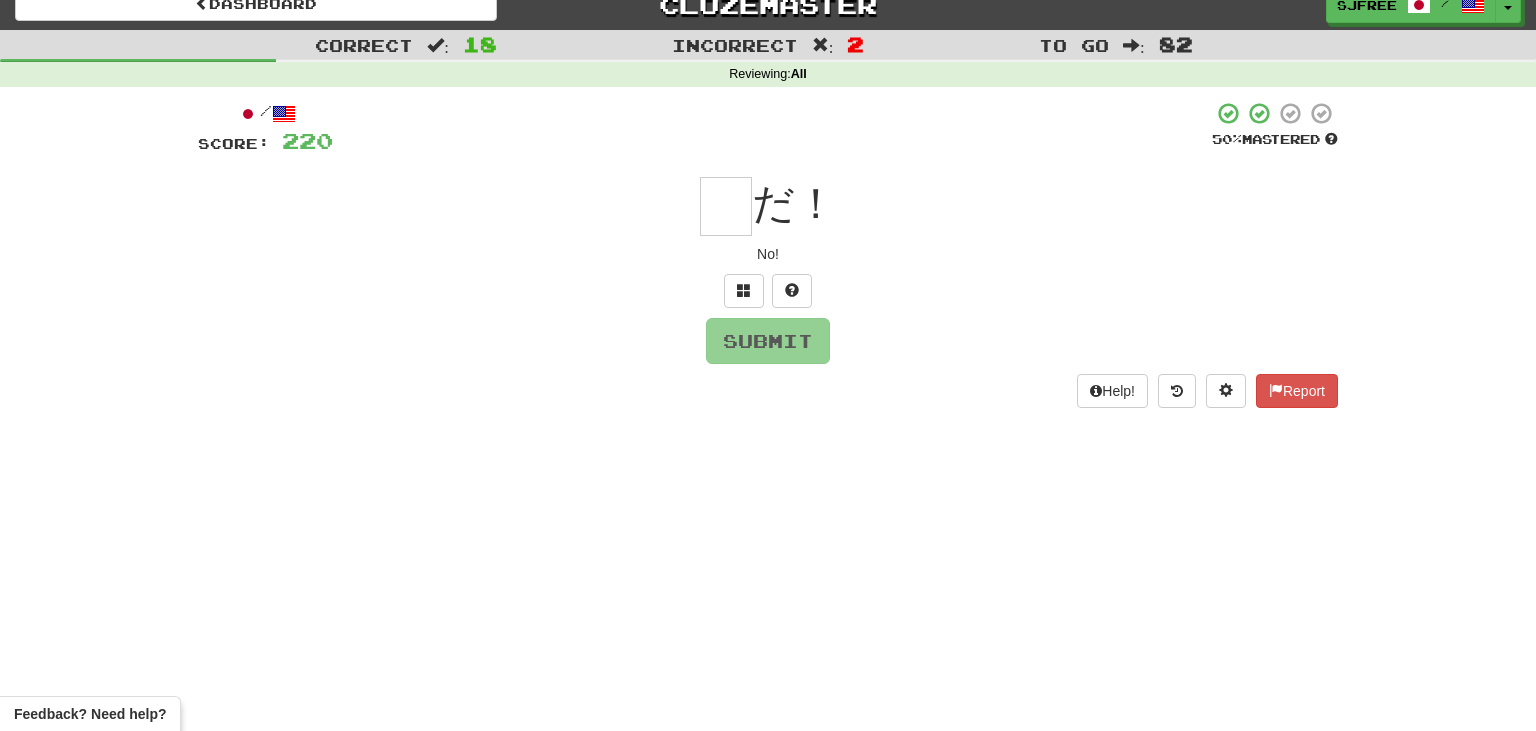 type on "*" 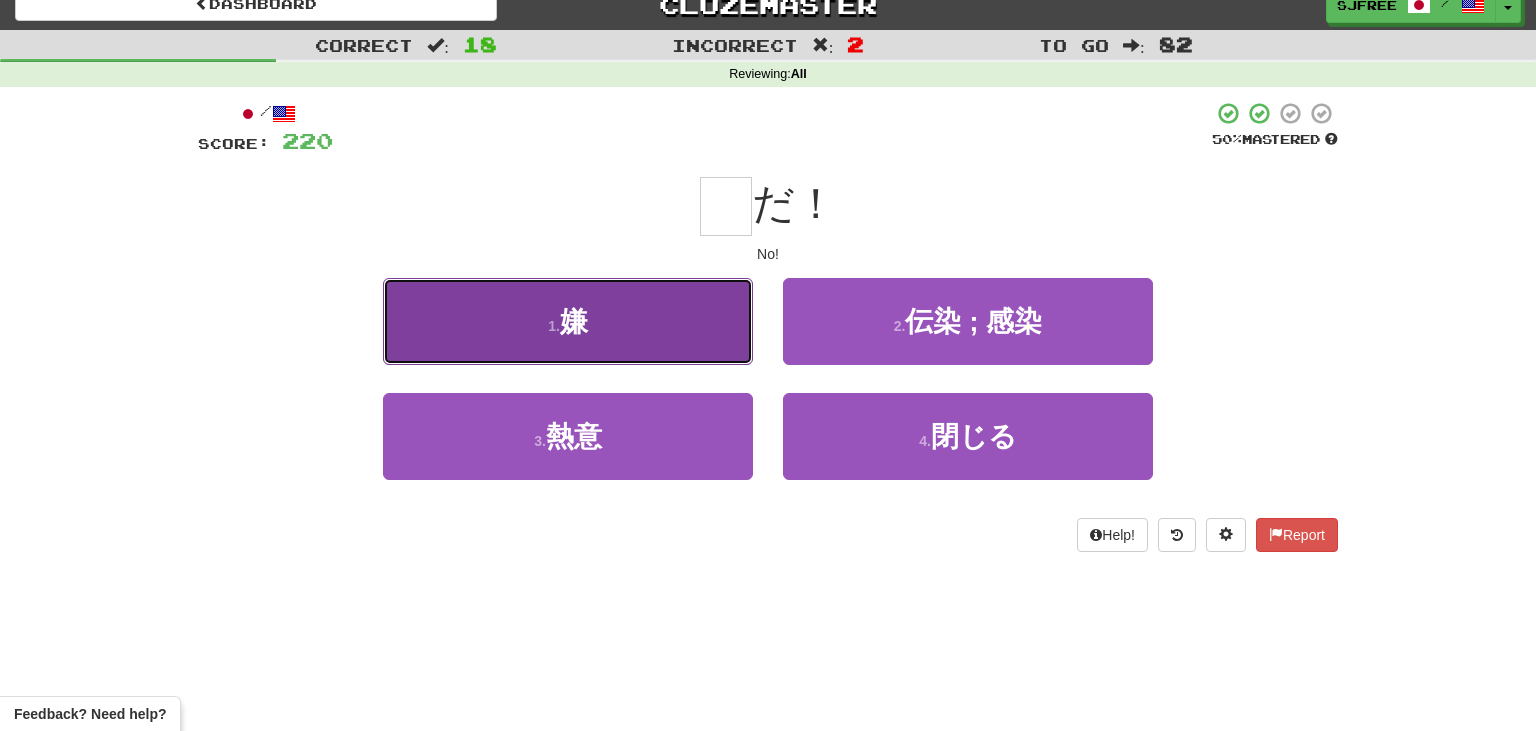 click on "1 .  嫌" at bounding box center [568, 321] 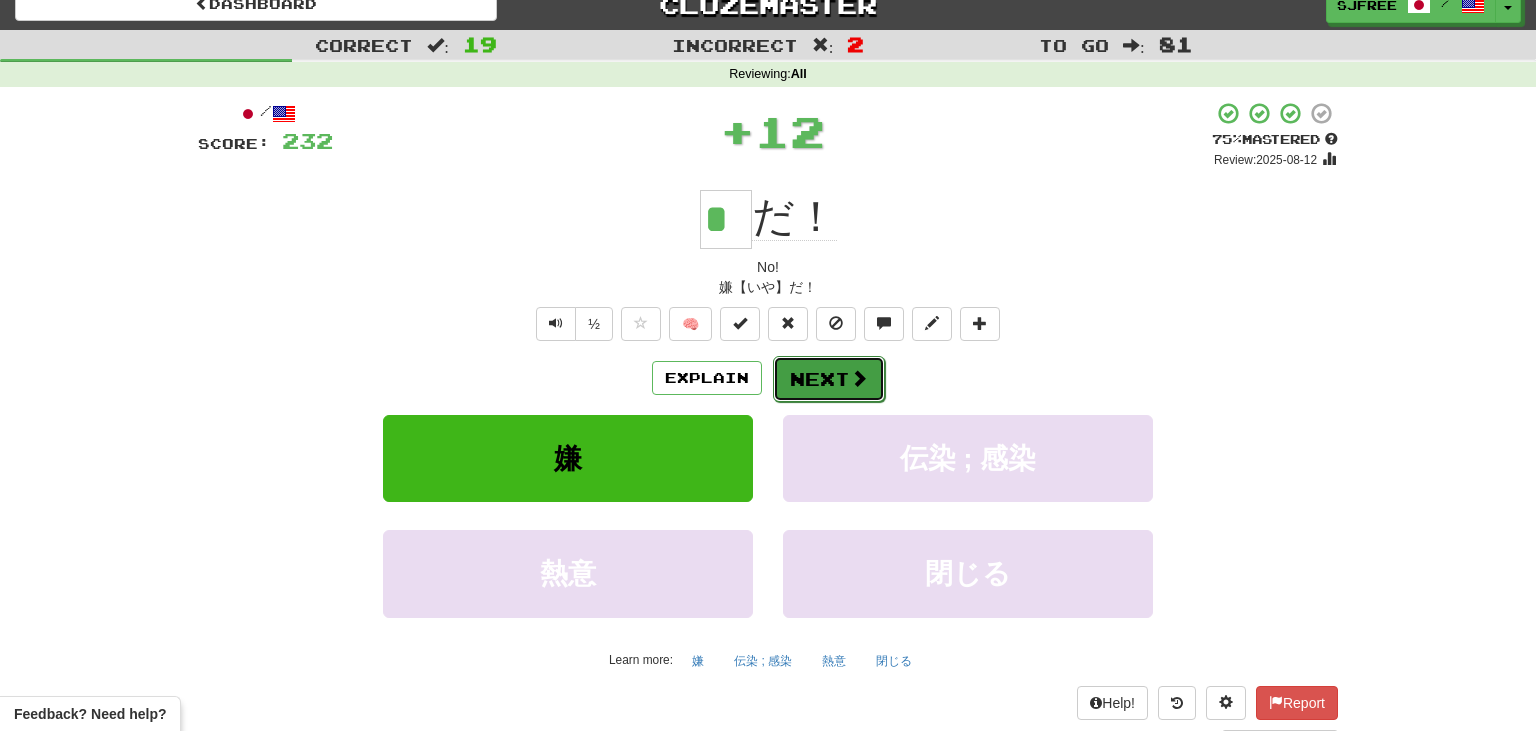 click on "Next" at bounding box center (829, 379) 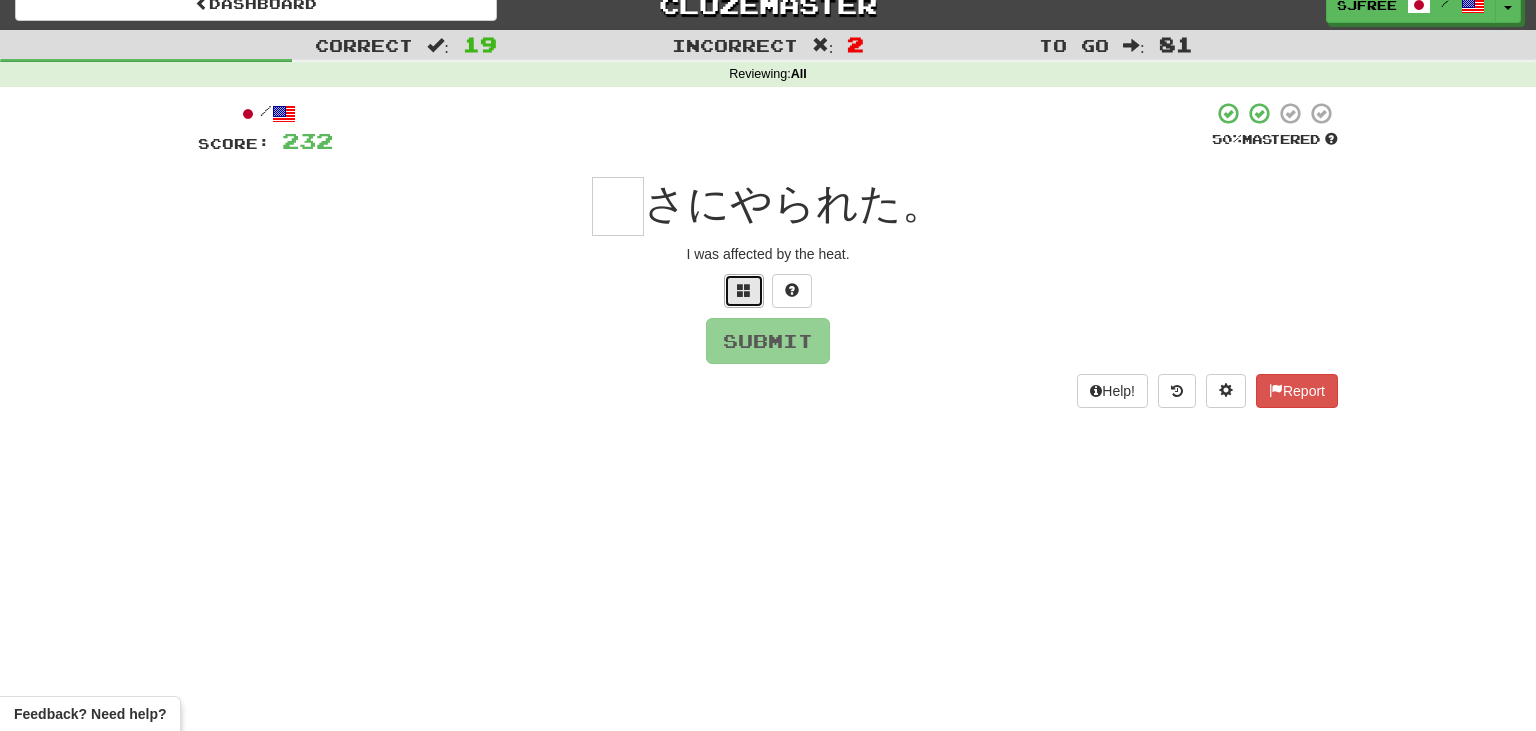 click at bounding box center (744, 290) 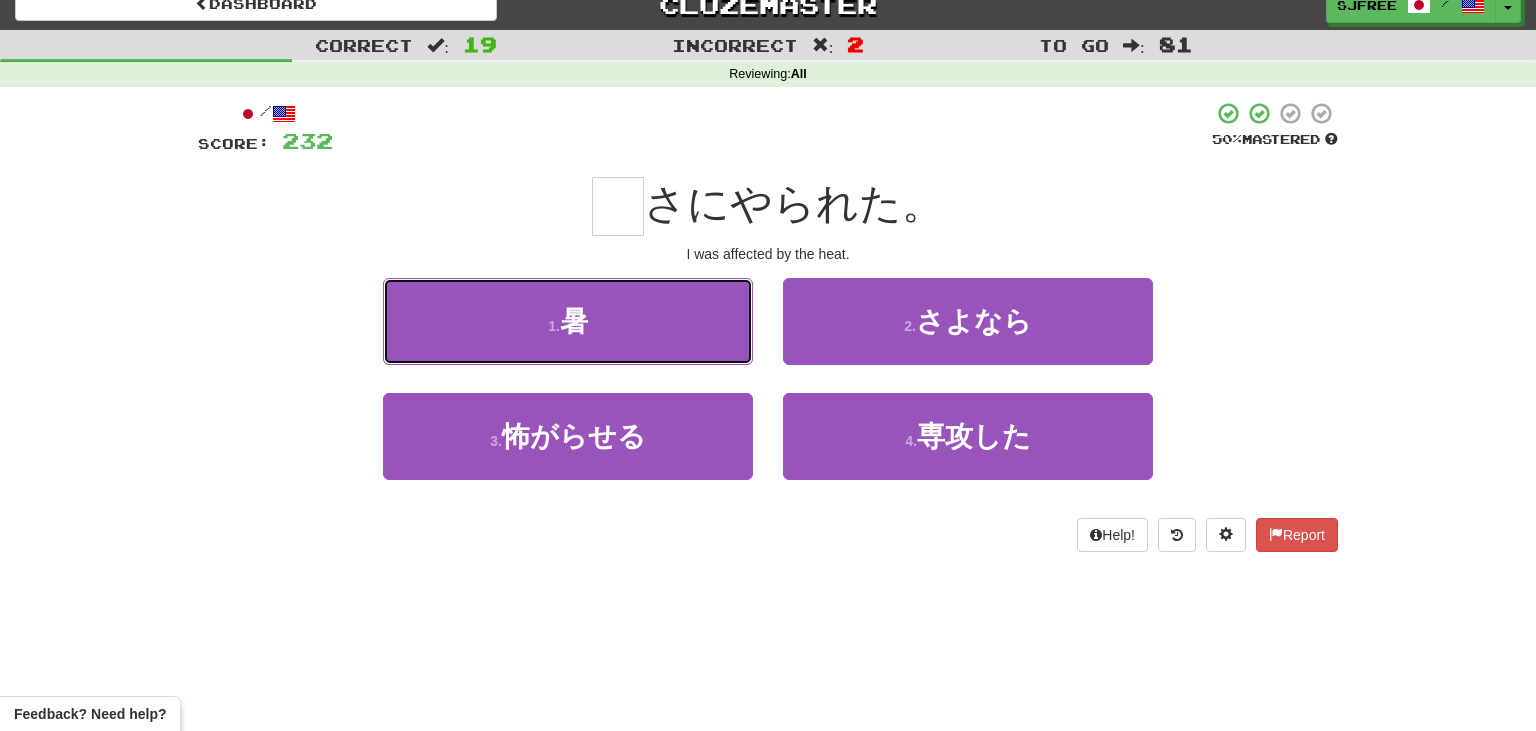 click on "1 .  暑" at bounding box center [568, 321] 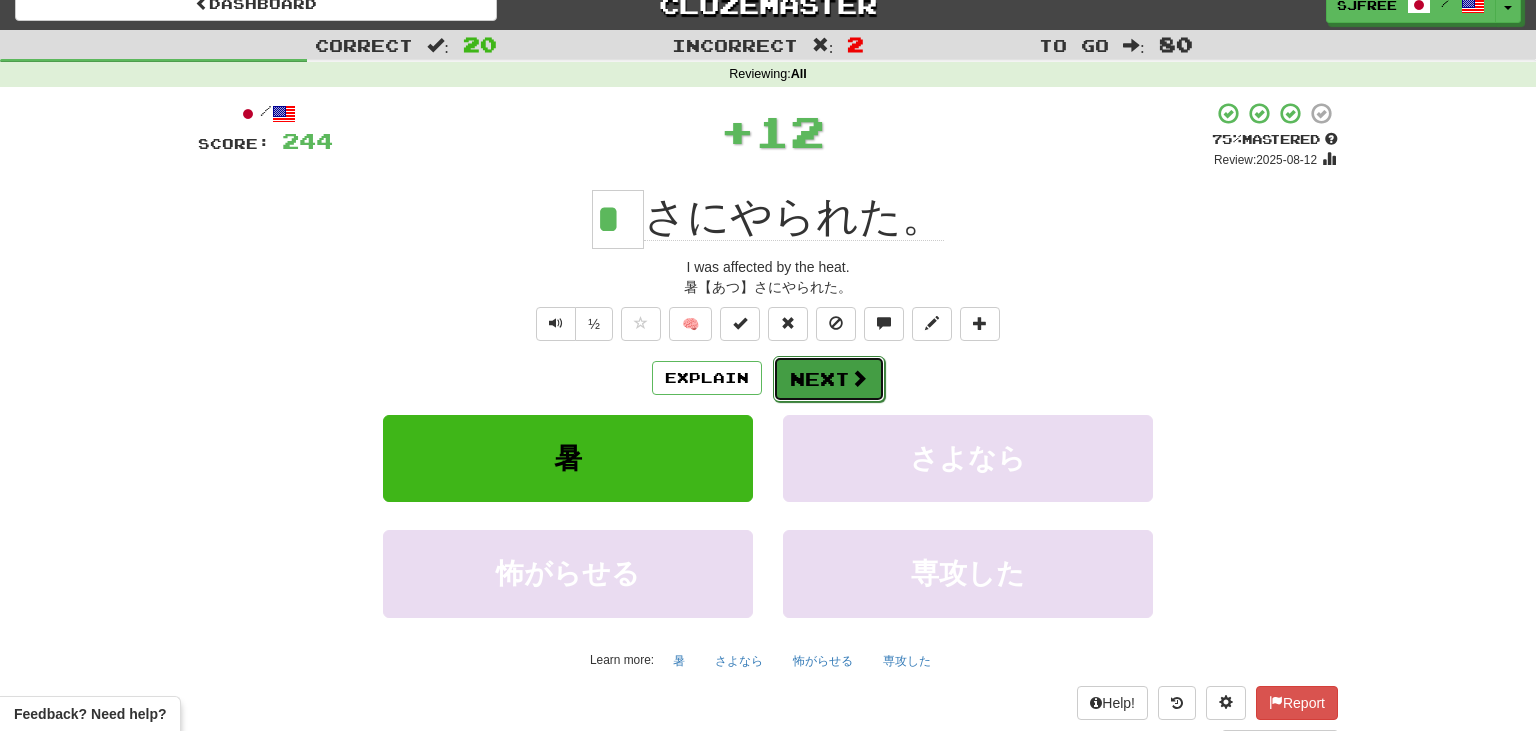 click on "Next" at bounding box center [829, 379] 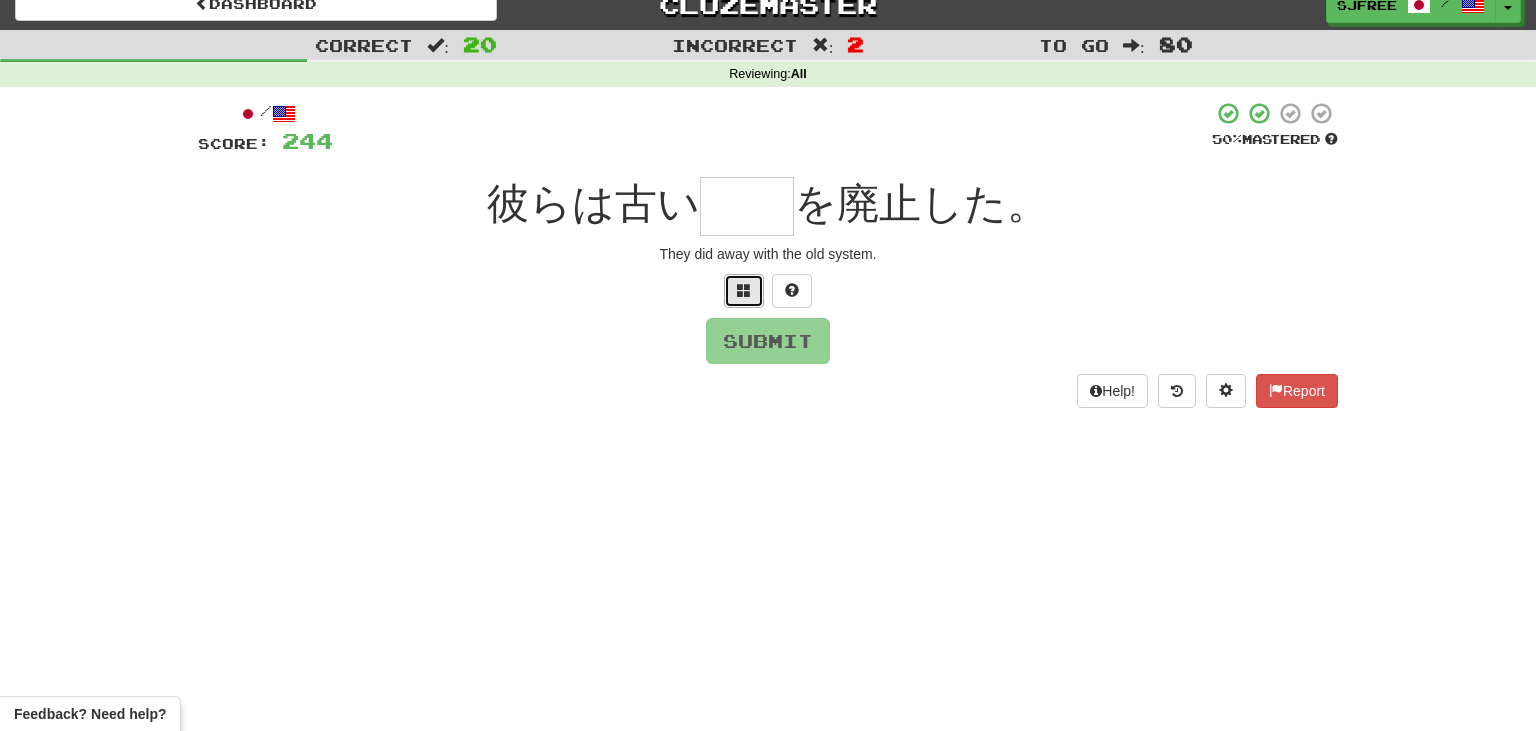 click at bounding box center (744, 290) 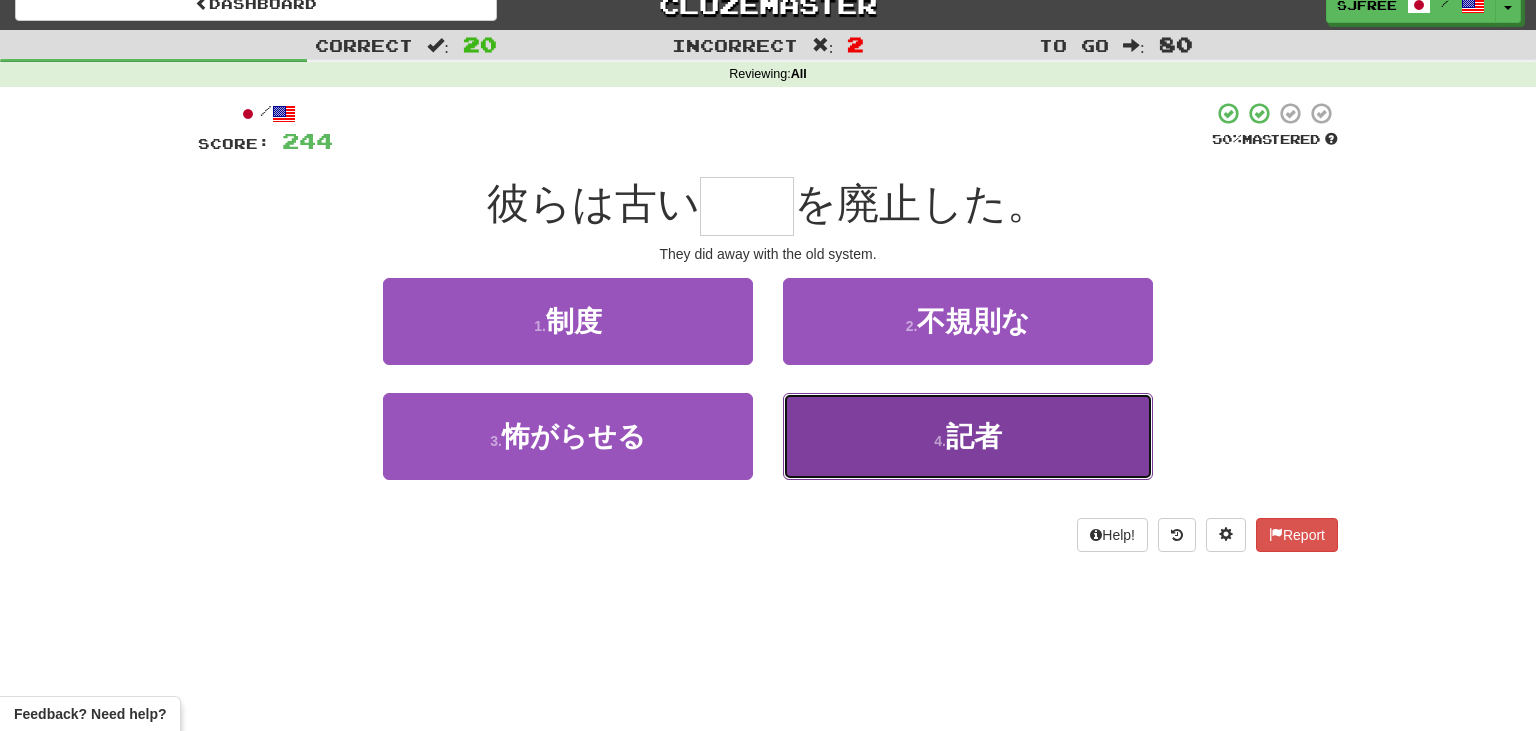 click on "4 .  記者" at bounding box center (968, 436) 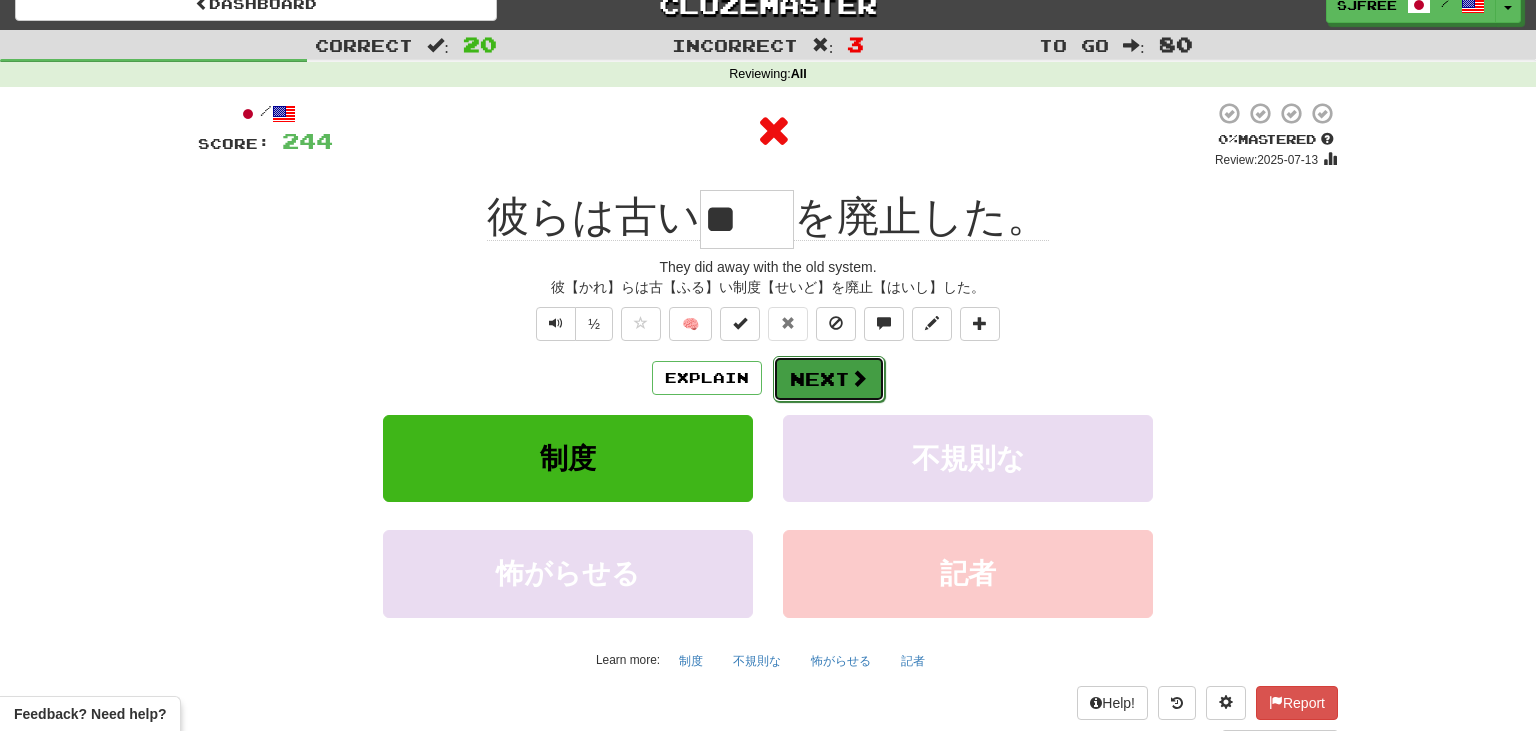 click on "Next" at bounding box center [829, 379] 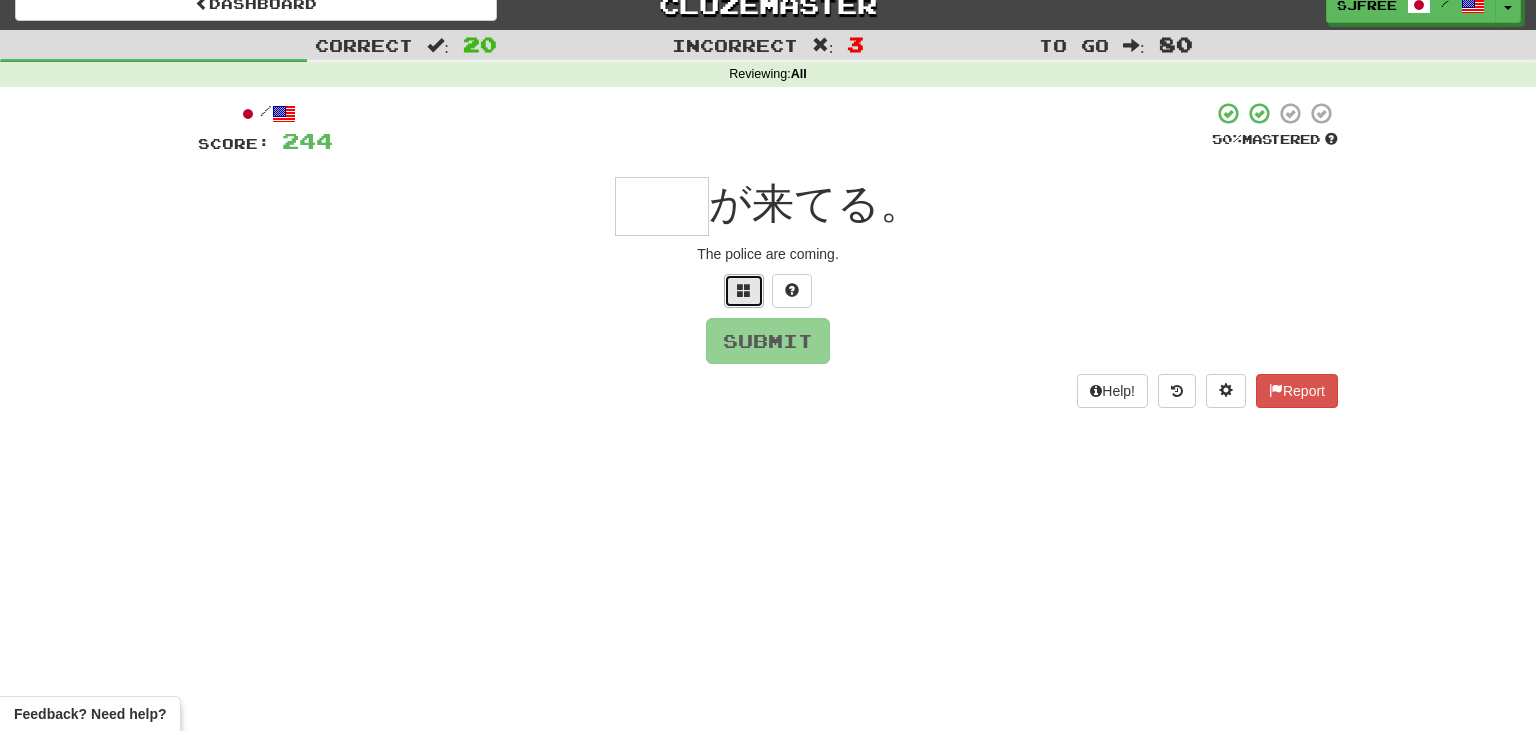 click at bounding box center (744, 290) 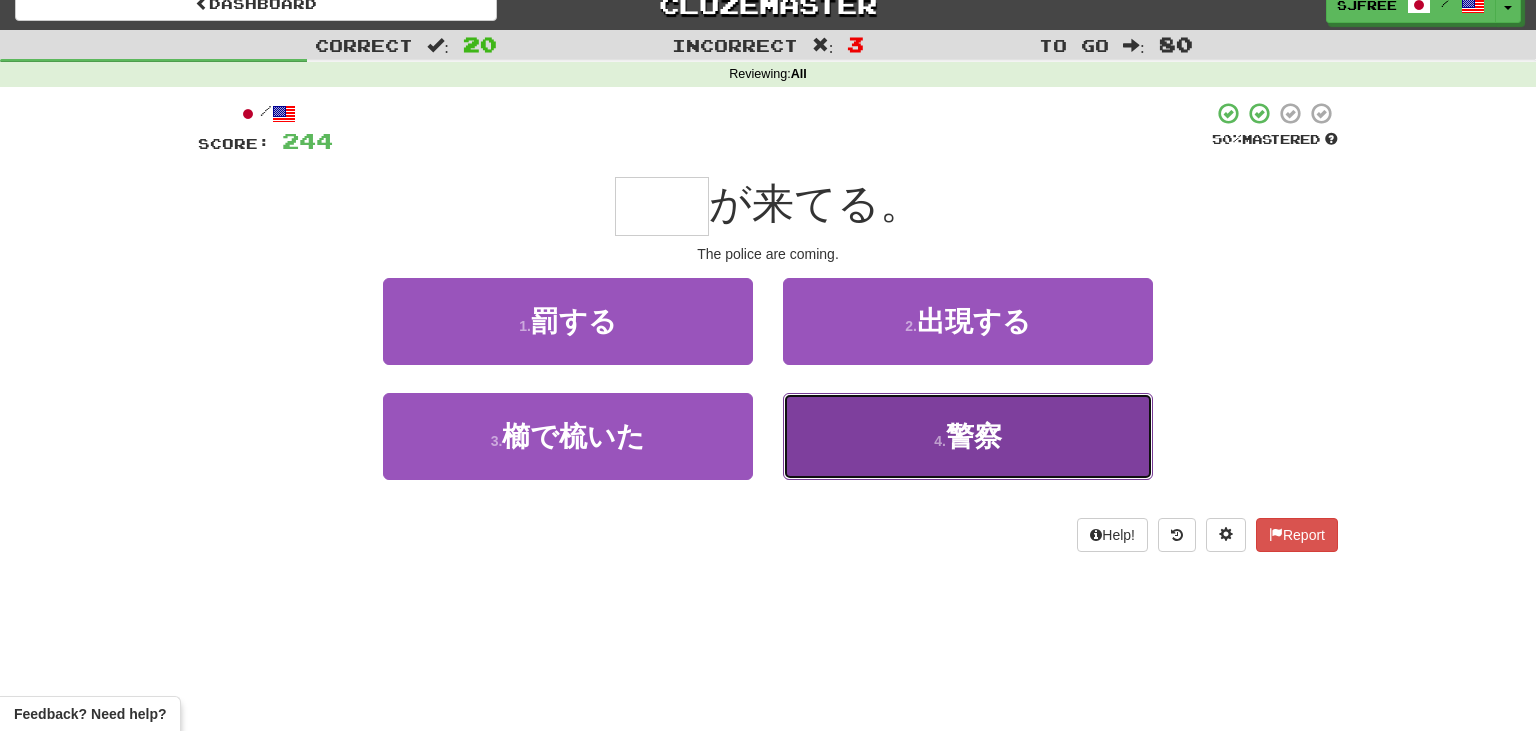 click on "4 .  警察" at bounding box center [968, 436] 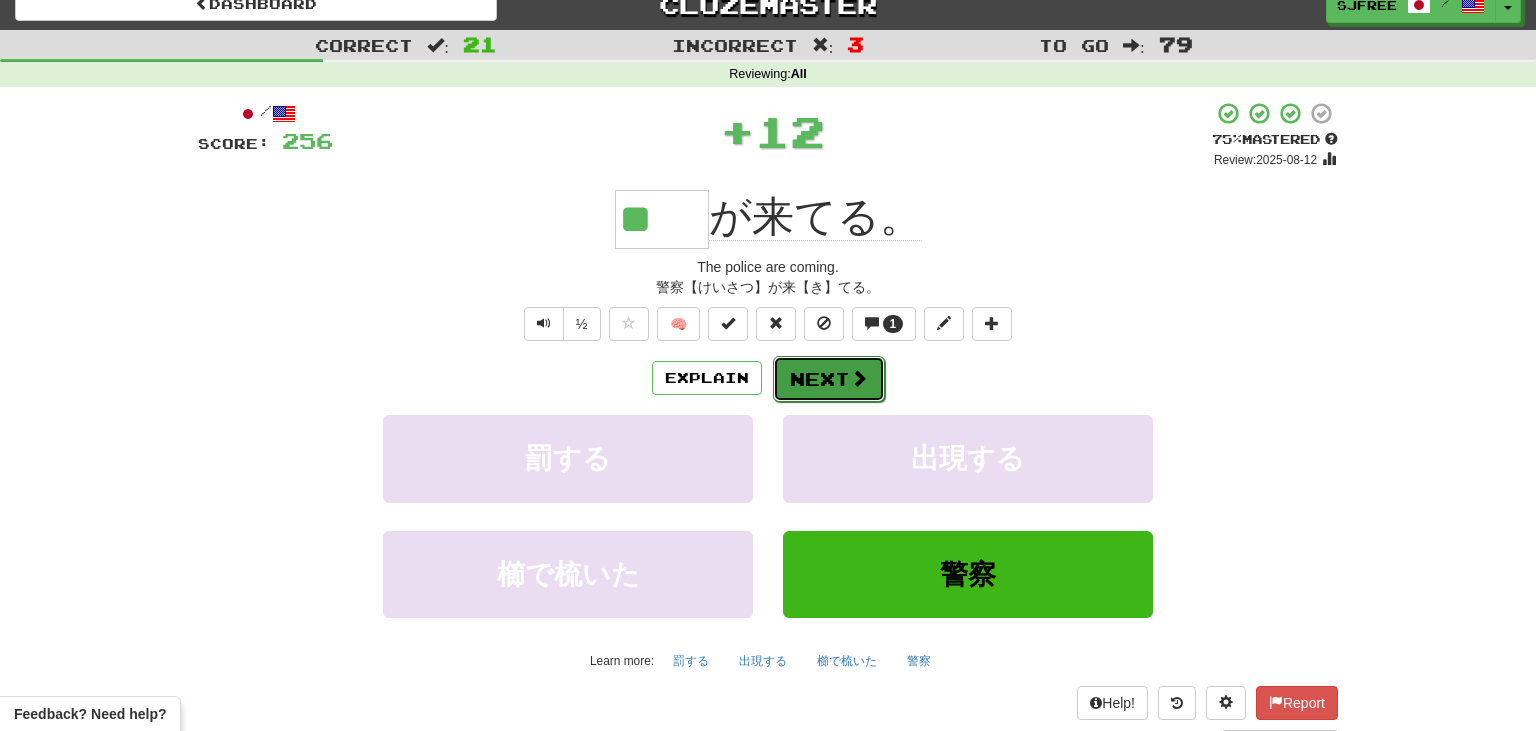 click on "Next" at bounding box center [829, 379] 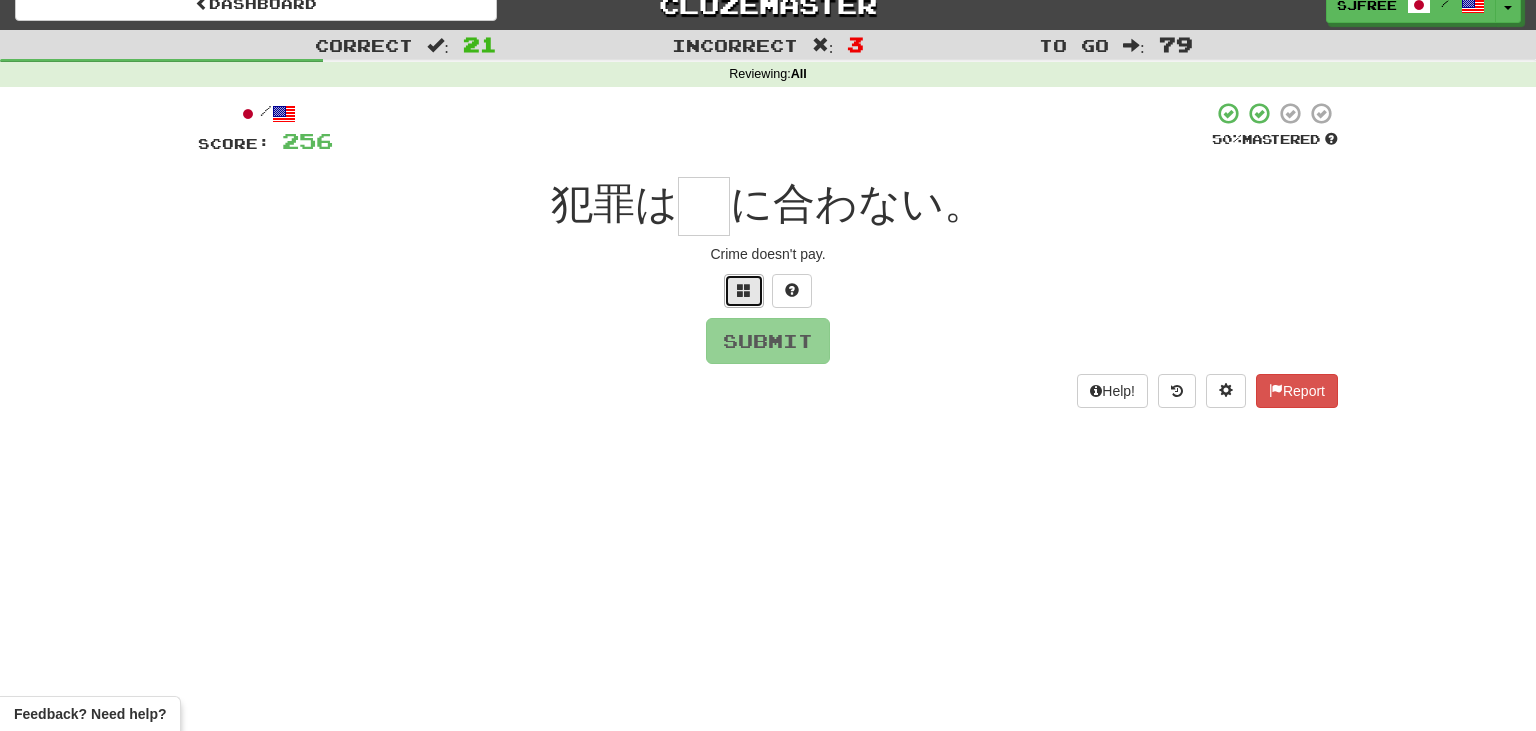 click at bounding box center (744, 290) 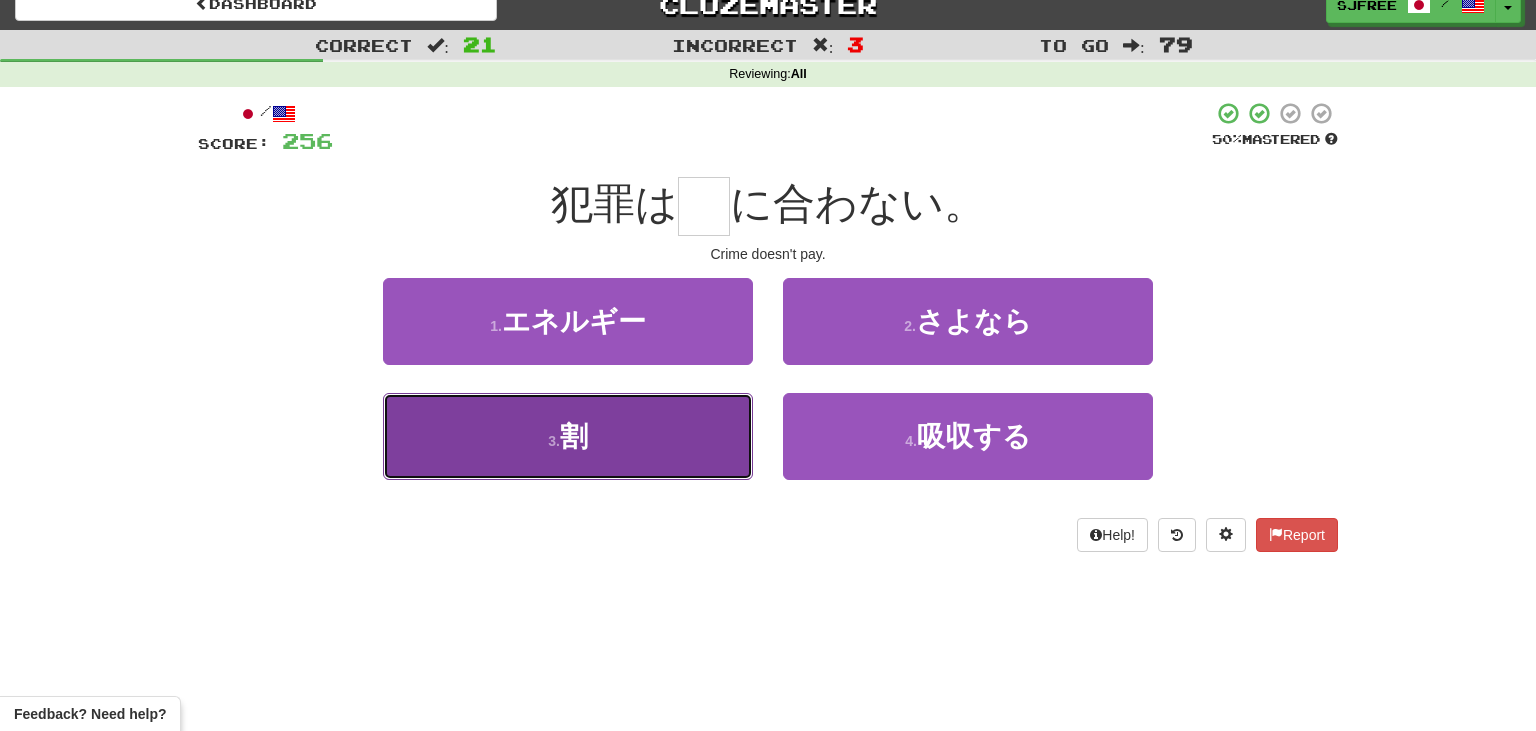 click on "3 .  割" at bounding box center (568, 436) 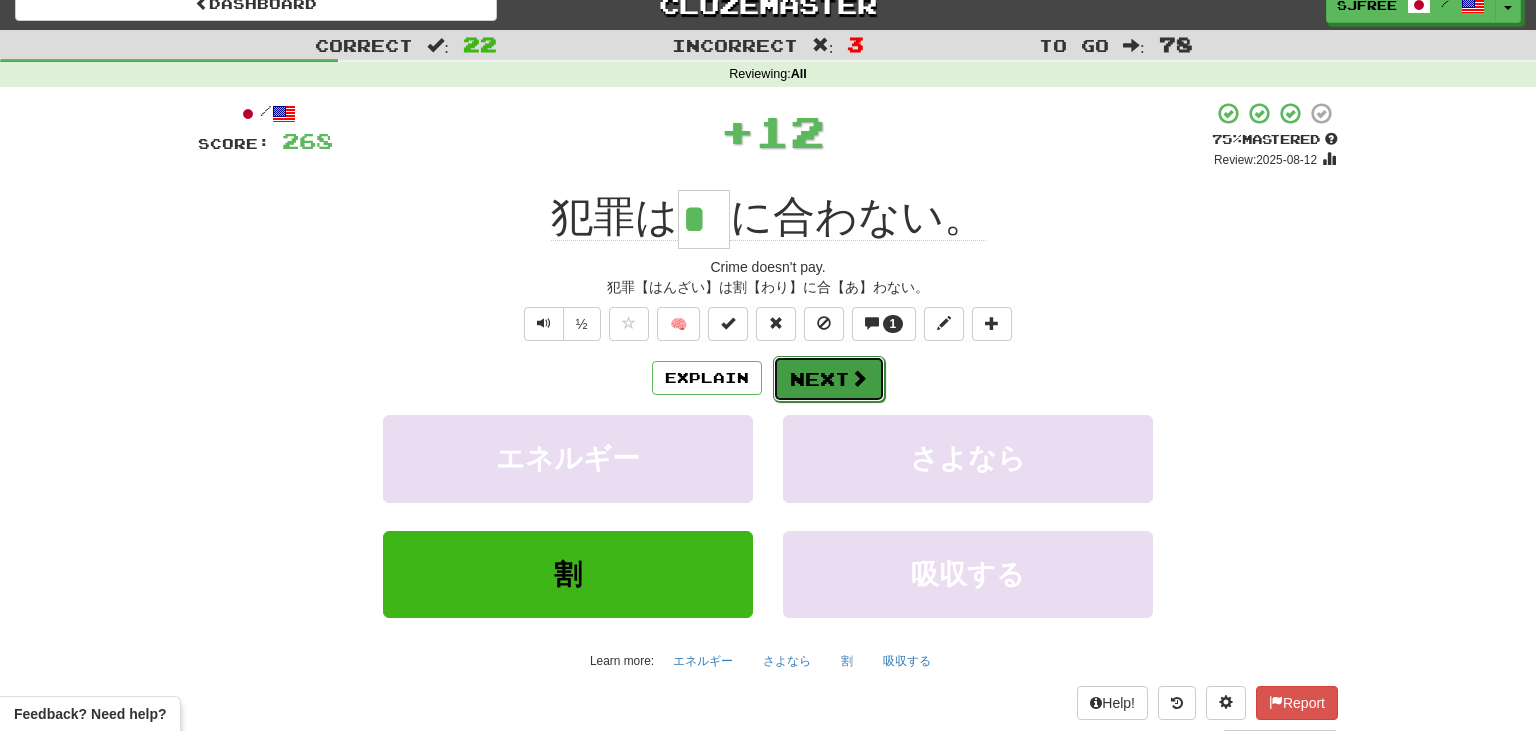click at bounding box center (859, 378) 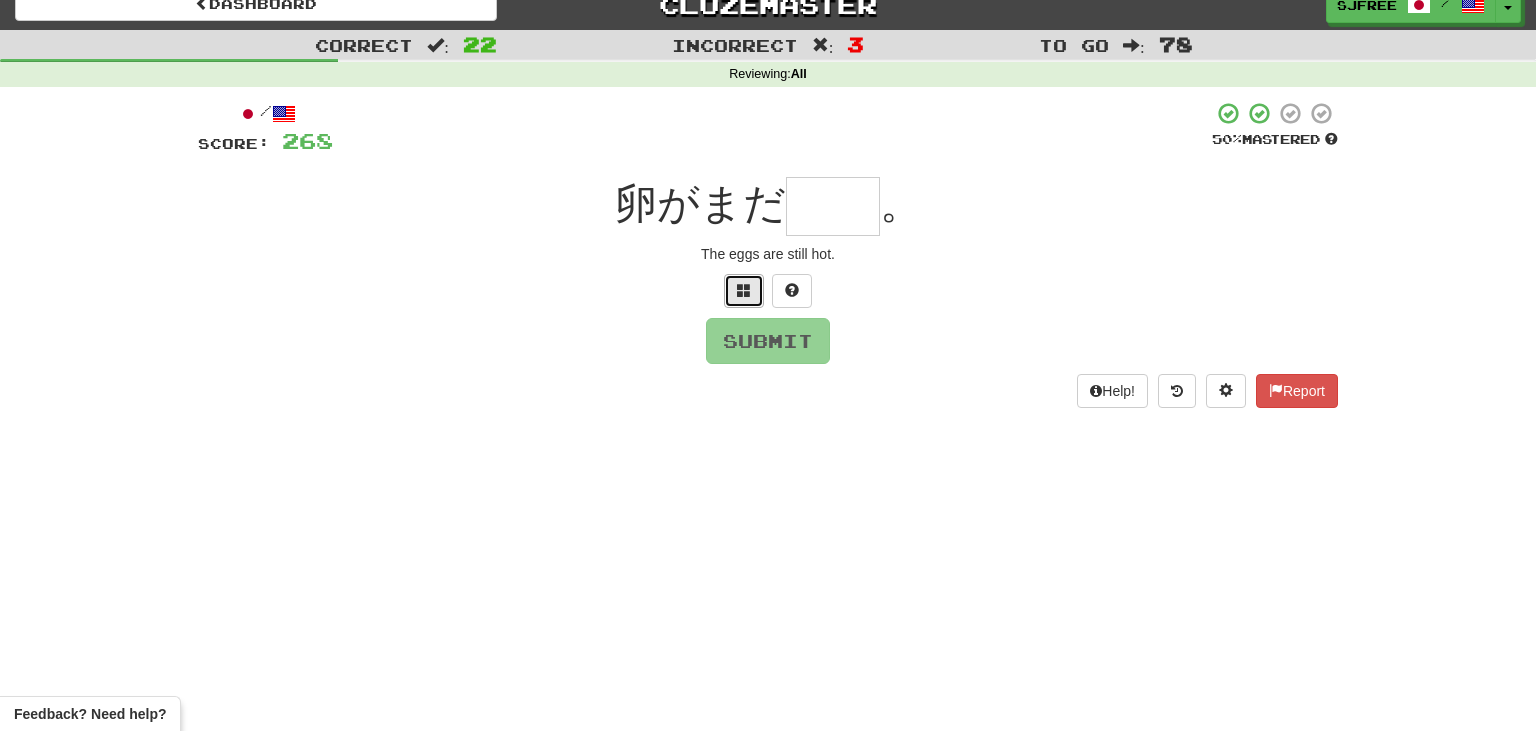 click at bounding box center [744, 291] 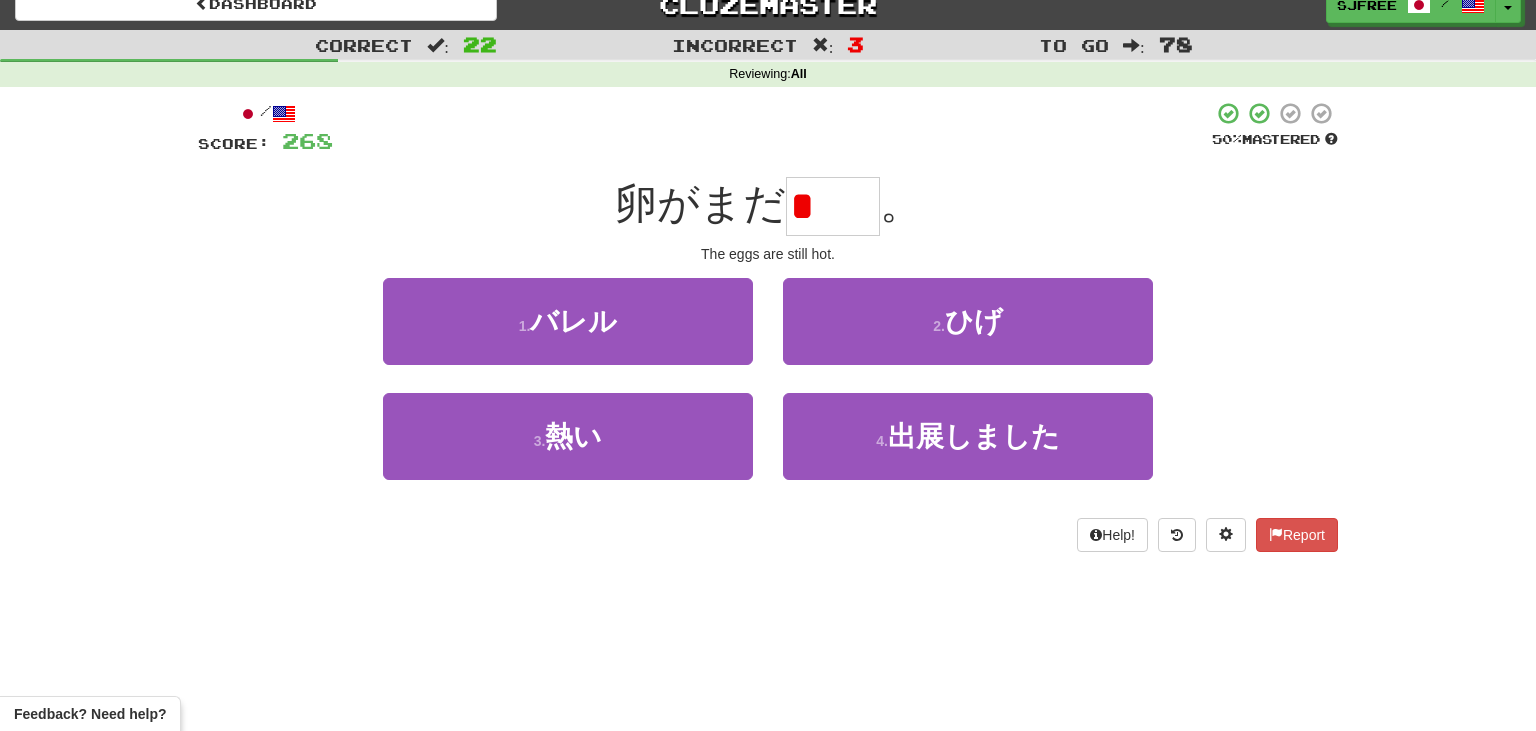 type on "*" 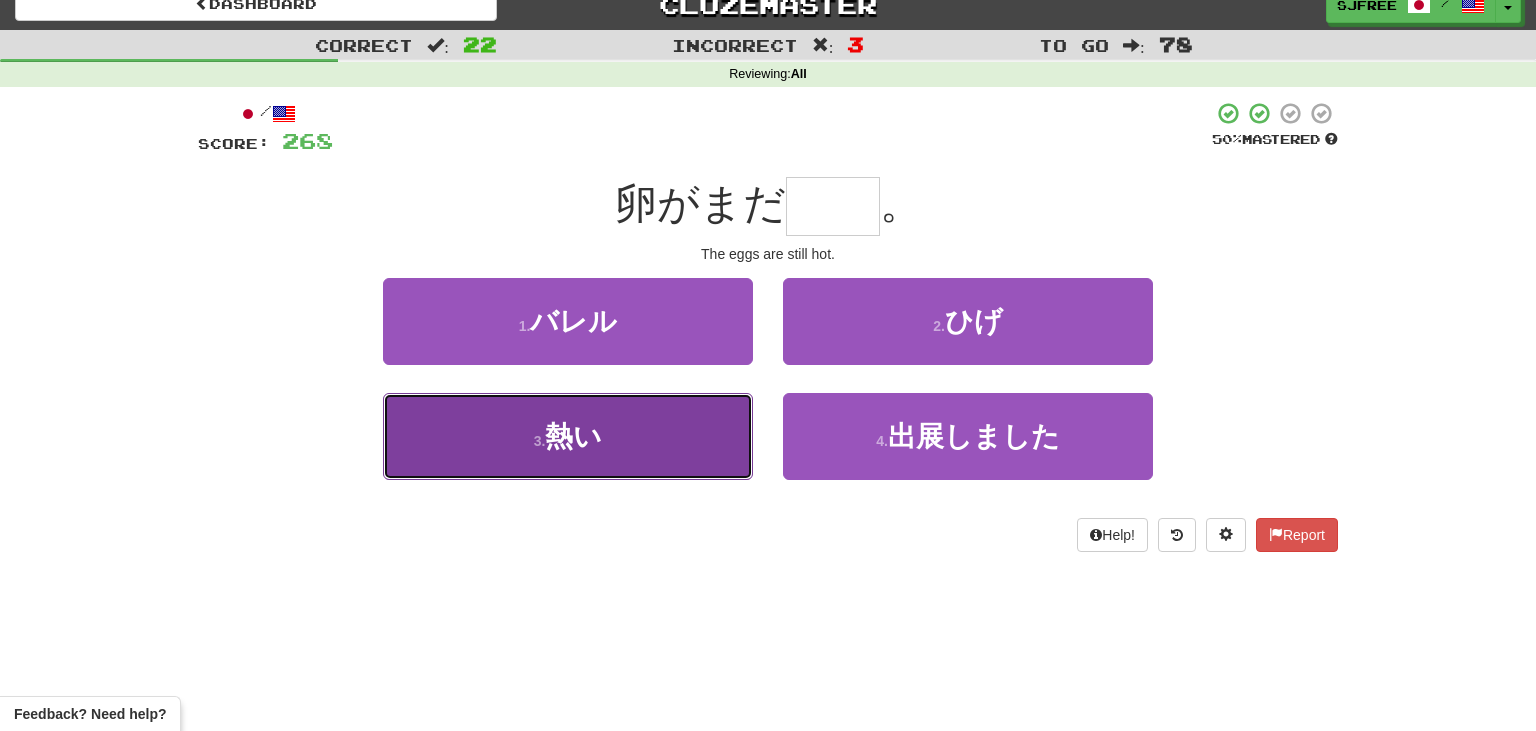 click on "3 .  熱い" at bounding box center (568, 436) 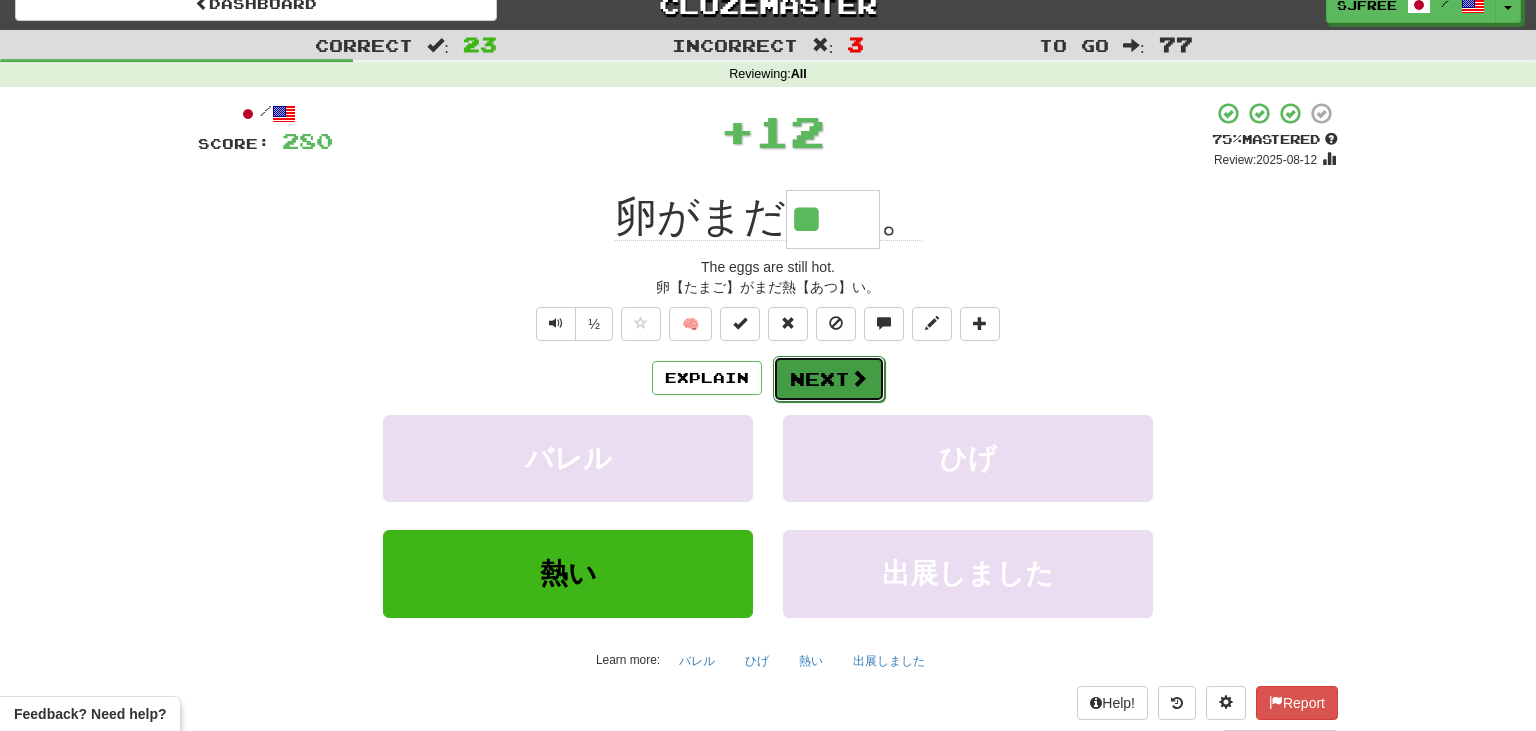 click on "Next" at bounding box center [829, 379] 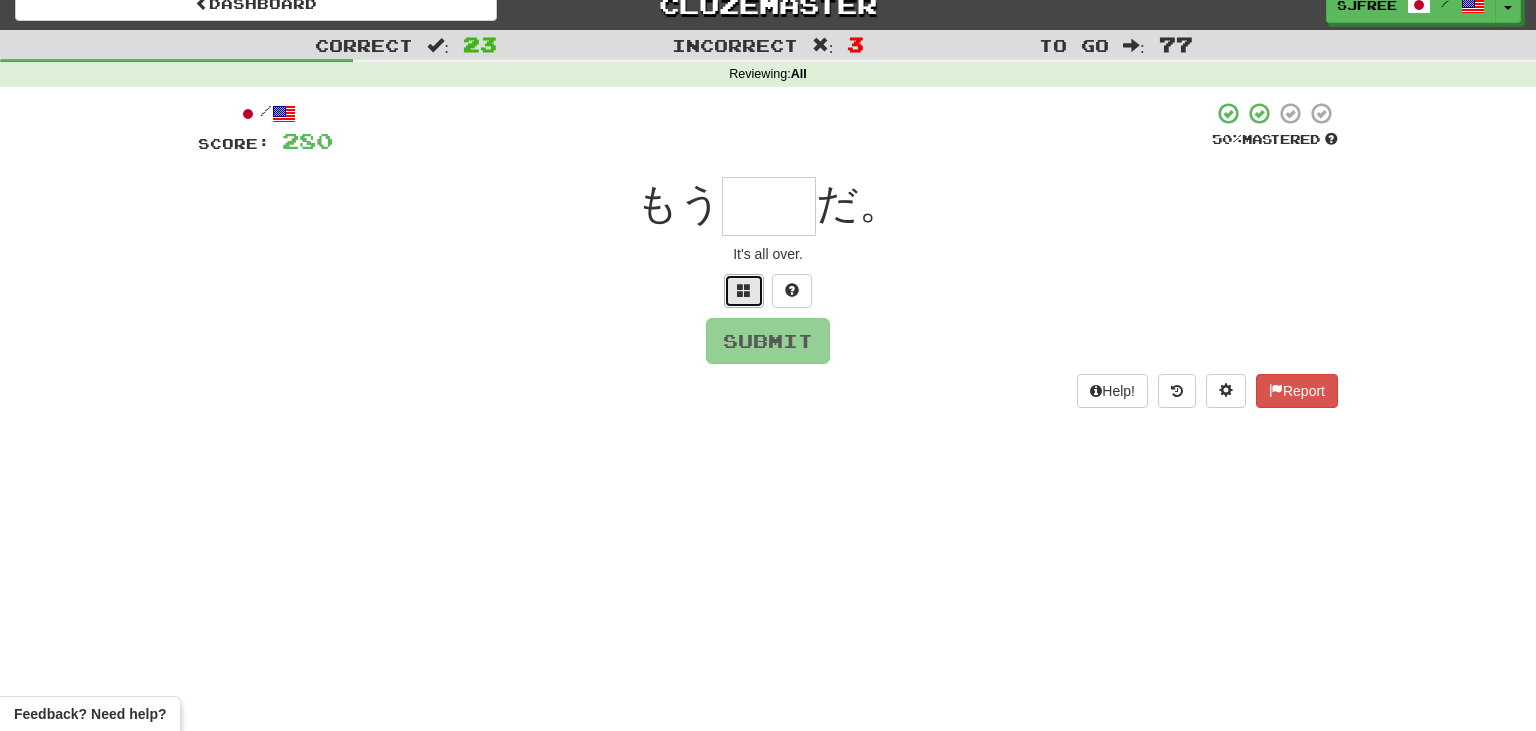 click at bounding box center [744, 290] 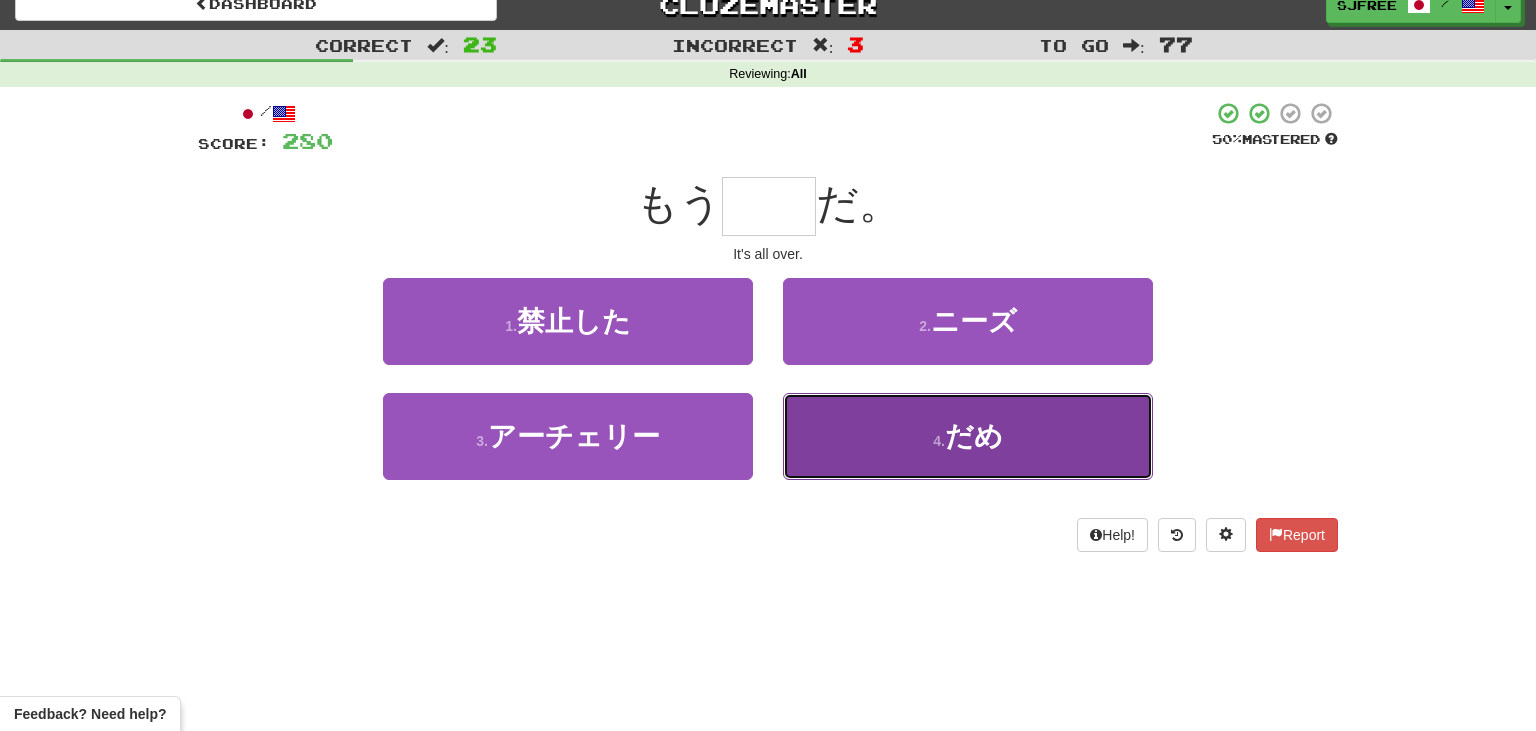click on "4 .  だめ" at bounding box center (968, 436) 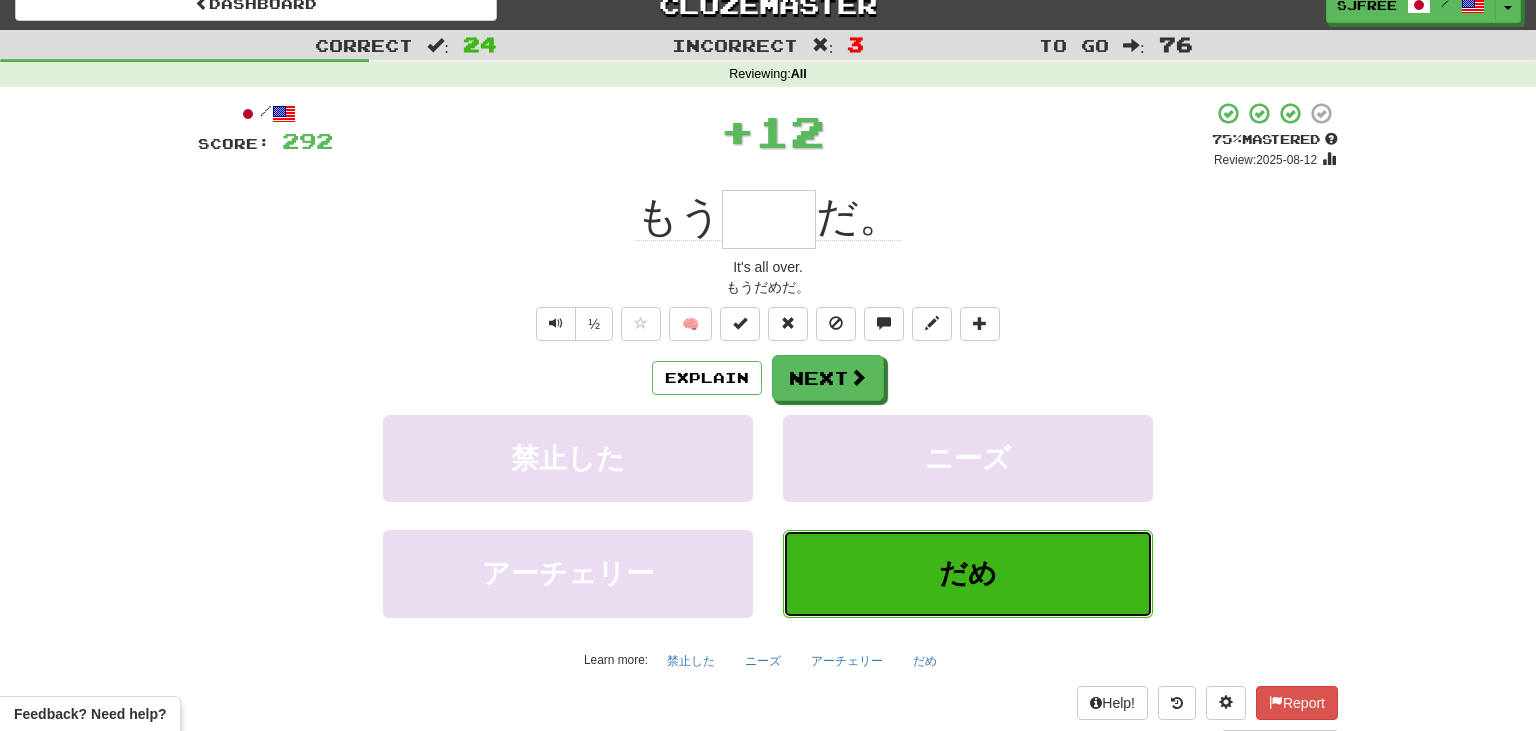 type on "**" 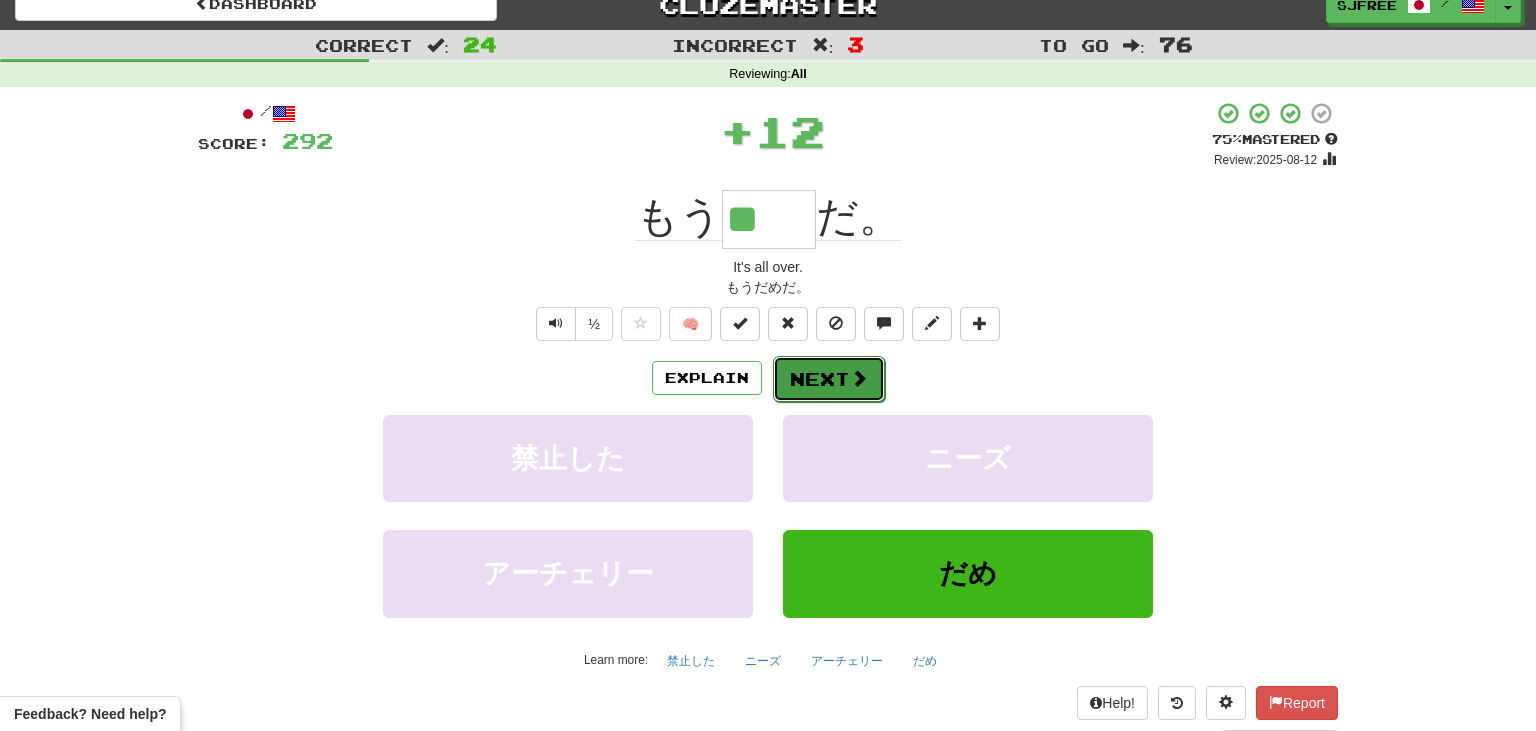 click on "Next" at bounding box center (829, 379) 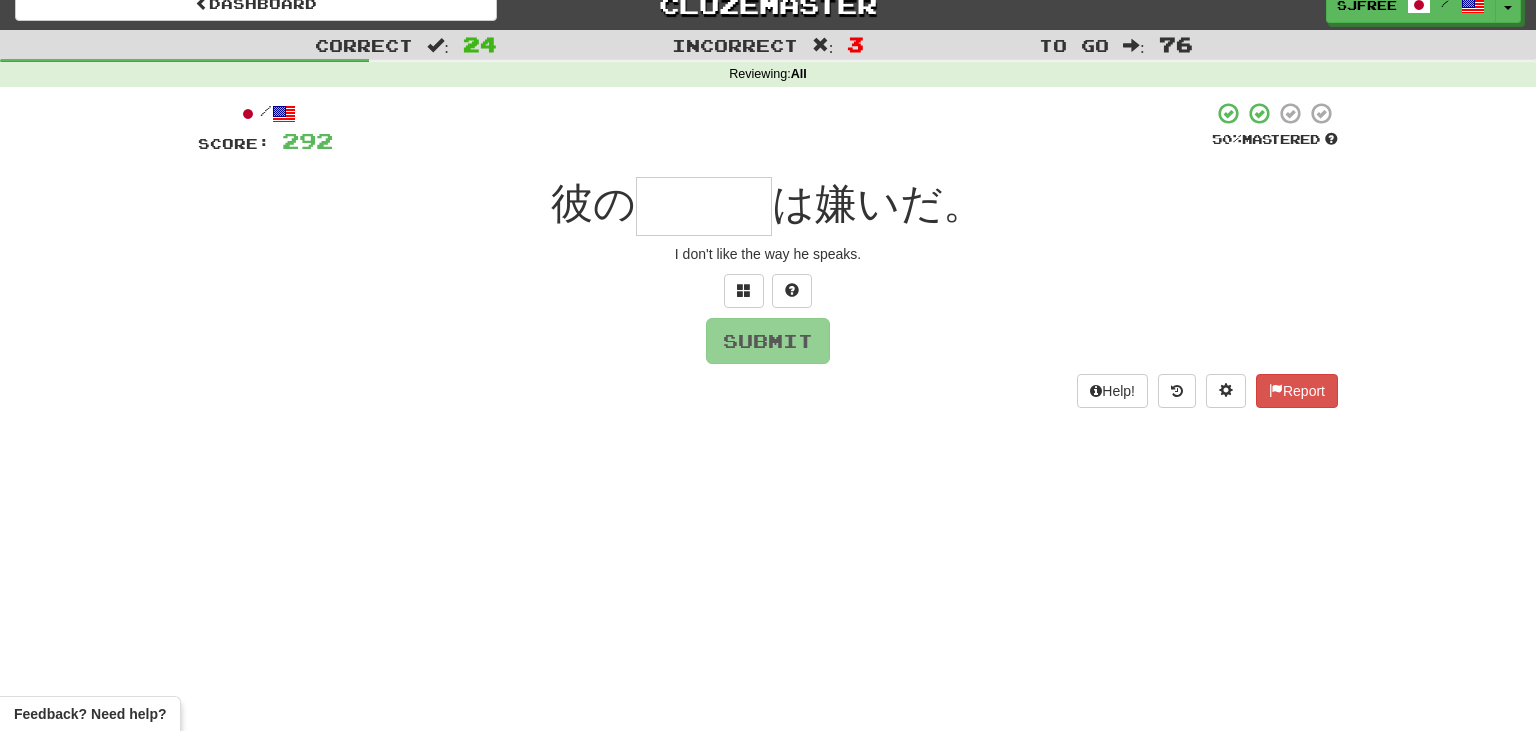 click on "/  Score:   292 50 %  Mastered 彼の は嫌いだ。 I don't like the way he speaks. Submit  Help!  Report" at bounding box center (768, 254) 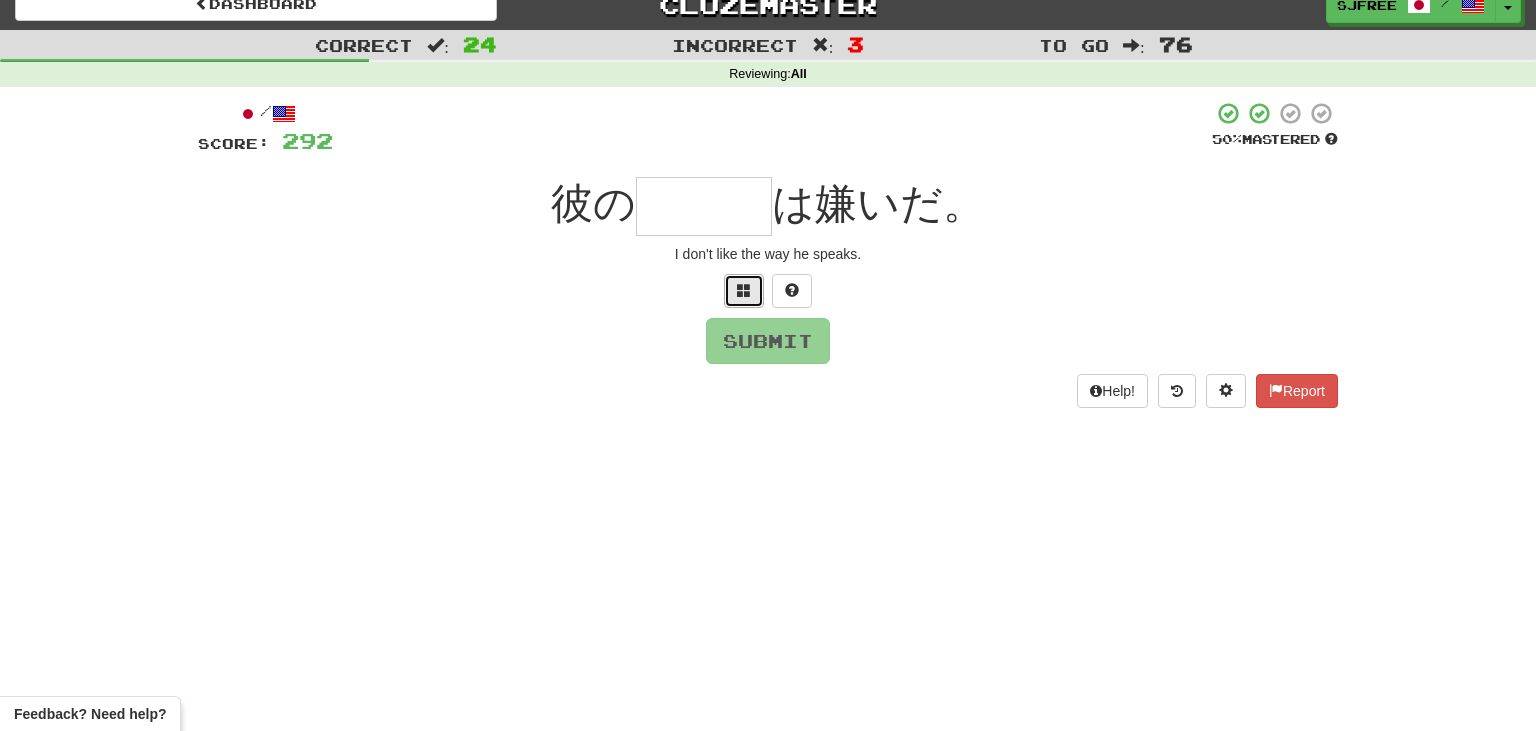 click at bounding box center (744, 291) 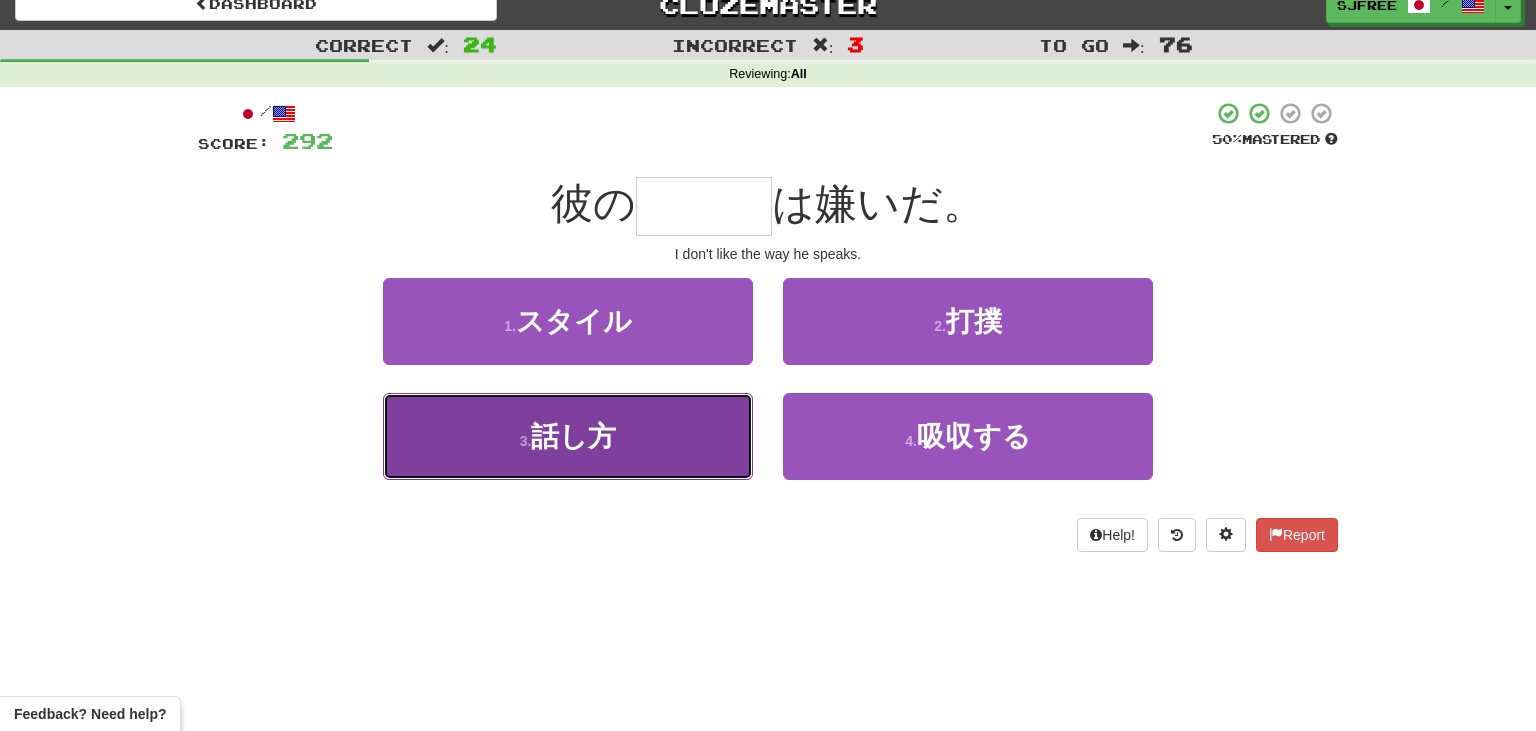 click on "3 .  話し方" at bounding box center [568, 436] 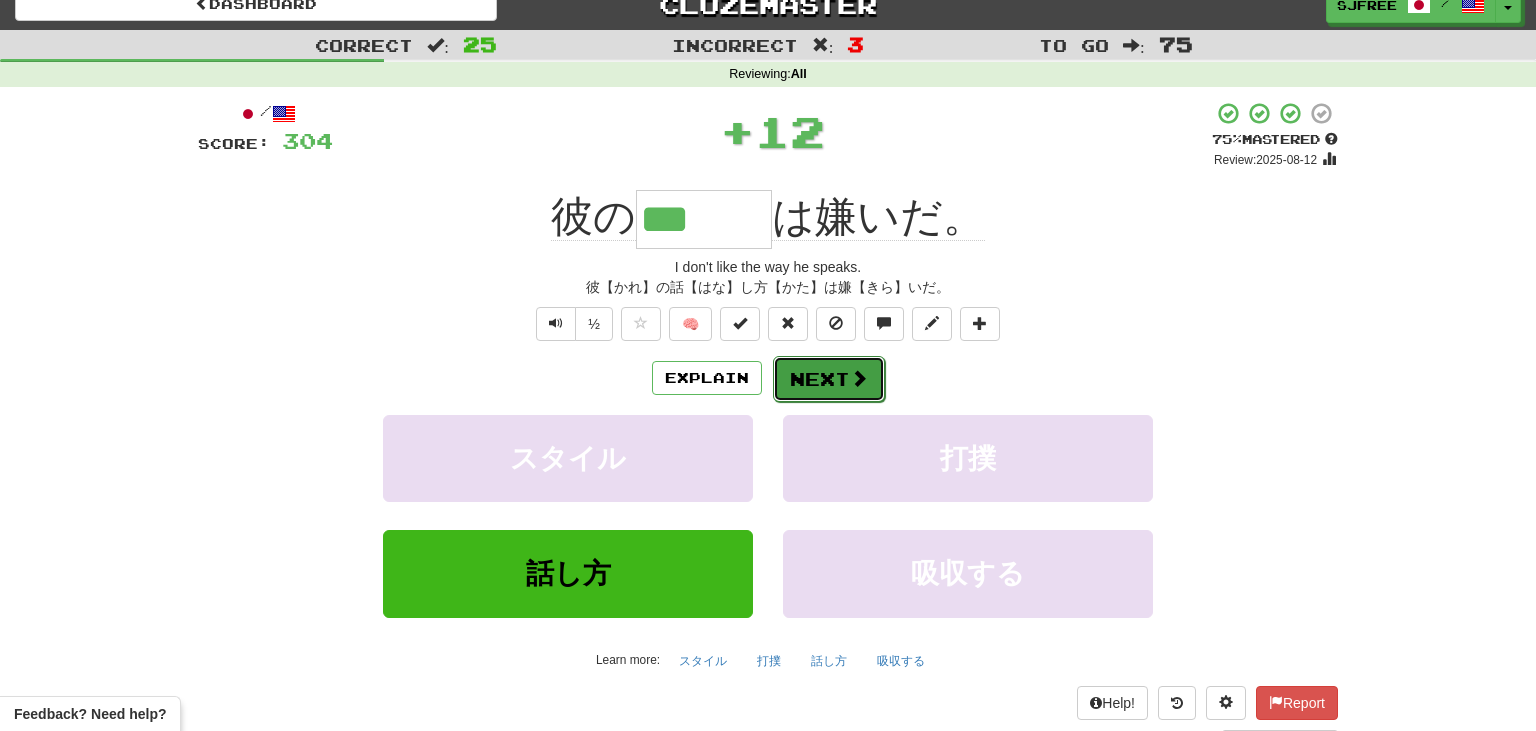 click on "Next" at bounding box center [829, 379] 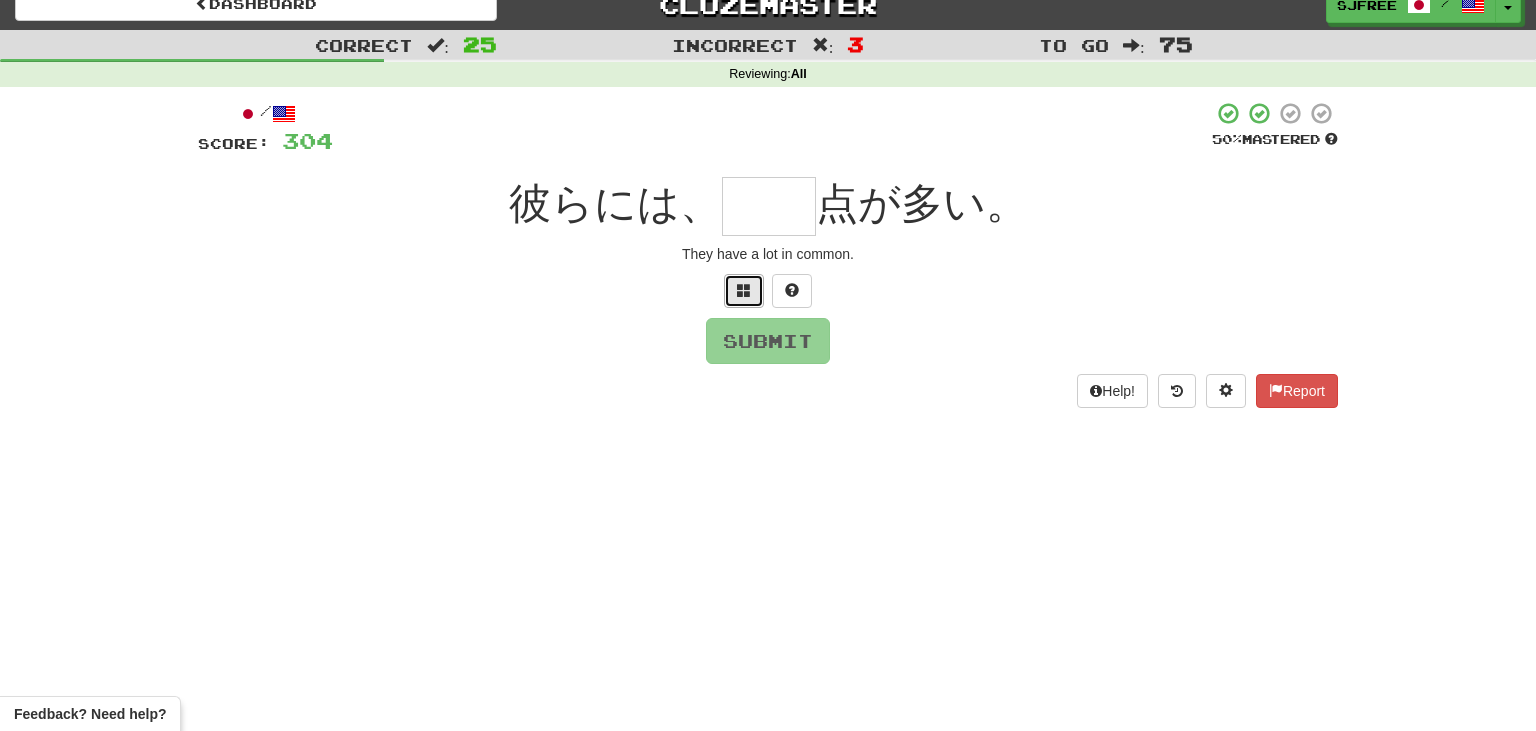 click at bounding box center (744, 290) 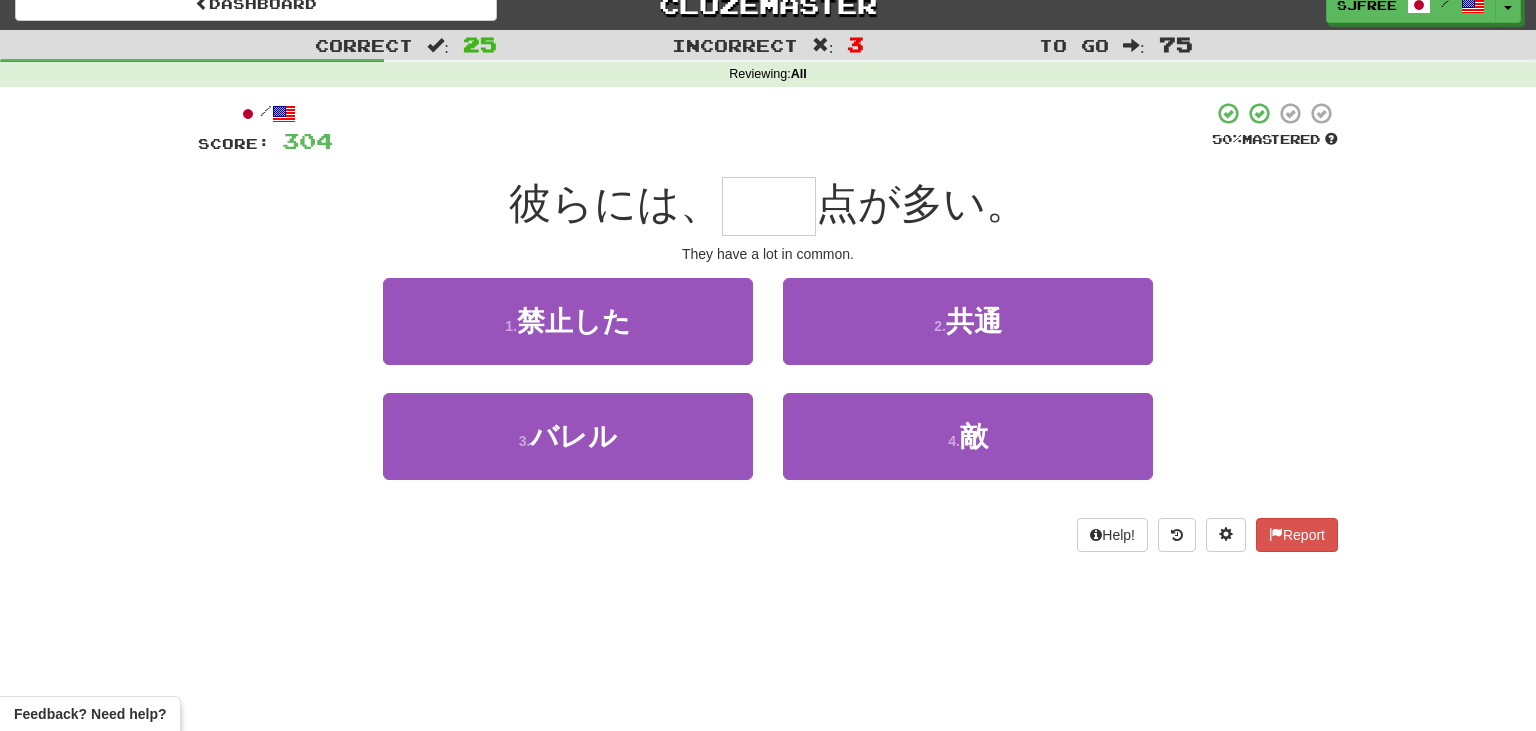 click on "2 .  共通" at bounding box center [968, 335] 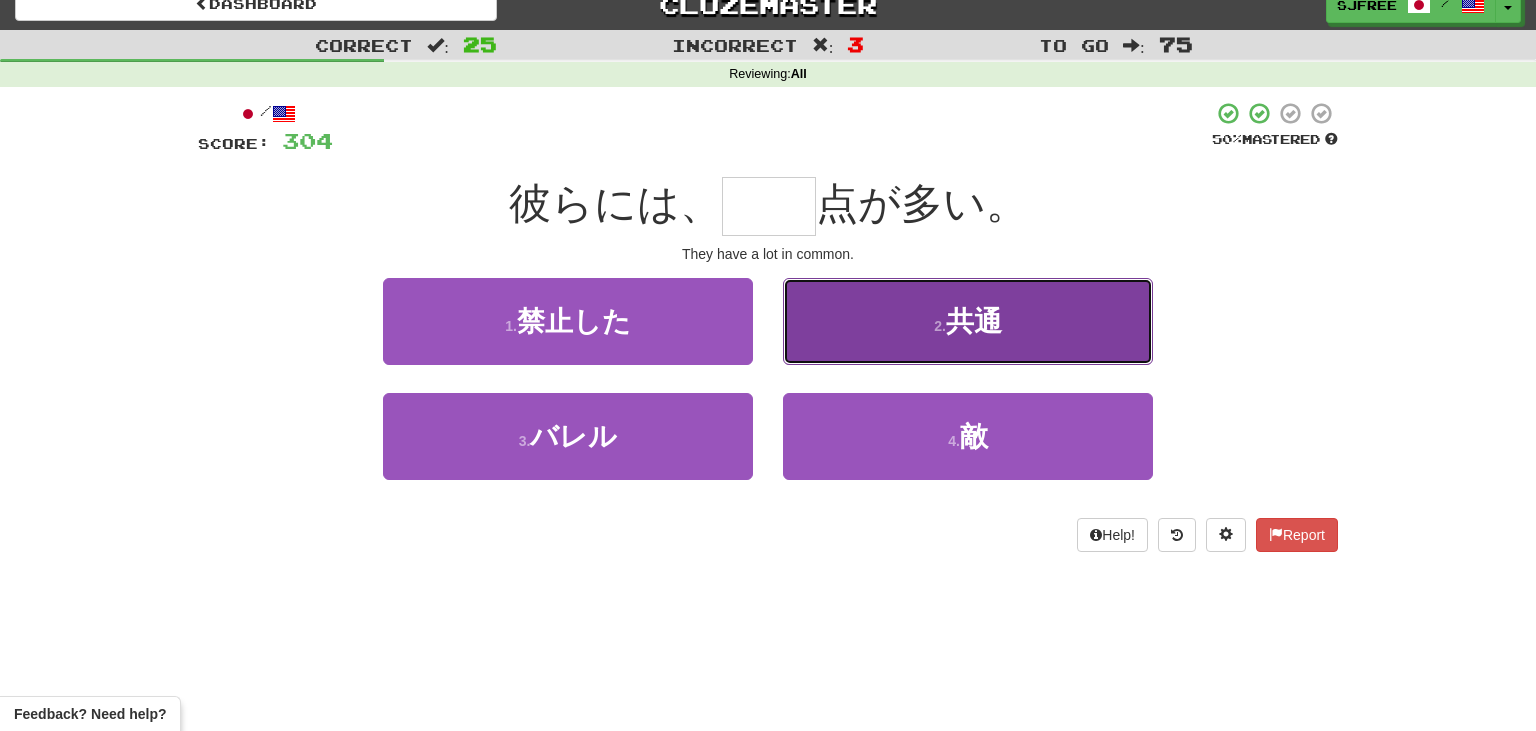 click on "2 .  共通" at bounding box center [968, 321] 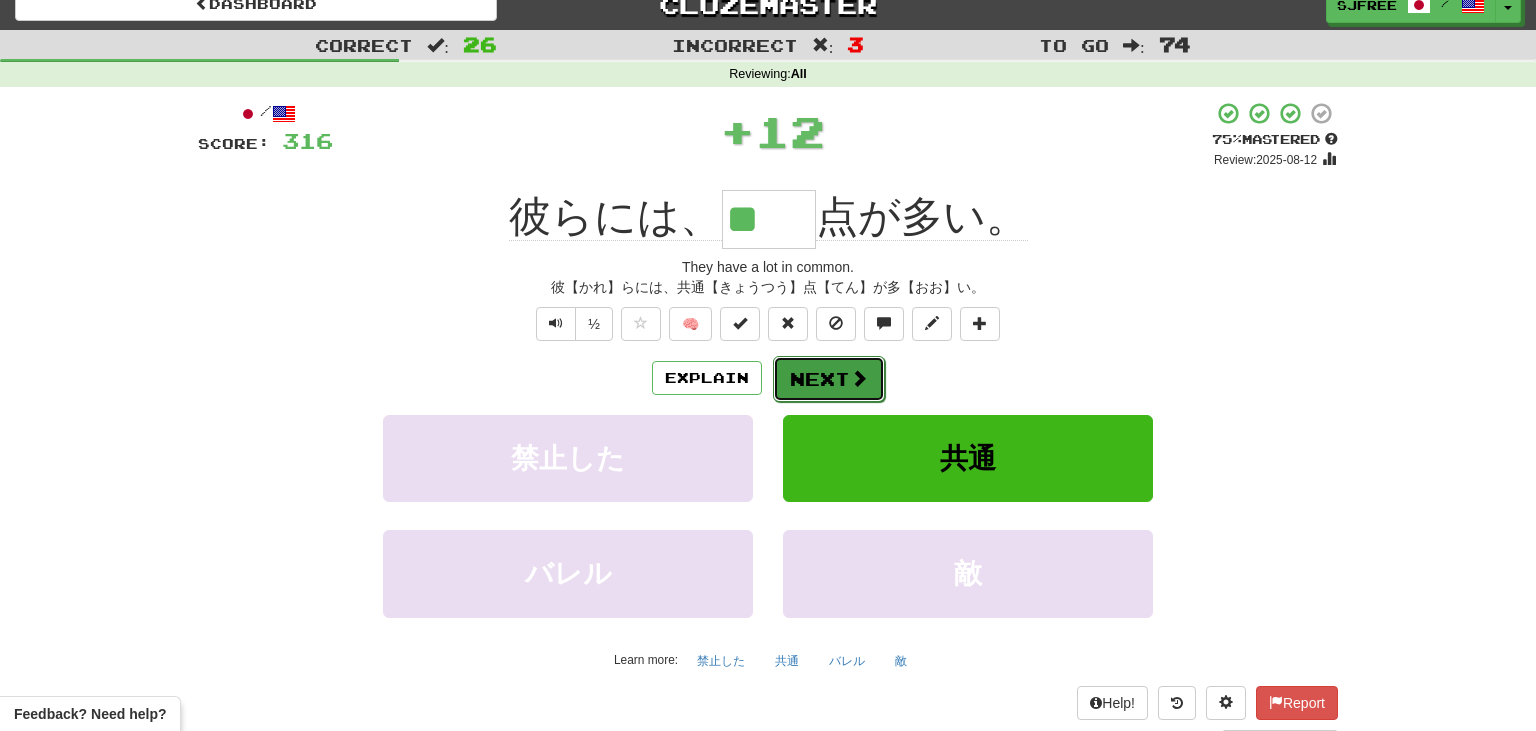 click on "Next" at bounding box center [829, 379] 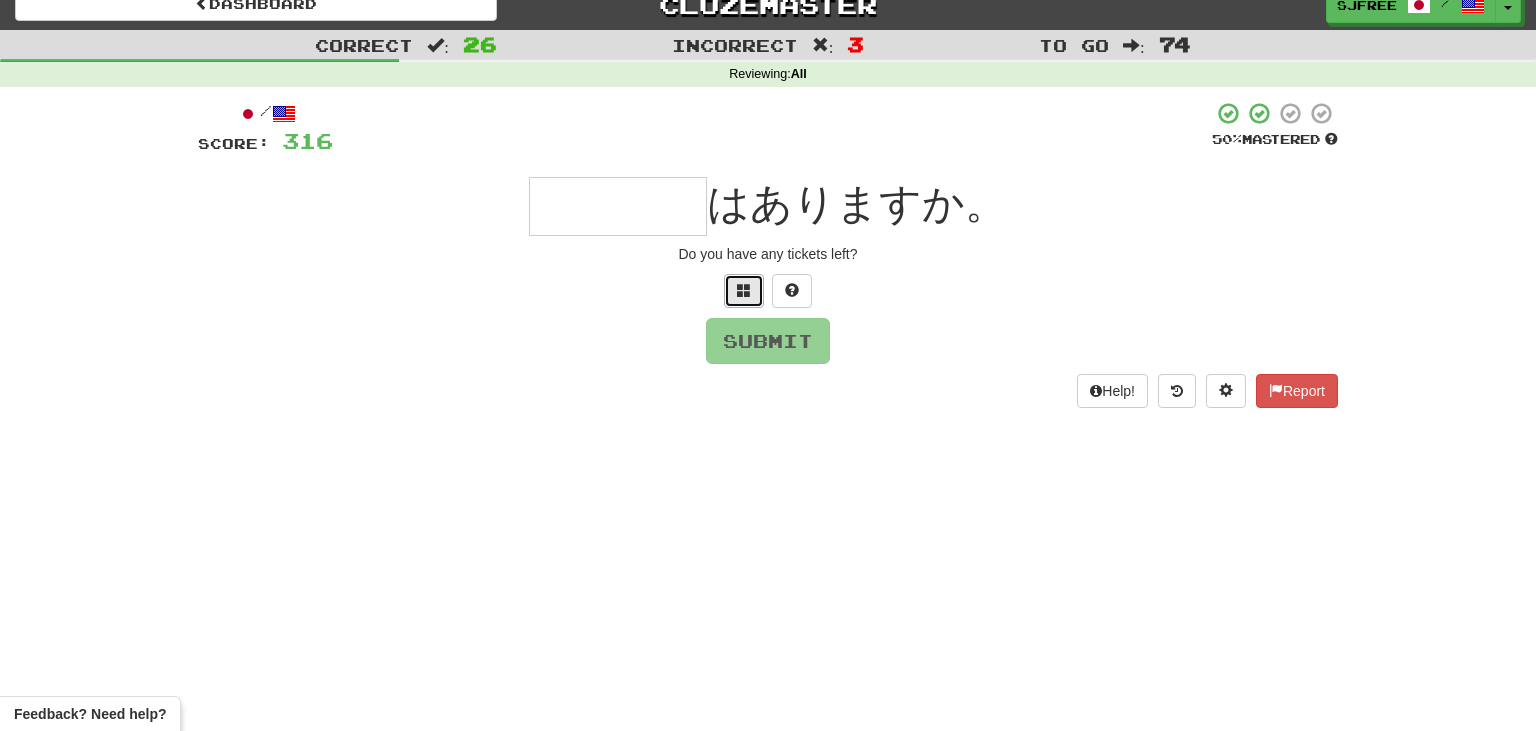 click at bounding box center (744, 291) 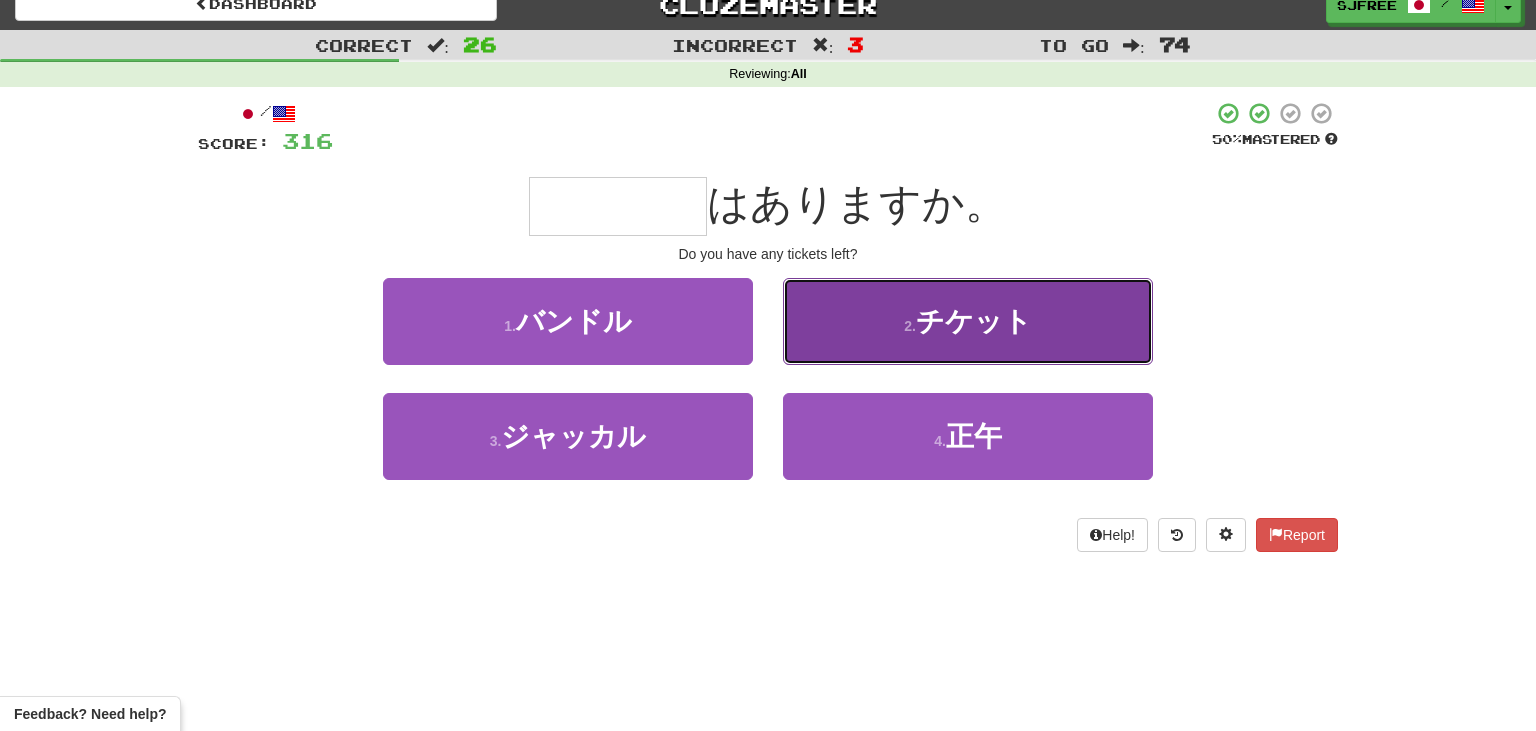 click on "チケット" at bounding box center (974, 321) 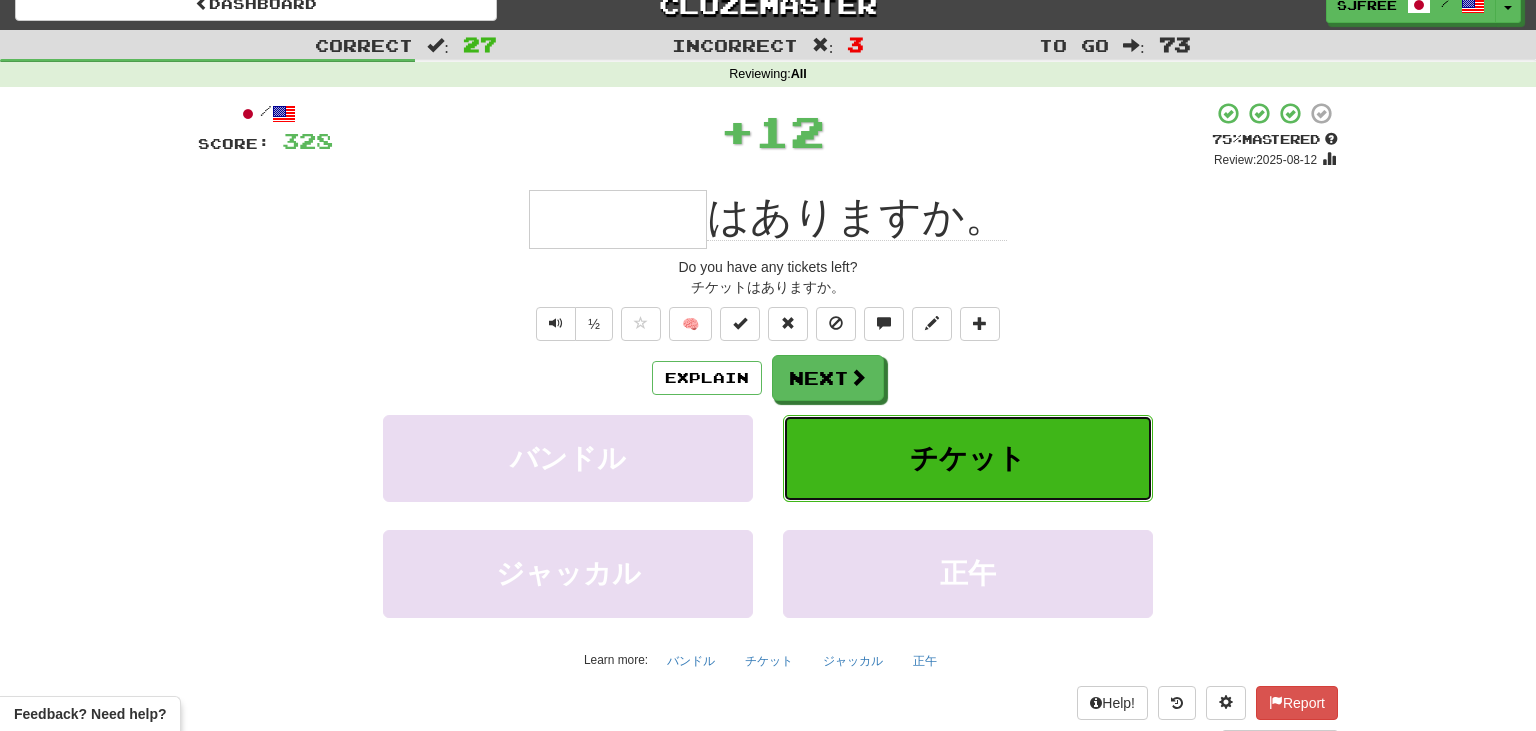 type on "****" 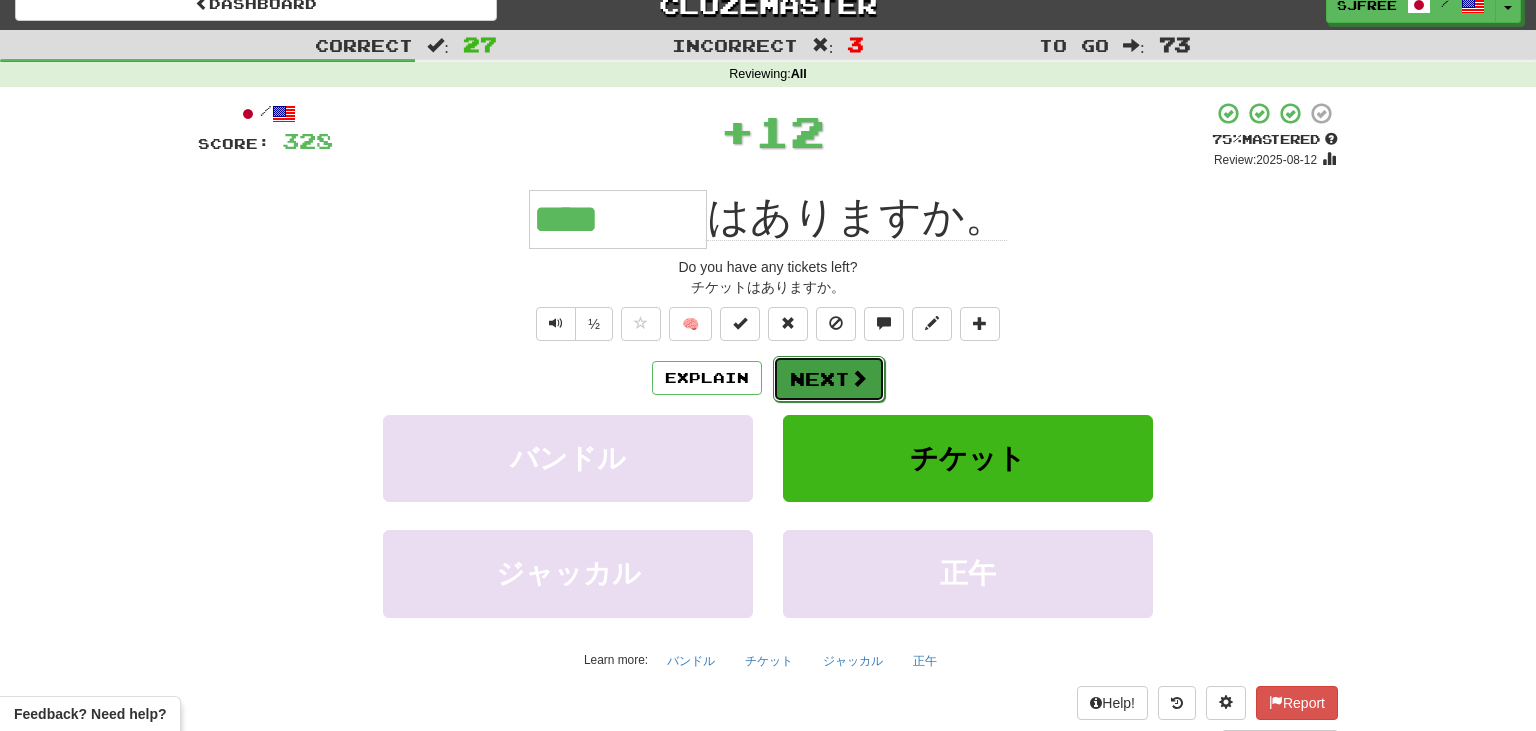 click on "Next" at bounding box center (829, 379) 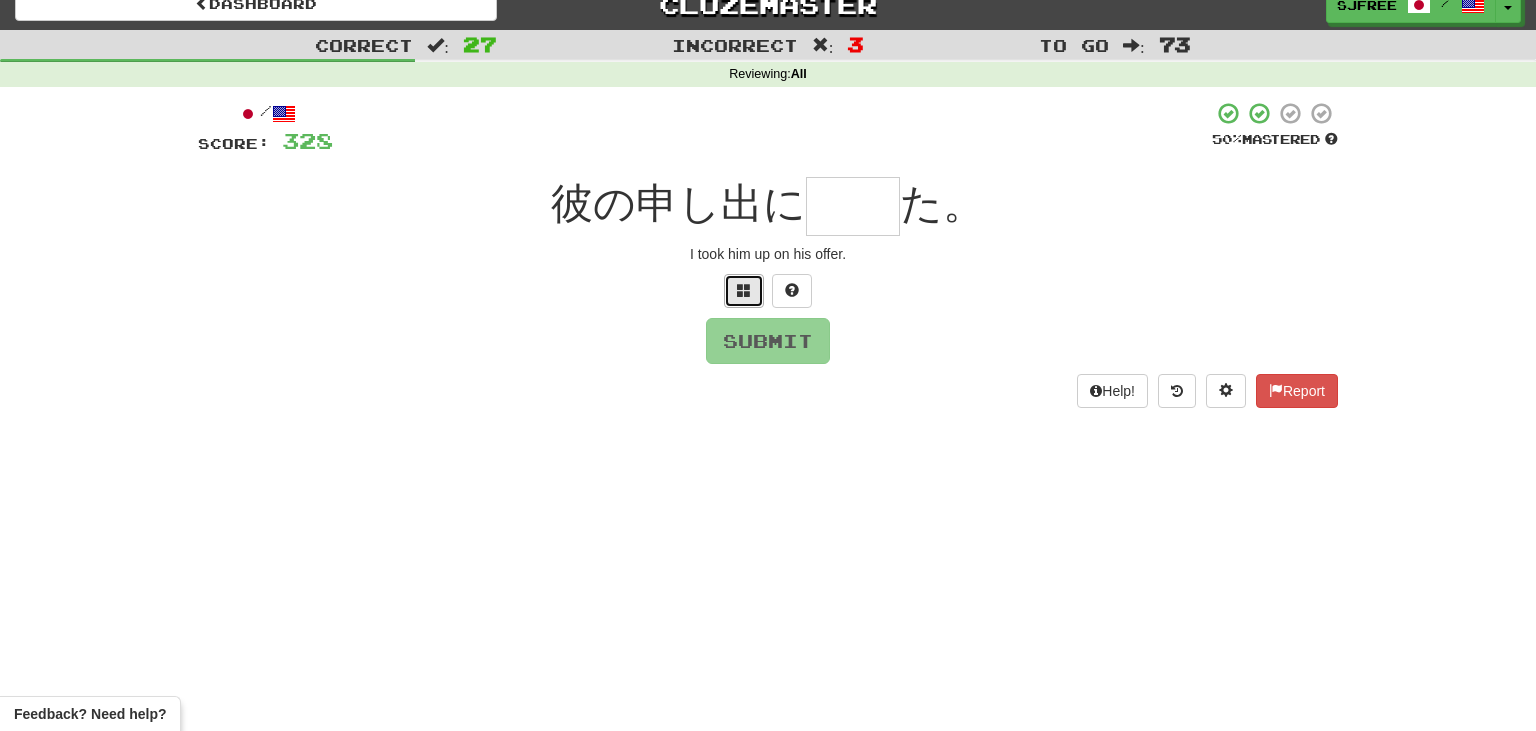 click at bounding box center [744, 291] 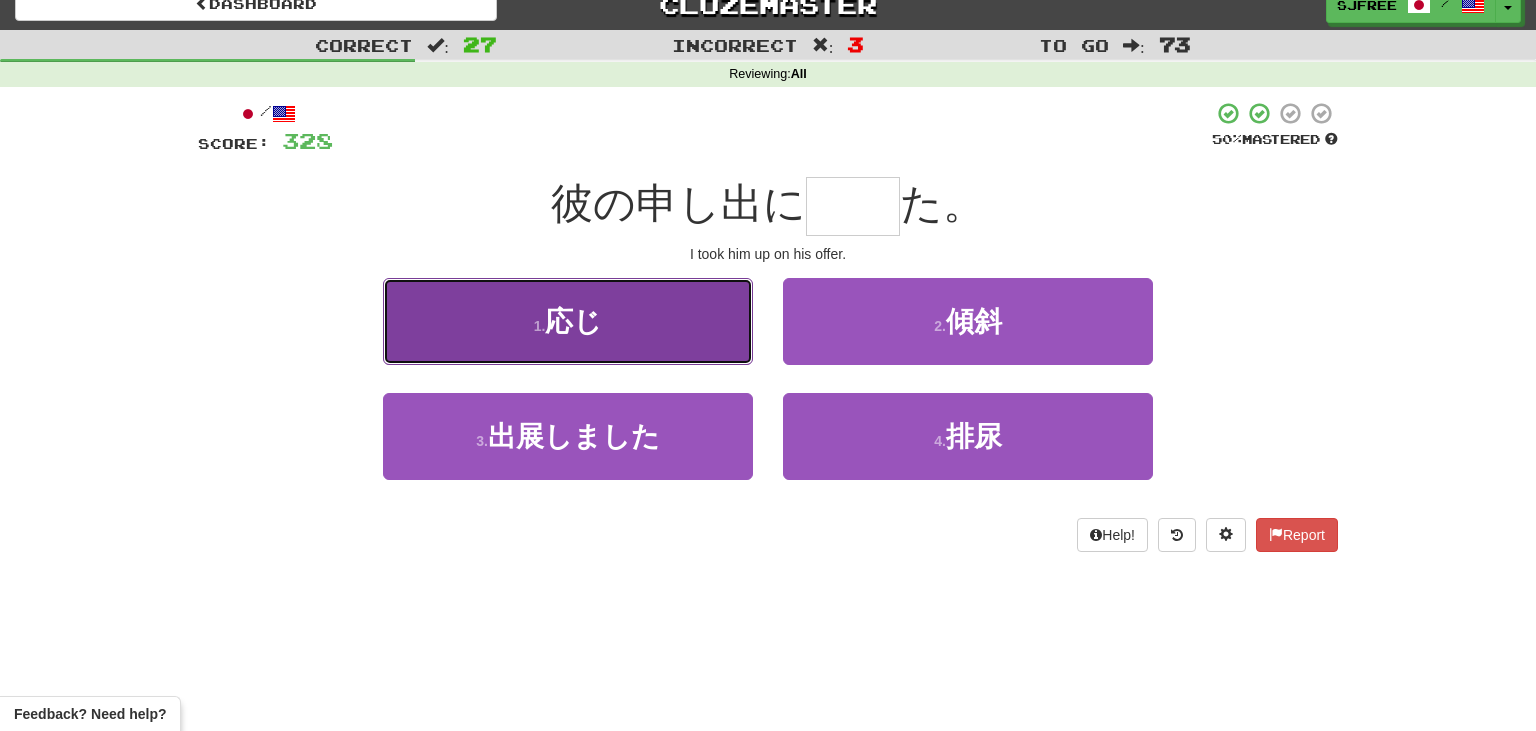 click on "1 .  応じ" at bounding box center (568, 321) 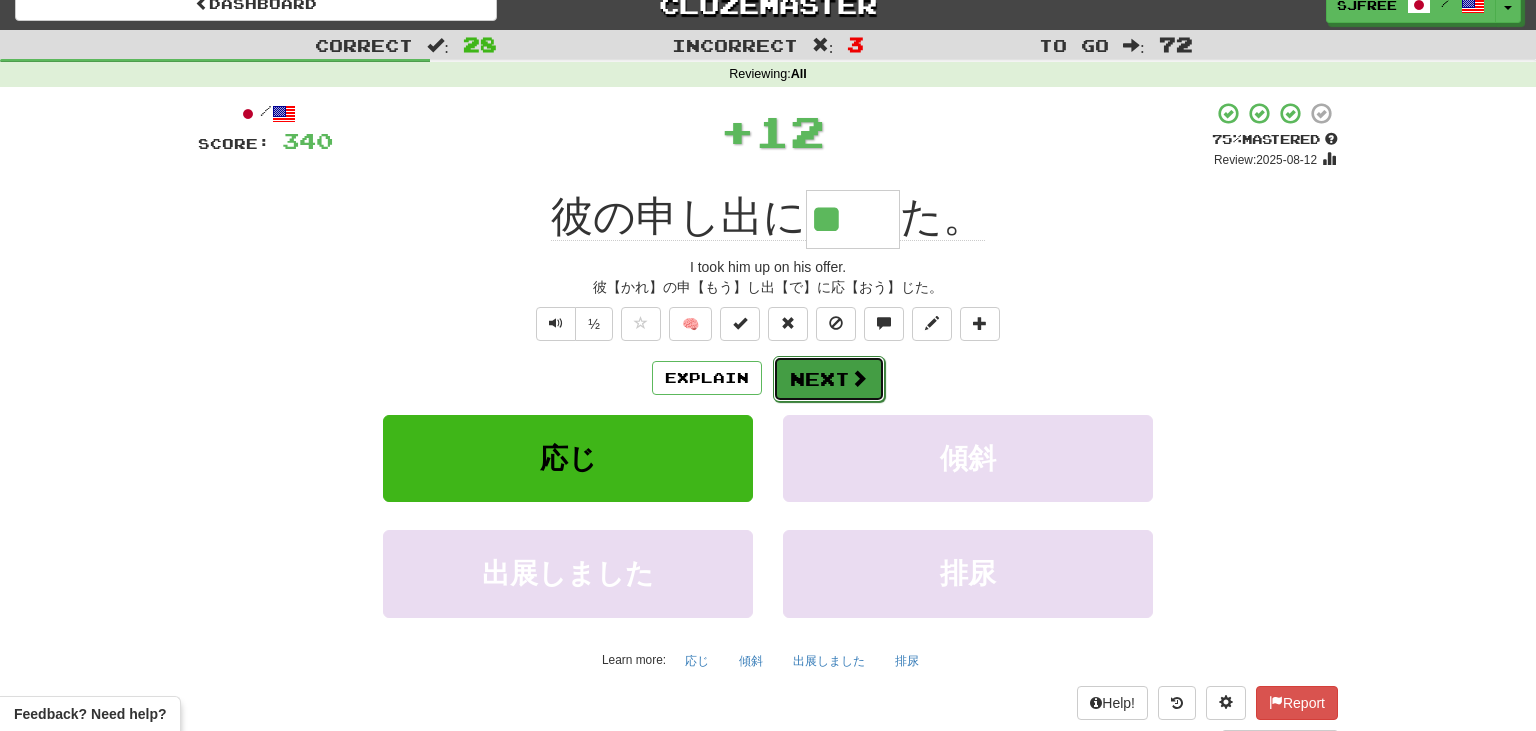 click on "Next" at bounding box center [829, 379] 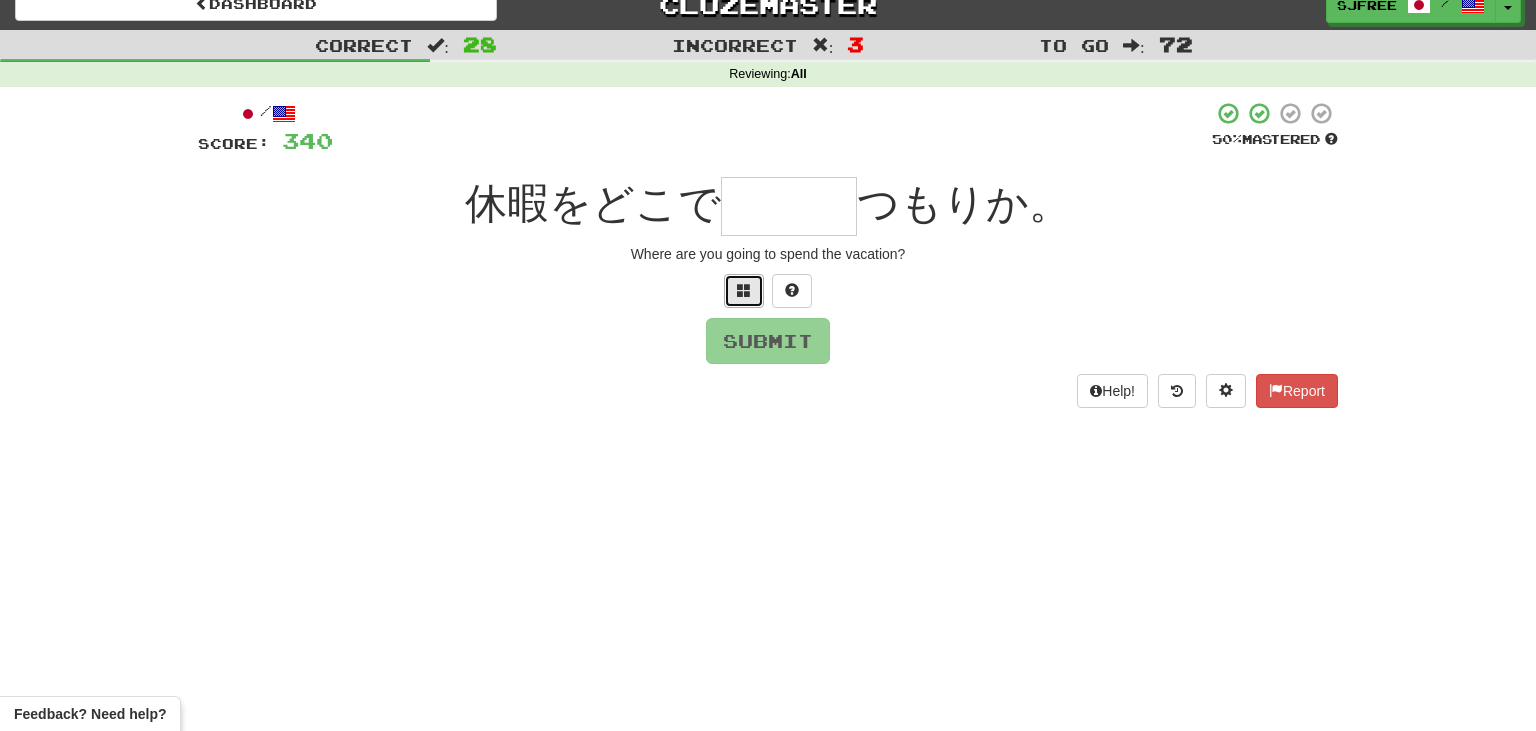 click at bounding box center [744, 291] 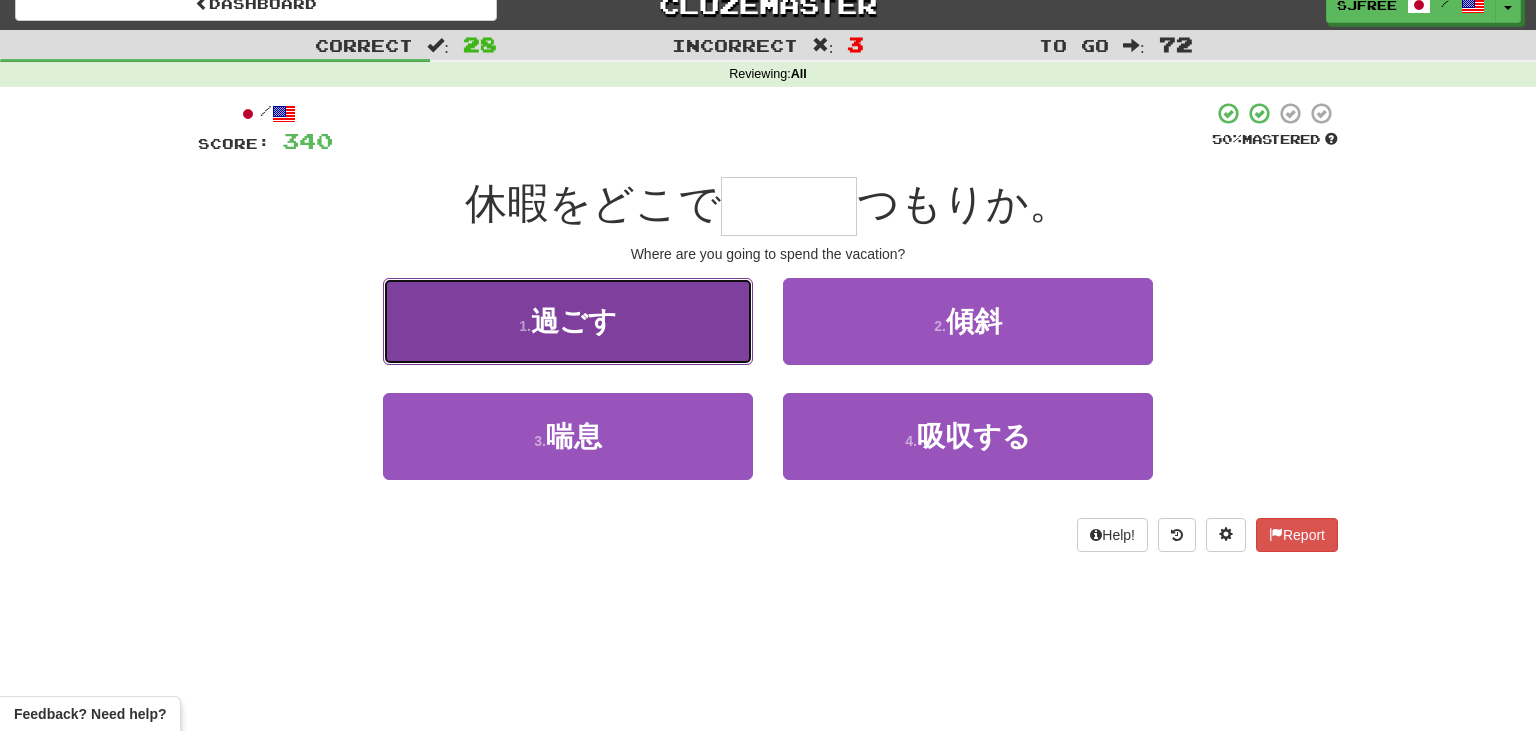 click on "1 .  過ごす" at bounding box center (568, 321) 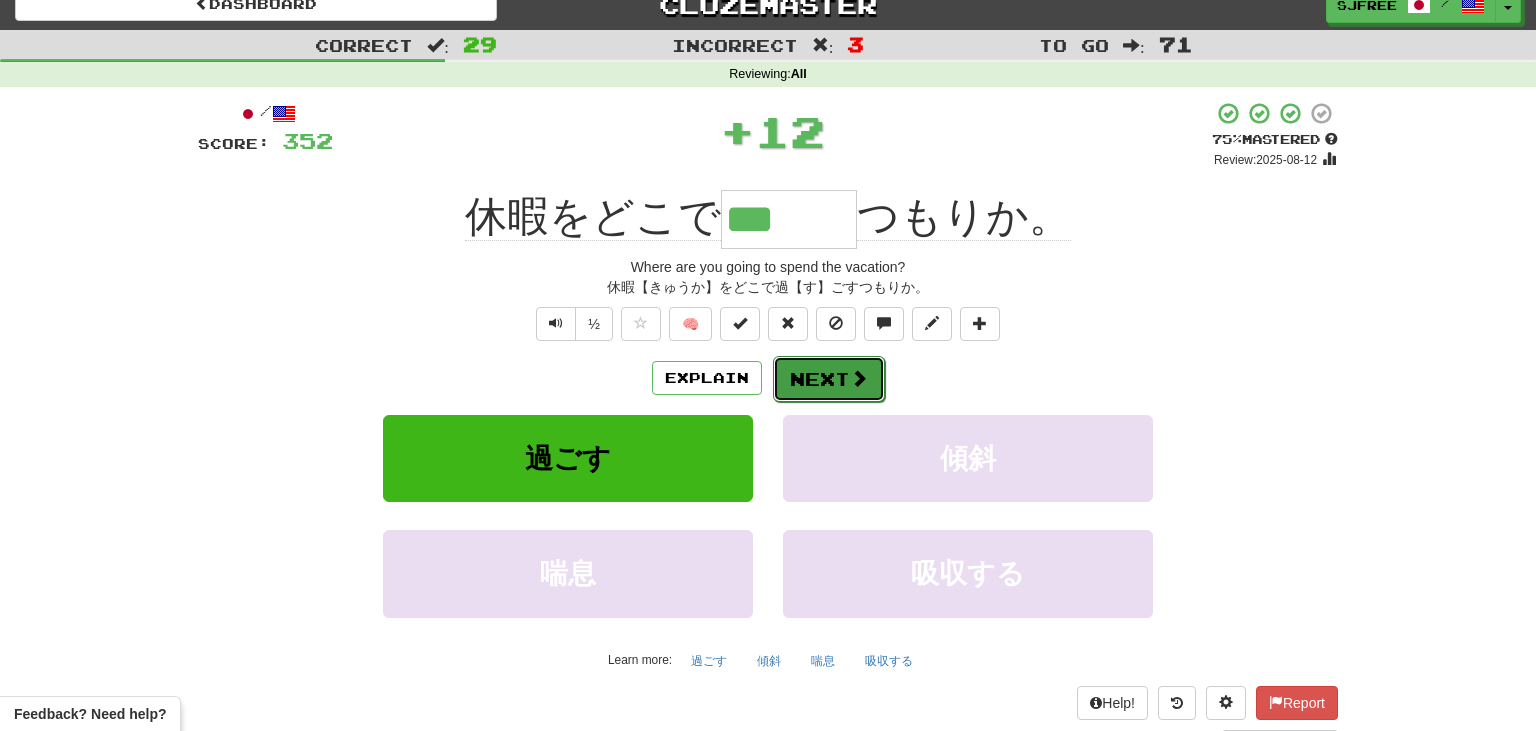 click at bounding box center [859, 378] 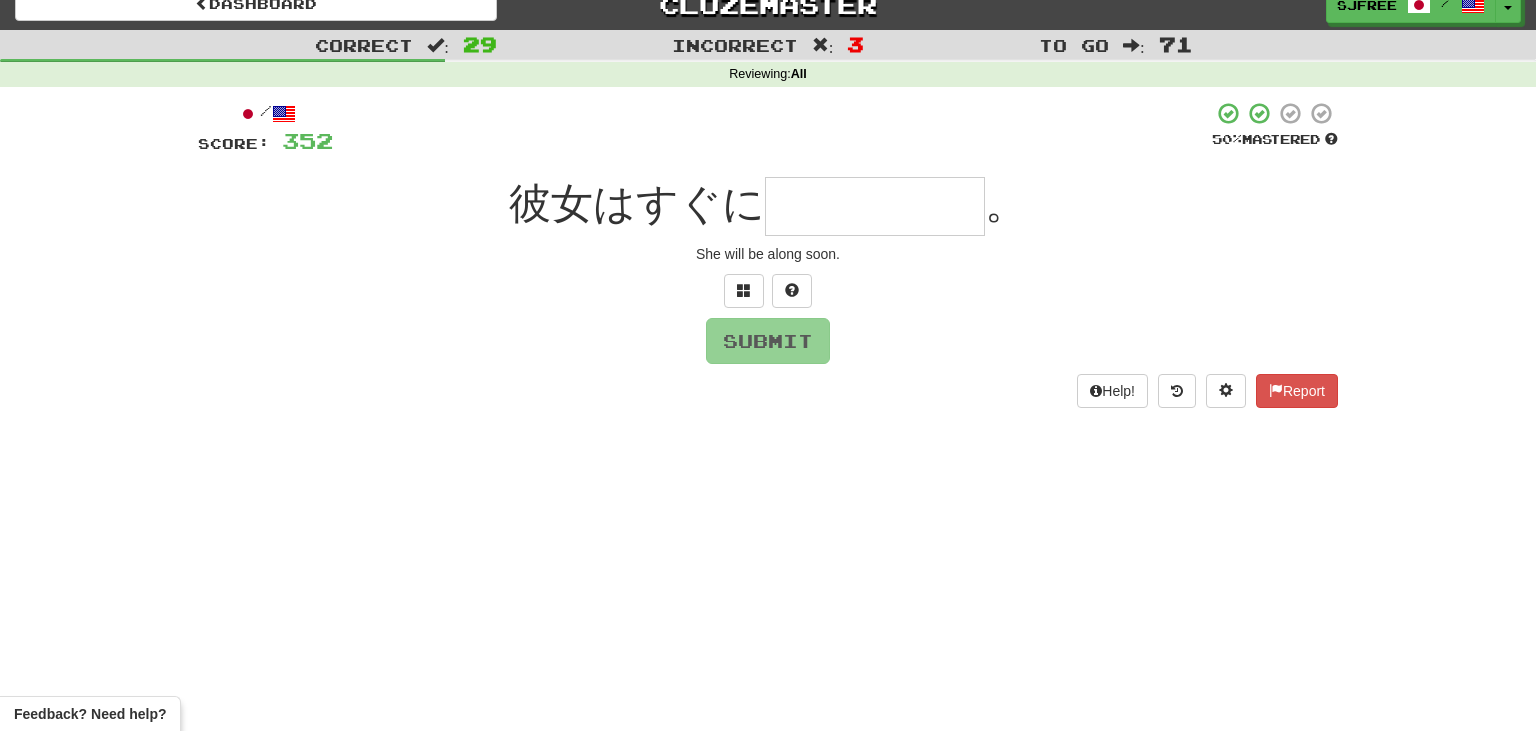 click on "/  Score:   352 50 %  Mastered 彼女はすぐに 。 She will be along soon. Submit  Help!  Report" at bounding box center (768, 254) 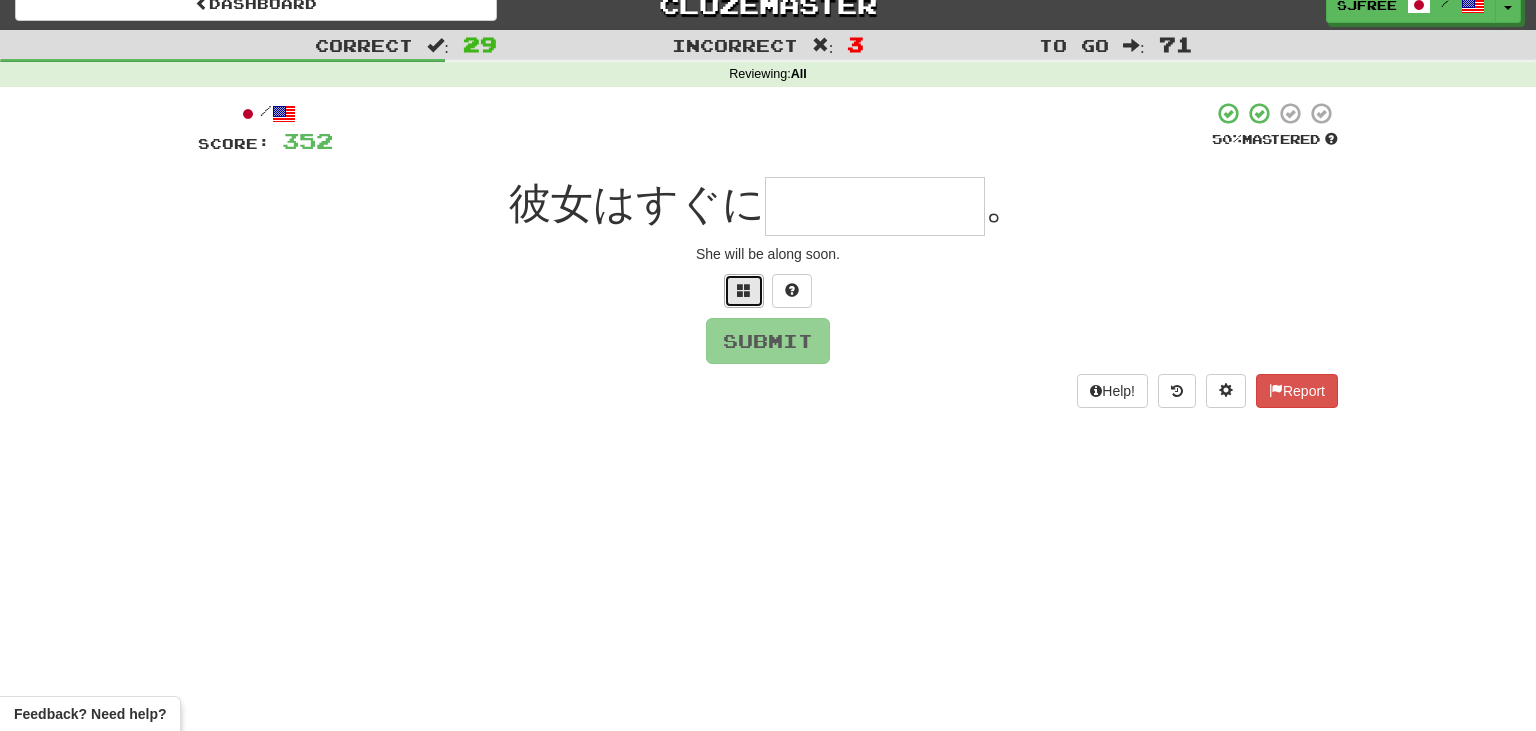 click at bounding box center [744, 290] 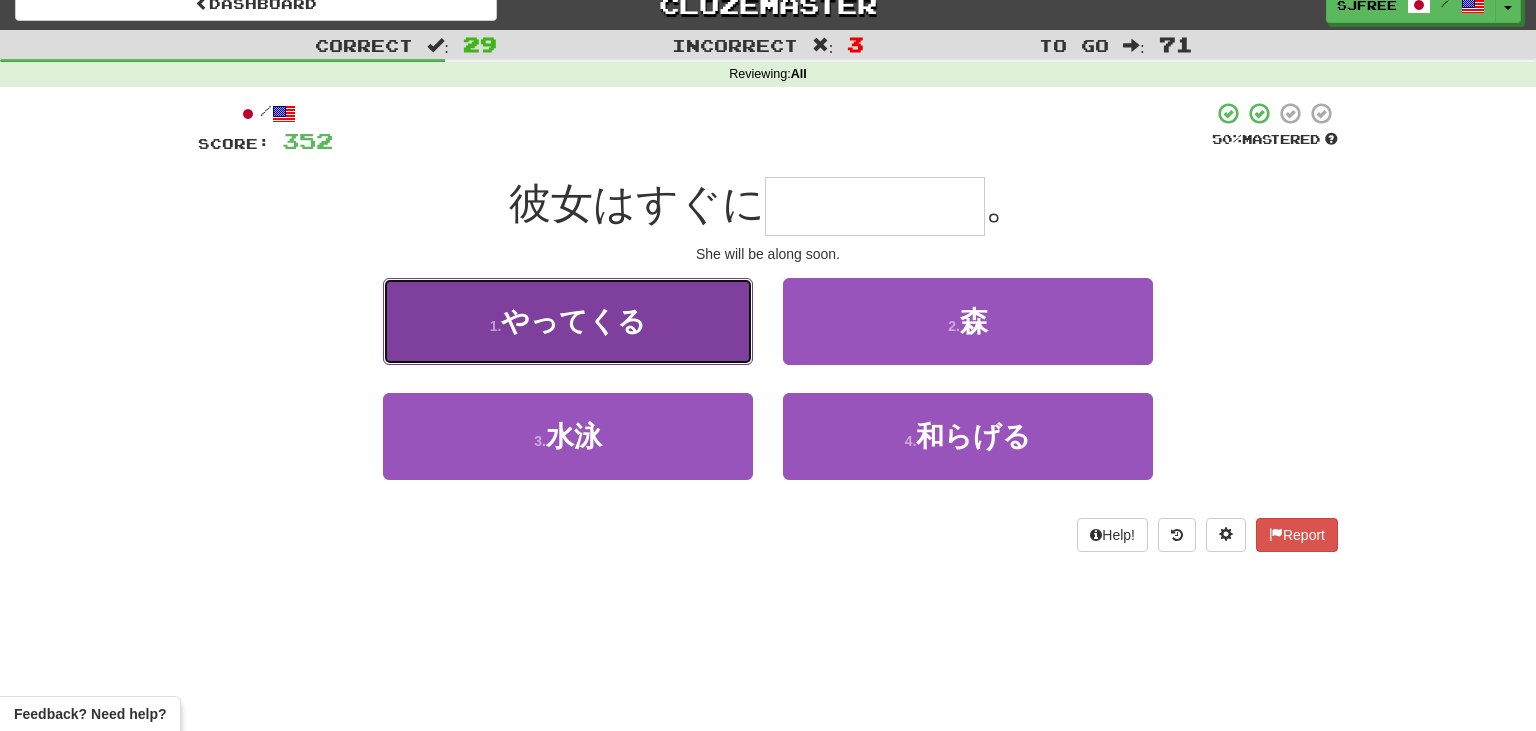 click on "やってくる" at bounding box center (573, 321) 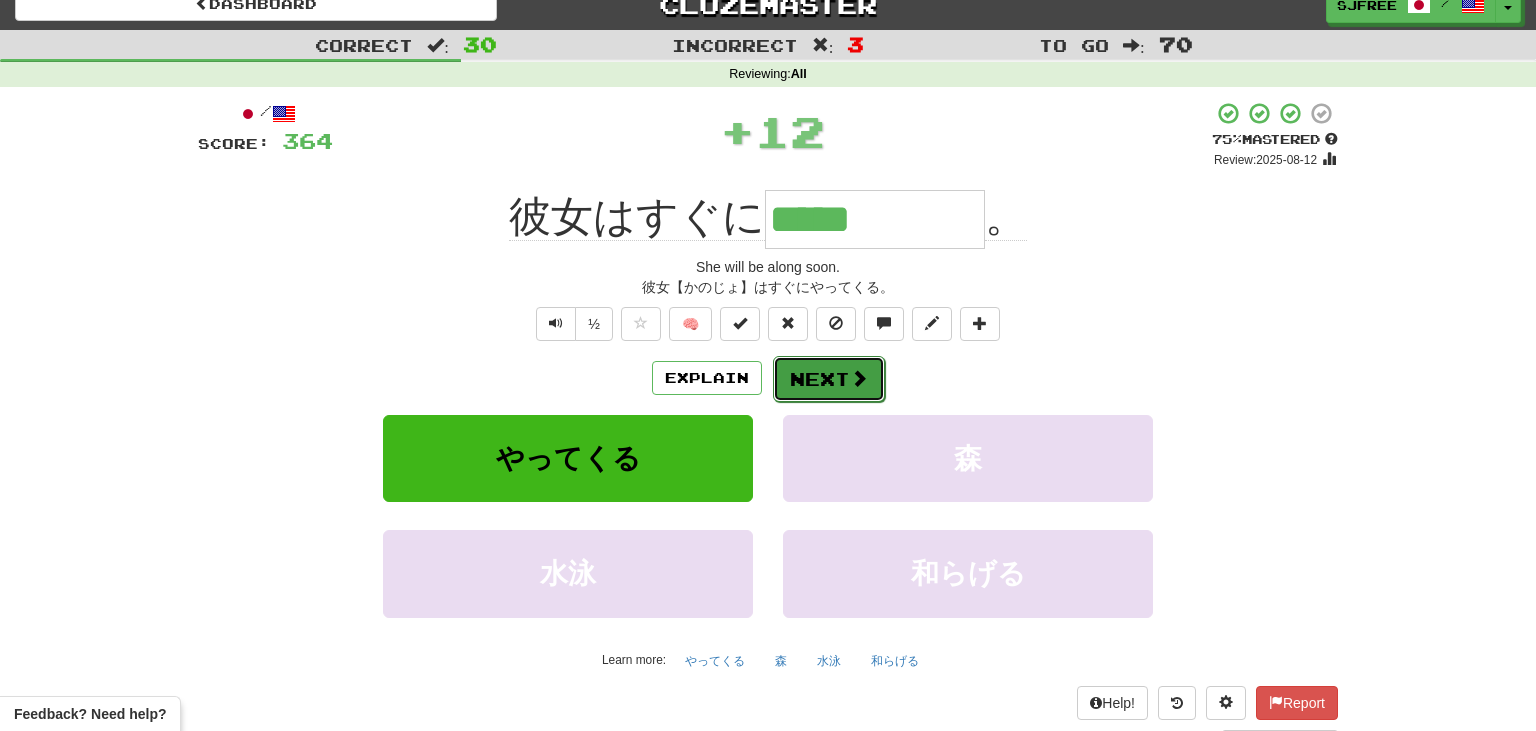 click on "Next" at bounding box center [829, 379] 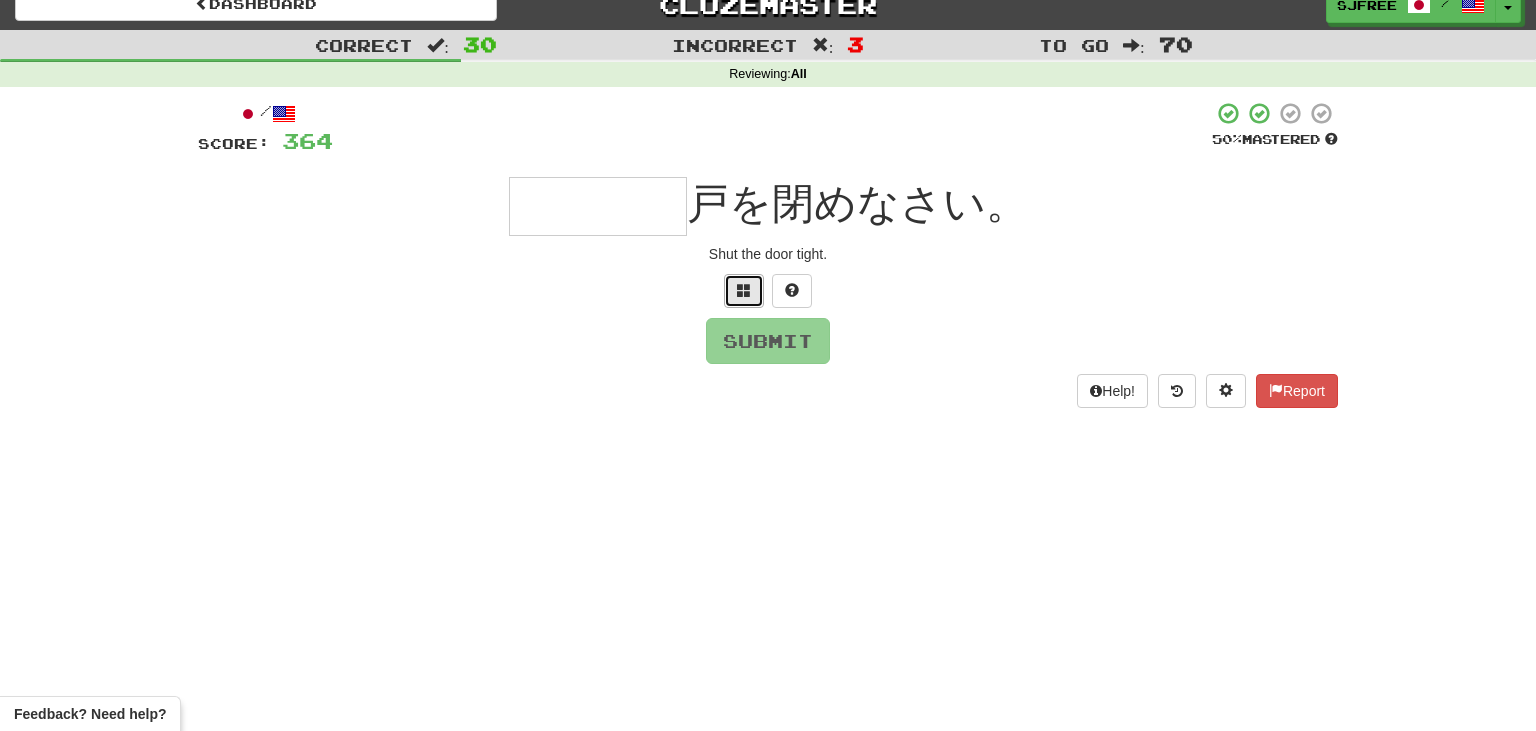 click at bounding box center (744, 290) 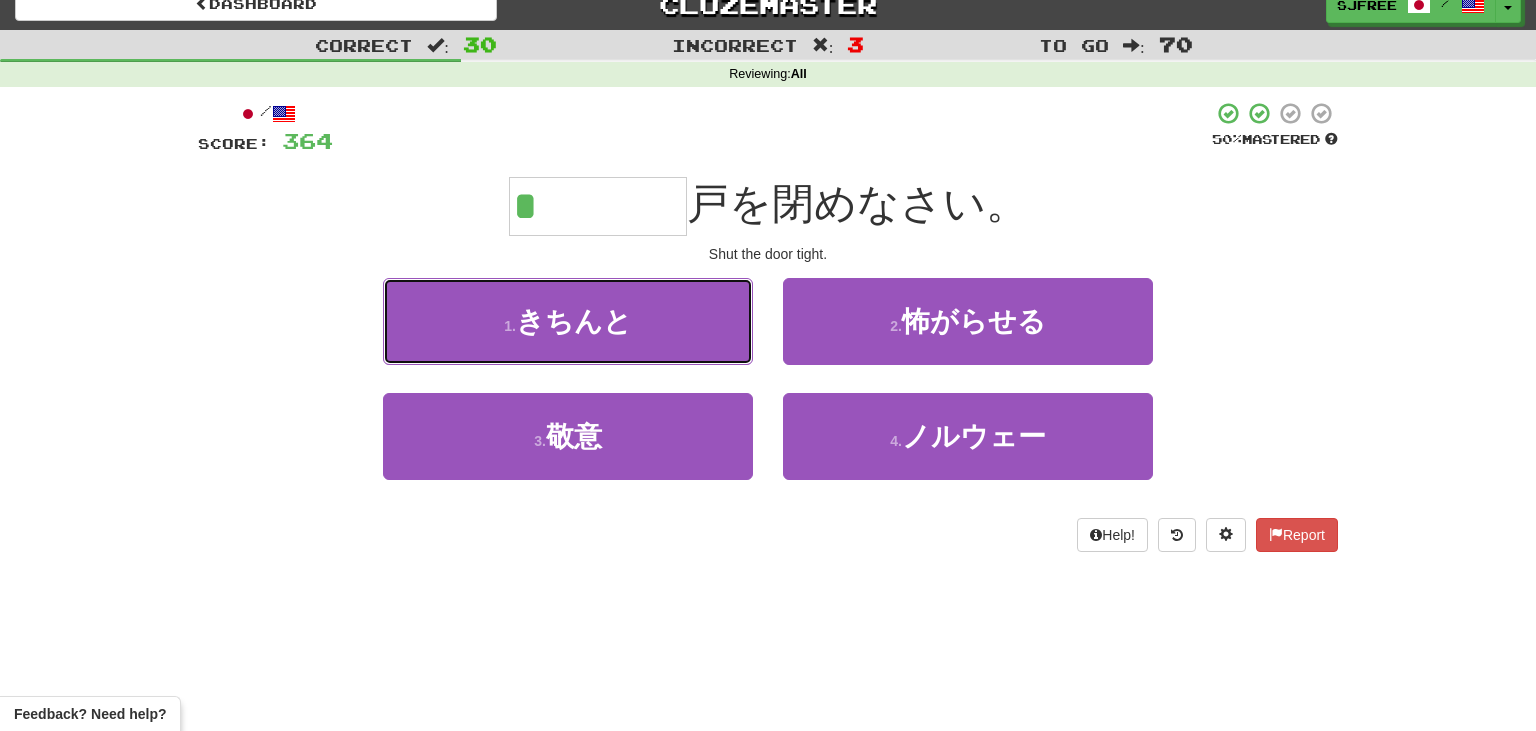 click on "1 .  きちんと" at bounding box center [568, 321] 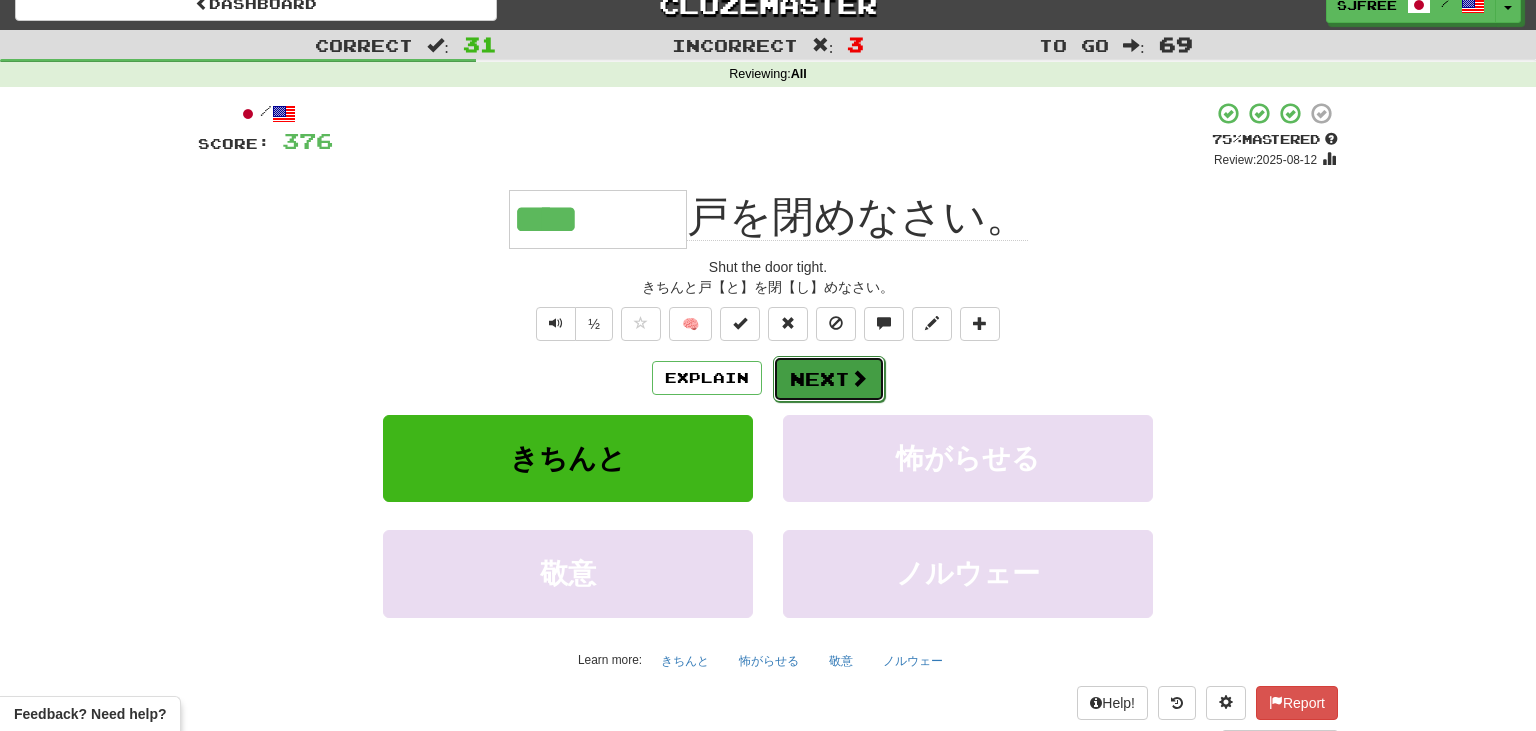 click on "Next" at bounding box center (829, 379) 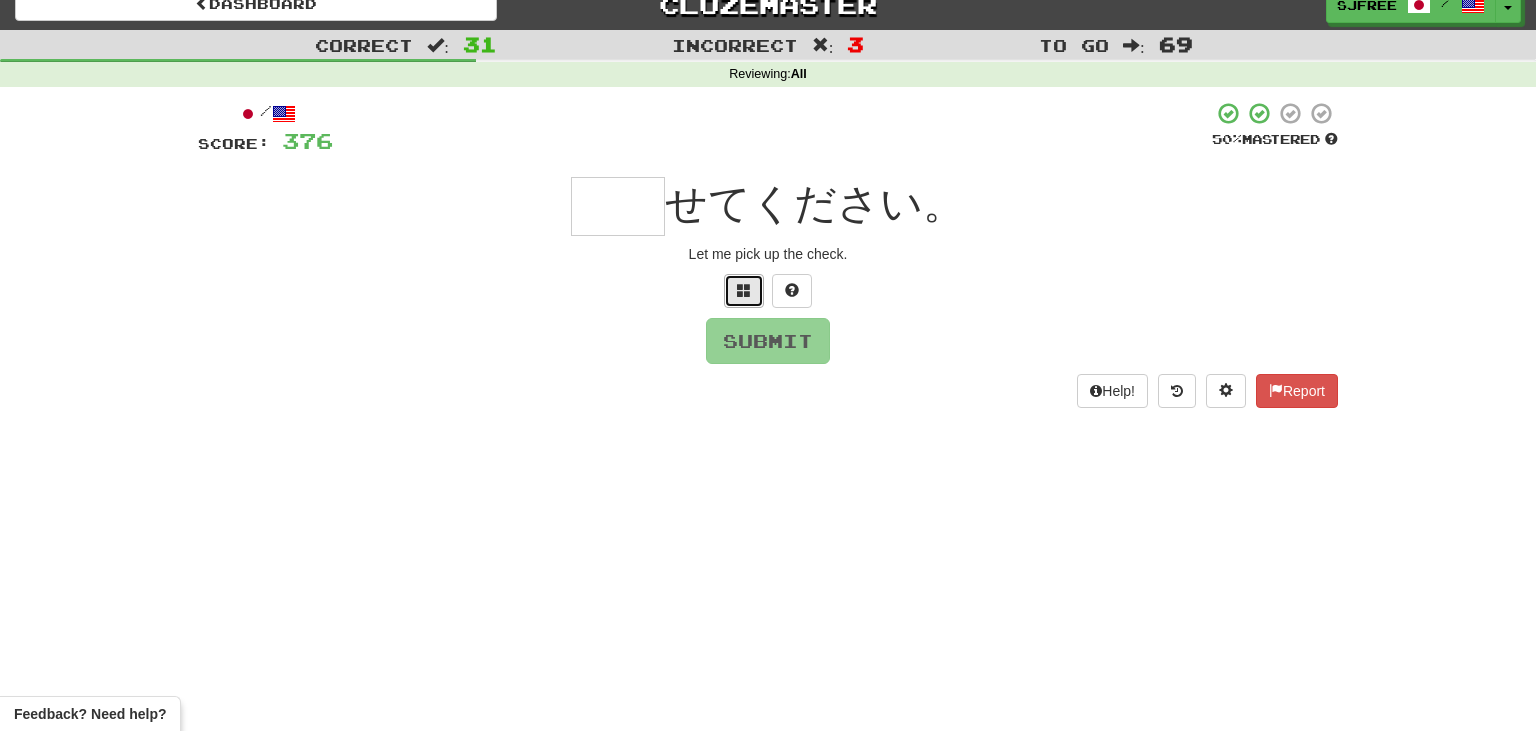 click at bounding box center (744, 290) 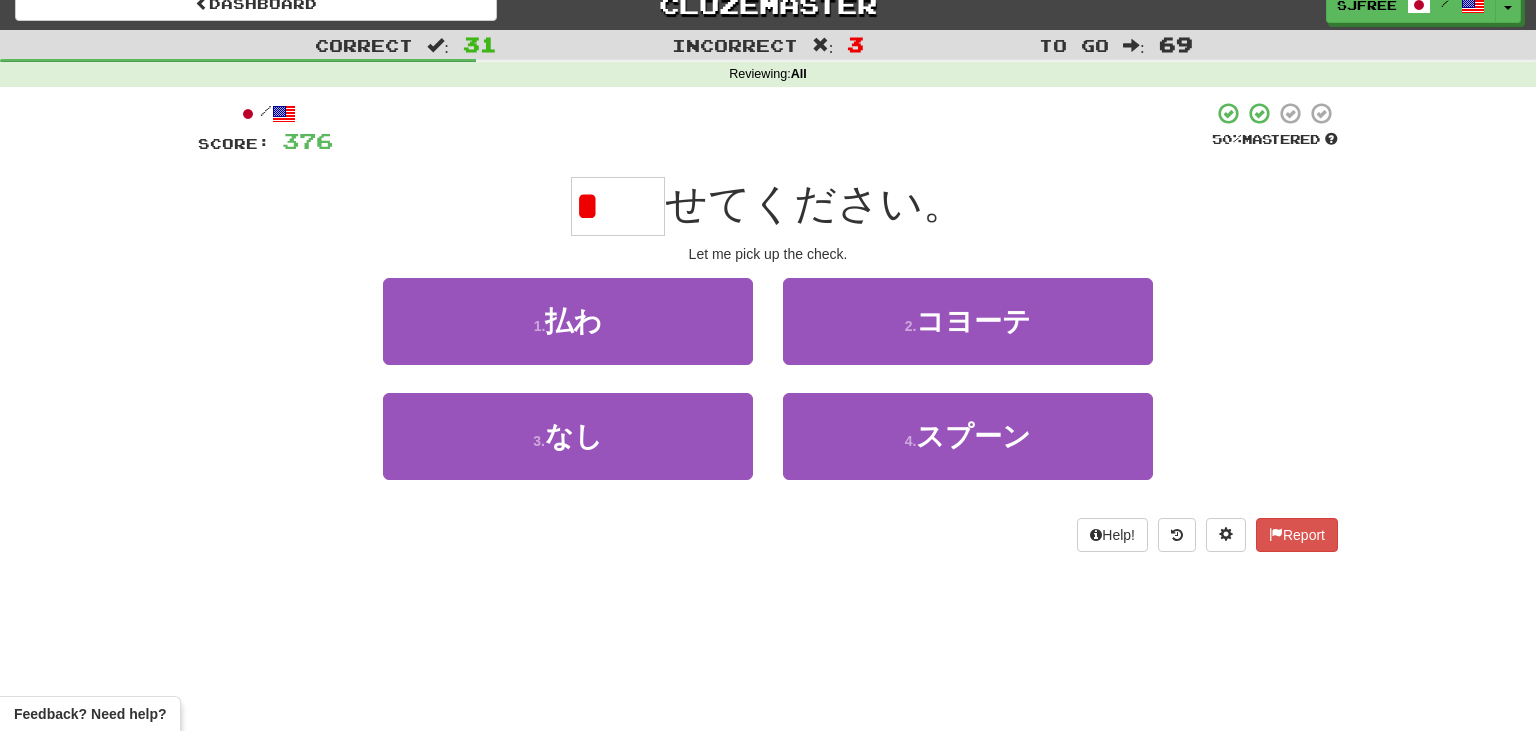 type on "*" 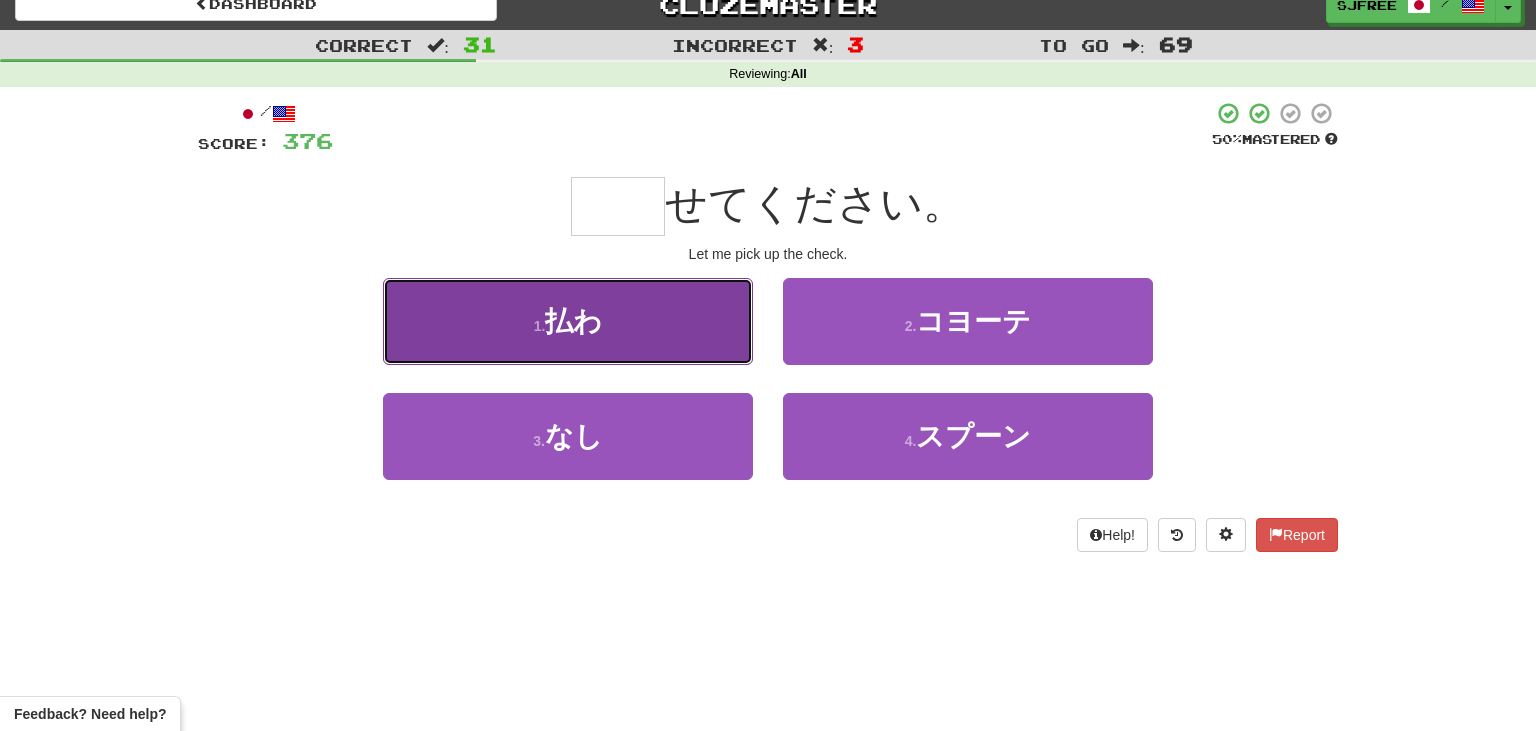 click on "1 .  払わ" at bounding box center (568, 321) 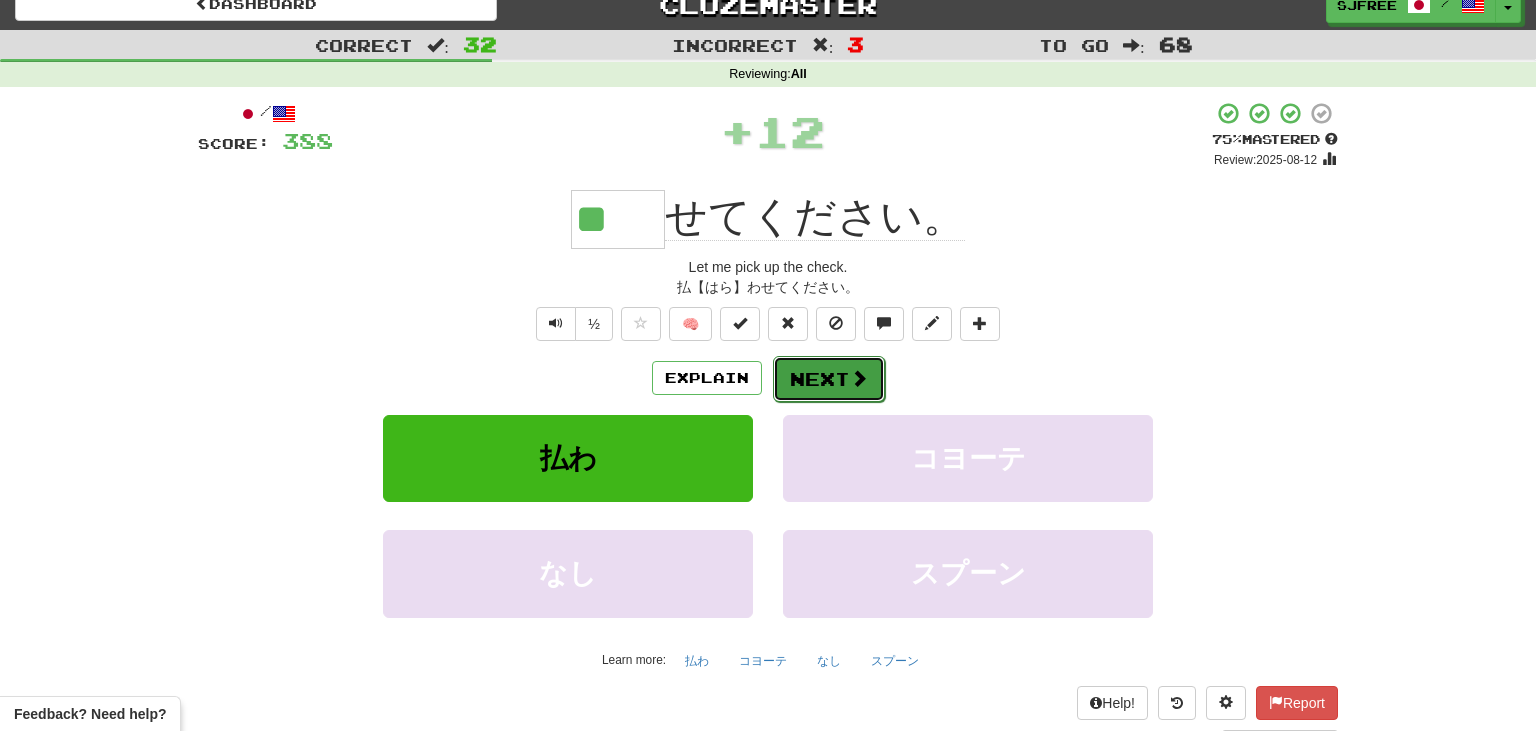 click on "Next" at bounding box center [829, 379] 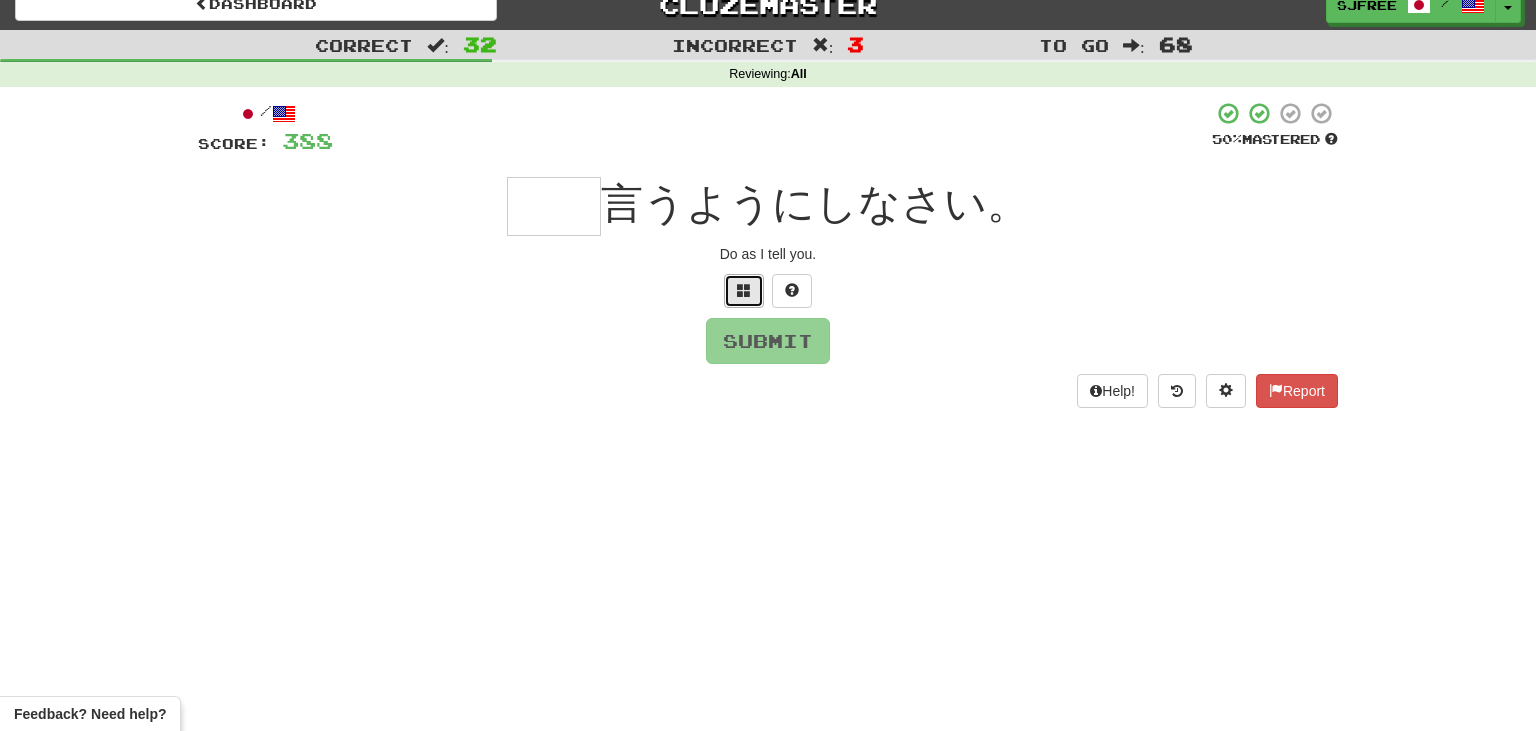 click at bounding box center [744, 291] 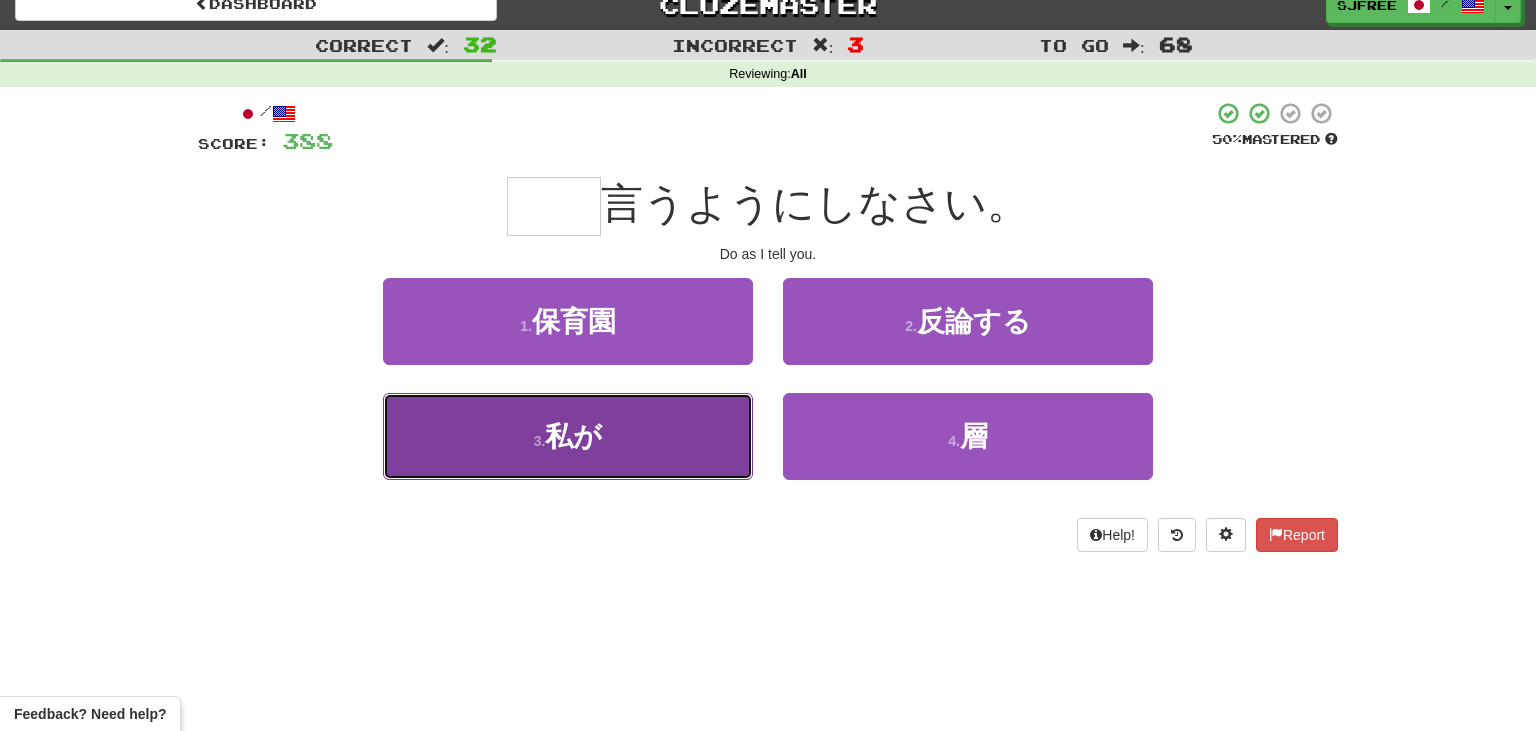 click on "3 .  私が" at bounding box center [568, 436] 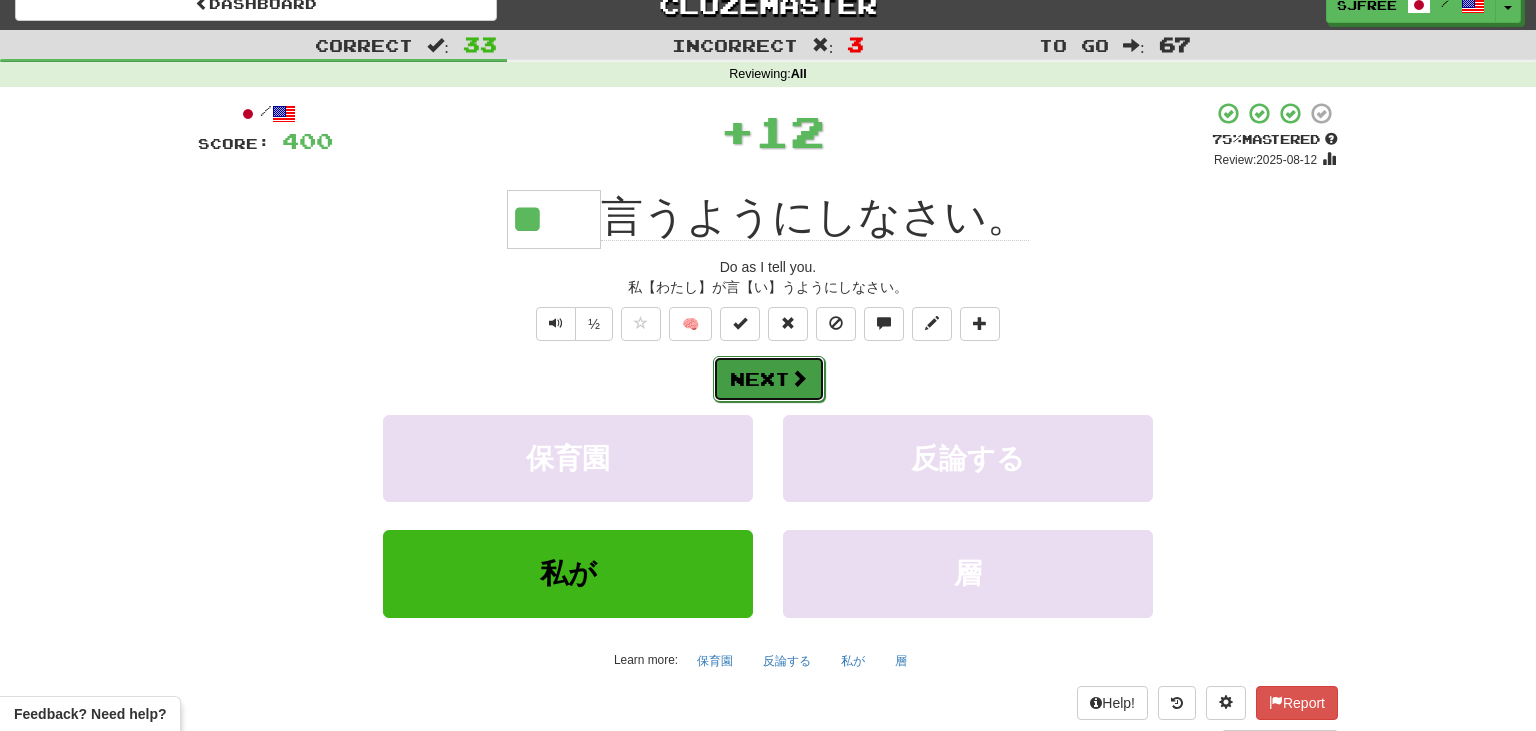 click on "Next" at bounding box center (769, 379) 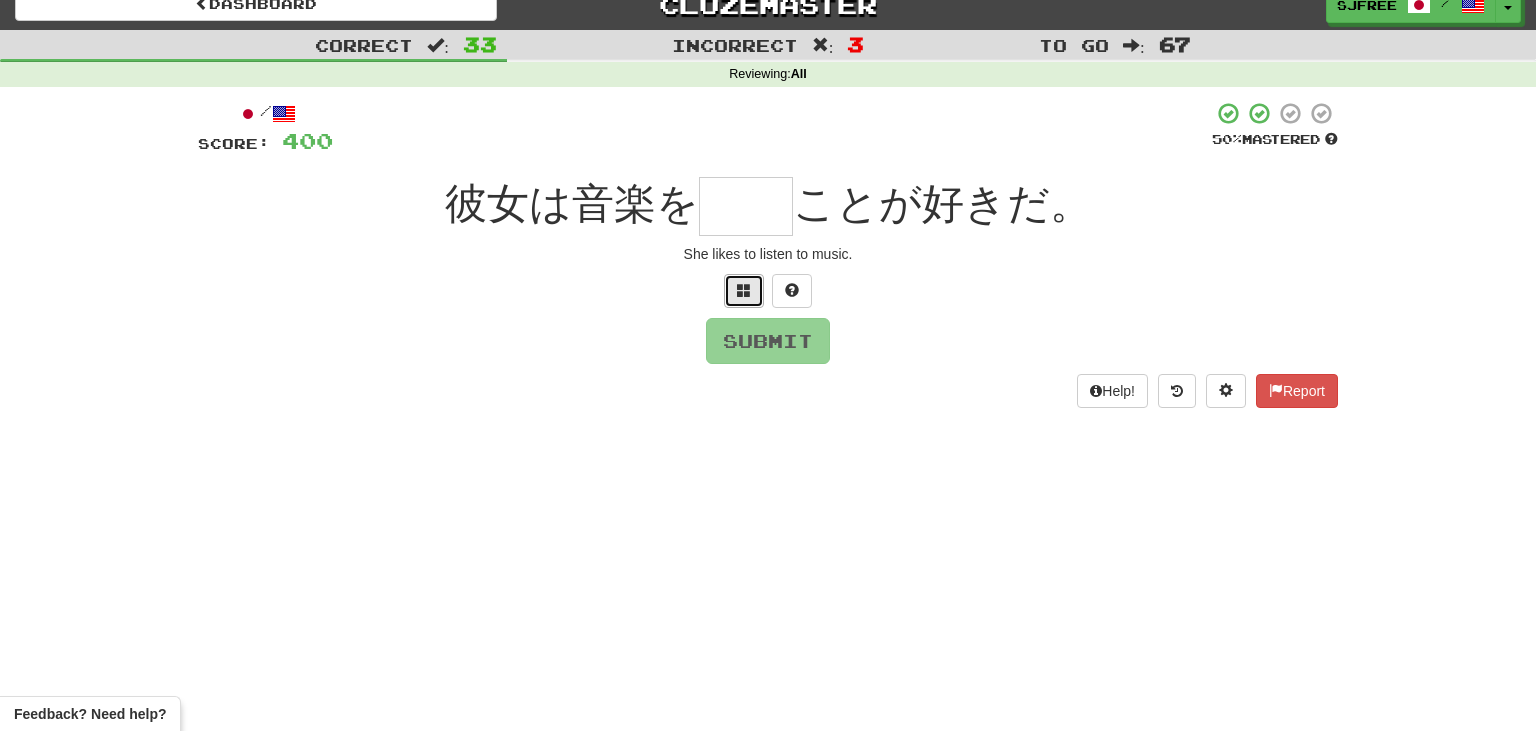 click at bounding box center (744, 291) 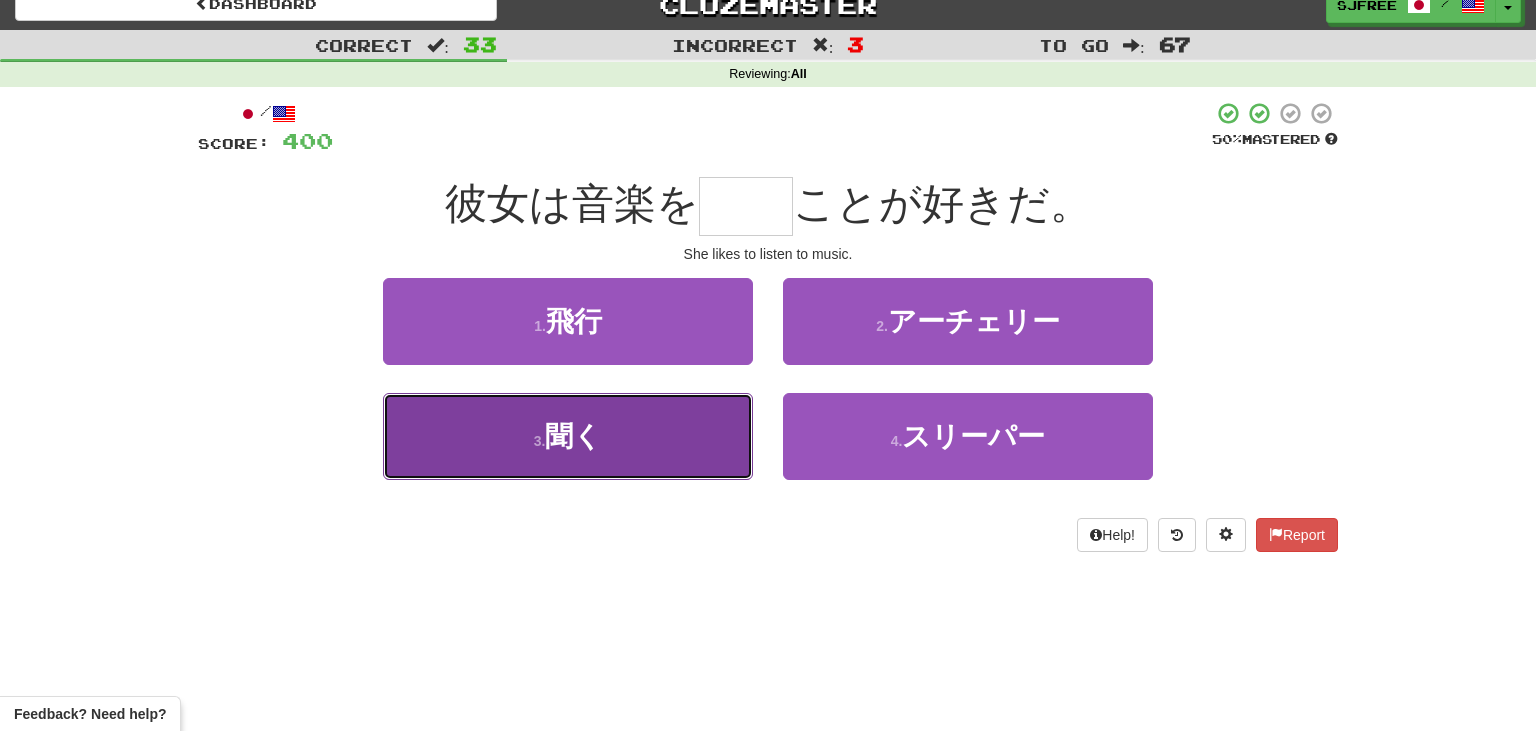 click on "3 .  聞く" at bounding box center (568, 436) 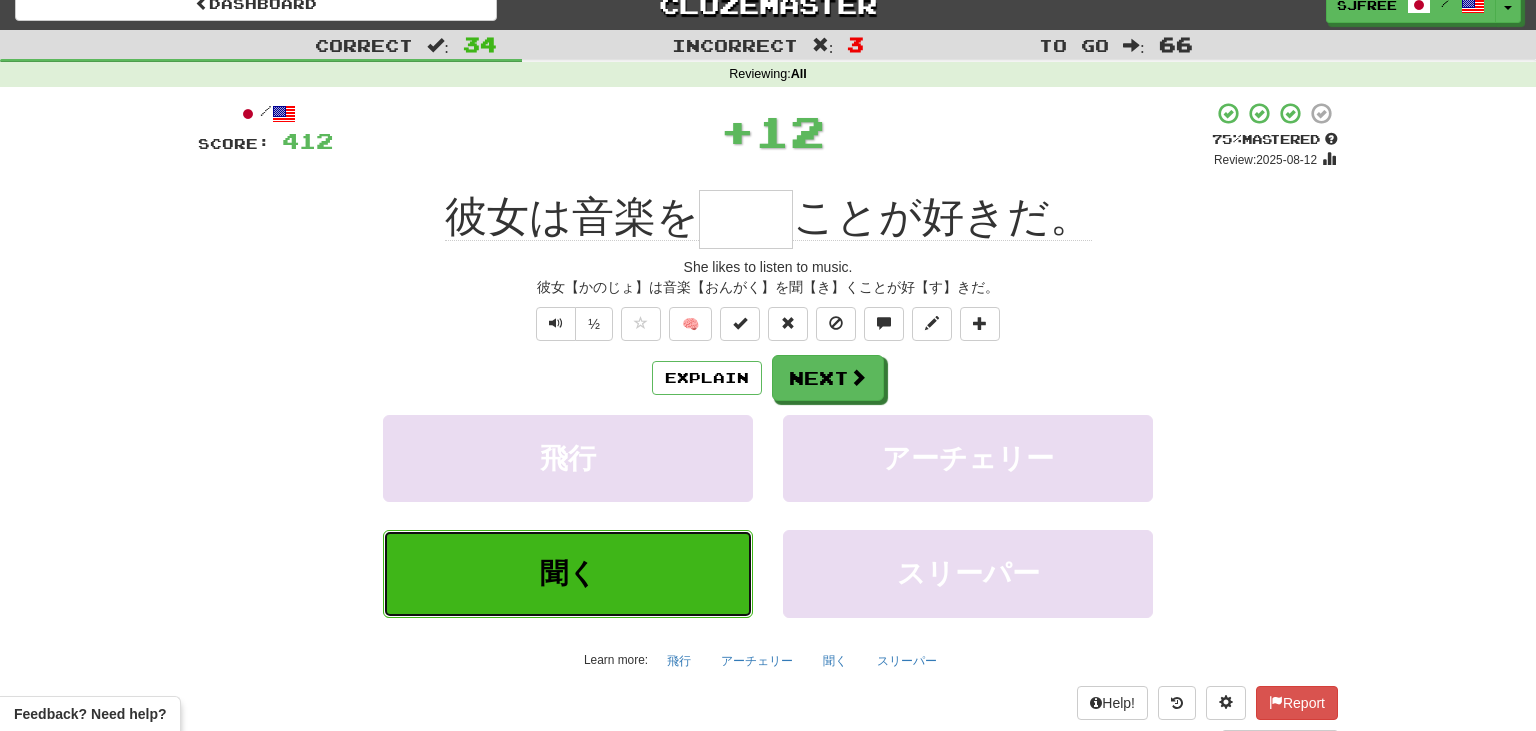 type on "**" 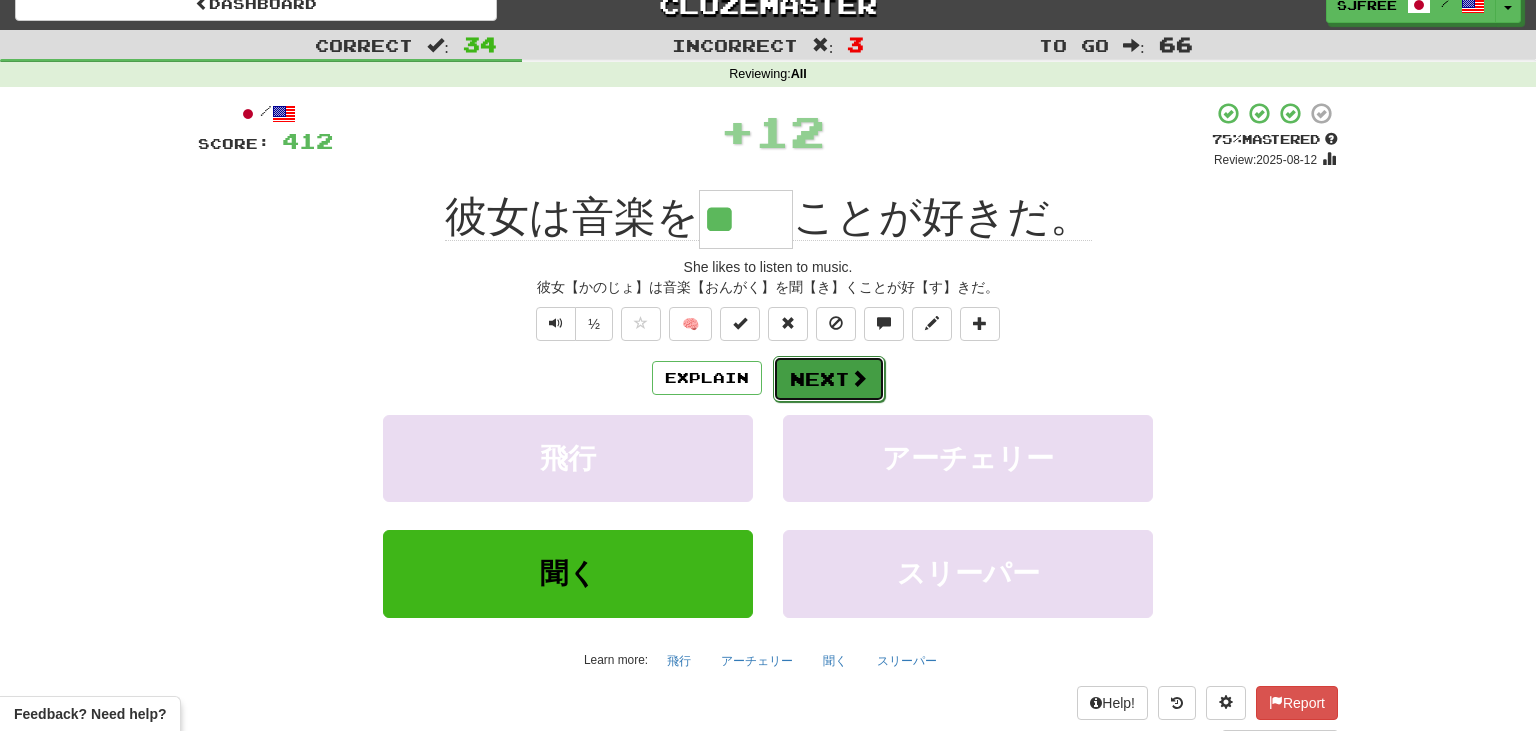 click on "Next" at bounding box center [829, 379] 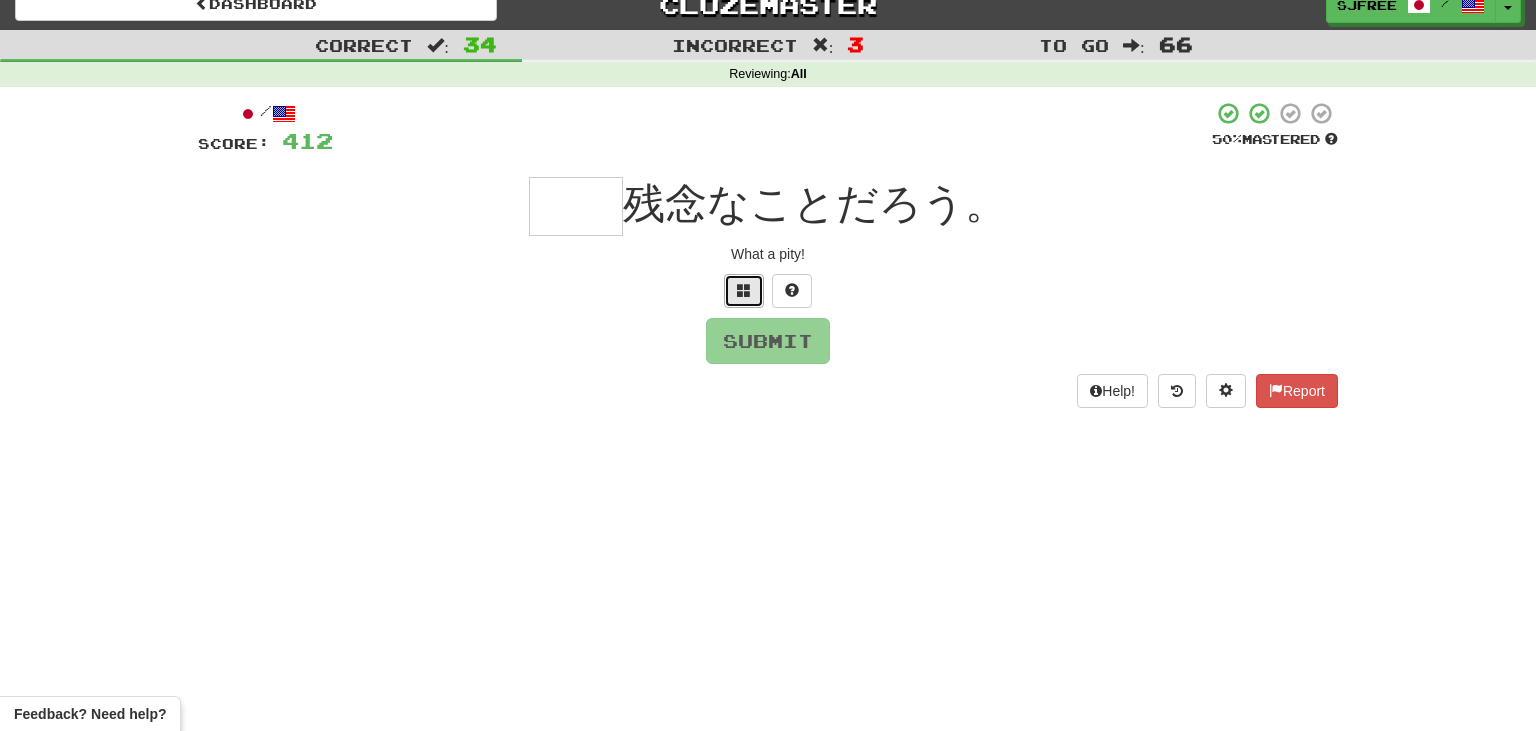 click at bounding box center [744, 291] 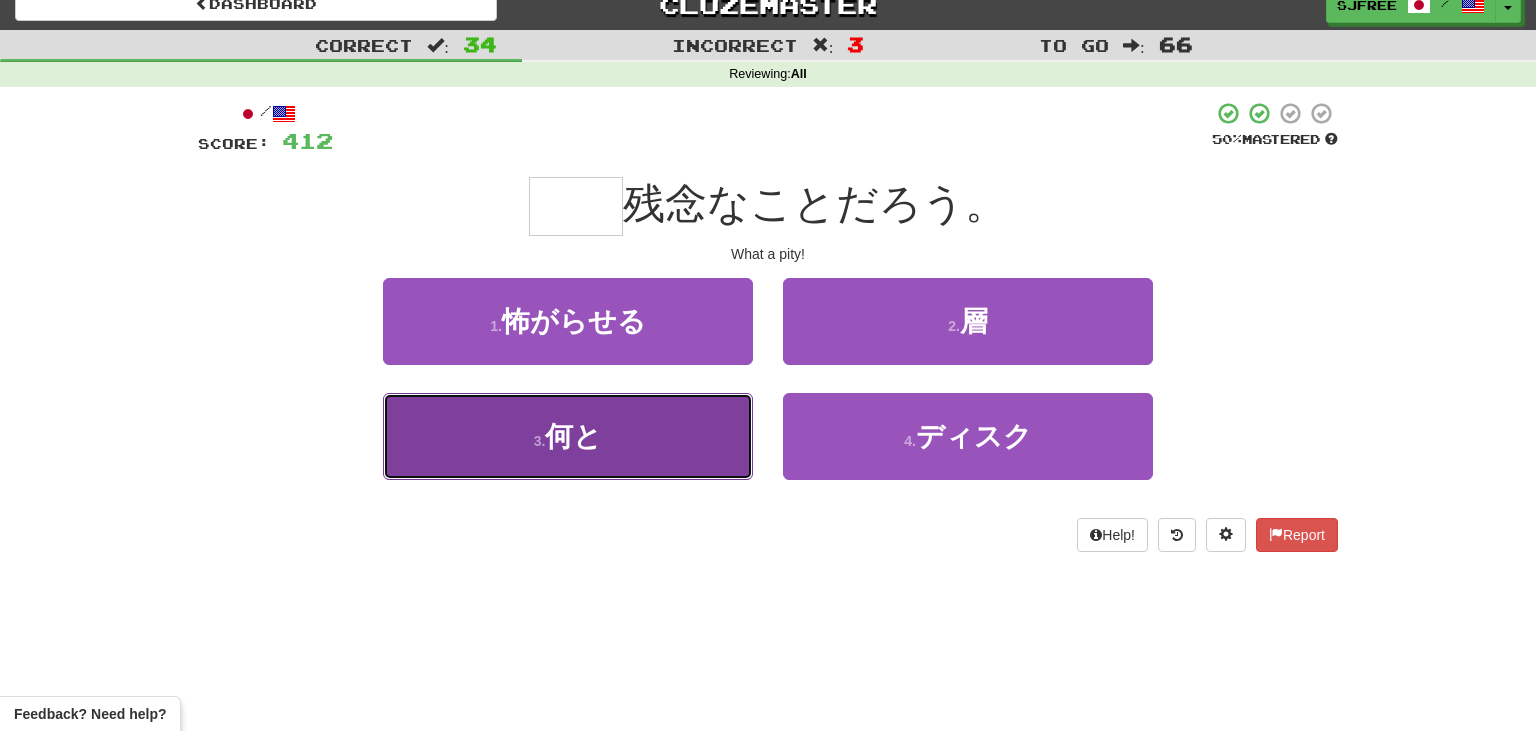 click on "3 .  何と" at bounding box center (568, 436) 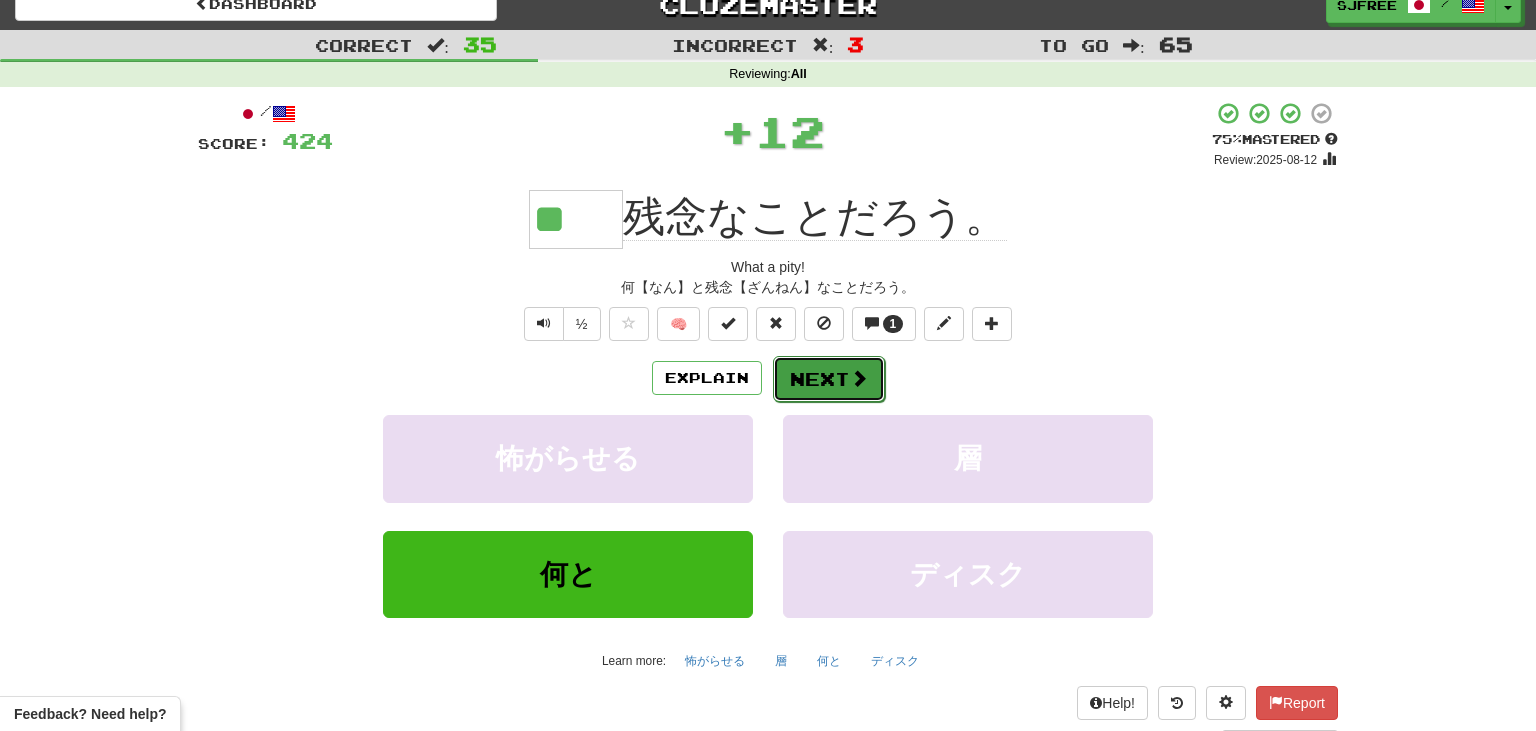 click on "Next" at bounding box center (829, 379) 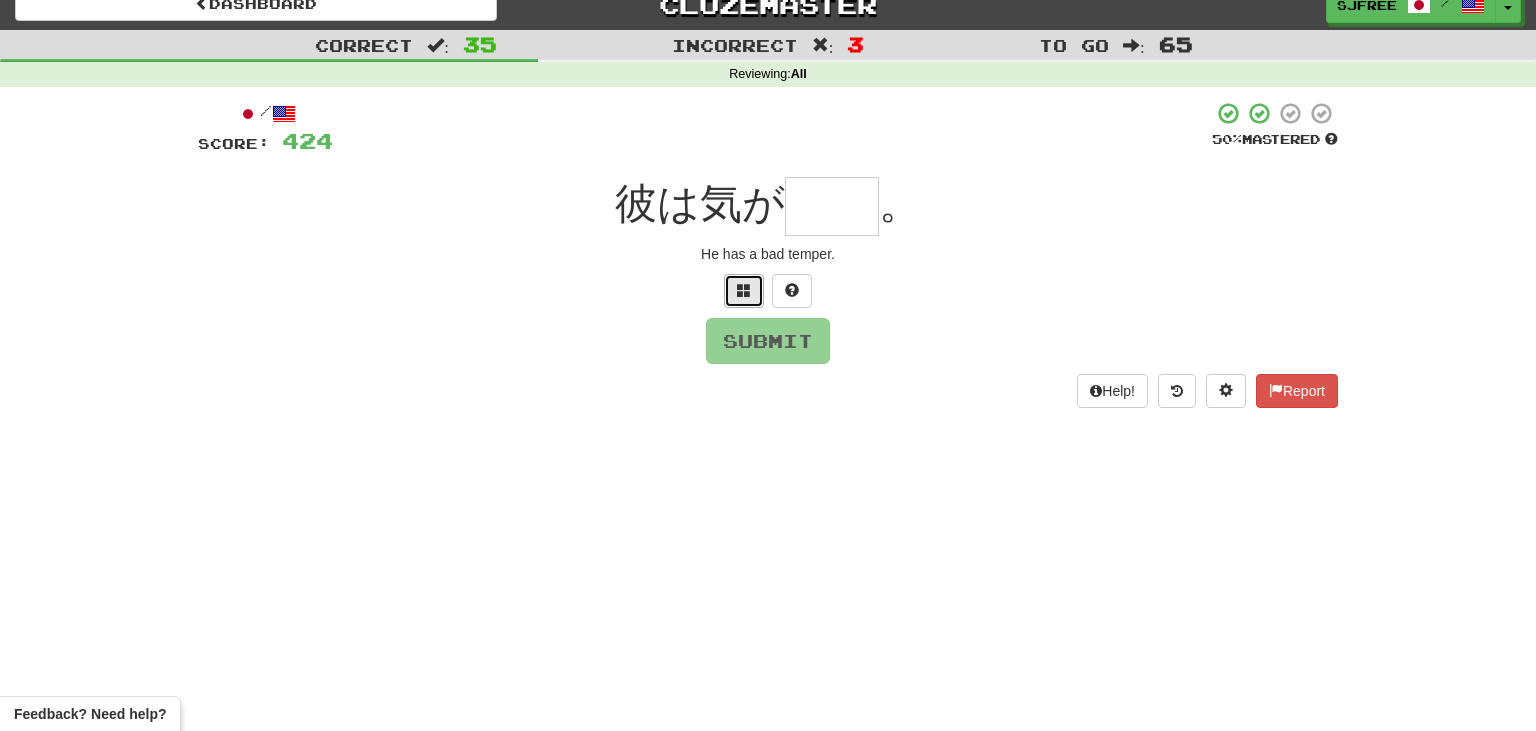 click at bounding box center (744, 291) 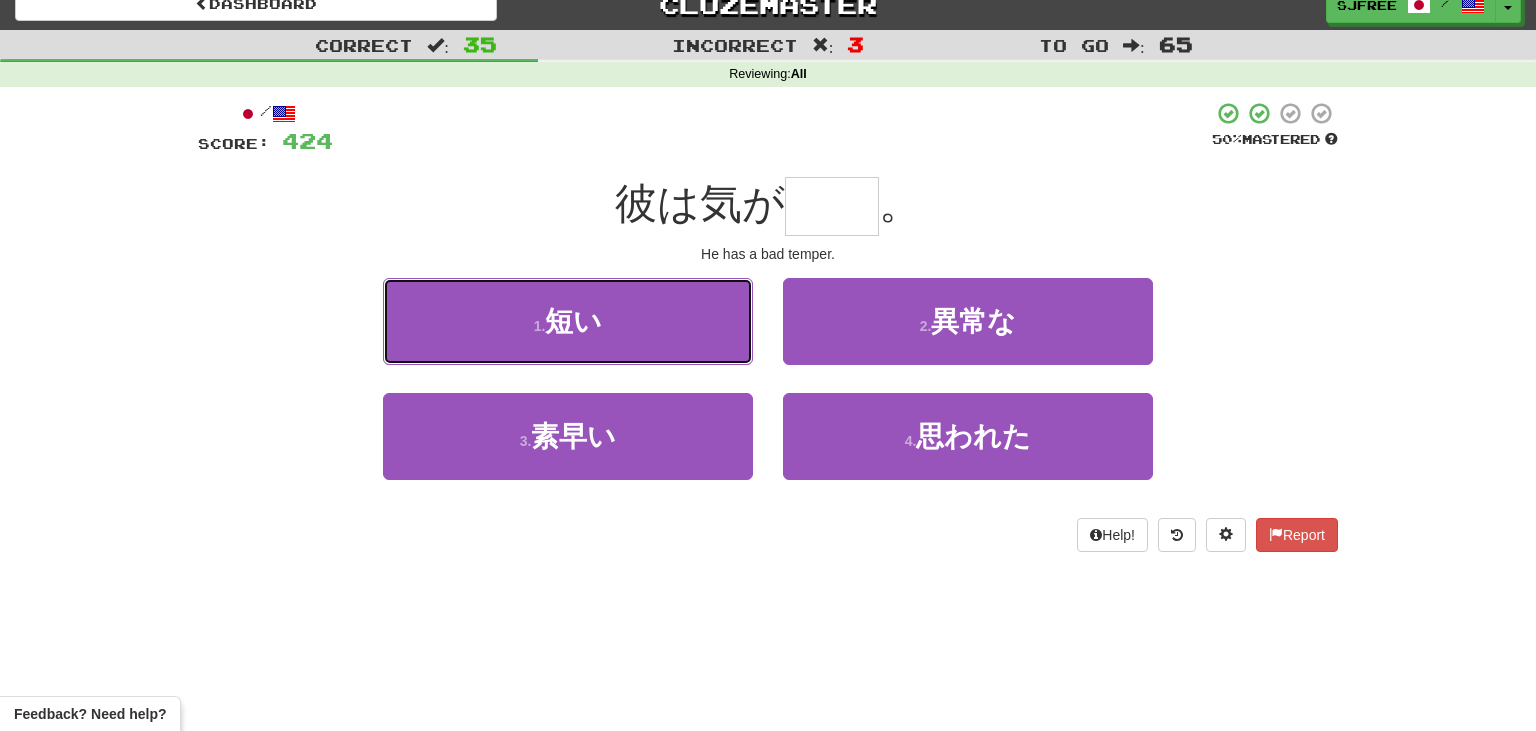 click on "1 .  短い" at bounding box center [568, 321] 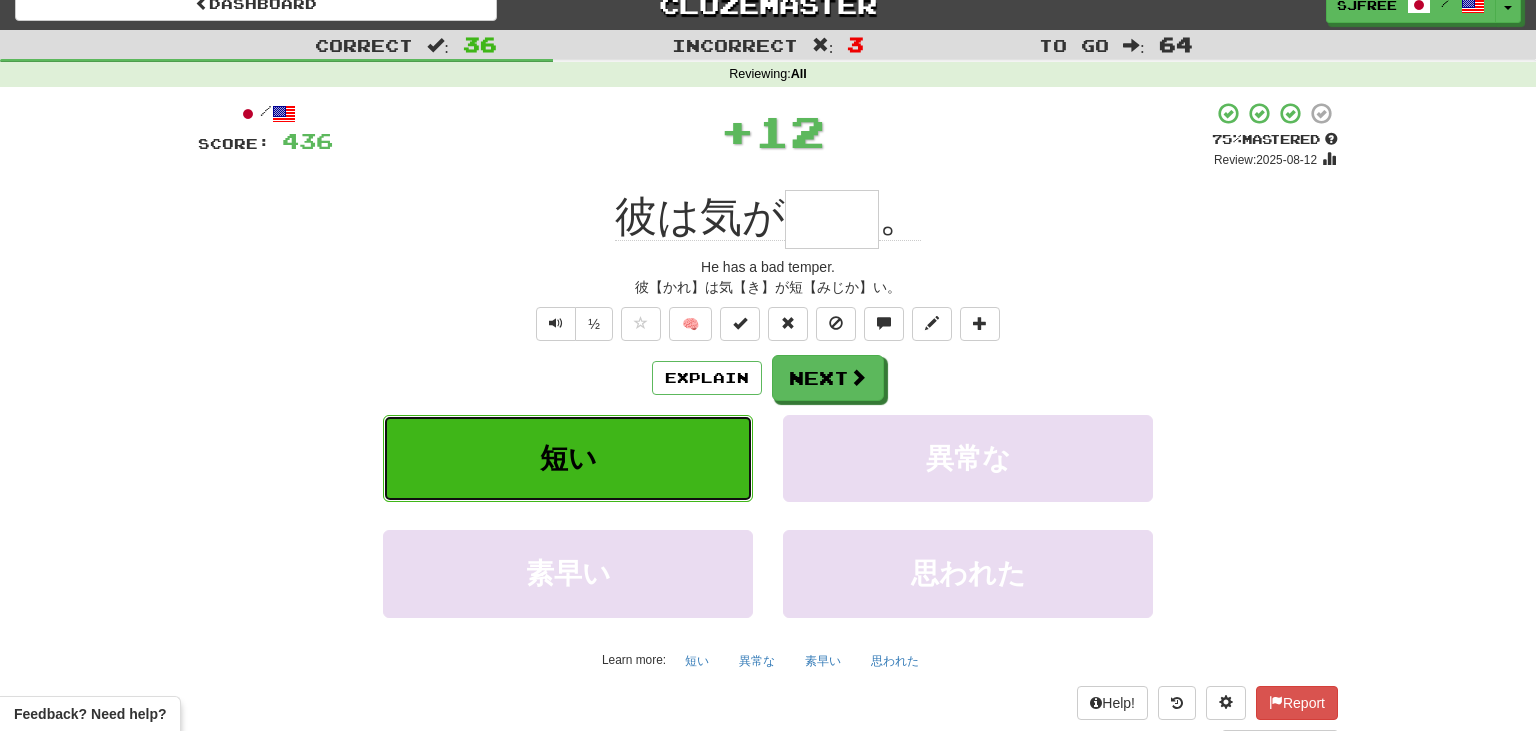 type on "**" 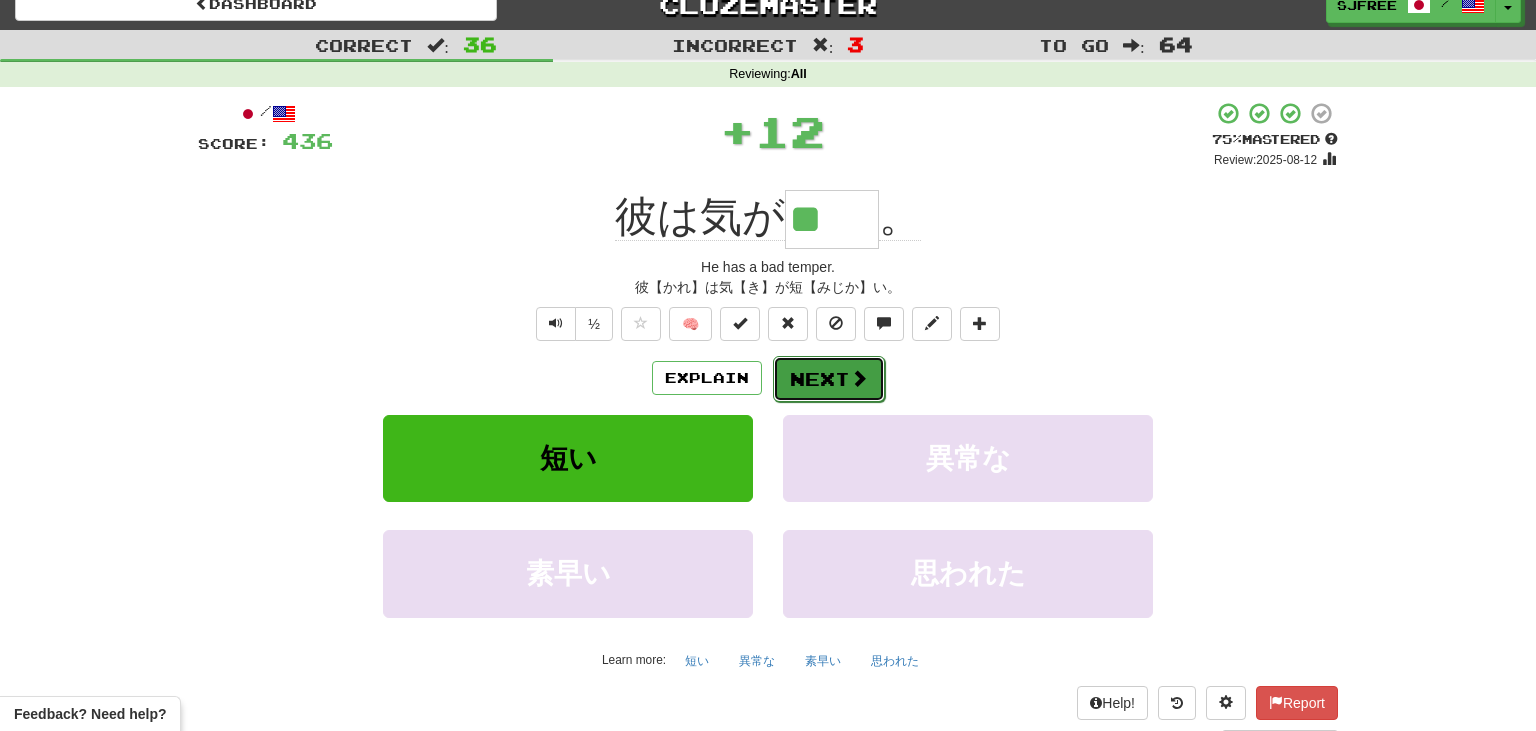 click on "Next" at bounding box center [829, 379] 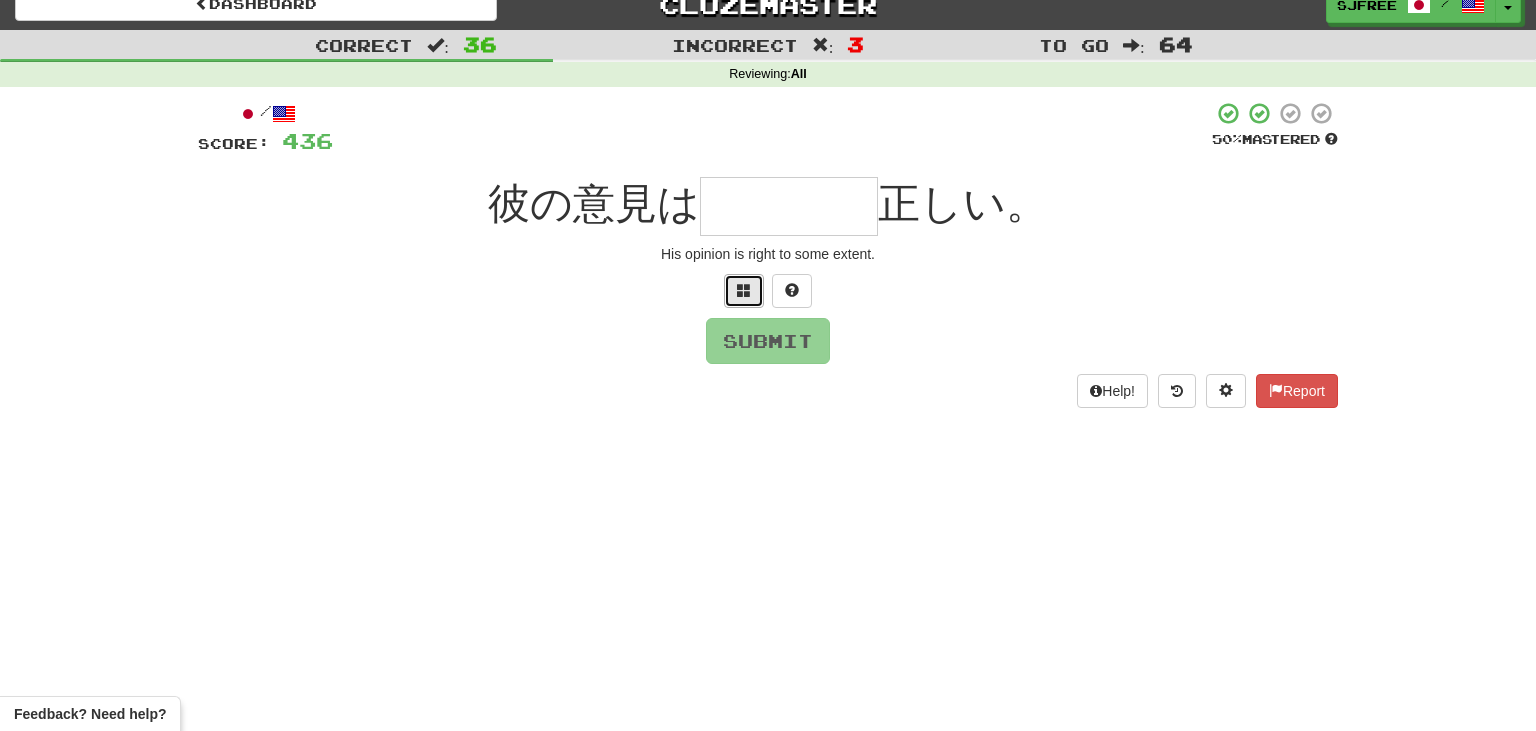 click at bounding box center [744, 291] 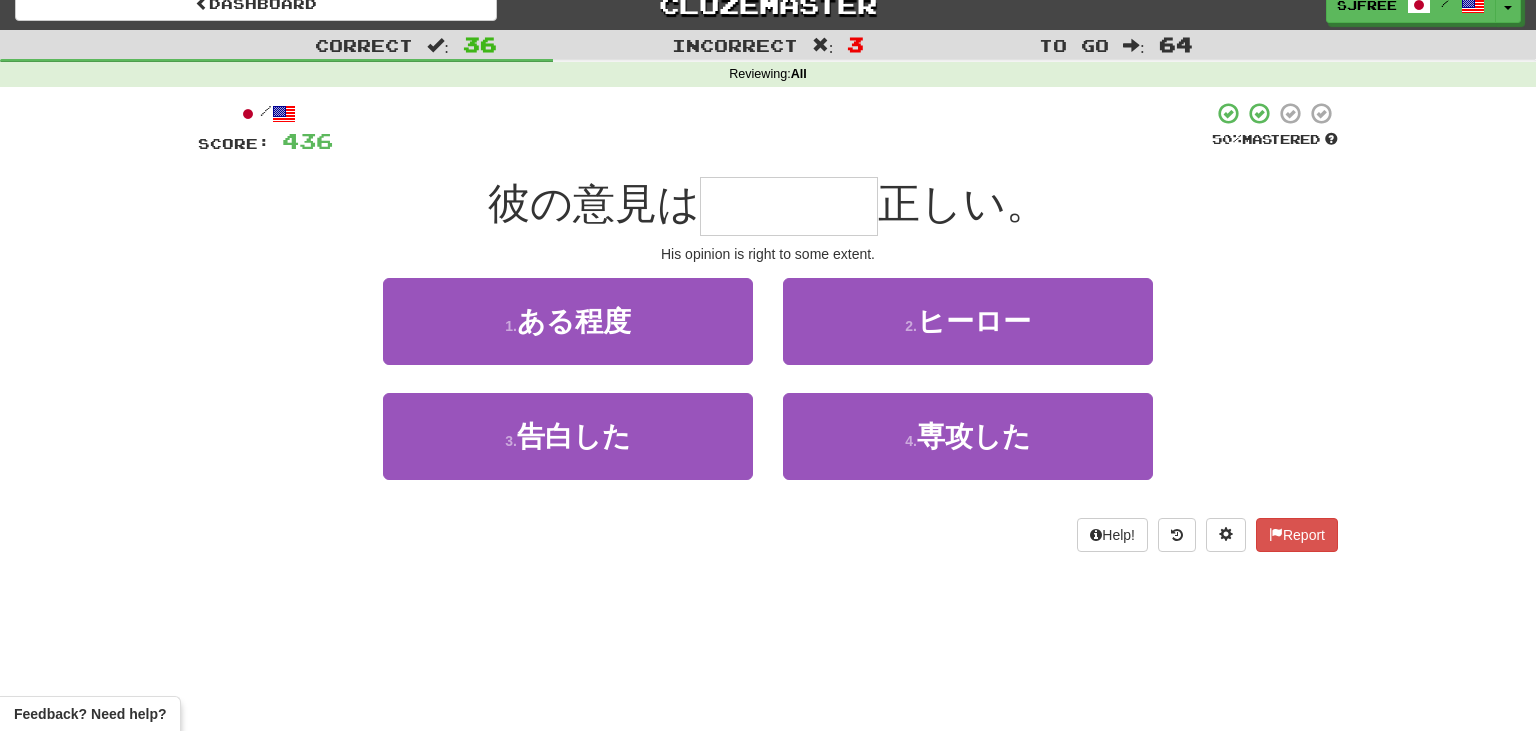 type on "*" 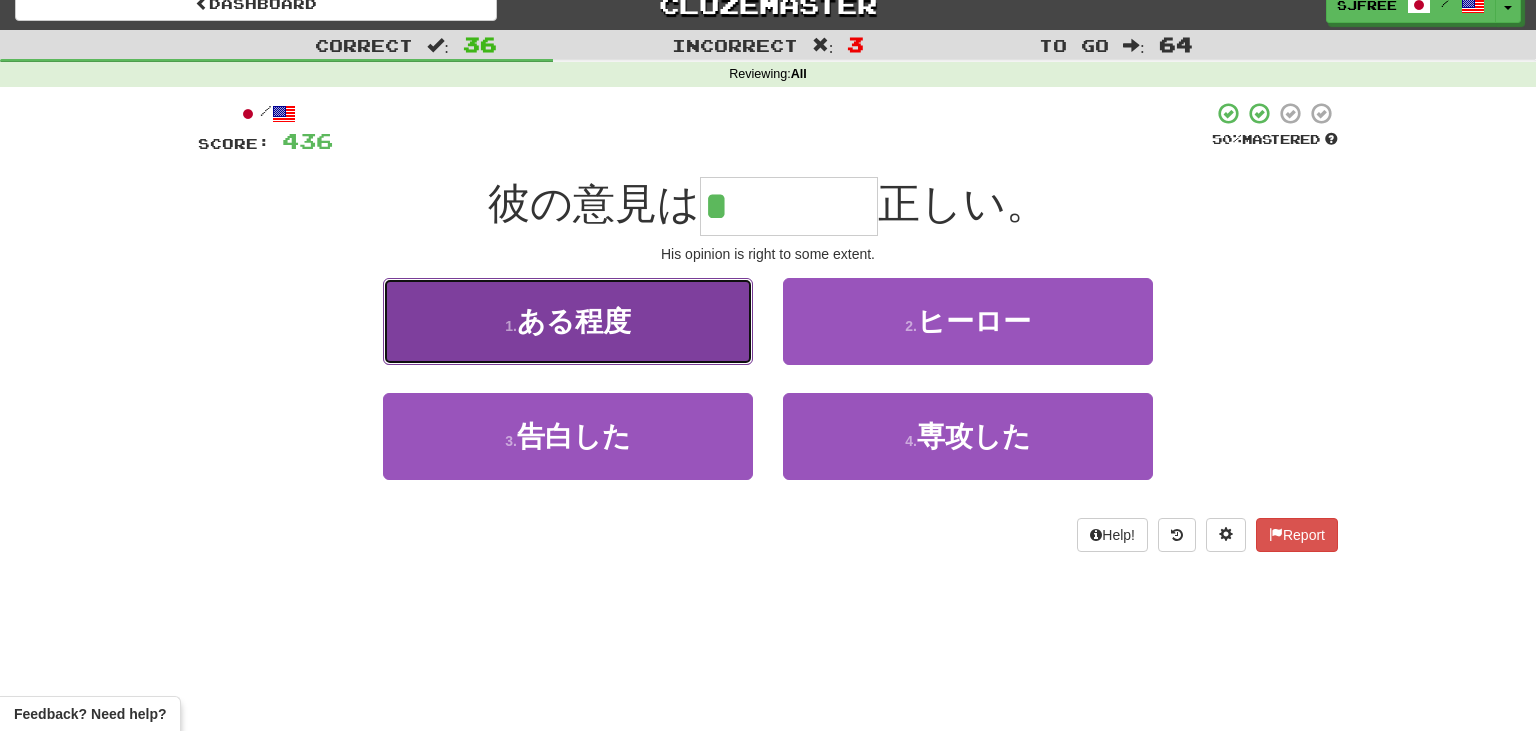 click on "ある程度" at bounding box center [574, 321] 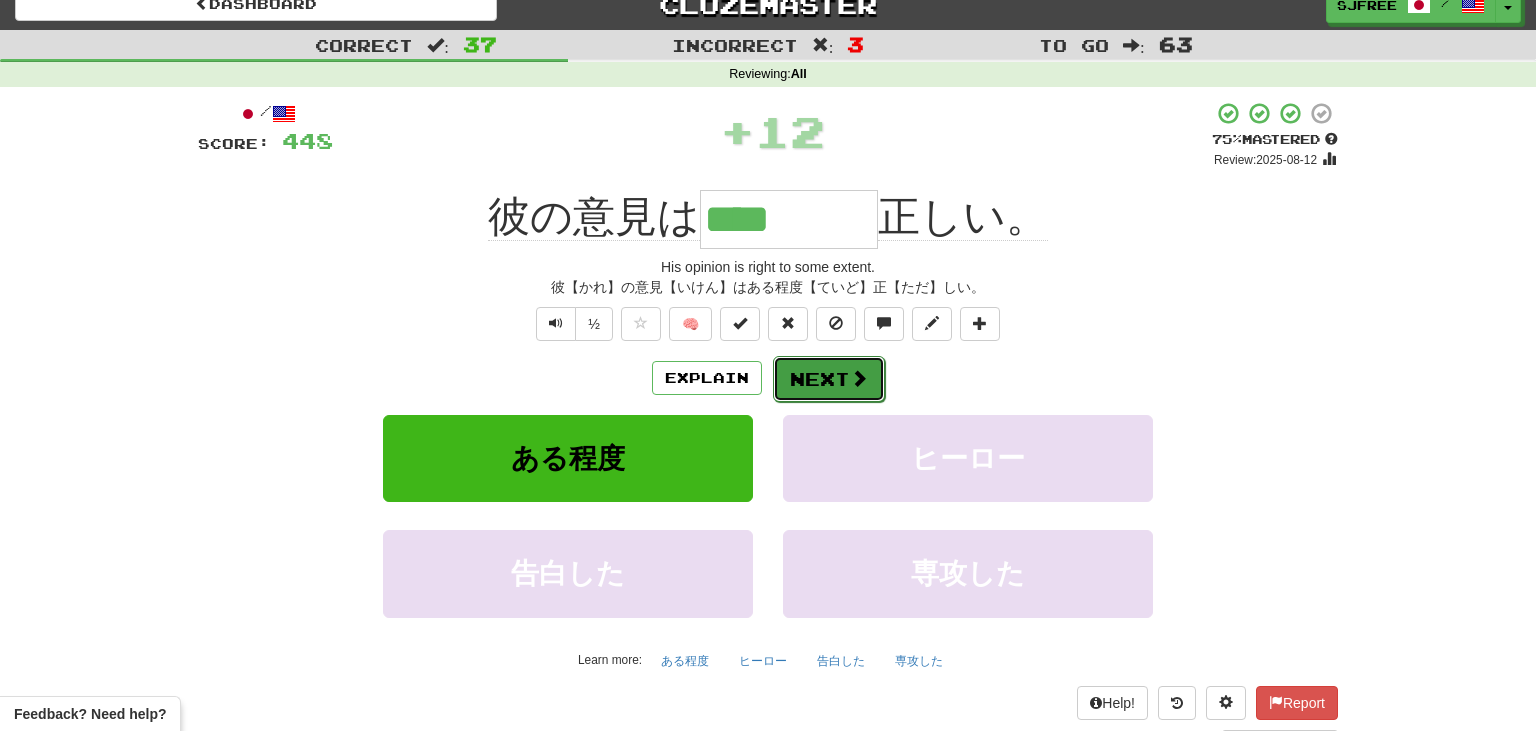 click on "Next" at bounding box center [829, 379] 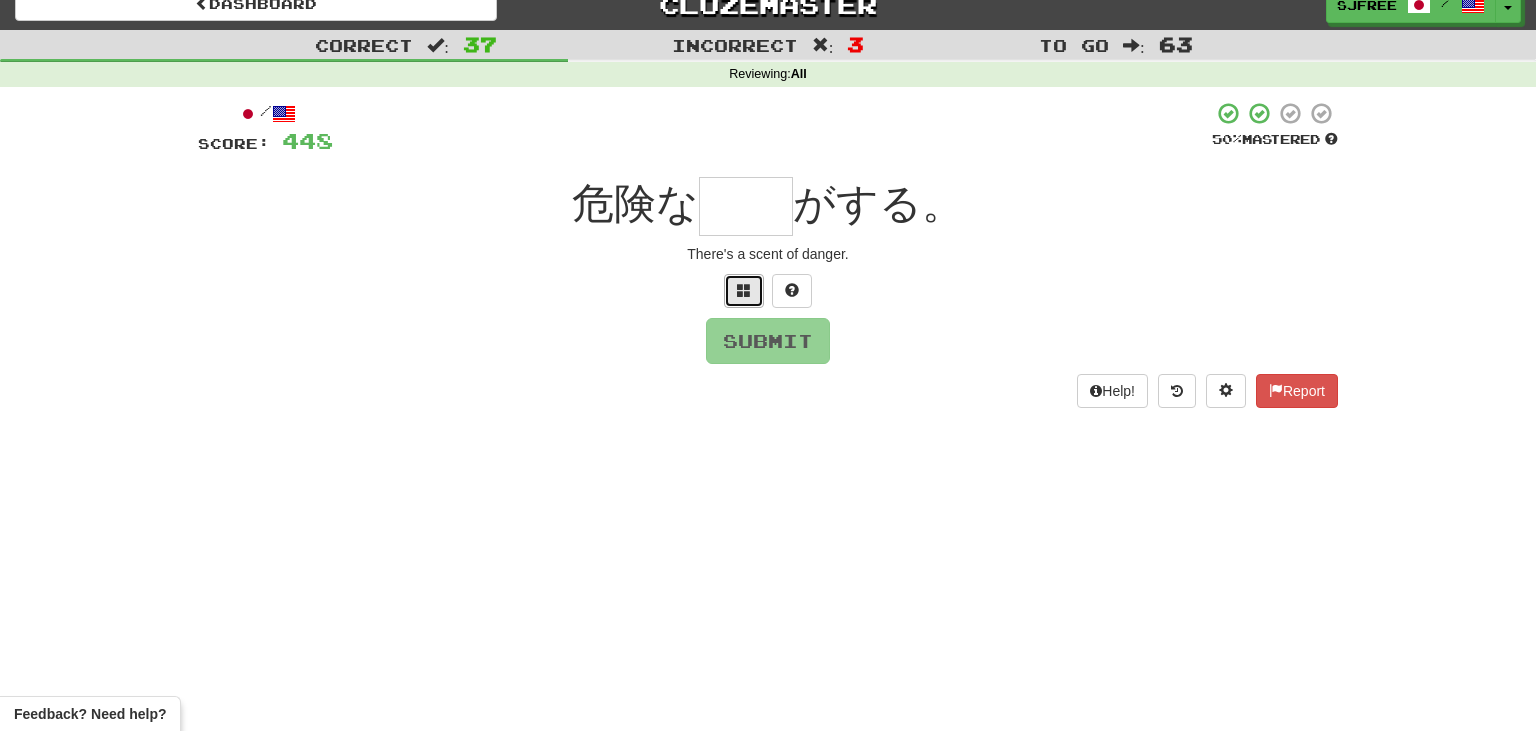 click at bounding box center (744, 290) 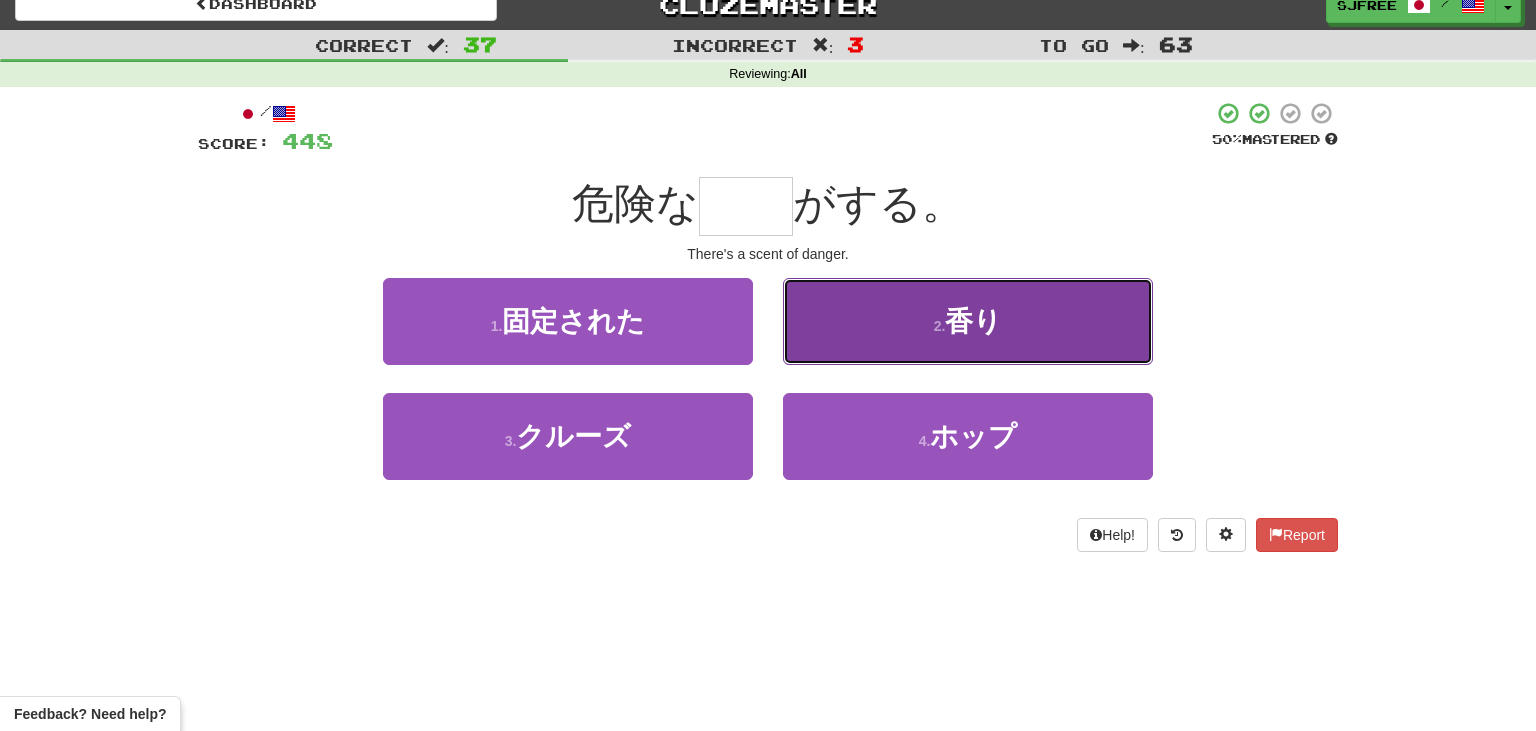 click on "2 .  香り" at bounding box center [968, 321] 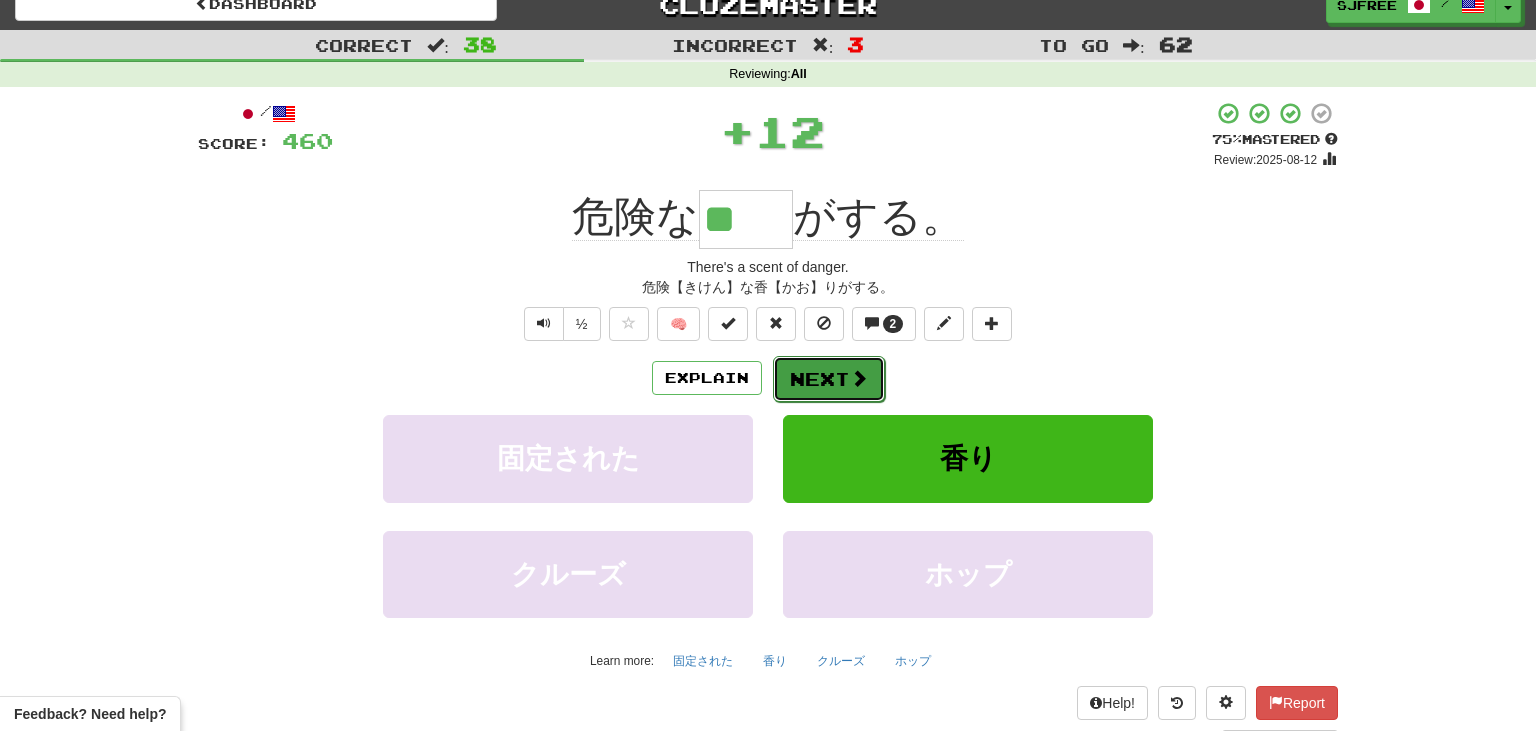 click on "Next" at bounding box center (829, 379) 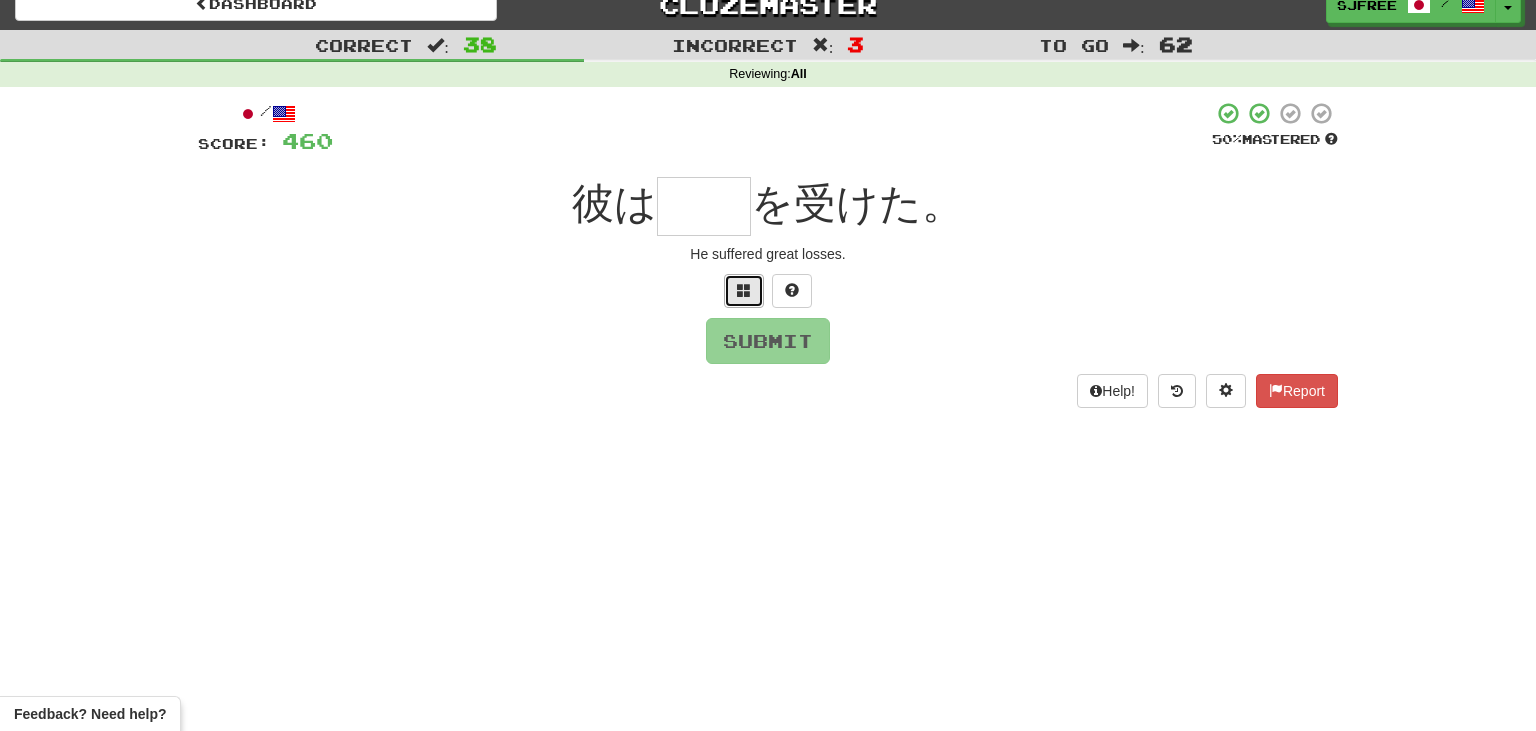 click at bounding box center (744, 291) 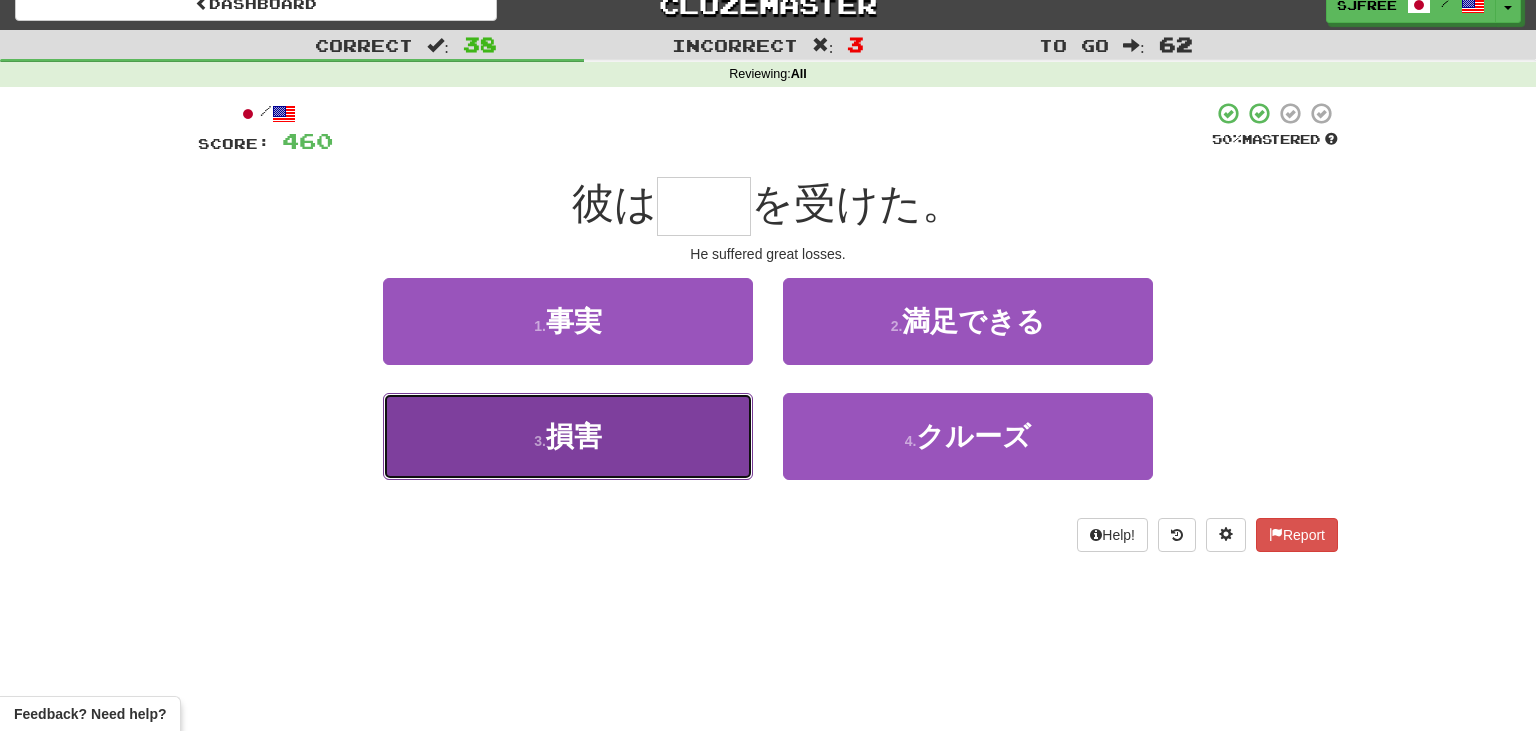 click on "3 .  損害" at bounding box center (568, 436) 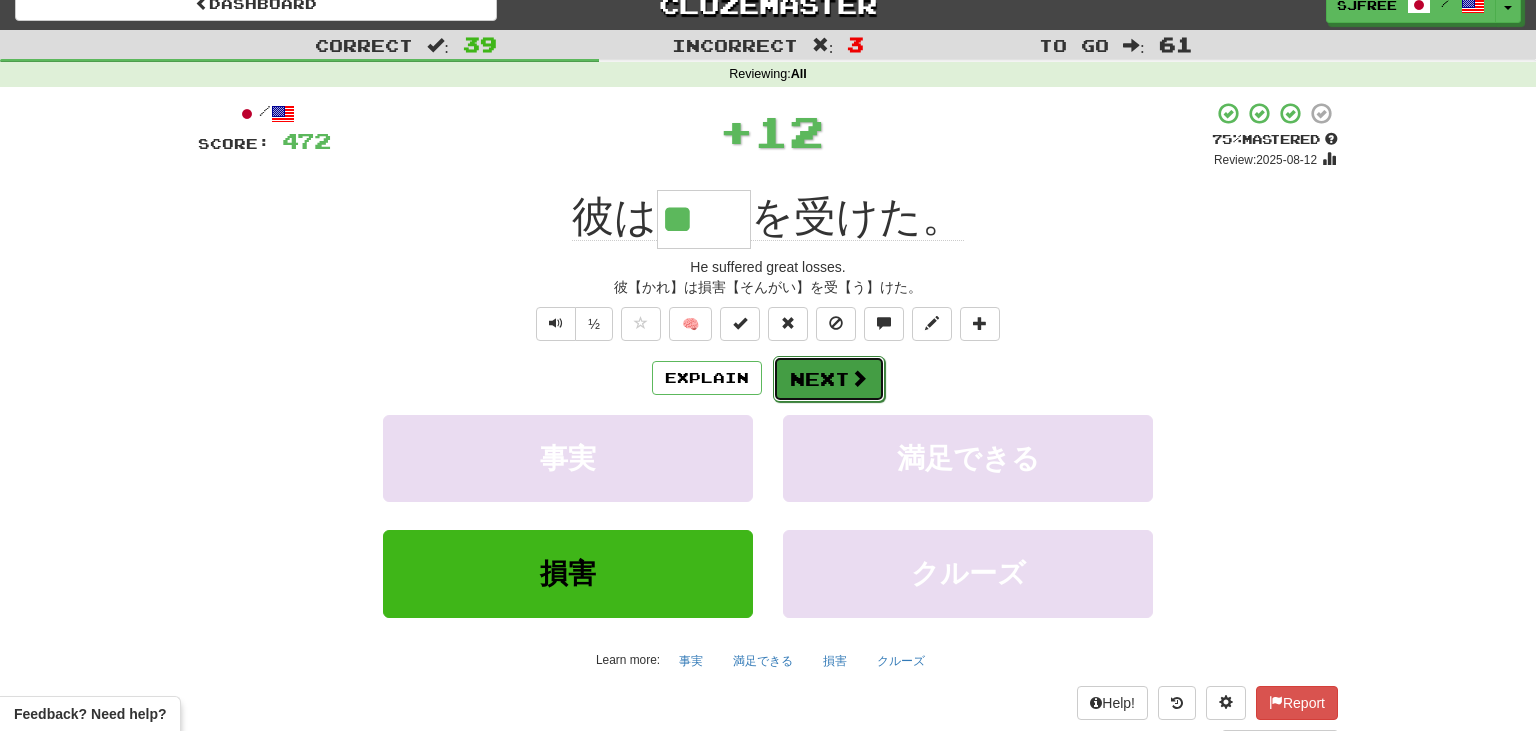 click on "Next" at bounding box center (829, 379) 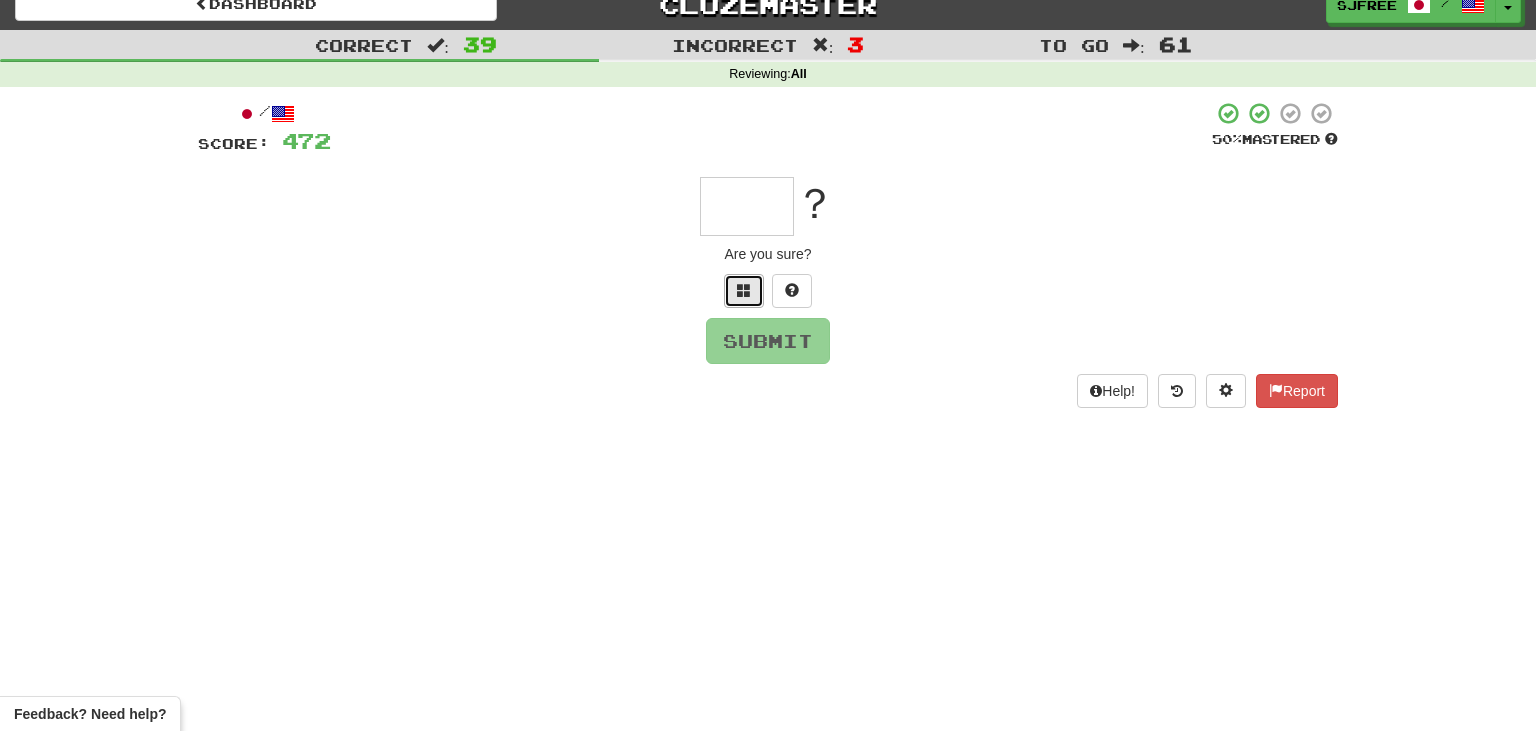 click at bounding box center (744, 290) 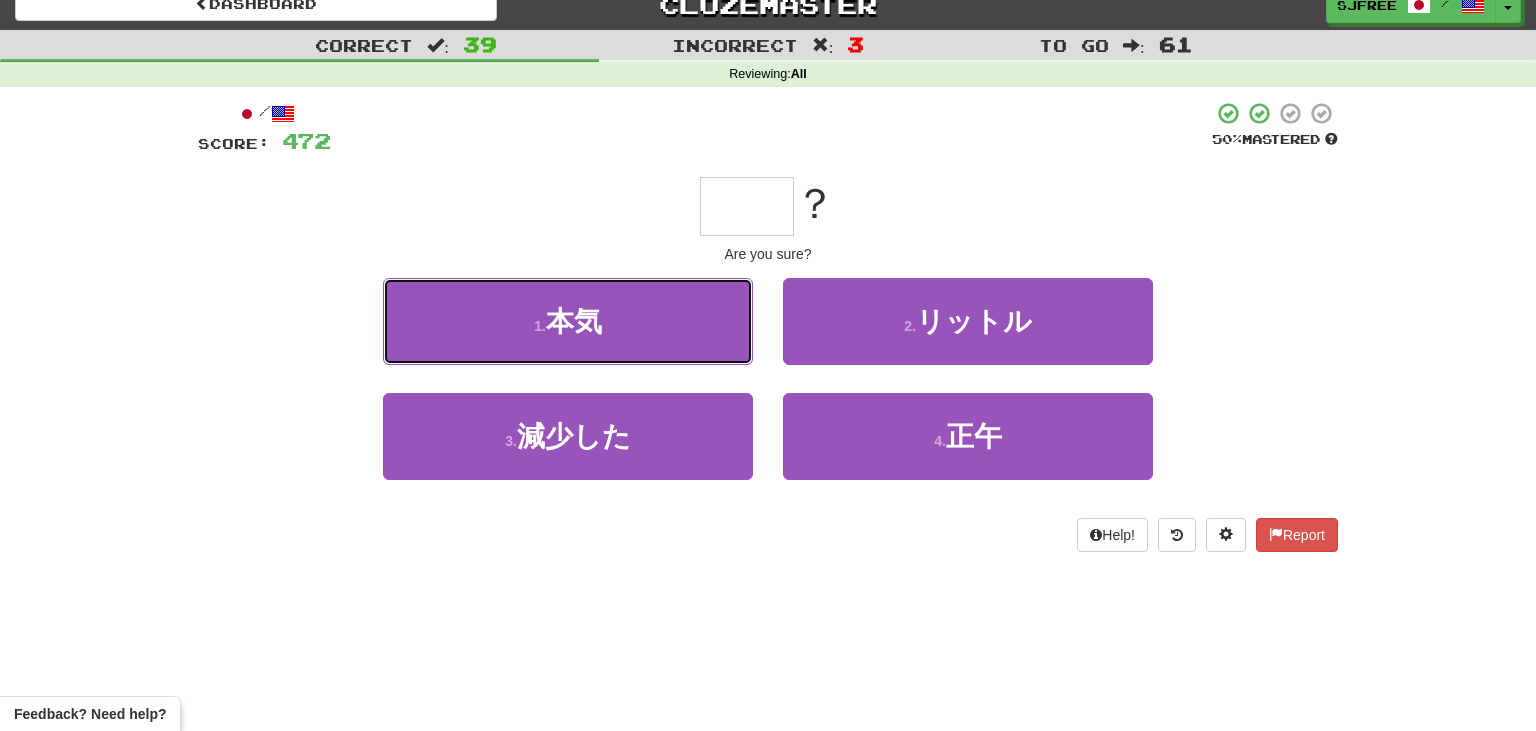 click on "1 .  本気" at bounding box center (568, 321) 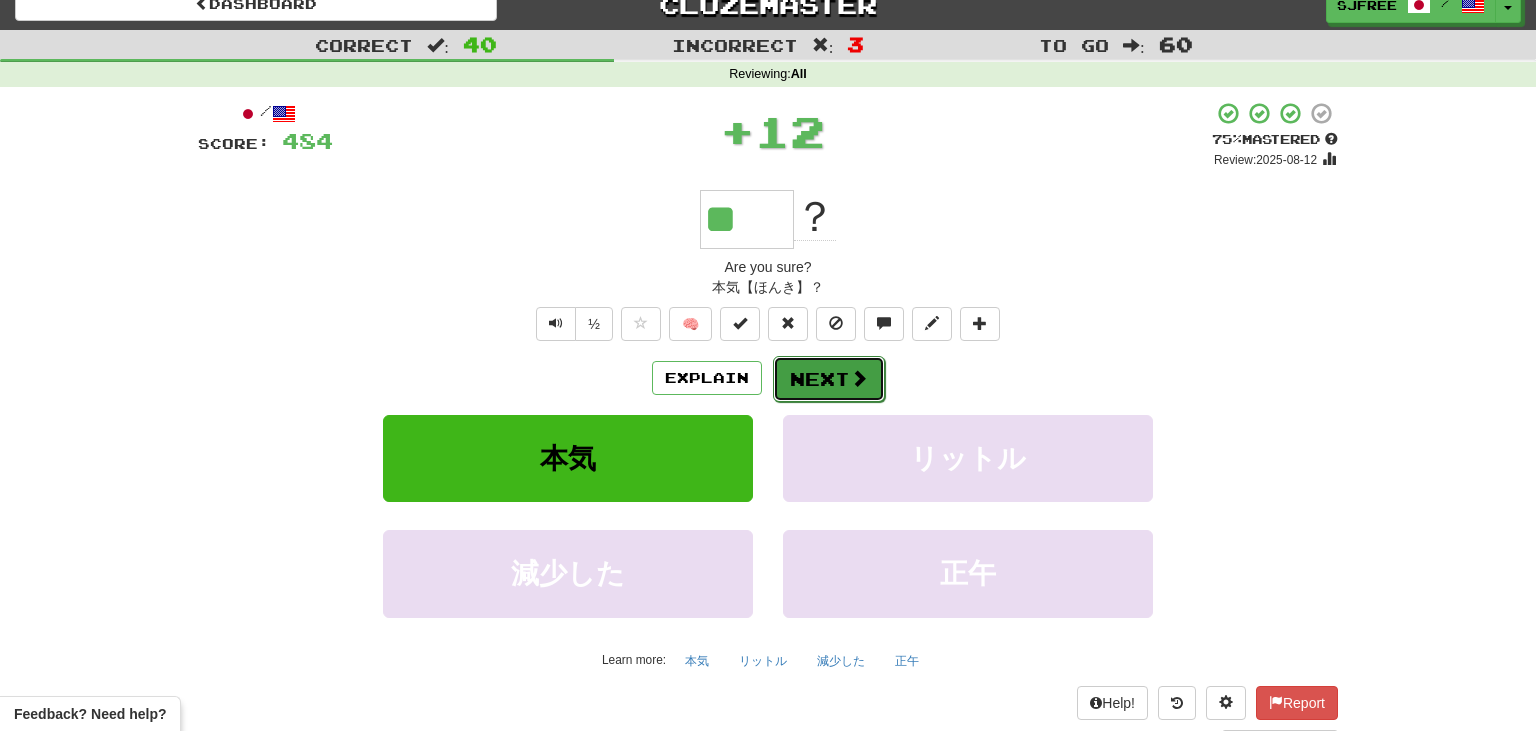 click on "Next" at bounding box center (829, 379) 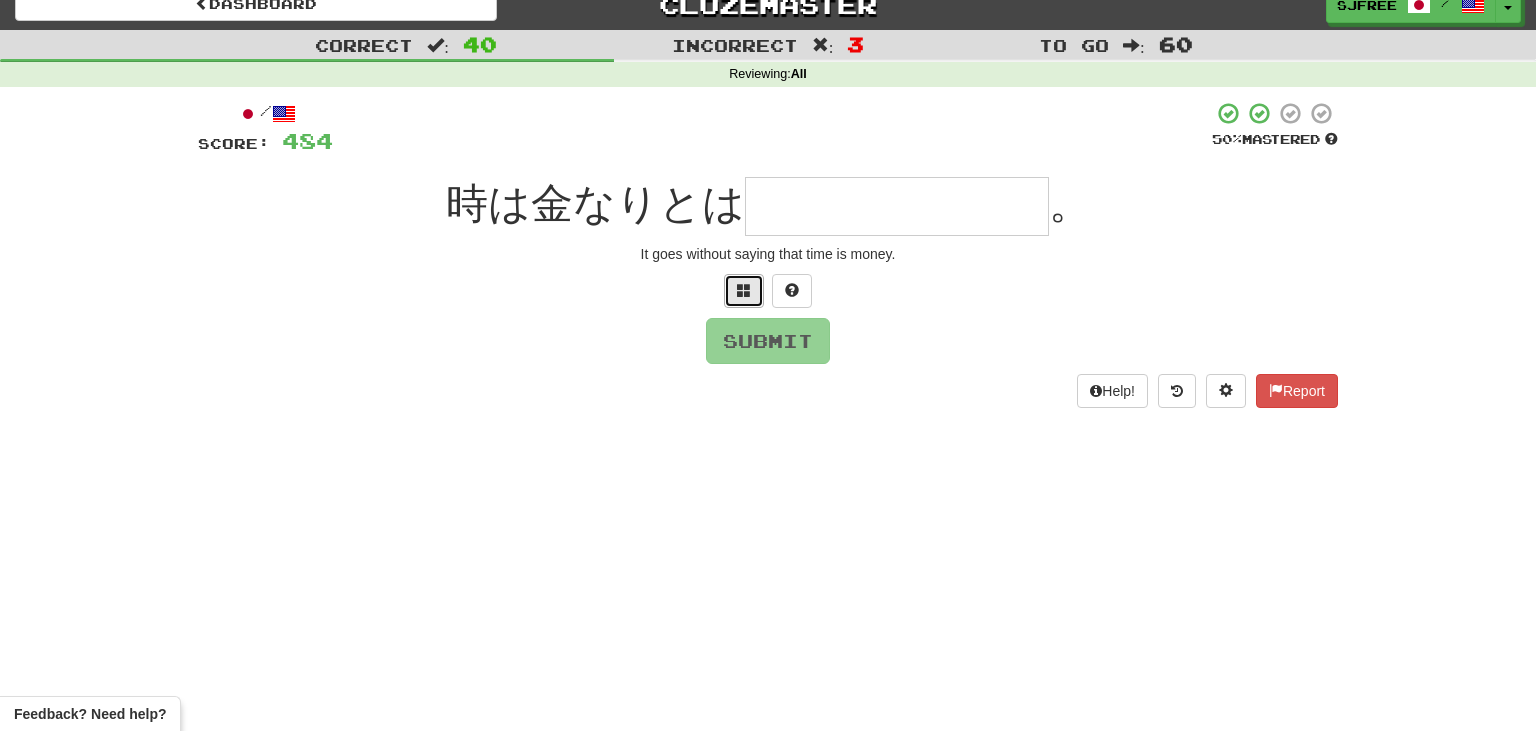 click at bounding box center [744, 291] 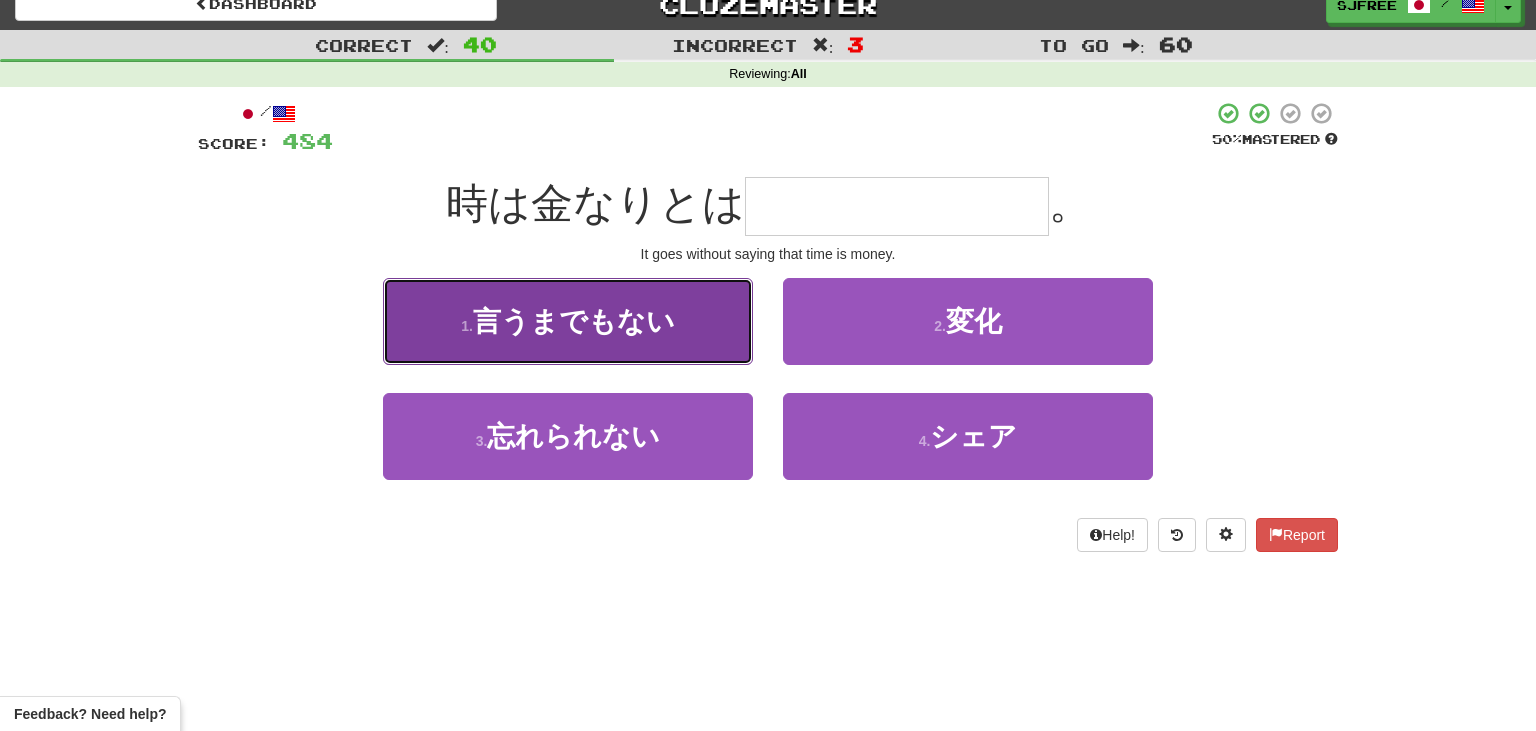 click on "1 .  言うまでもない" at bounding box center [568, 321] 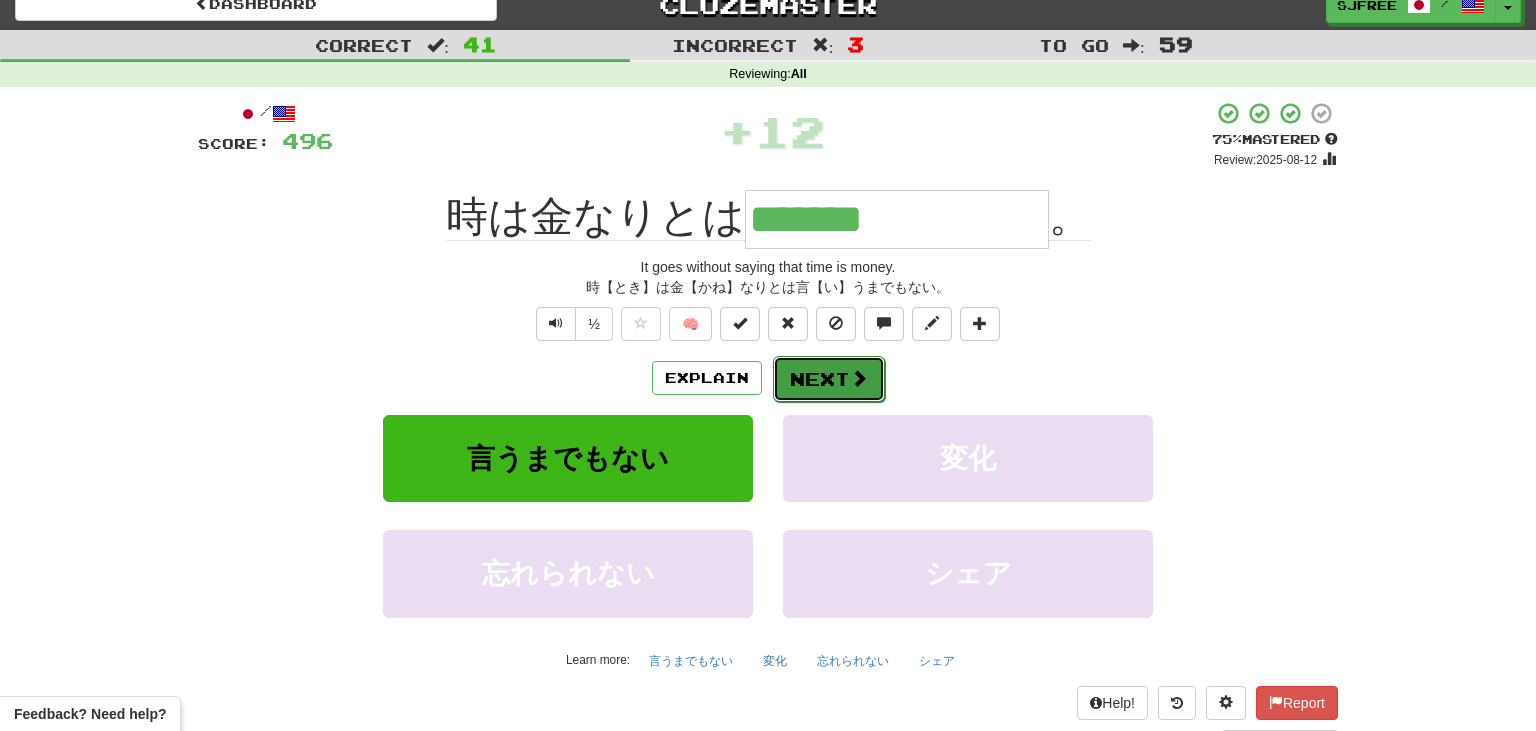 click on "Next" at bounding box center (829, 379) 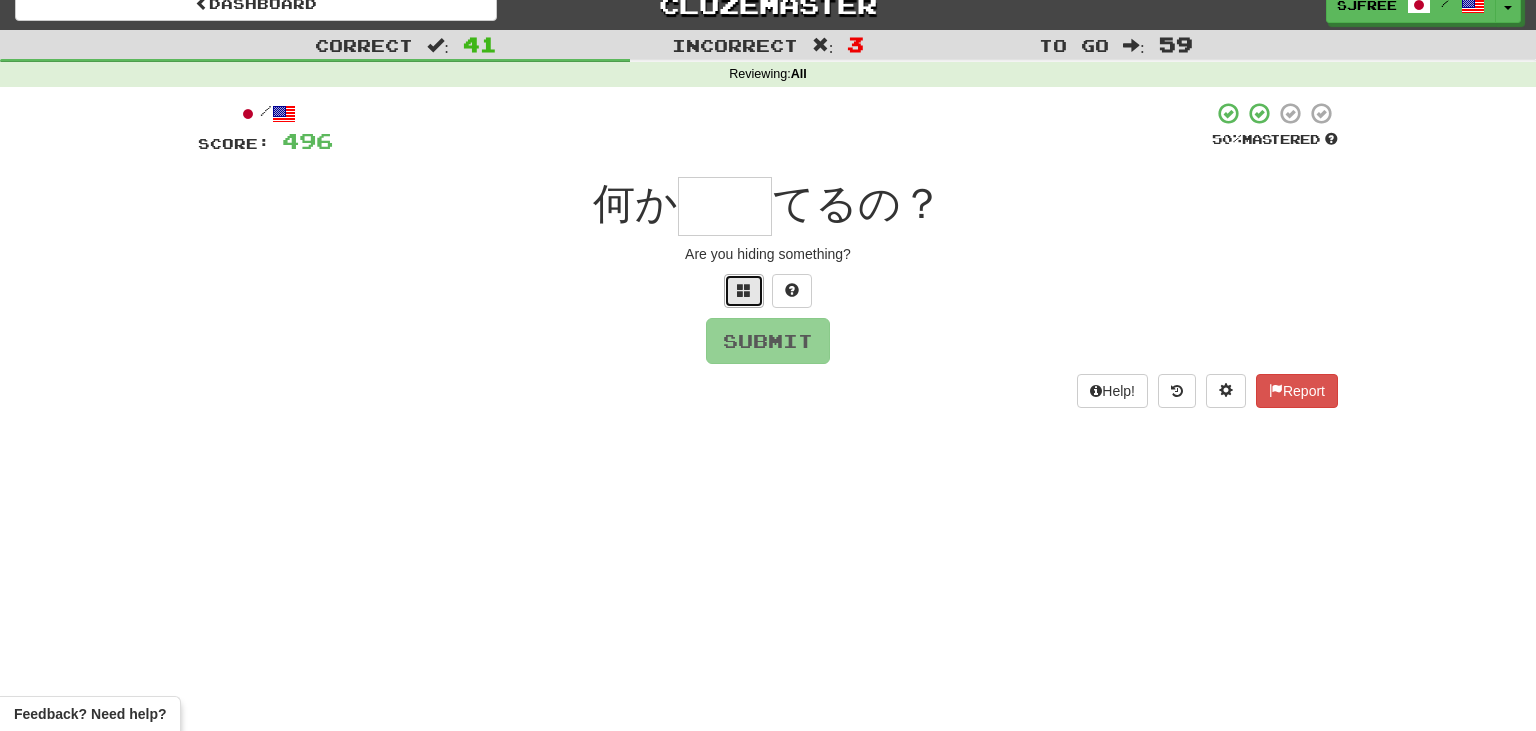 click at bounding box center [744, 291] 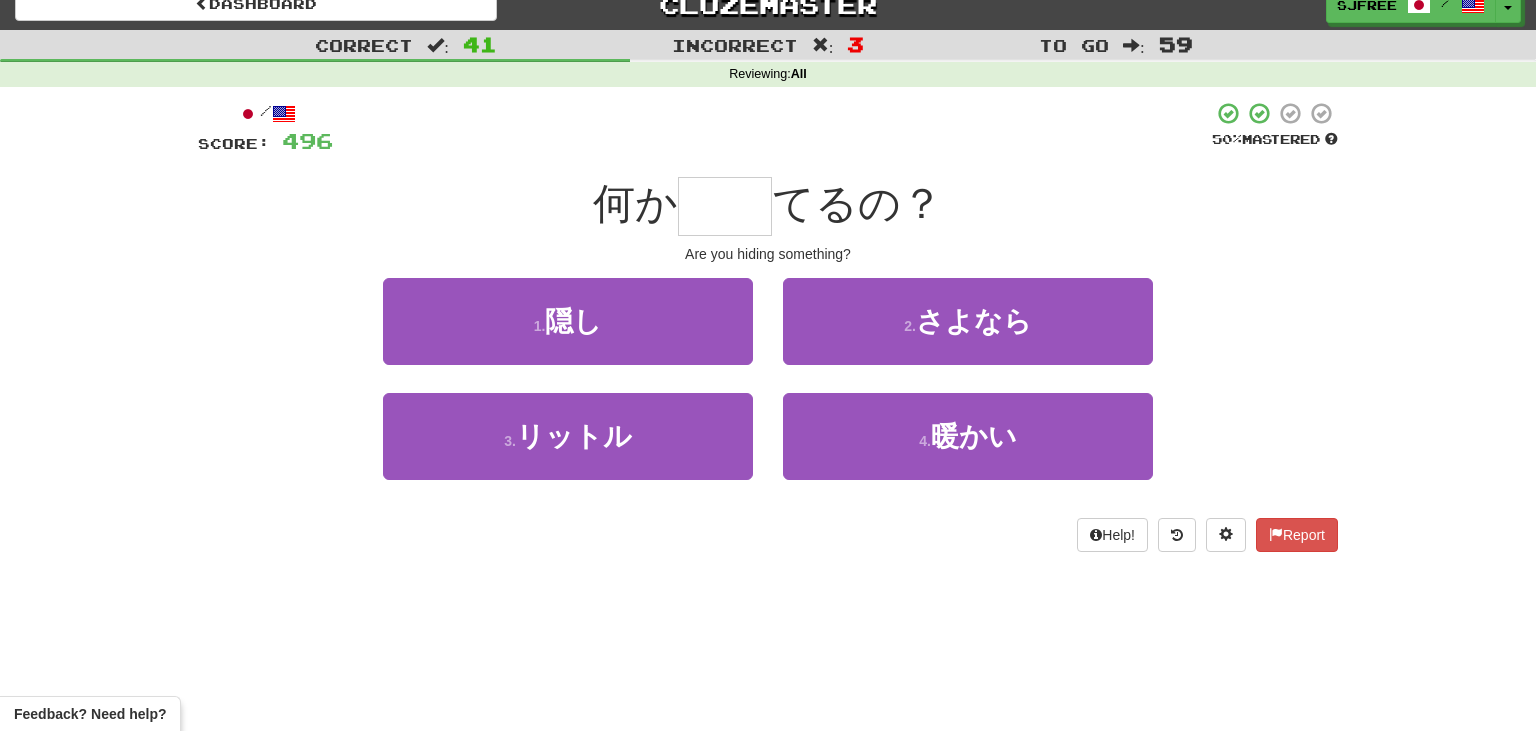 click on "/  Score:   496 50 %  Mastered 何か てるの？ Are you hiding something? 1 .  隠し 2 .  さよなら 3 .  リットル 4 .  暖かい  Help!  Report" at bounding box center [768, 326] 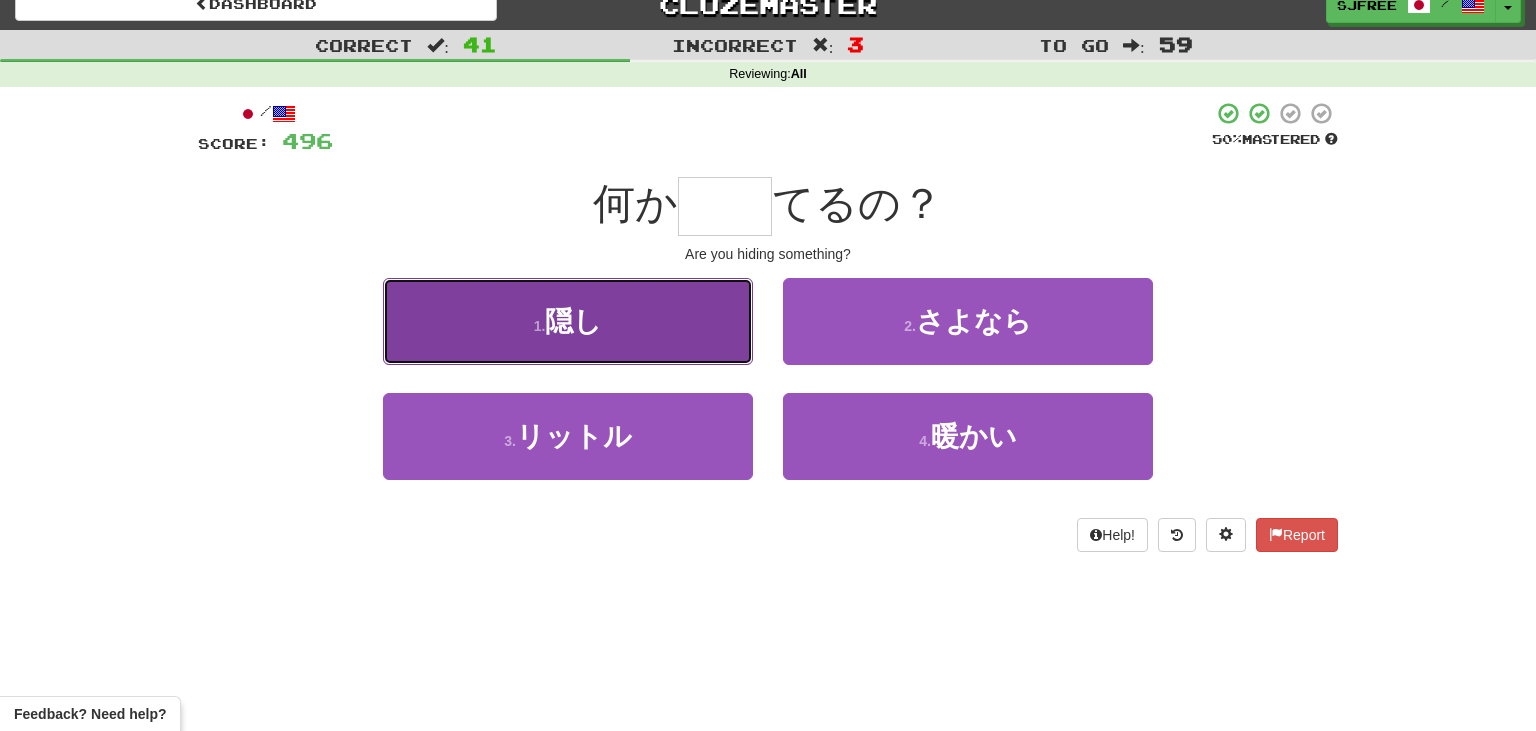 click on "1 .  隠し" at bounding box center (568, 321) 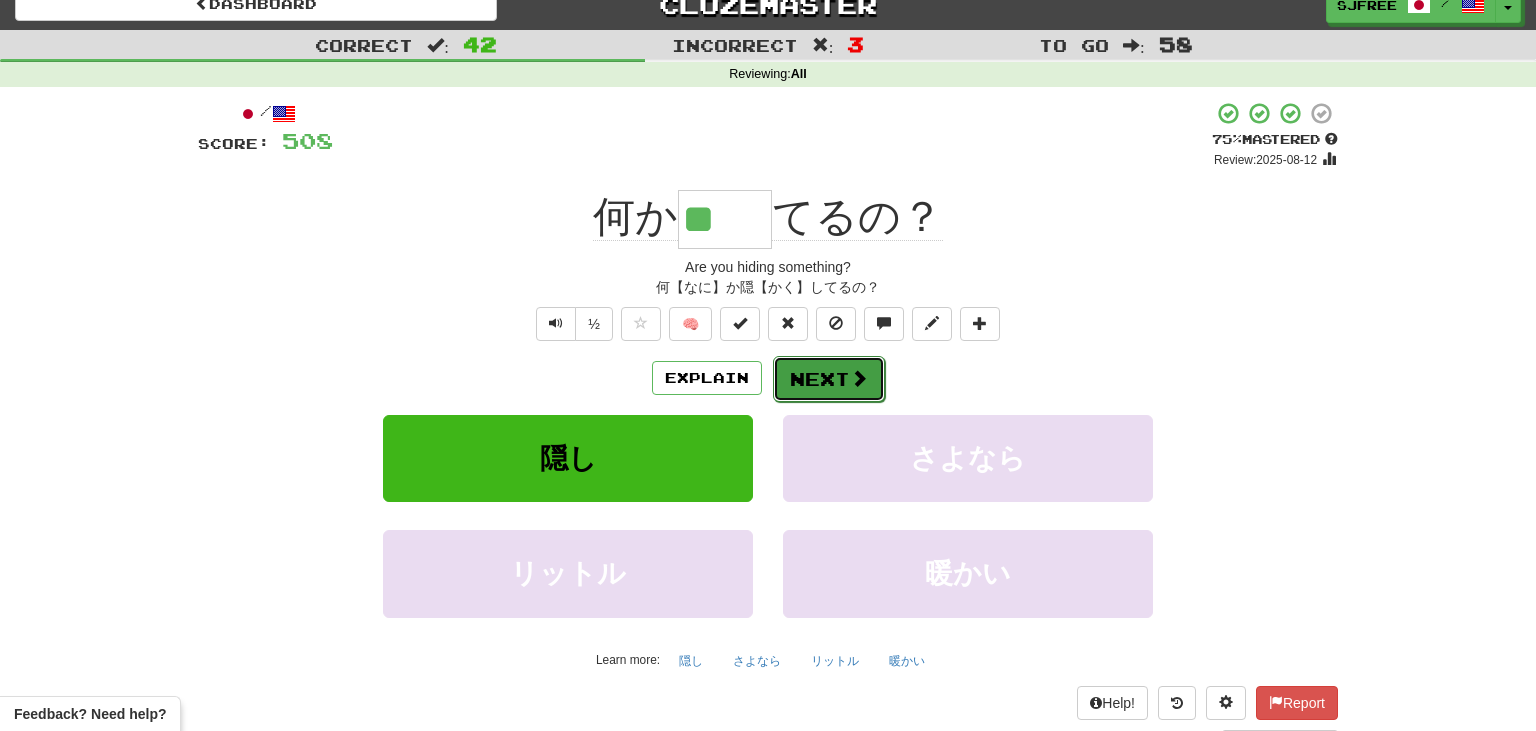 click on "Next" at bounding box center (829, 379) 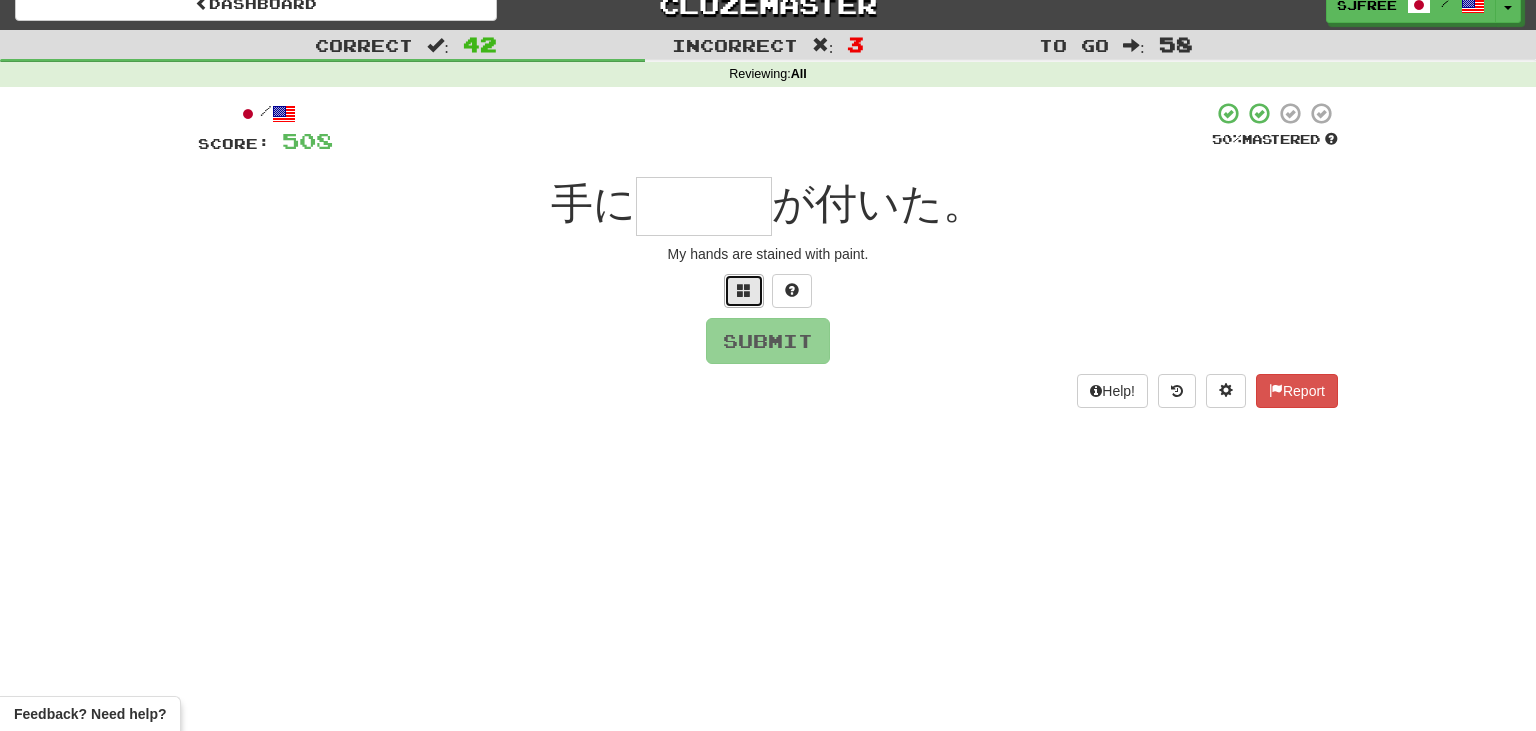 click at bounding box center [744, 291] 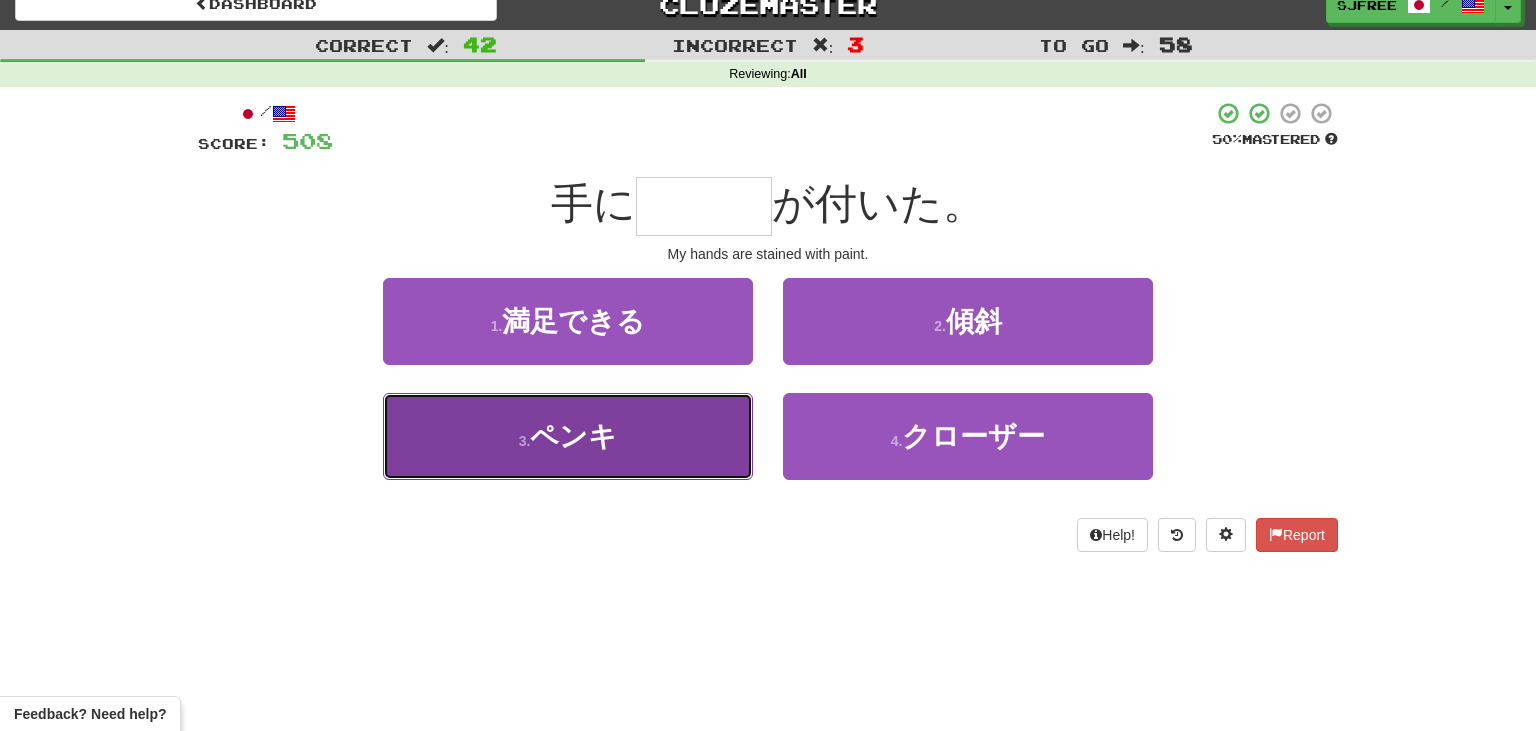 click on "3 .  ペンキ" at bounding box center [568, 436] 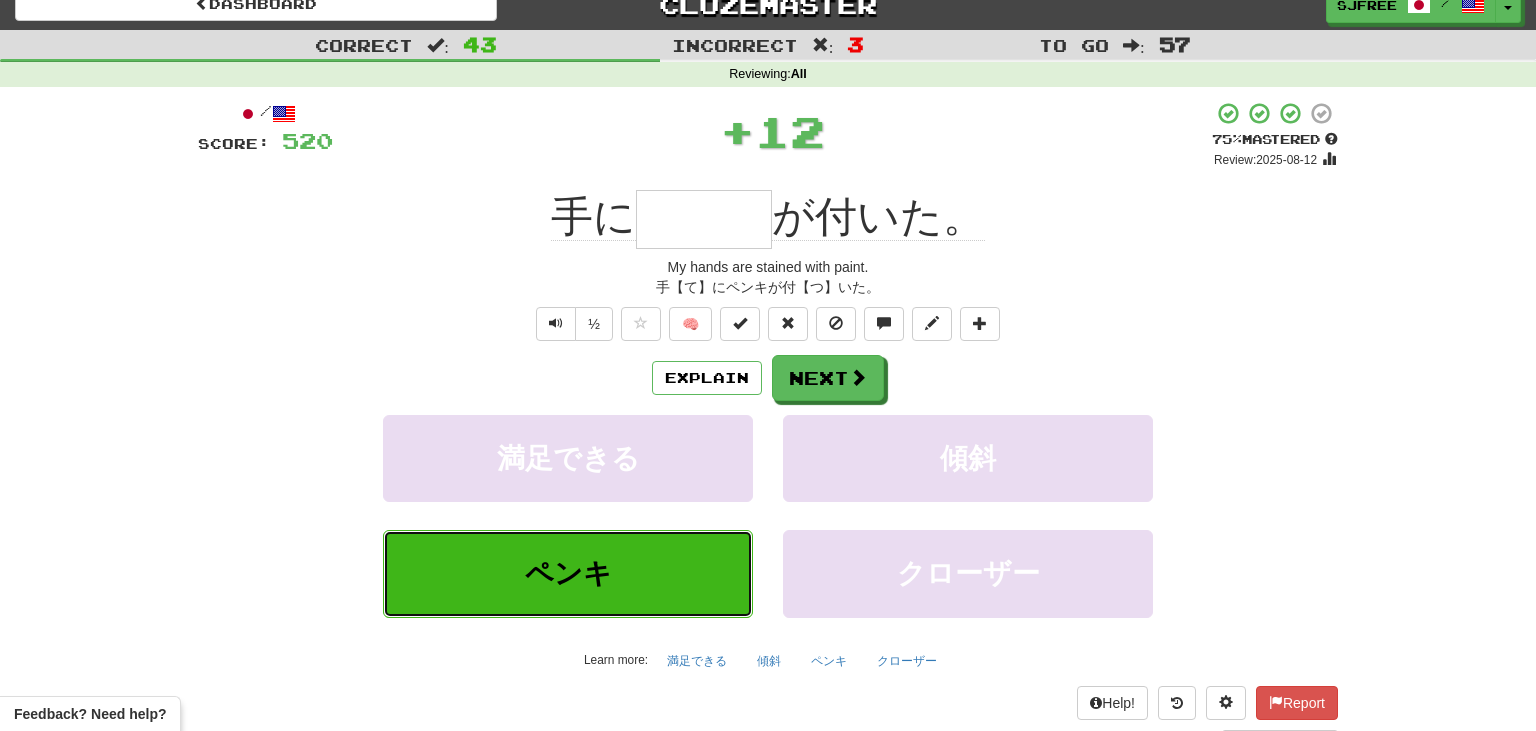 type on "***" 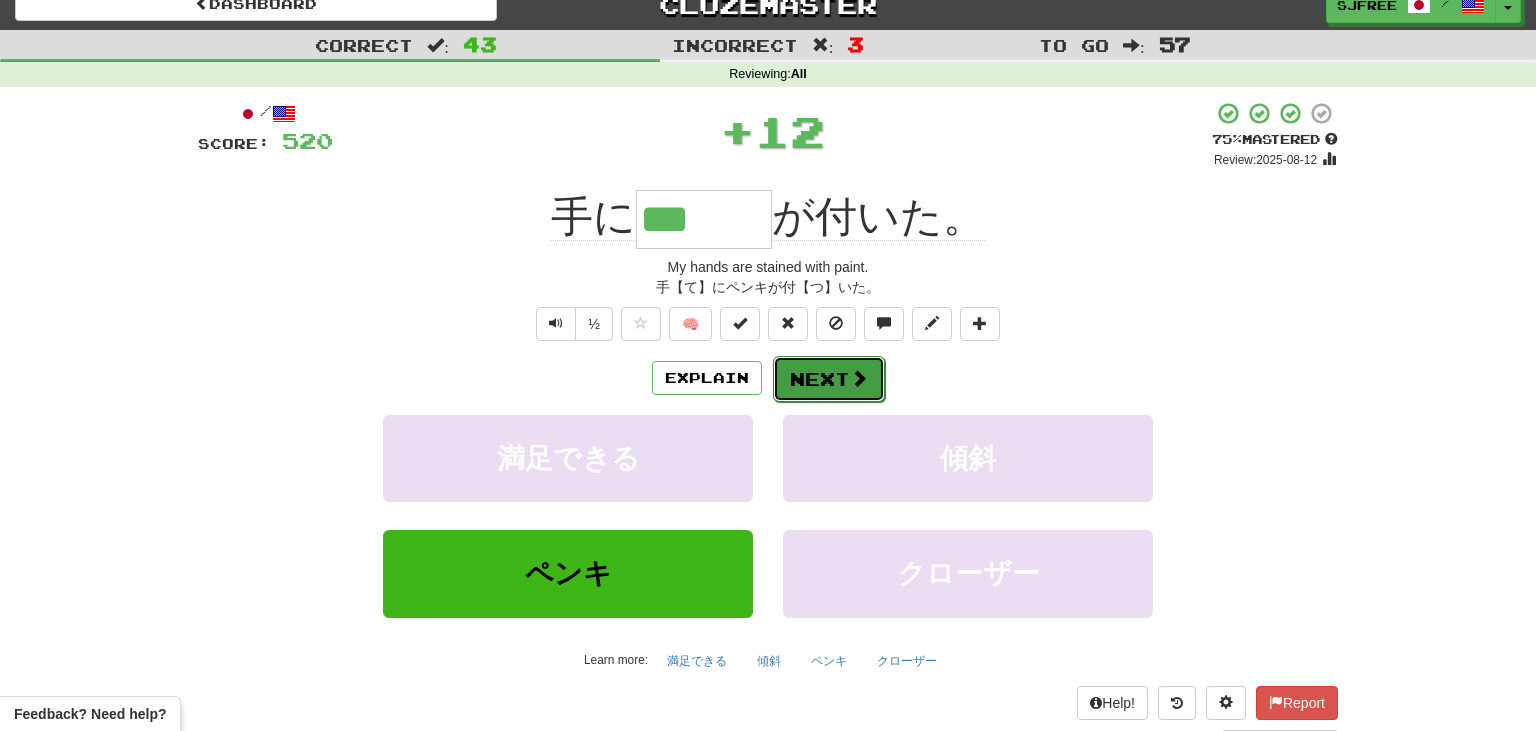 click on "Next" at bounding box center [829, 379] 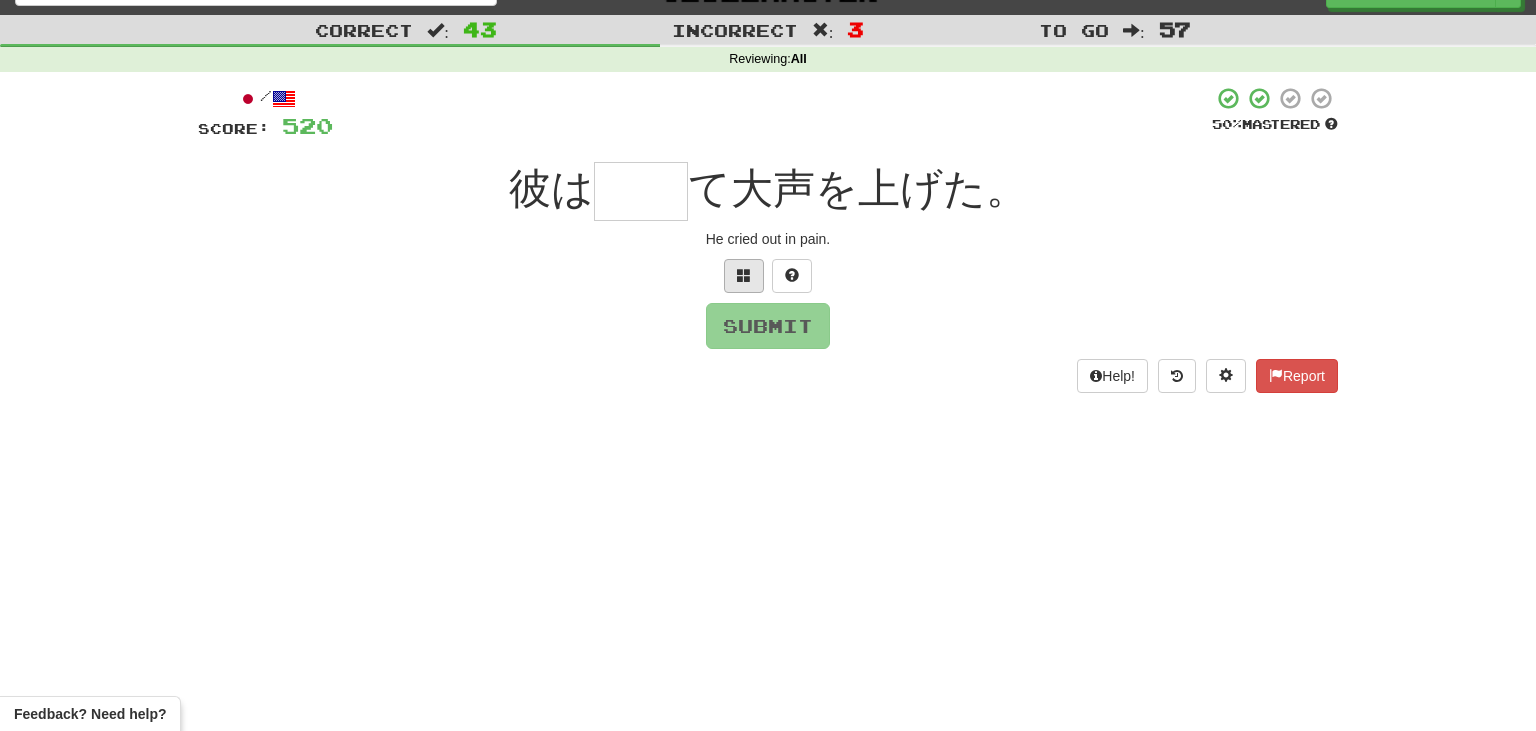 scroll, scrollTop: 35, scrollLeft: 0, axis: vertical 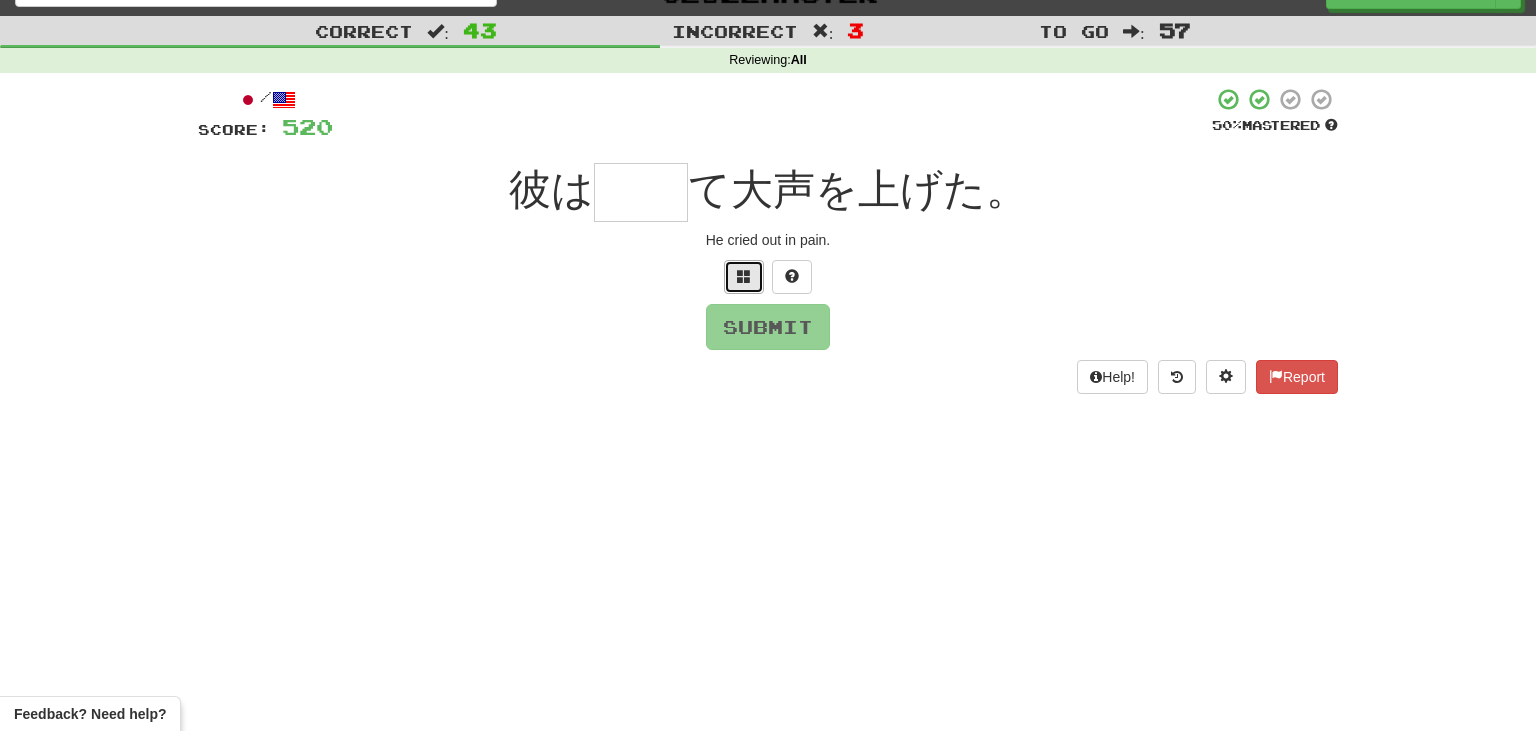 click at bounding box center [744, 277] 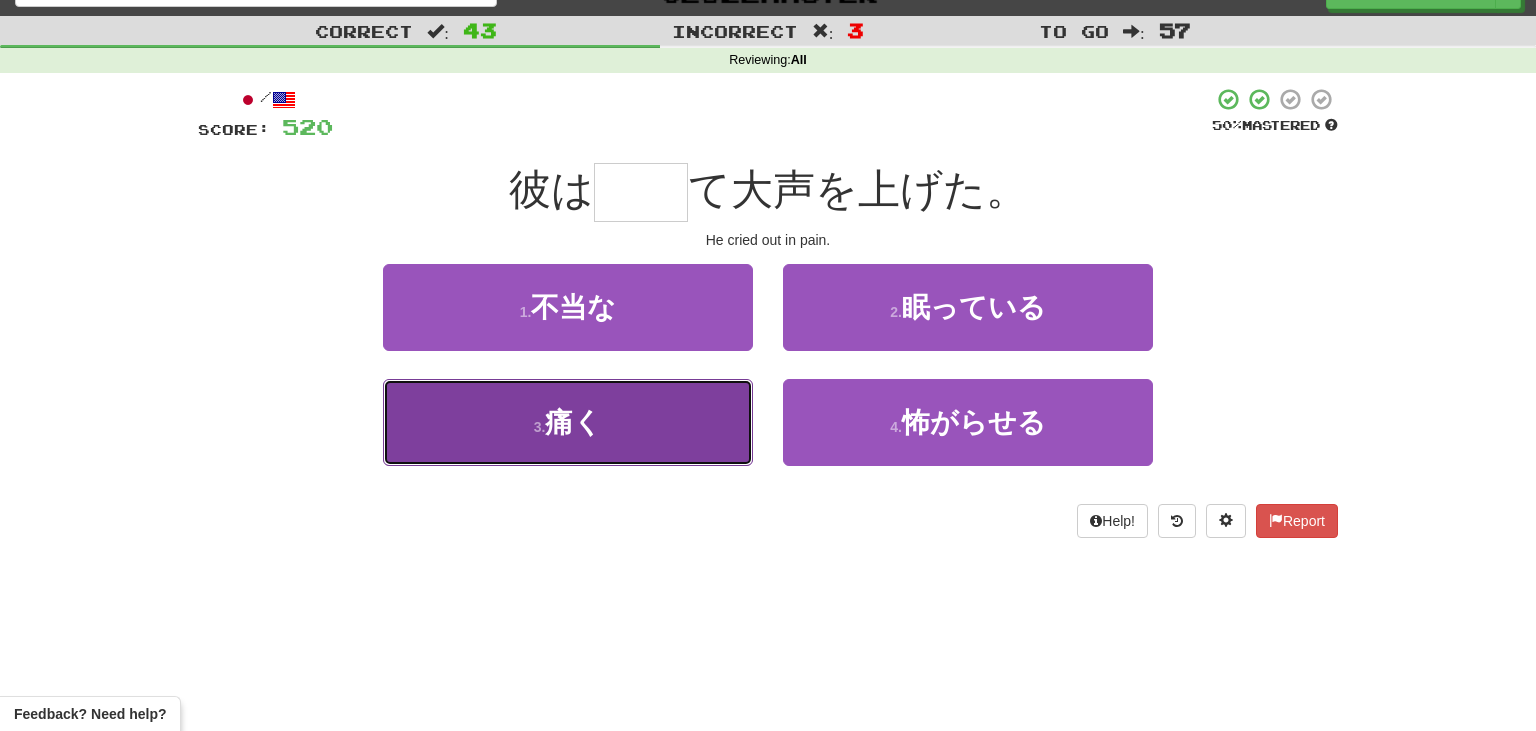 click on "3 .  痛く" at bounding box center (568, 422) 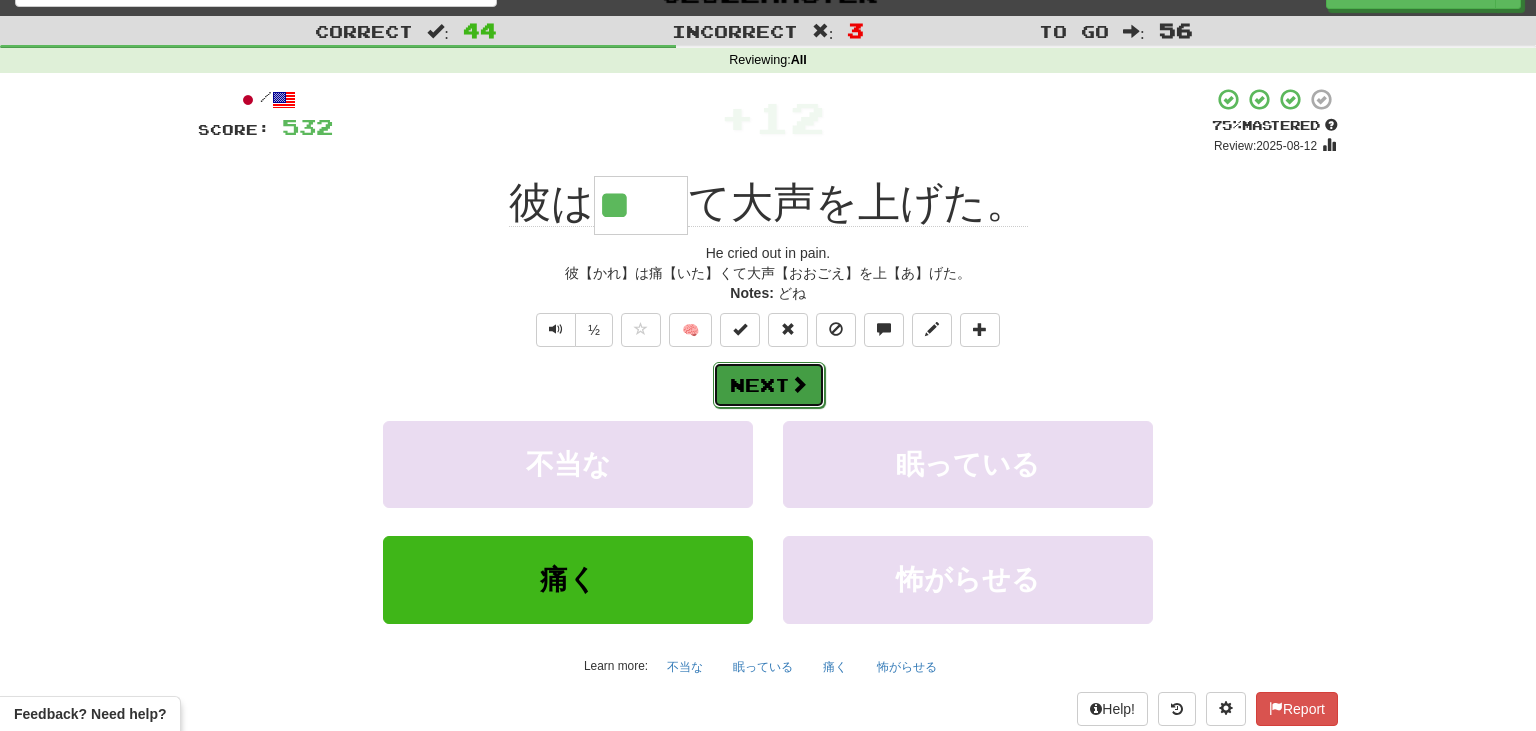 click at bounding box center [799, 384] 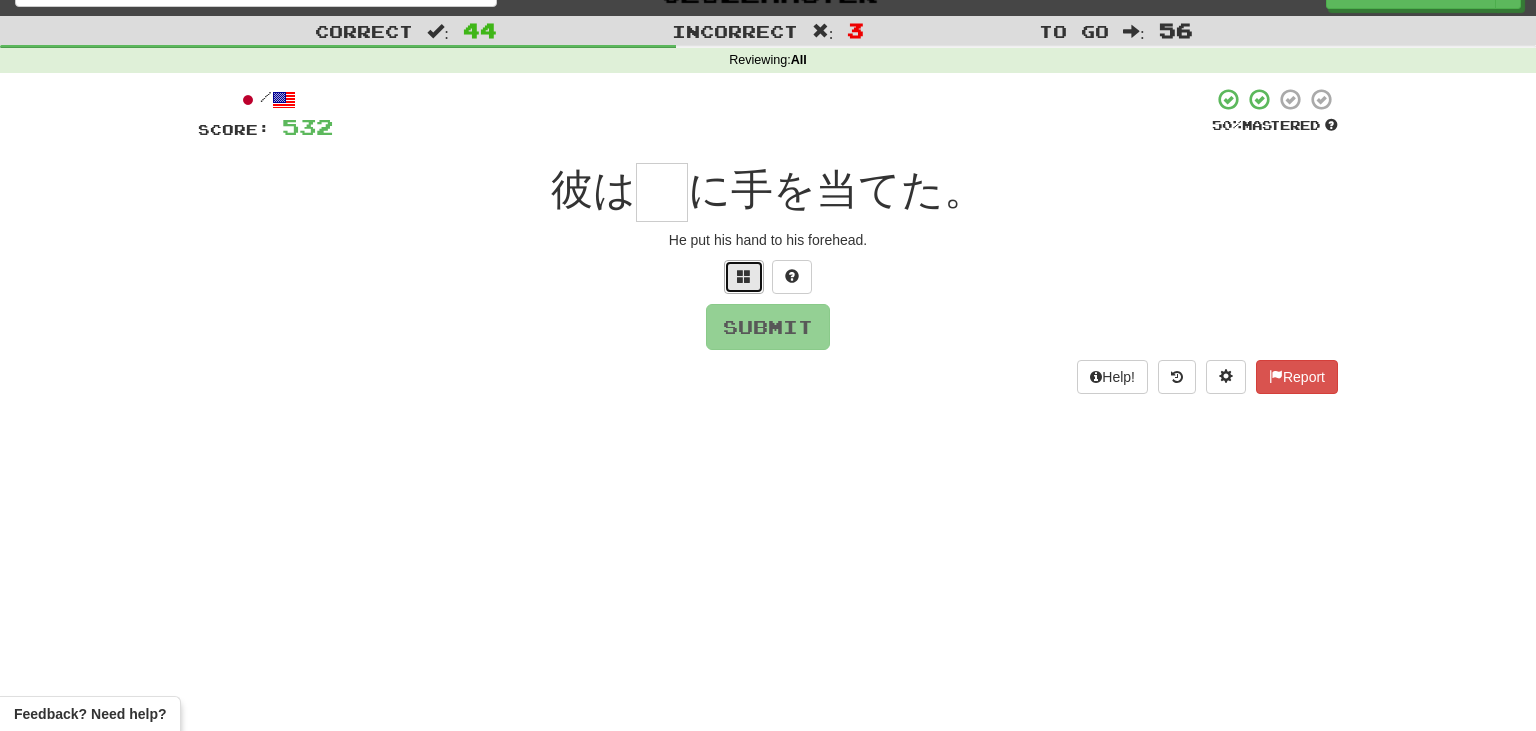 click at bounding box center [744, 277] 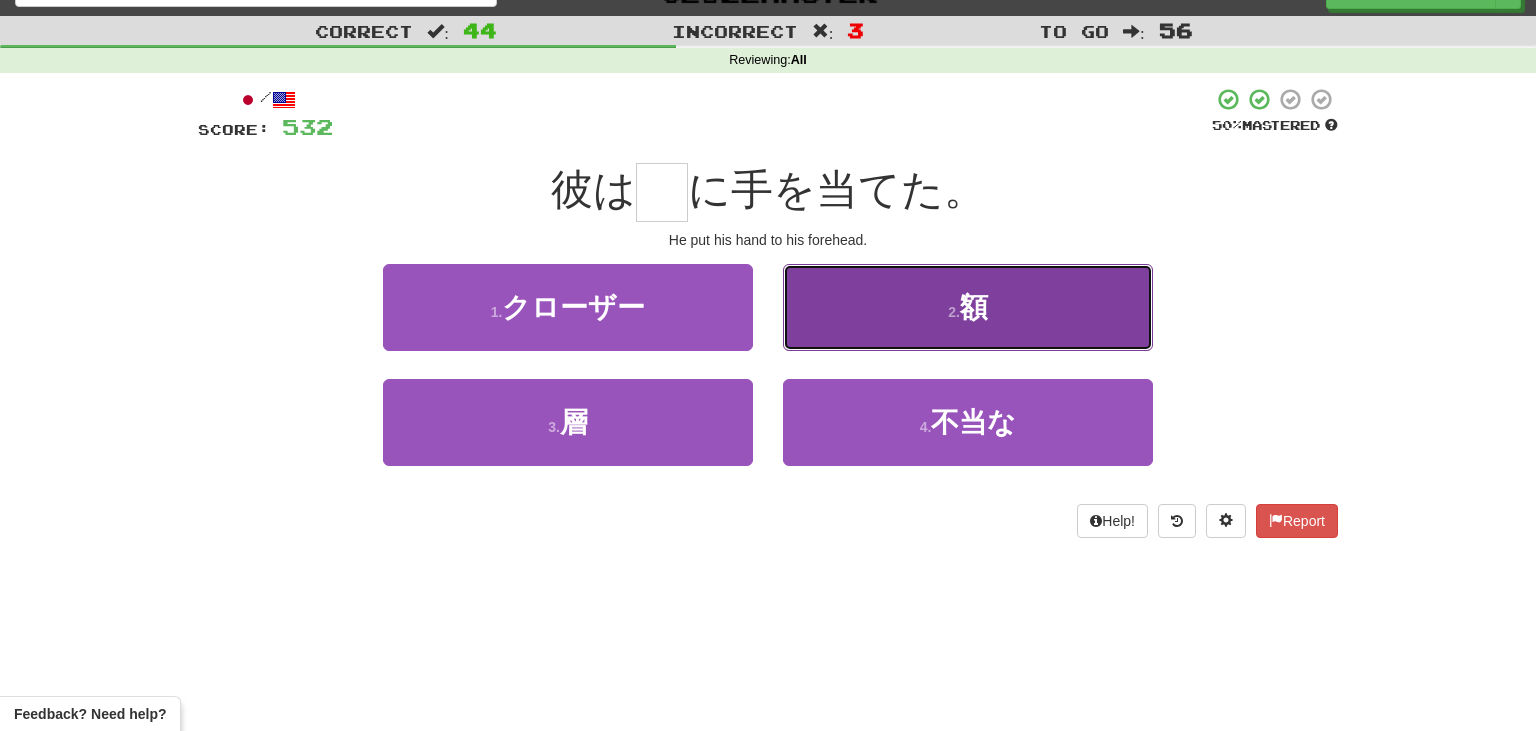 click on "2 .  額" at bounding box center (968, 307) 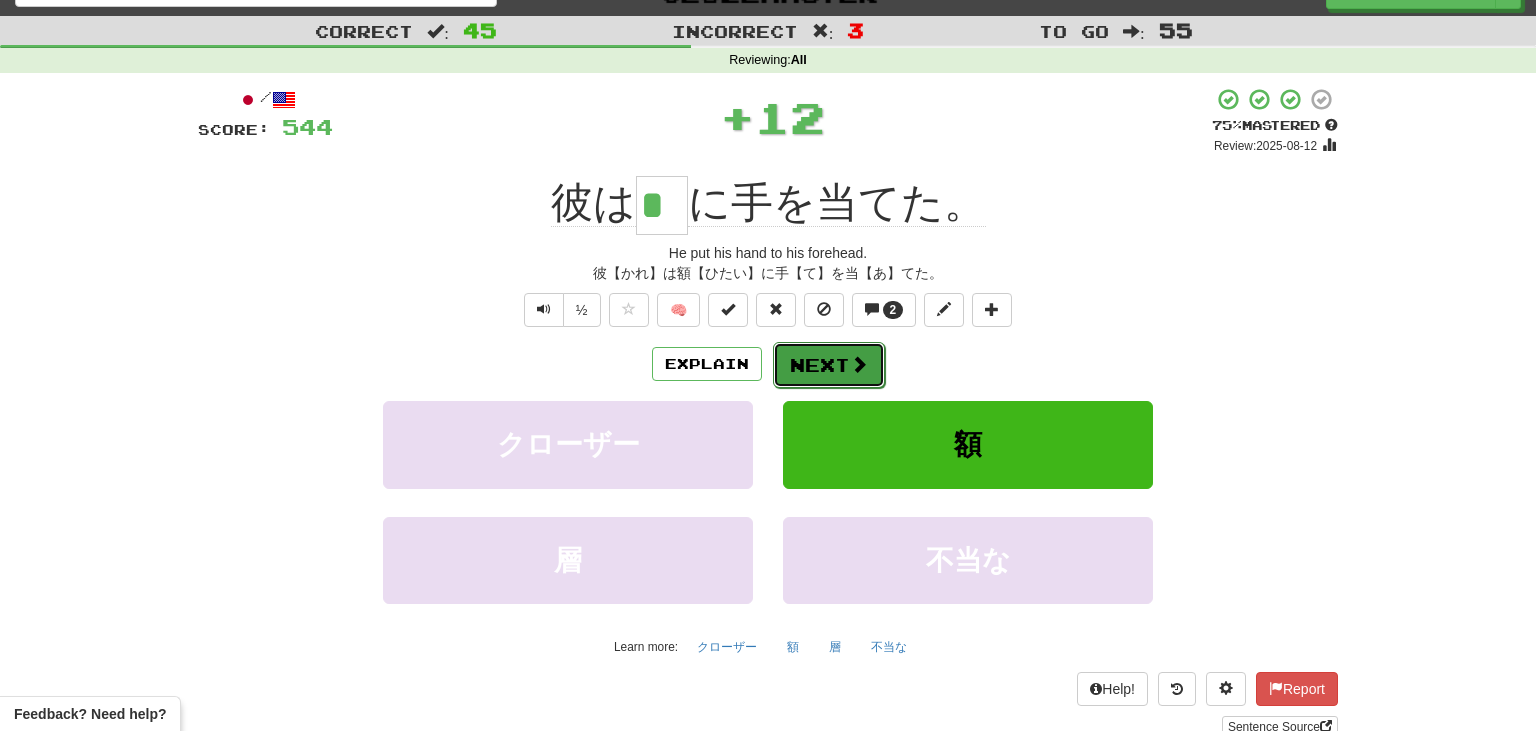 click on "Next" at bounding box center (829, 365) 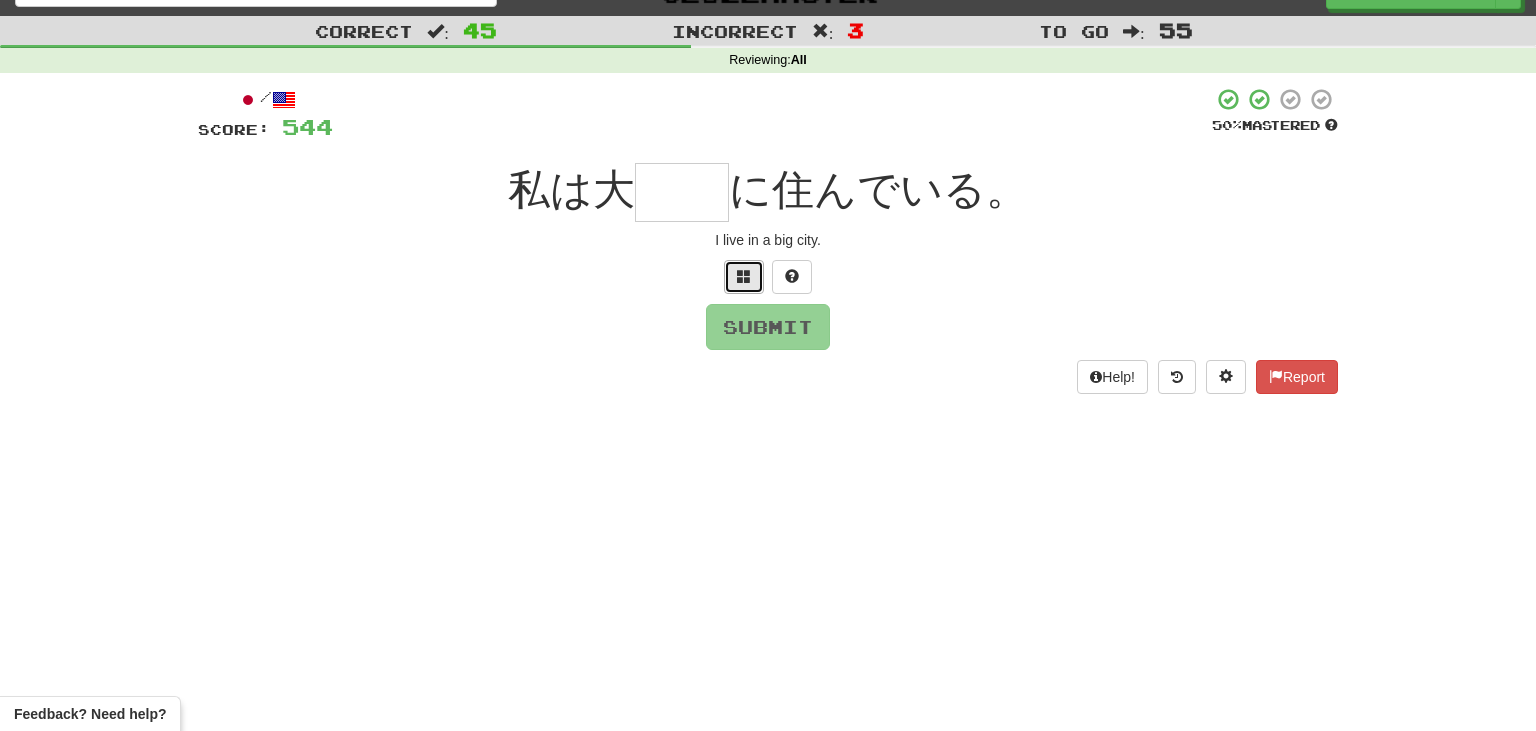 click at bounding box center [744, 277] 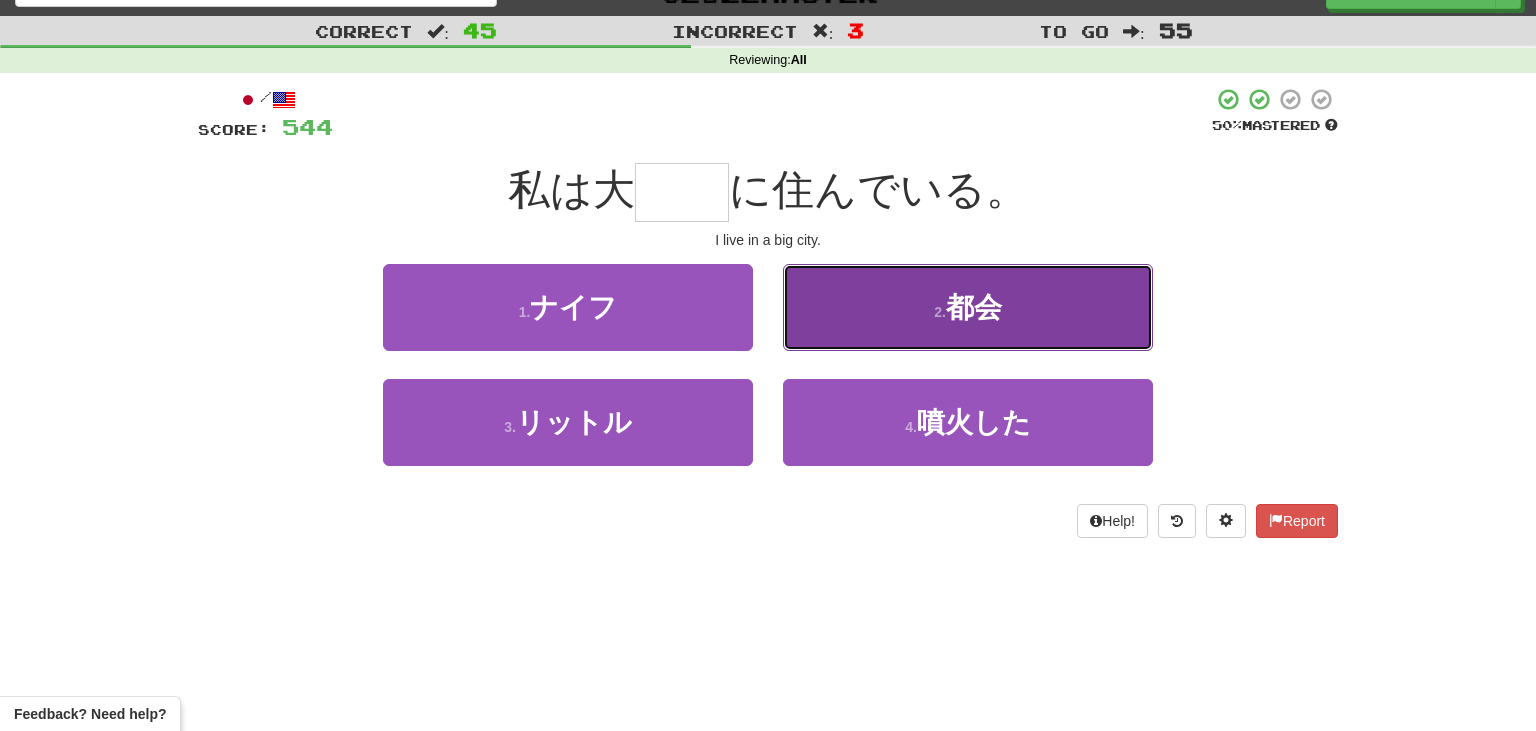 click on "2 .  都会" at bounding box center [968, 307] 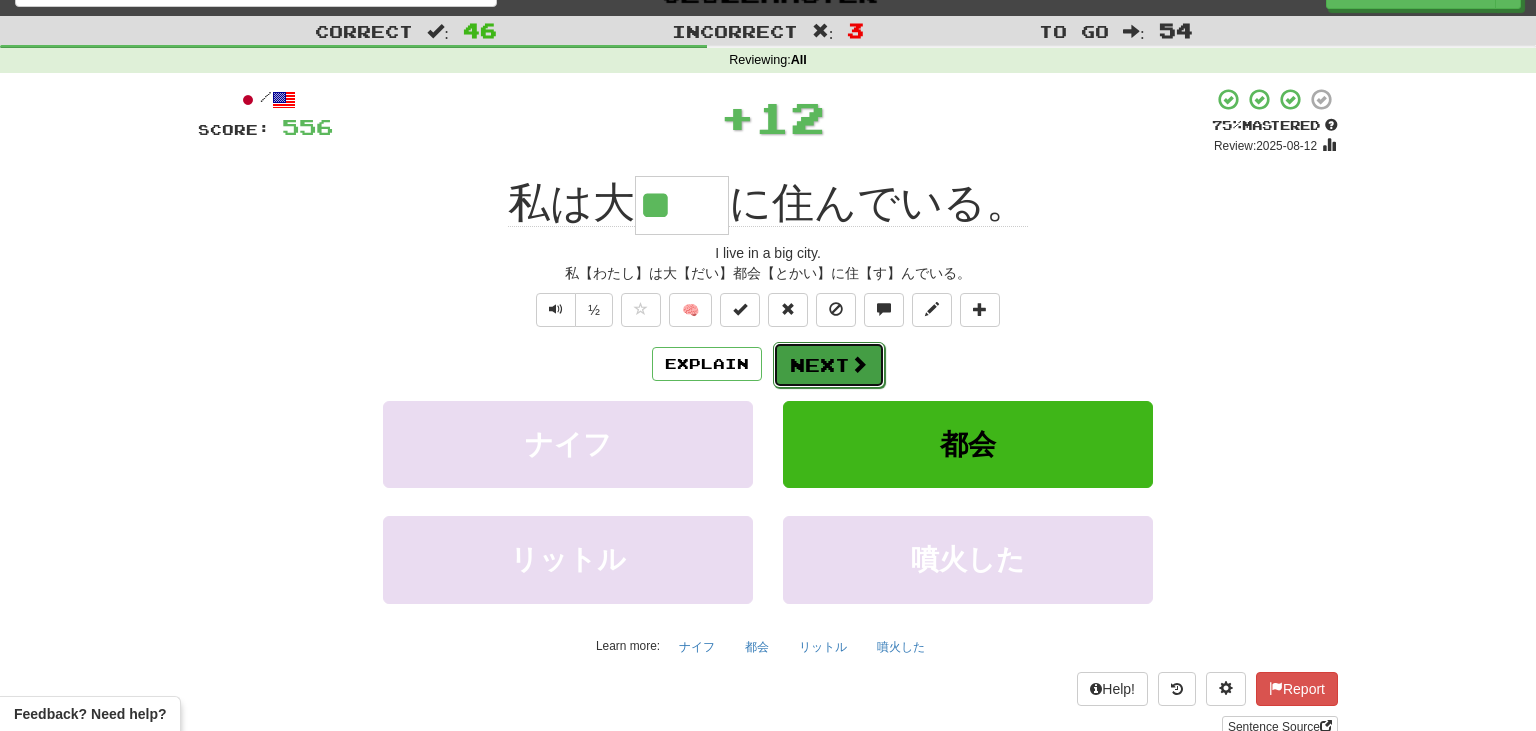 click on "Next" at bounding box center (829, 365) 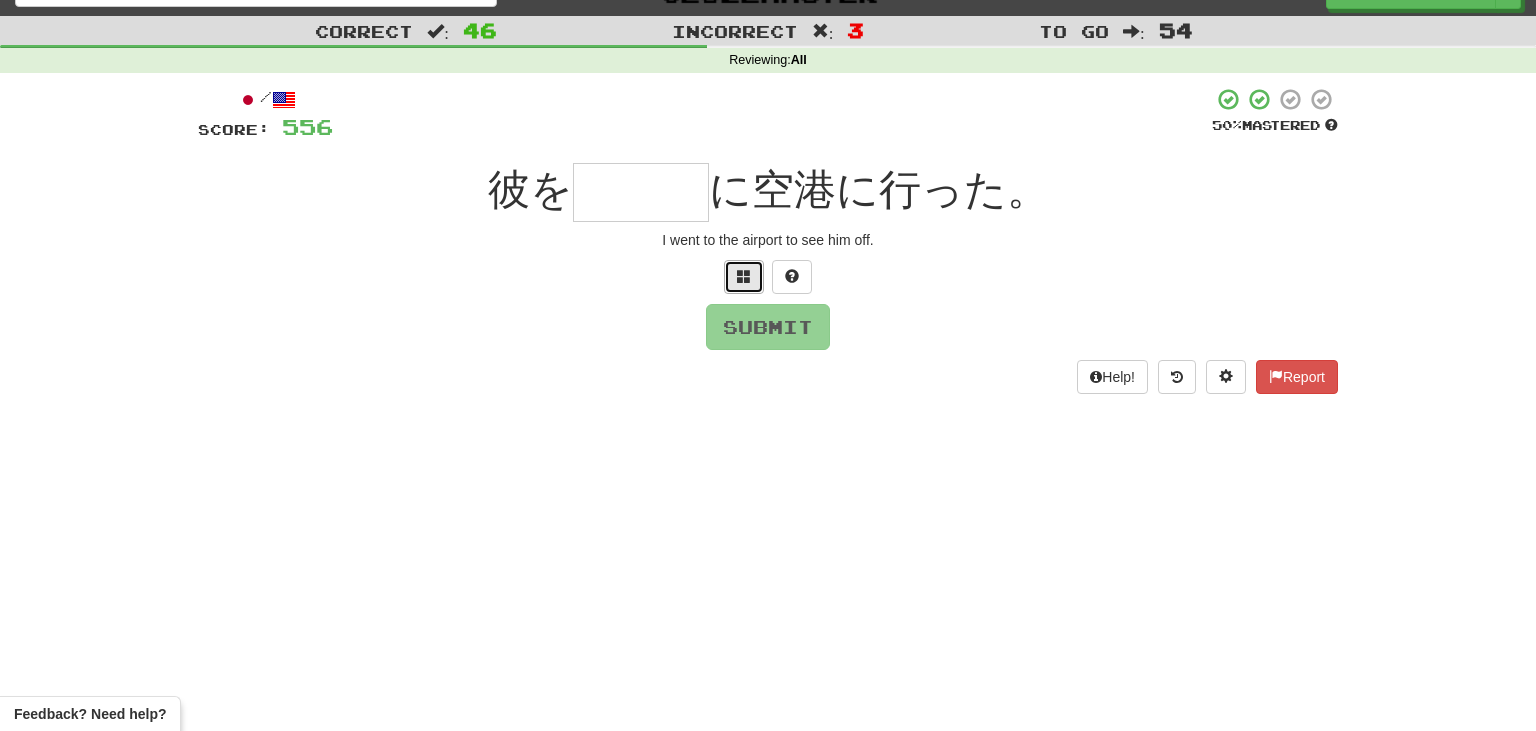 click at bounding box center (744, 276) 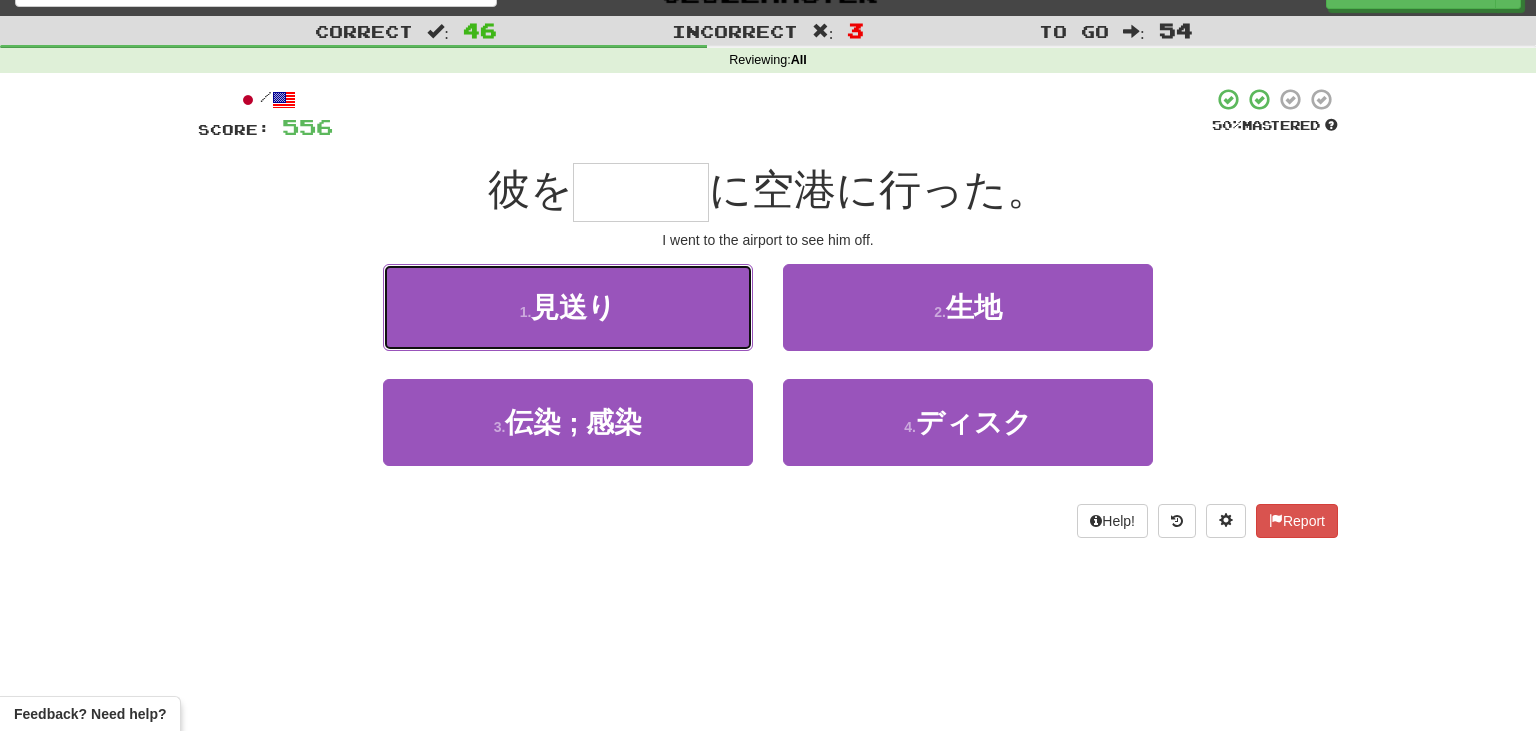 click on "1 .  見送り" at bounding box center (568, 307) 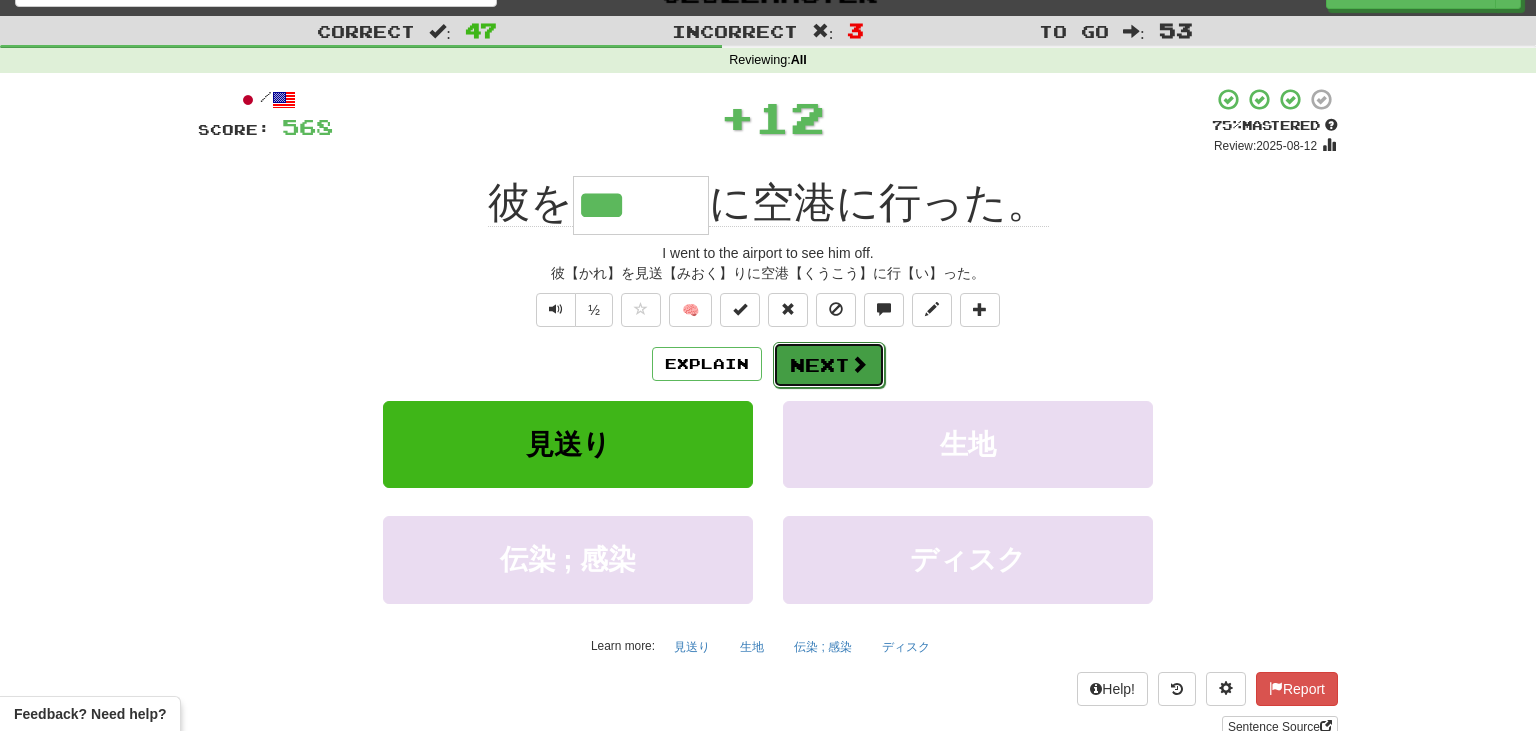 click on "Next" at bounding box center [829, 365] 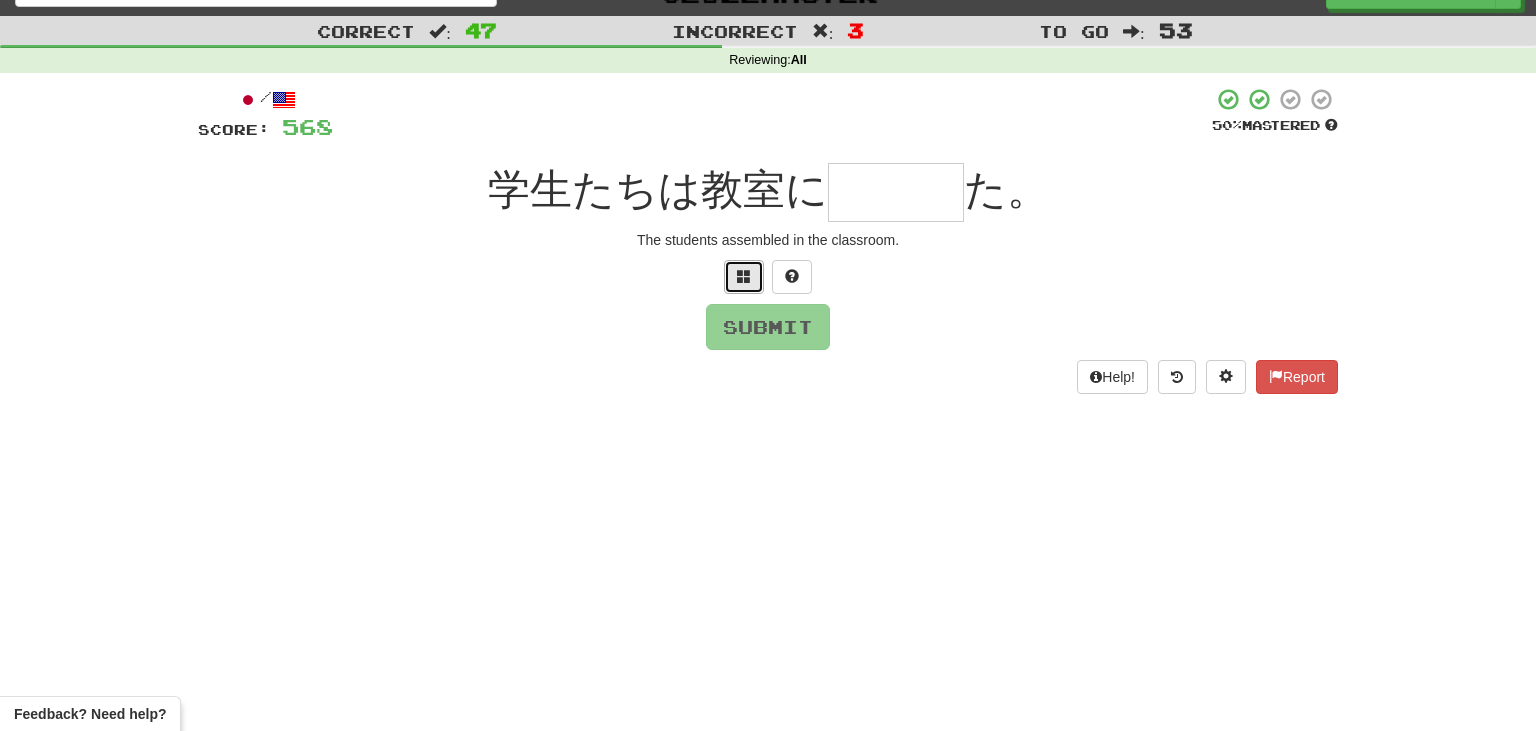 click at bounding box center [744, 277] 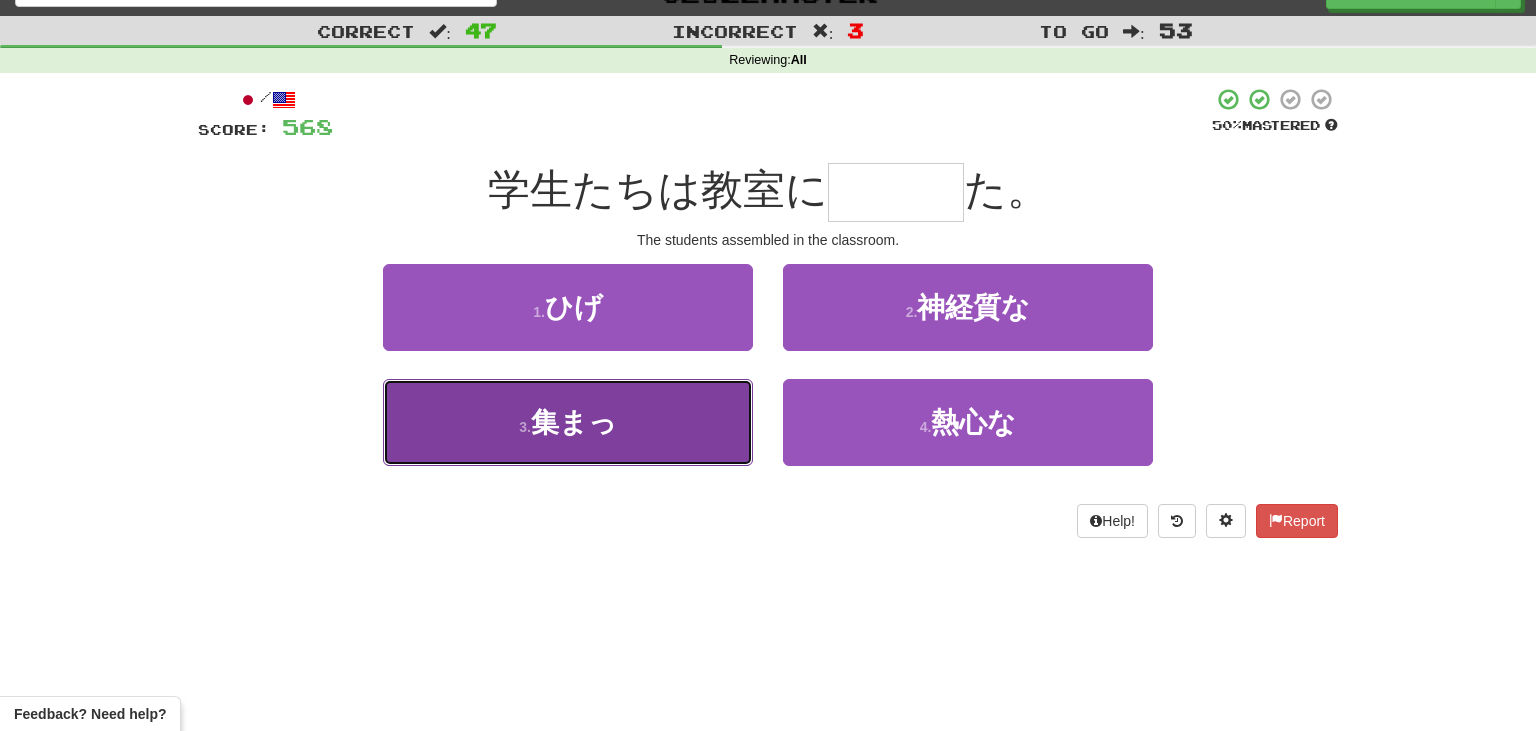 click on "3 .  集まっ" at bounding box center [568, 422] 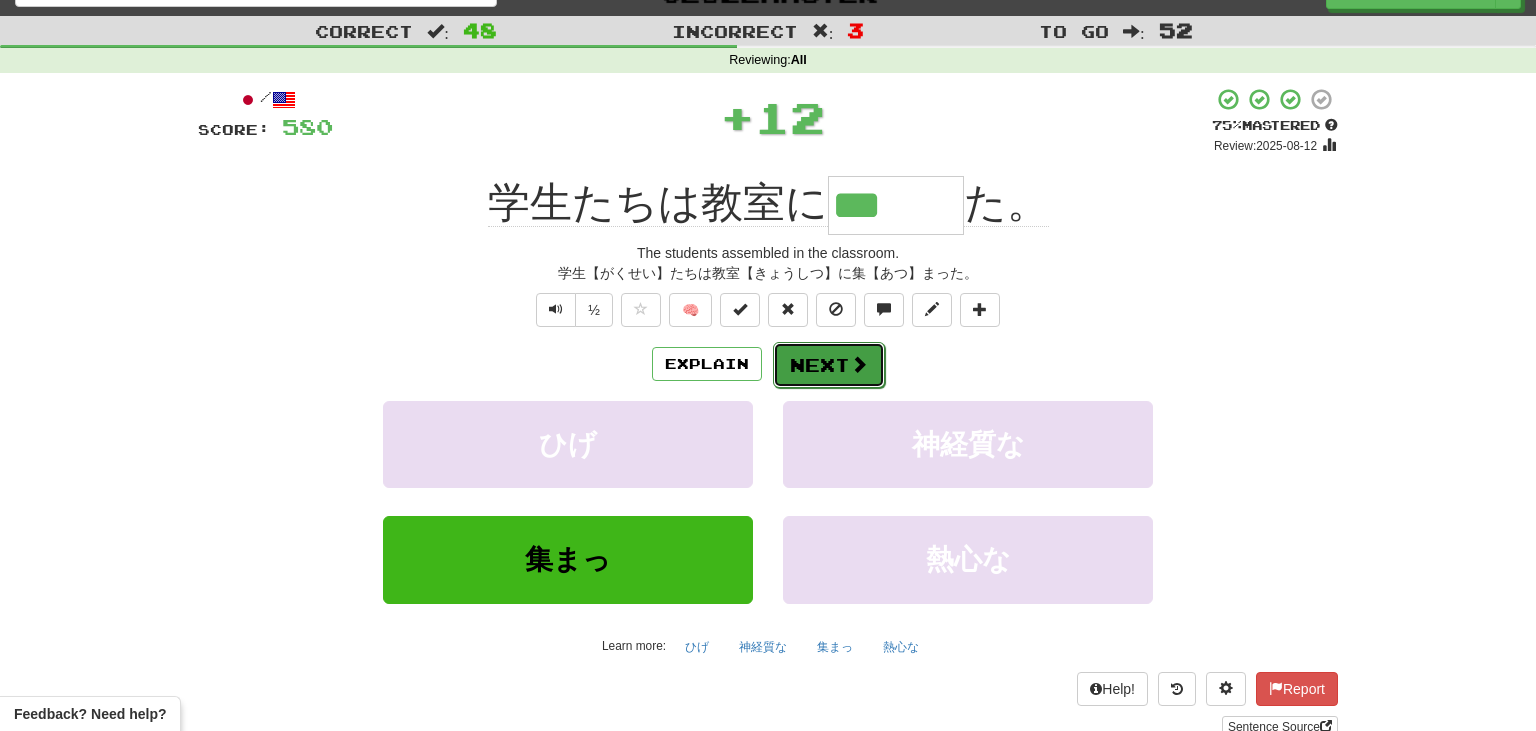 click at bounding box center (859, 364) 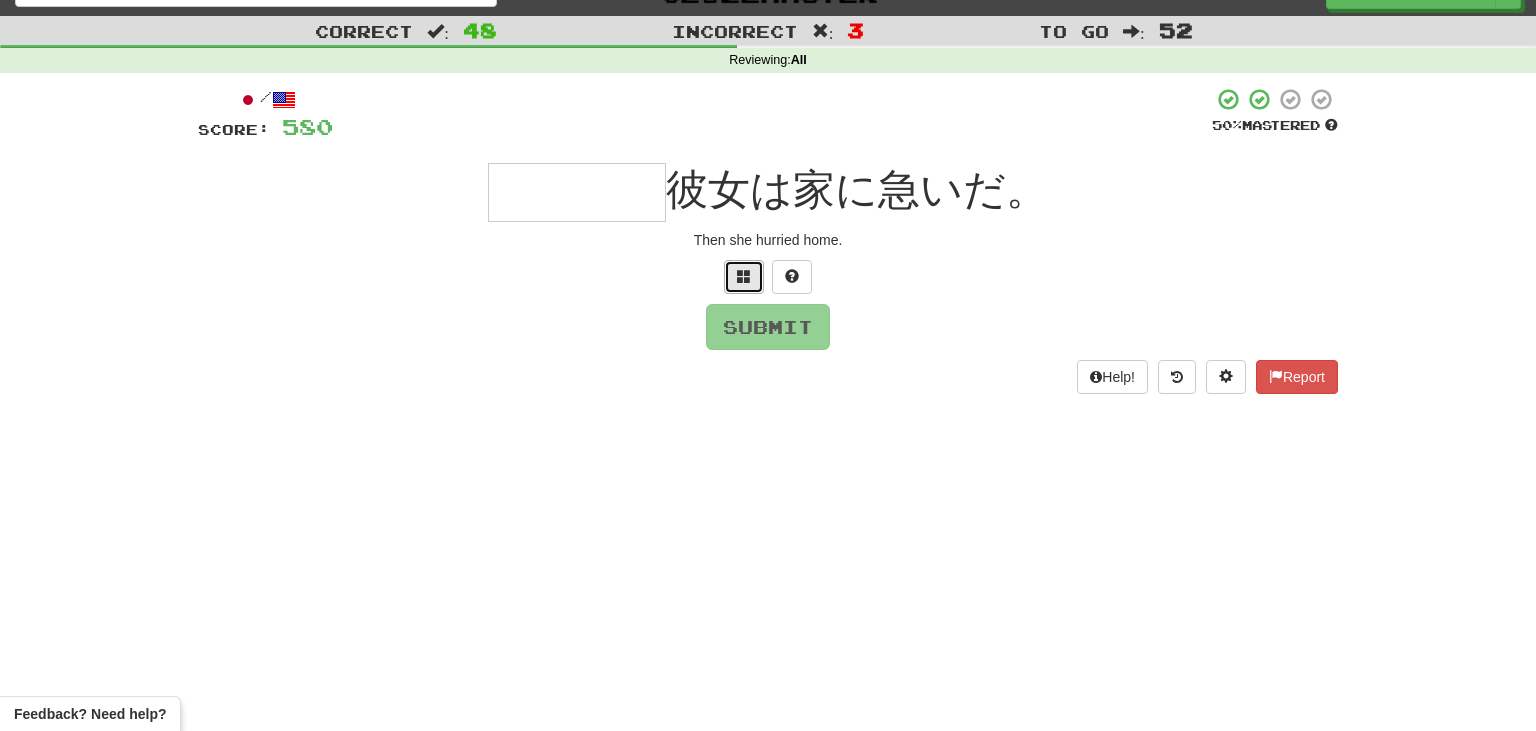 click at bounding box center (744, 277) 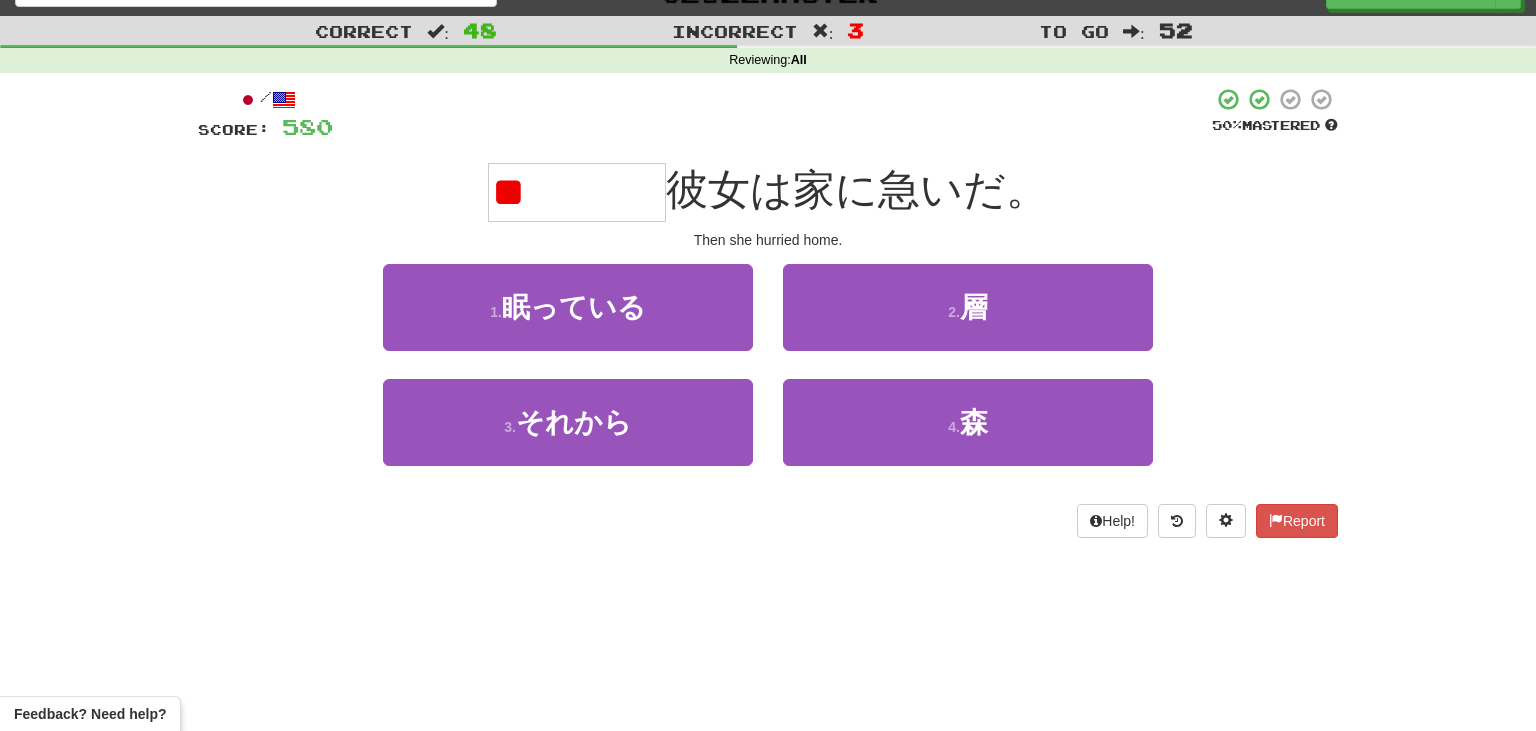 type on "*" 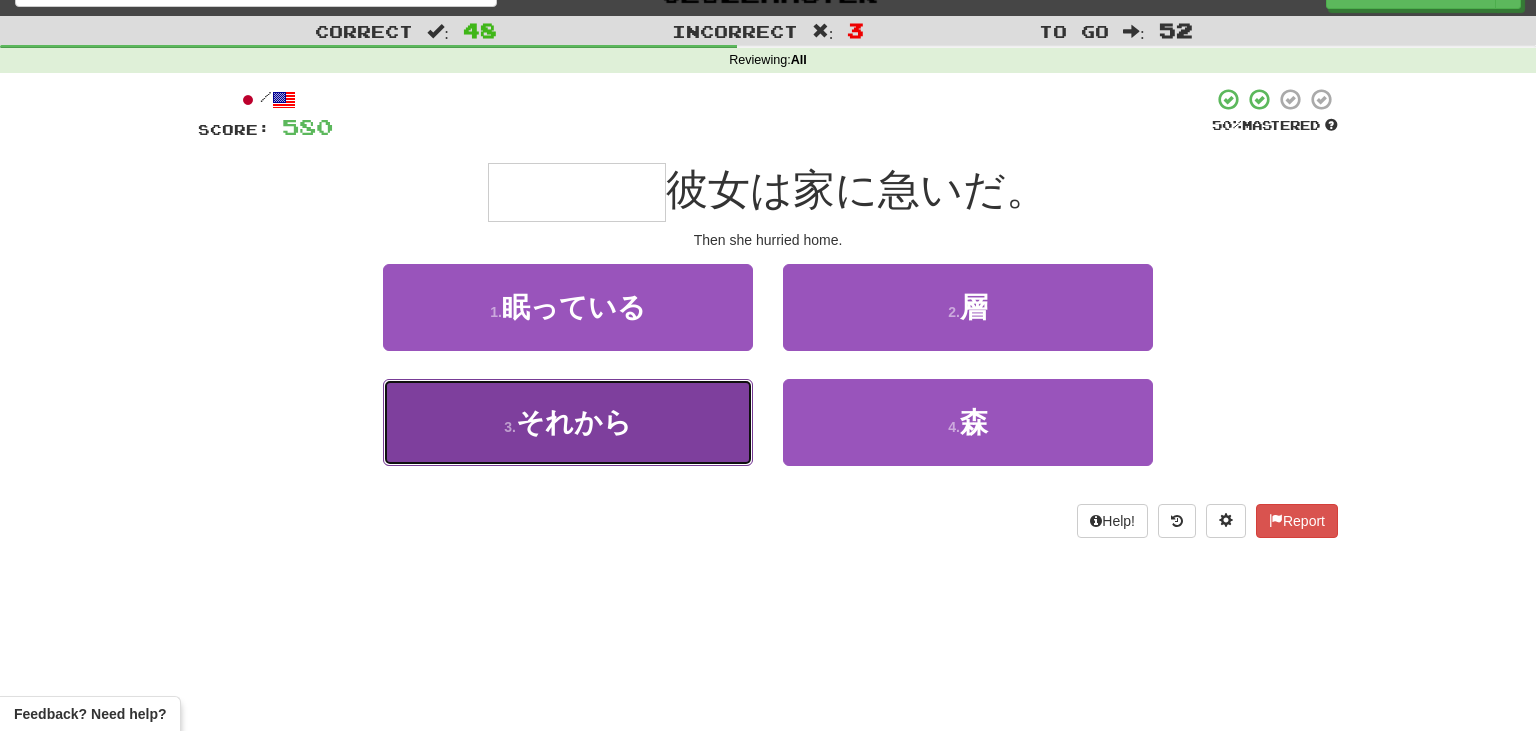 click on "3 .  それから" at bounding box center [568, 422] 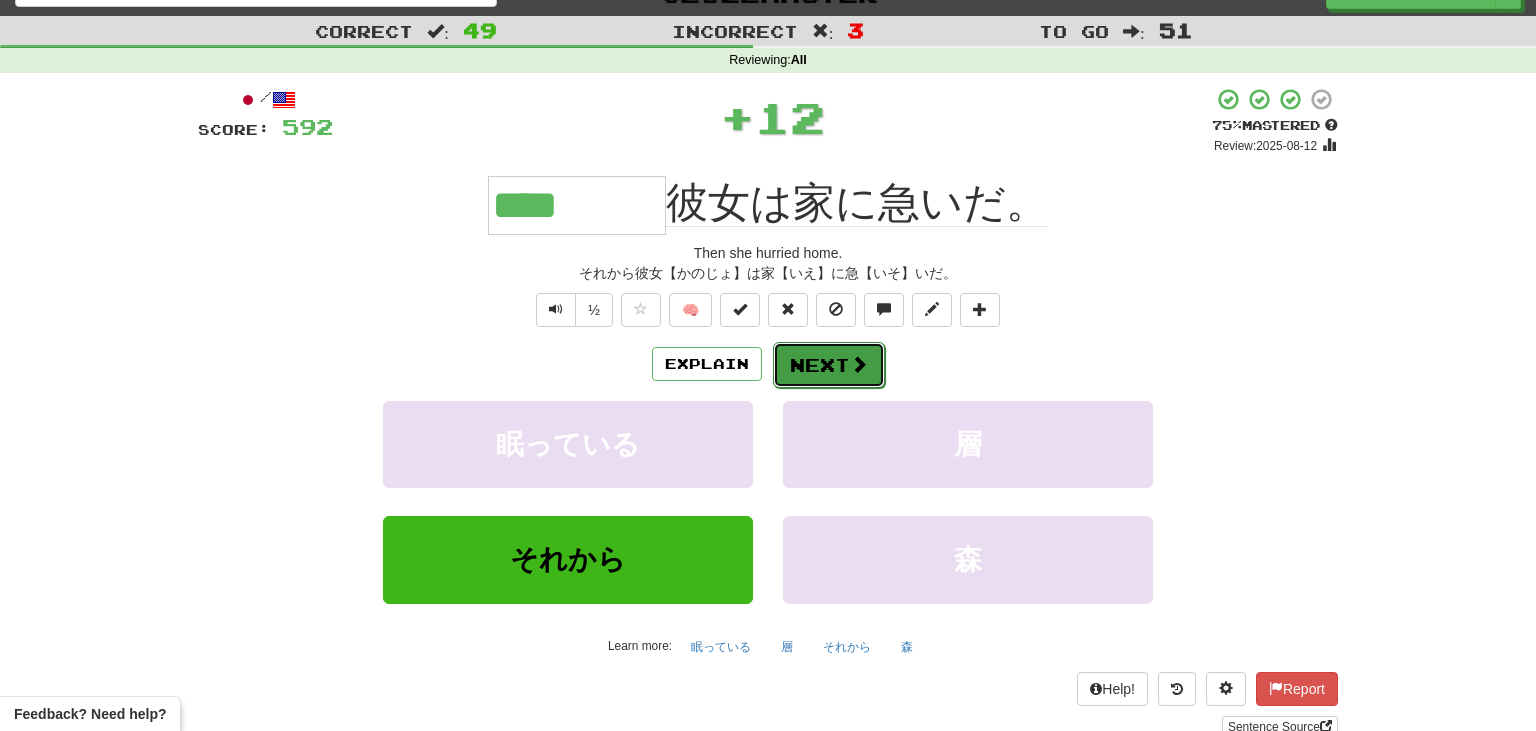 click at bounding box center (859, 364) 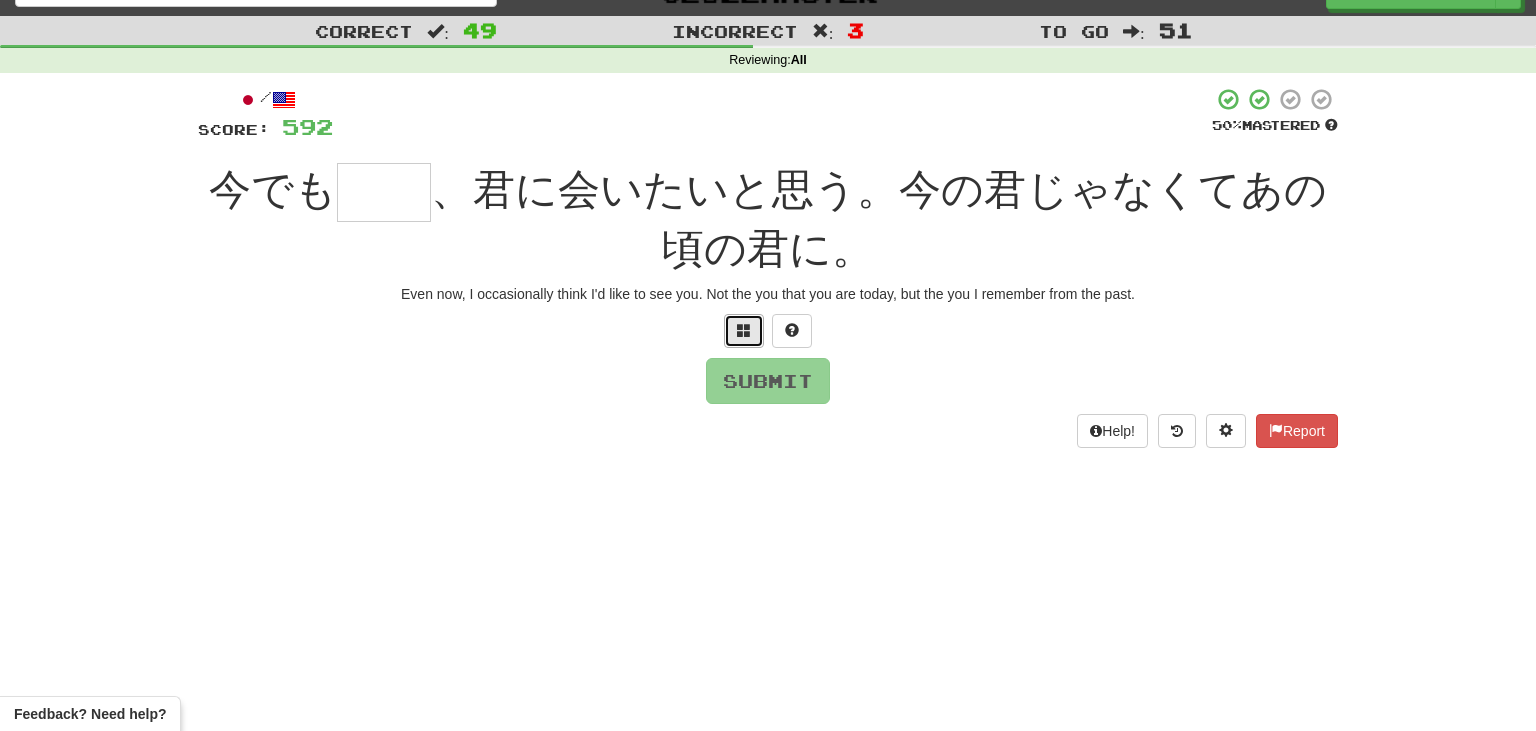 click at bounding box center (744, 330) 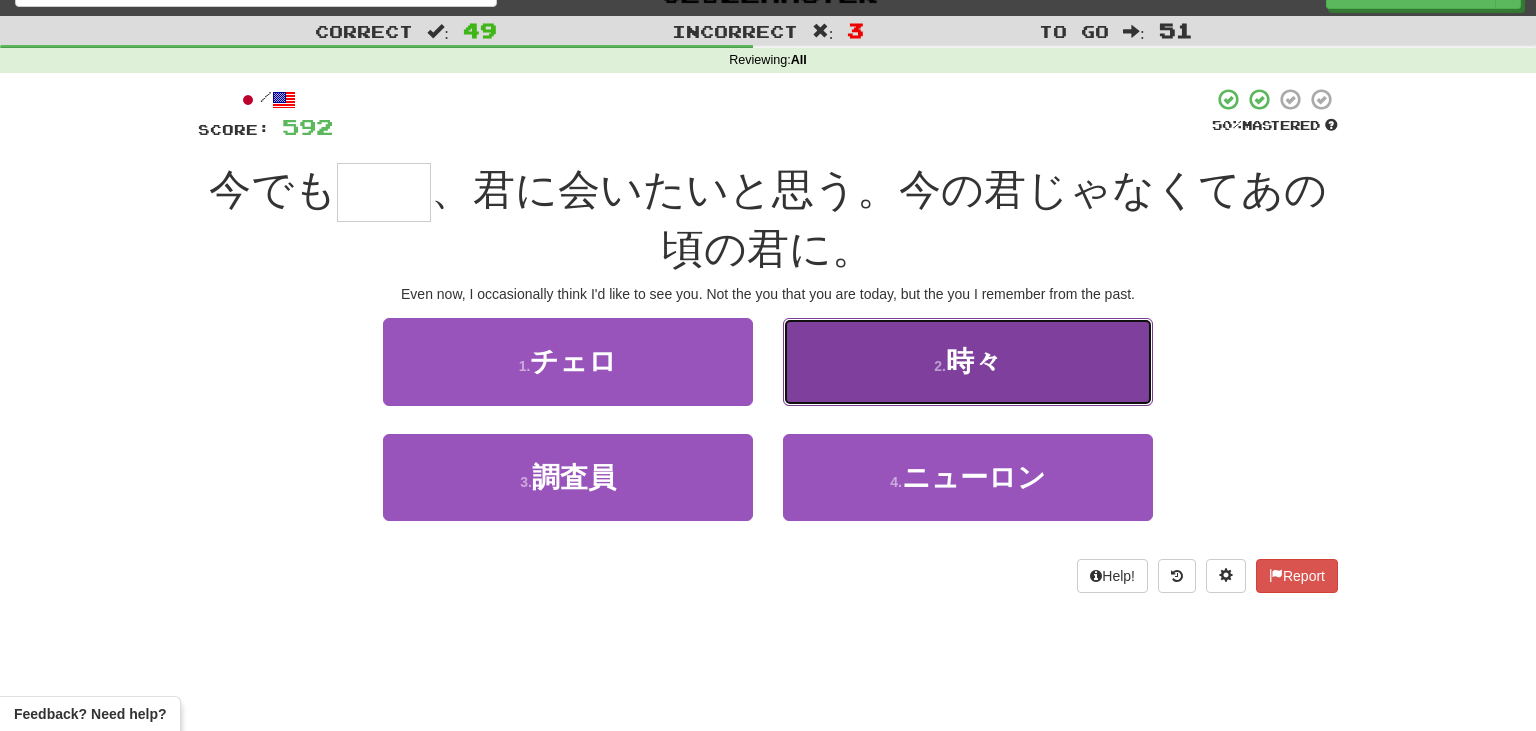 click on "時々" at bounding box center [974, 361] 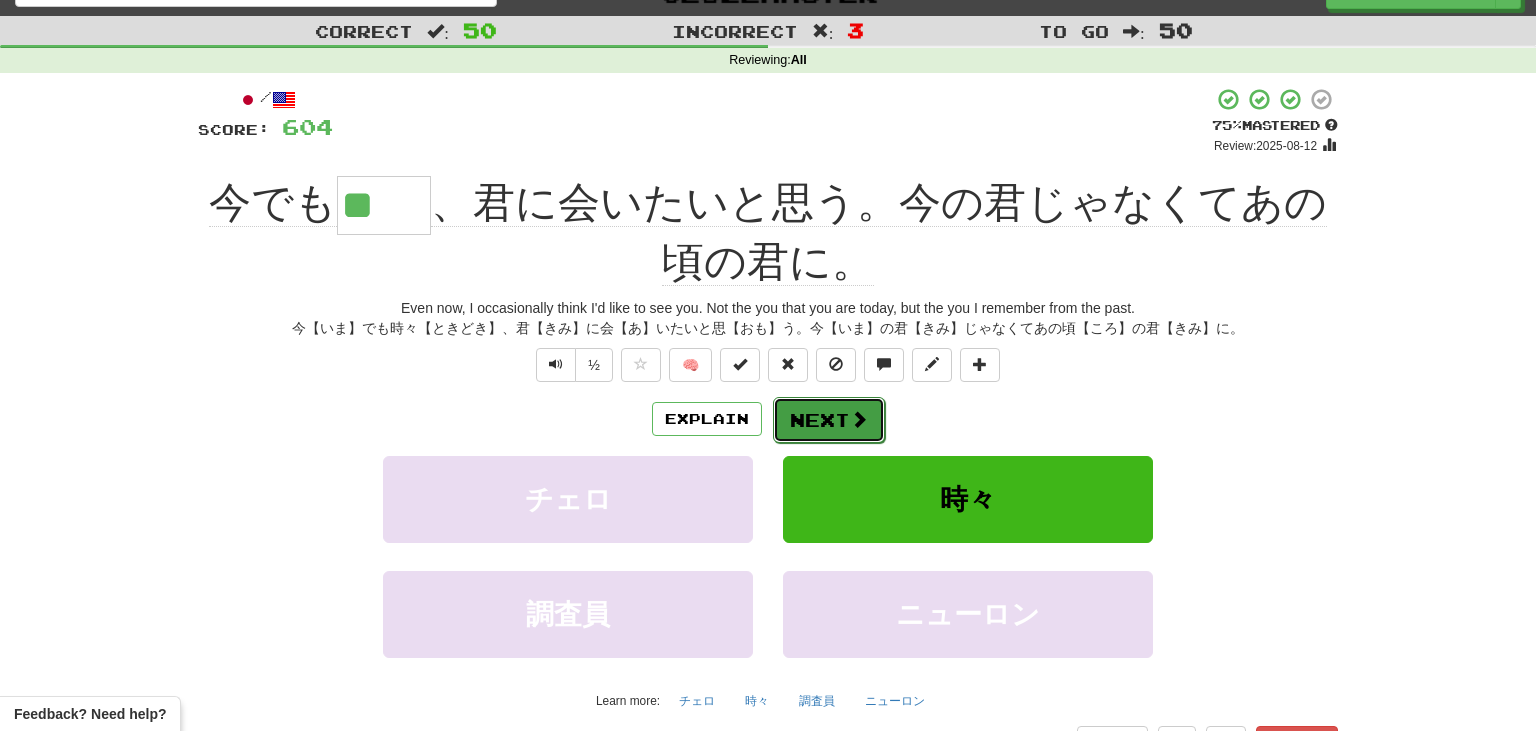 click on "Next" at bounding box center (829, 420) 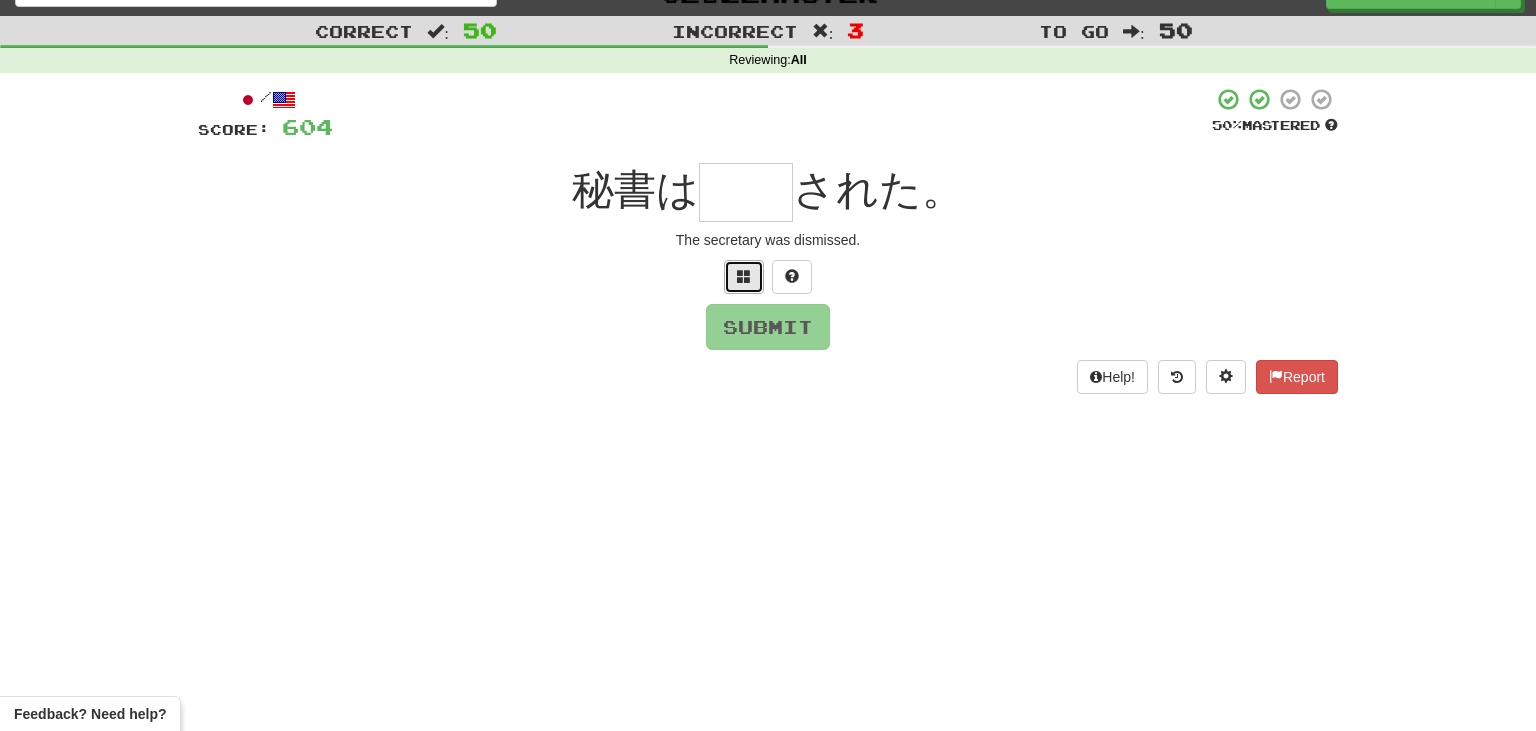 click at bounding box center (744, 277) 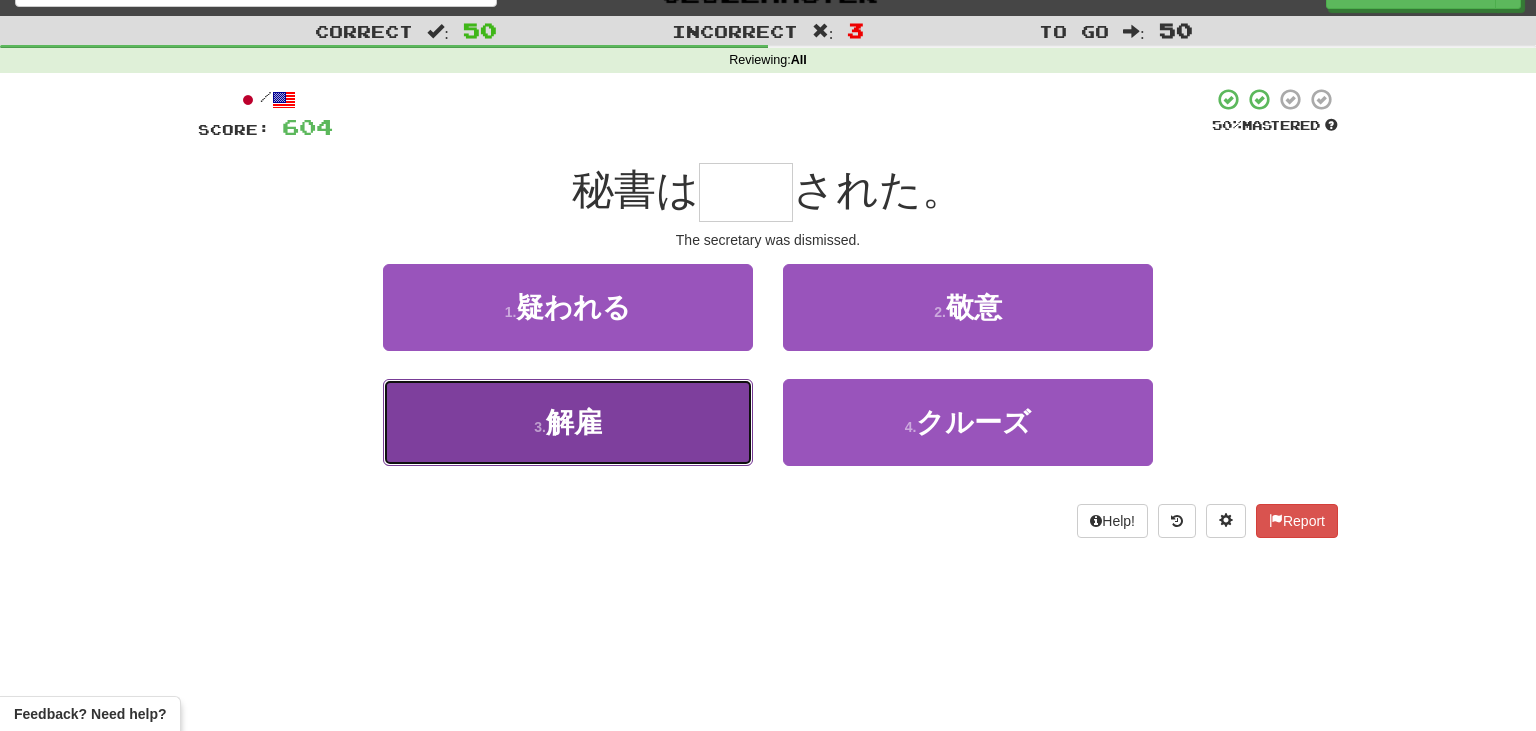 click on "3 .  解雇" at bounding box center [568, 422] 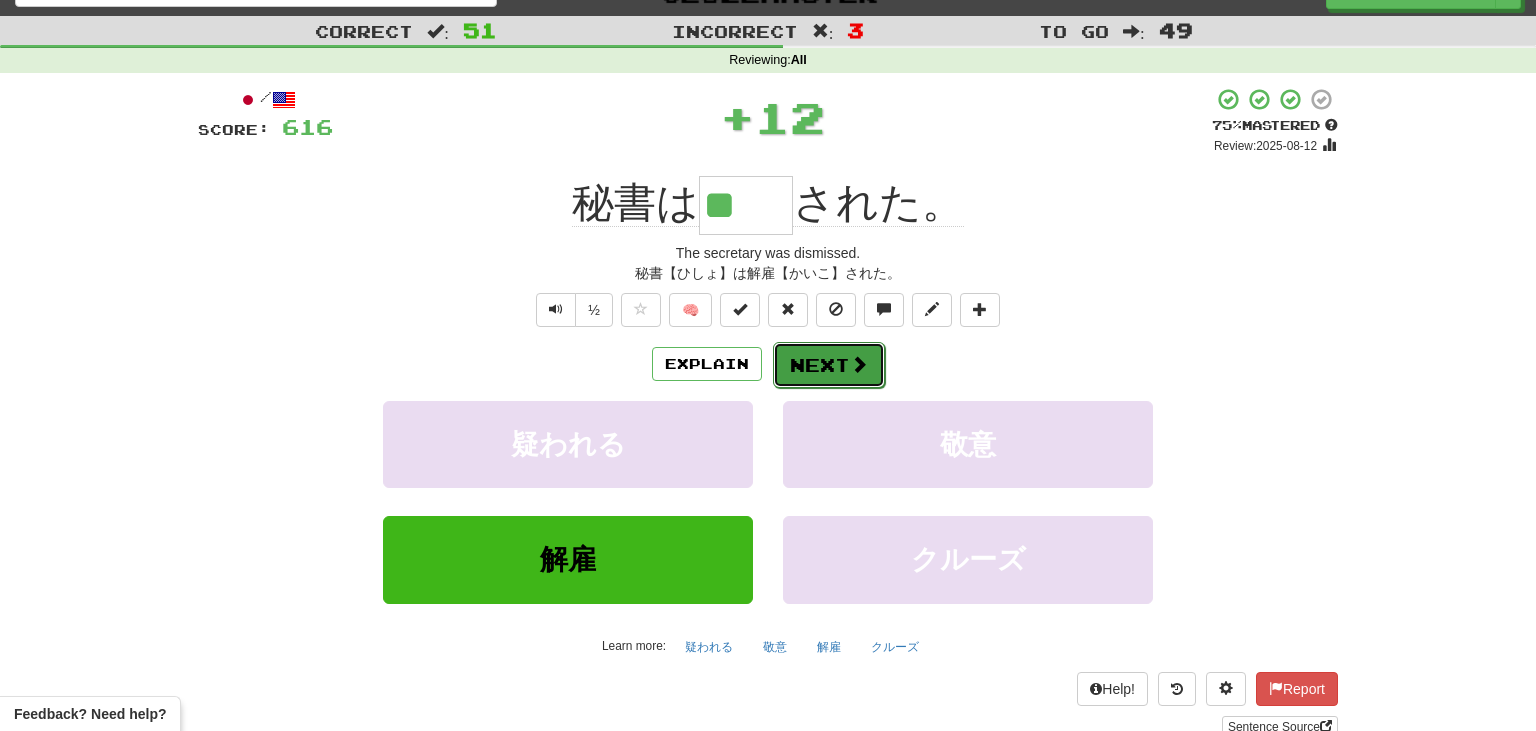 click at bounding box center [859, 364] 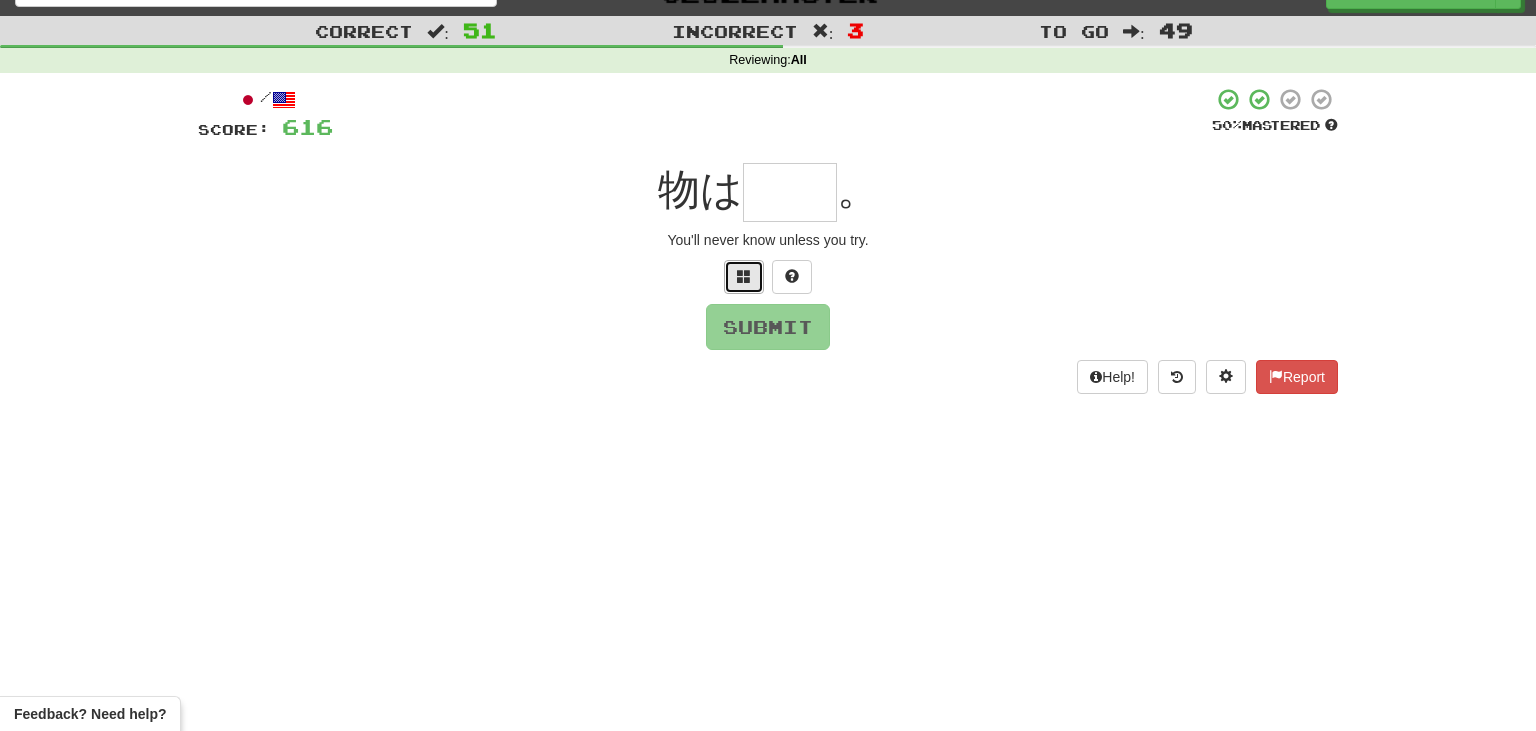 click at bounding box center (744, 277) 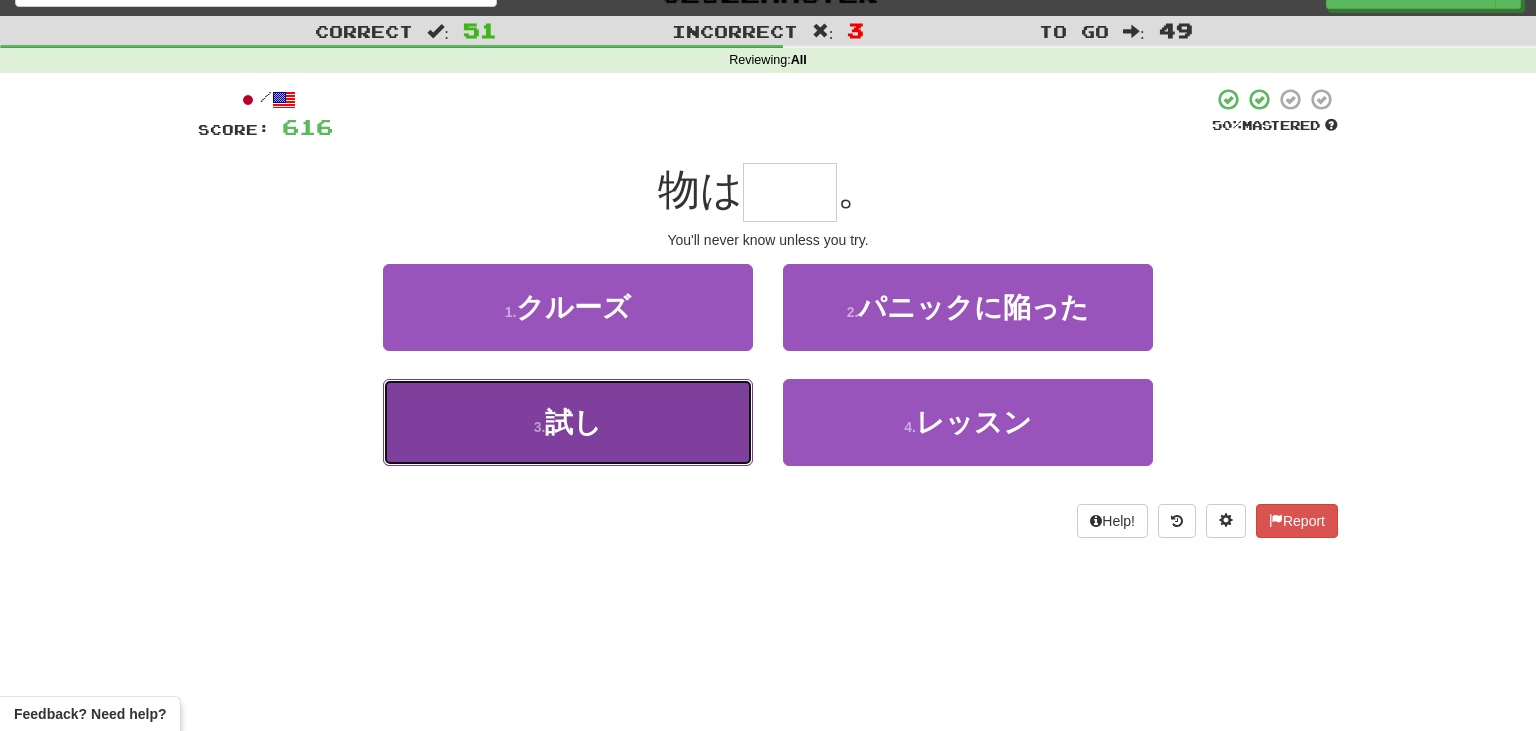 click on "3 .  試し" at bounding box center [568, 422] 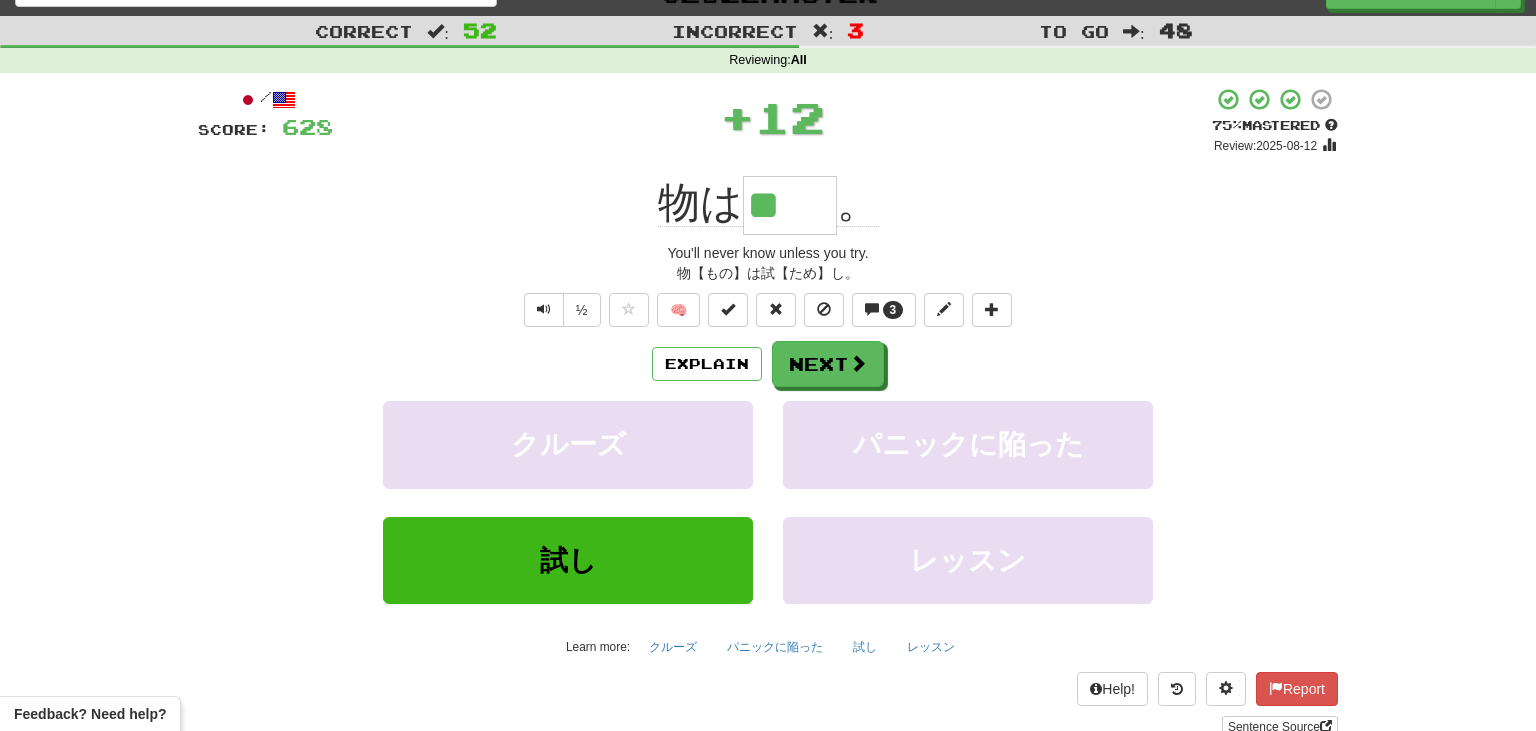 click on "Explain Next クルーズ パニックに陥った 試し レッスン Learn more: クルーズ パニックに陥った 試し レッスン" at bounding box center [768, 501] 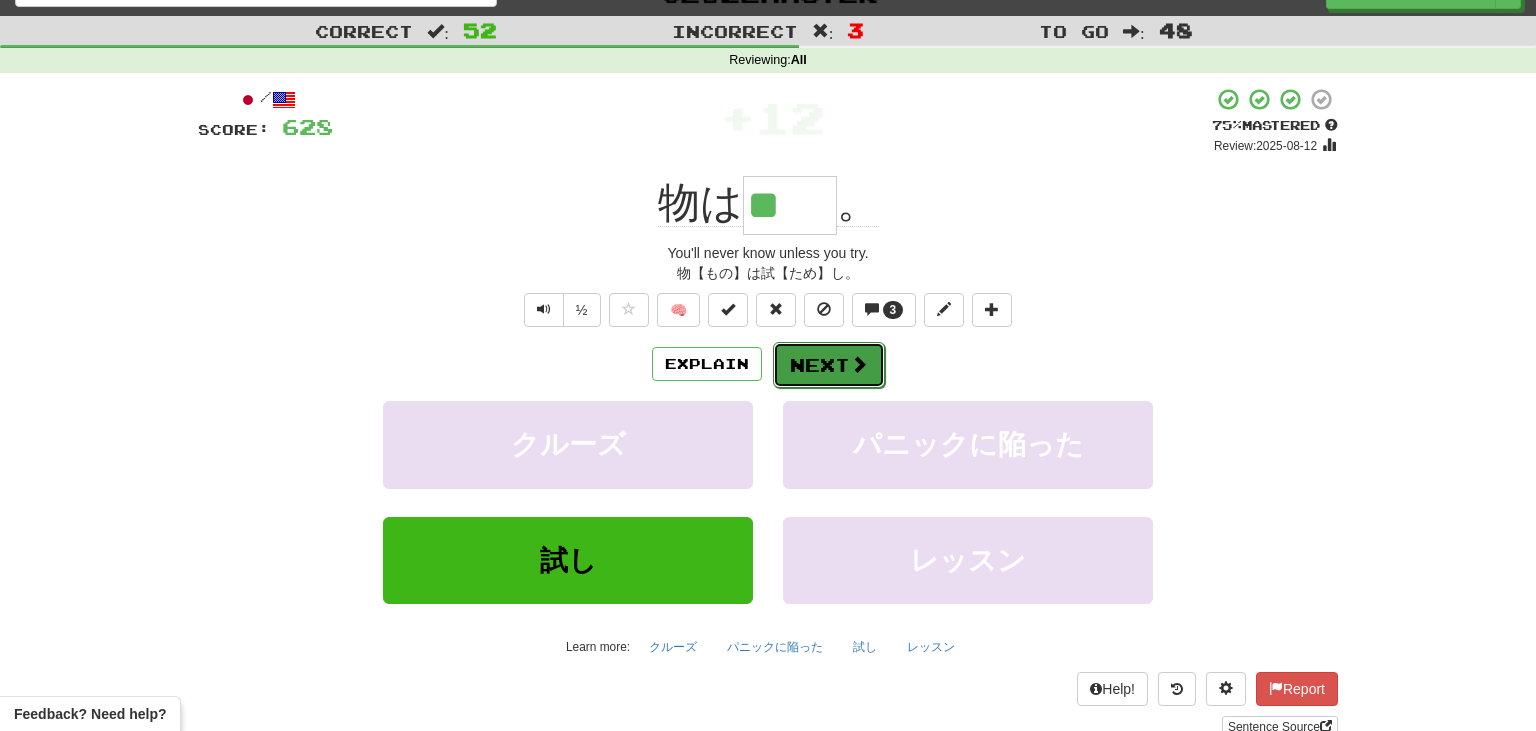 click on "Next" at bounding box center (829, 365) 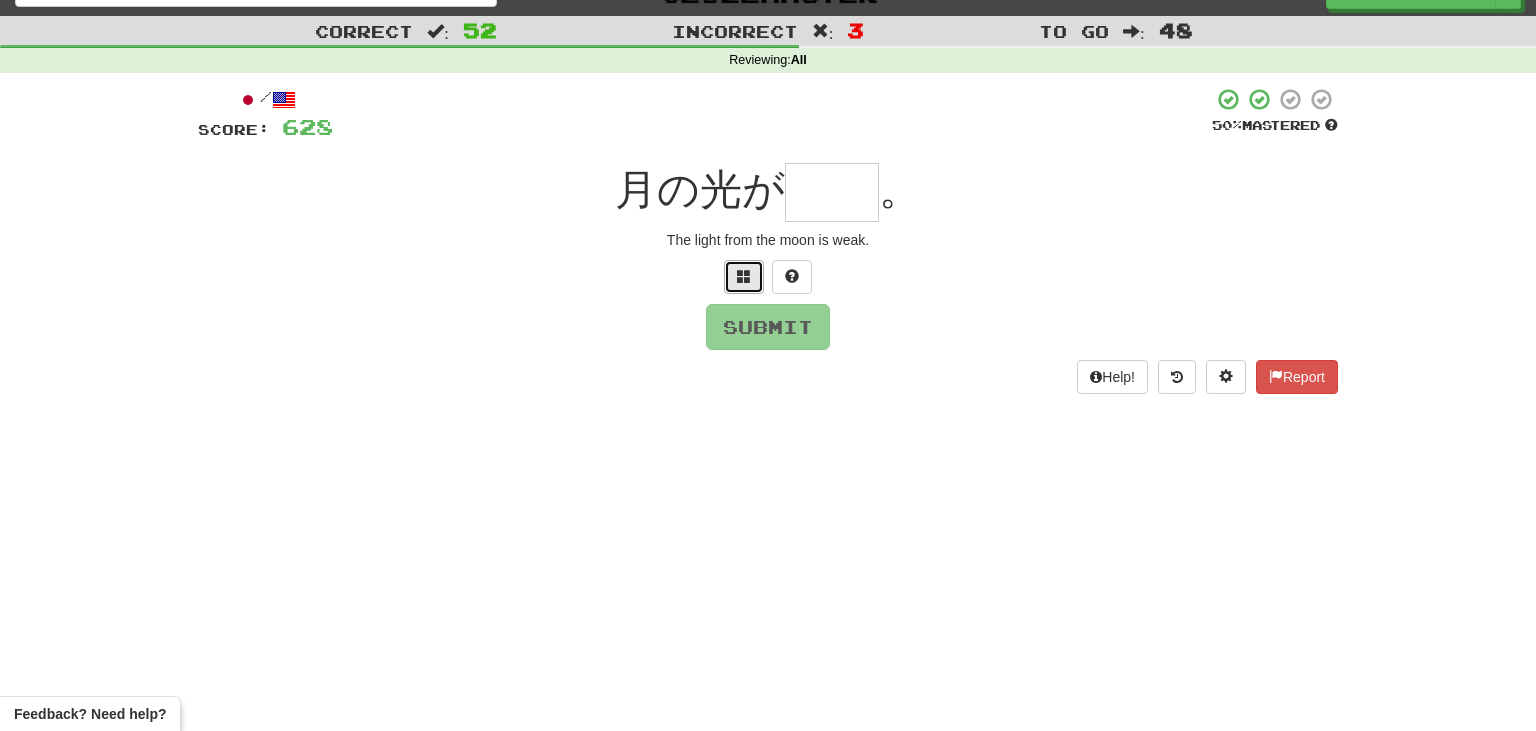 click at bounding box center [744, 277] 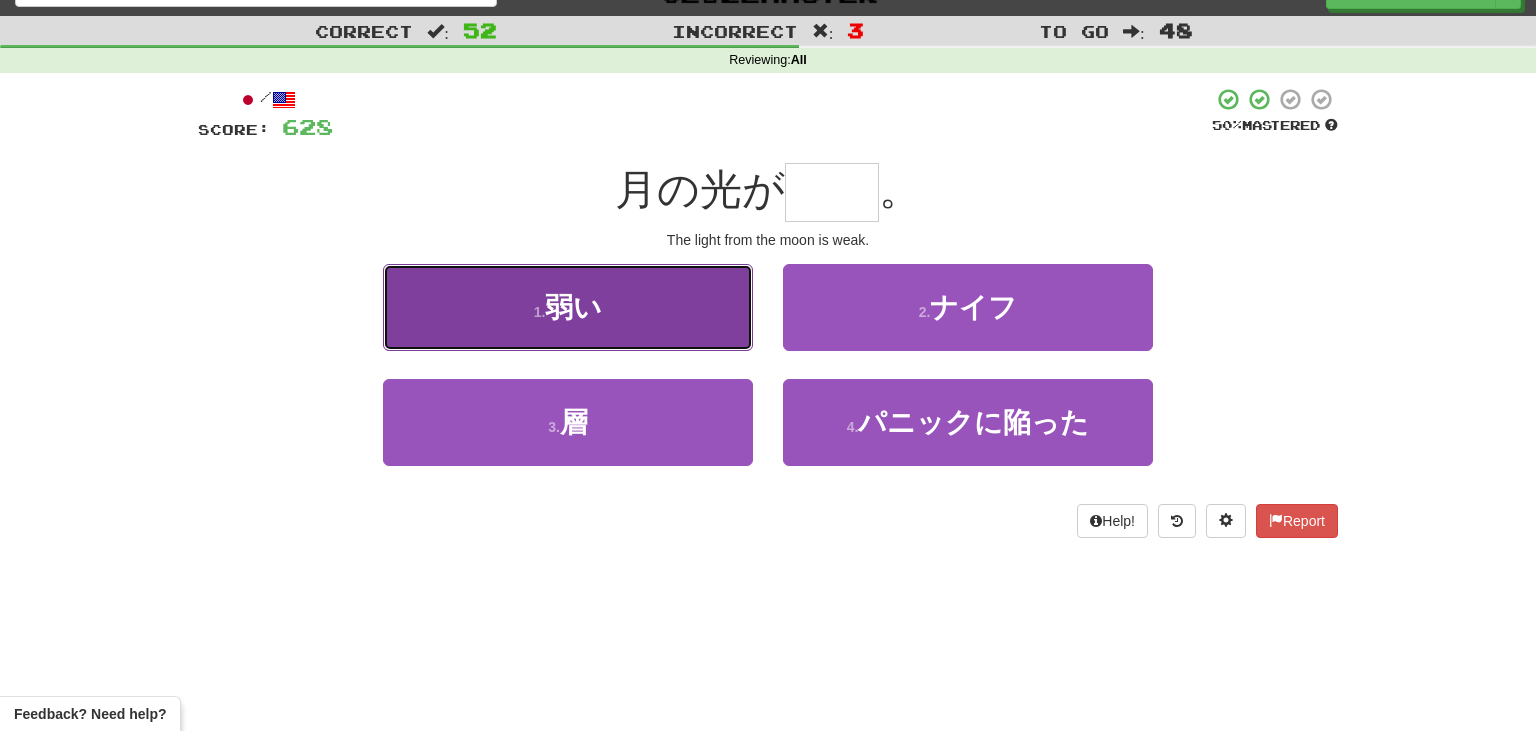 click on "1 .  弱い" at bounding box center [568, 307] 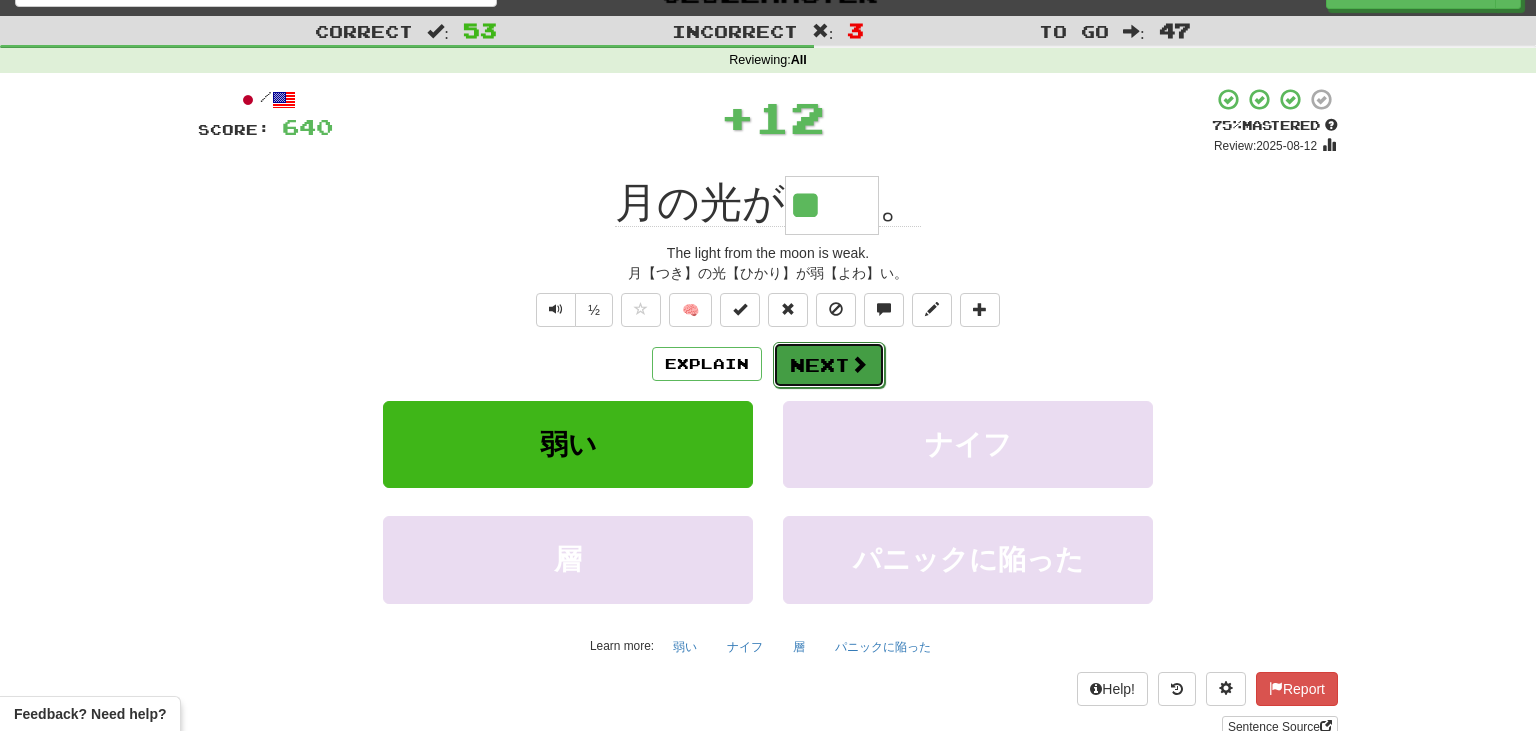 click on "Next" at bounding box center [829, 365] 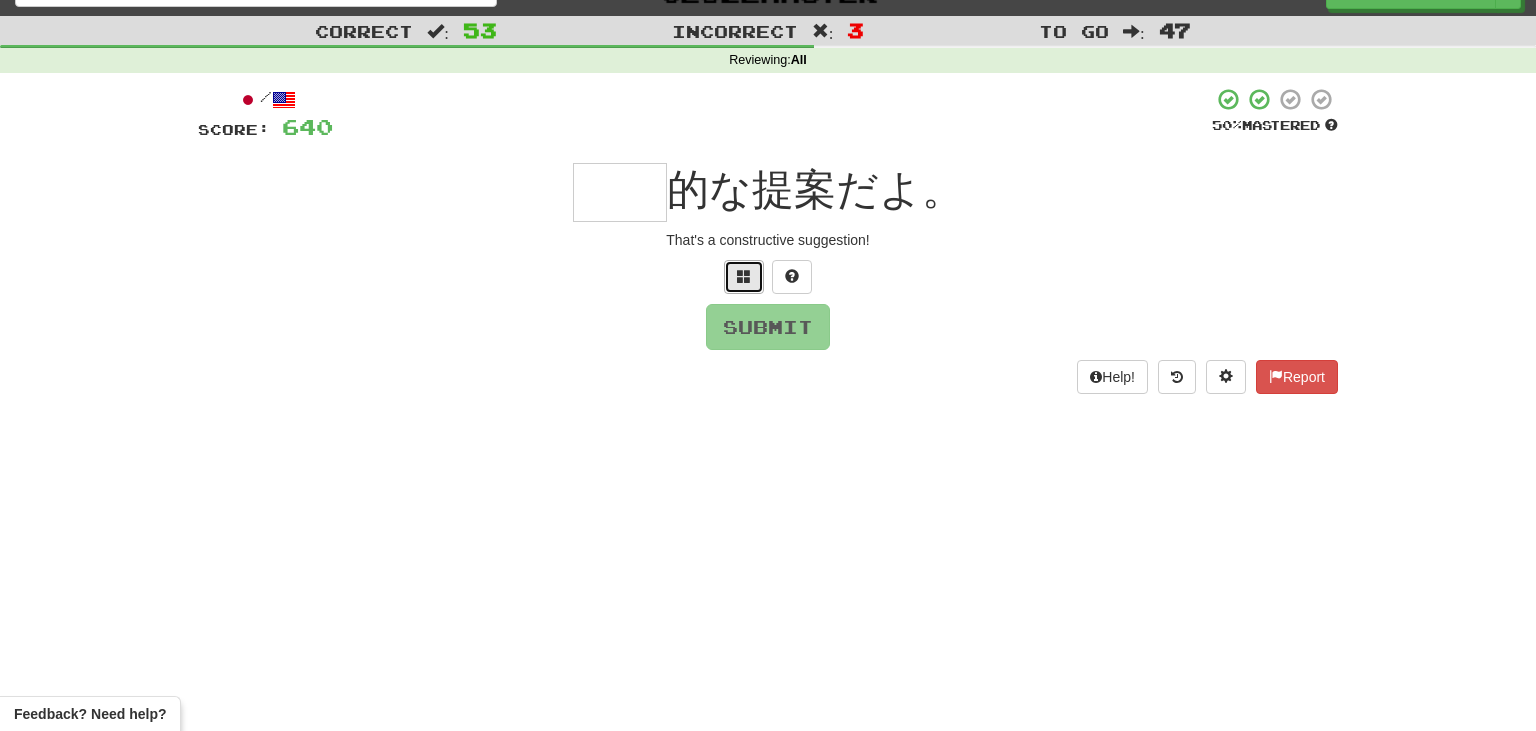 click at bounding box center (744, 276) 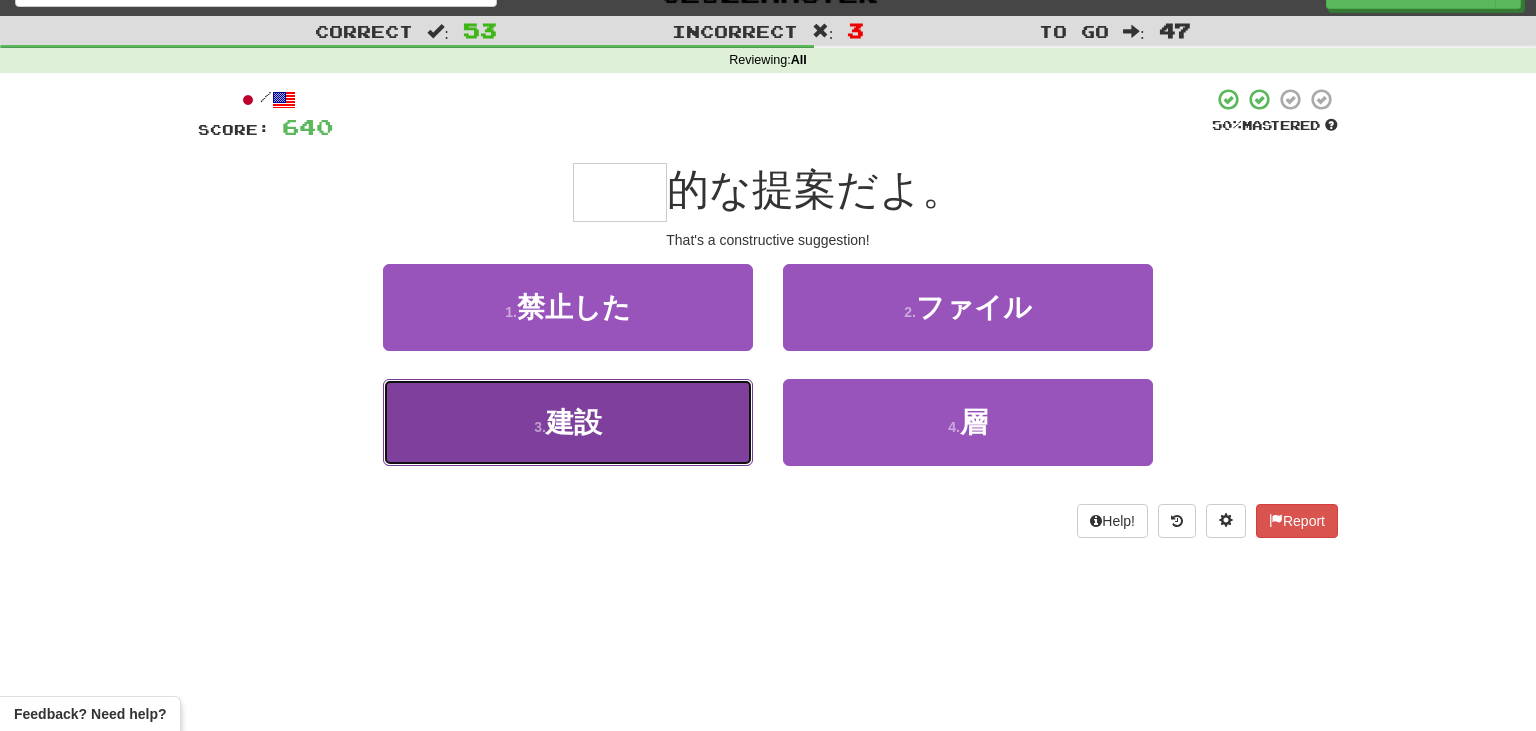 click on "3 .  建設" at bounding box center [568, 422] 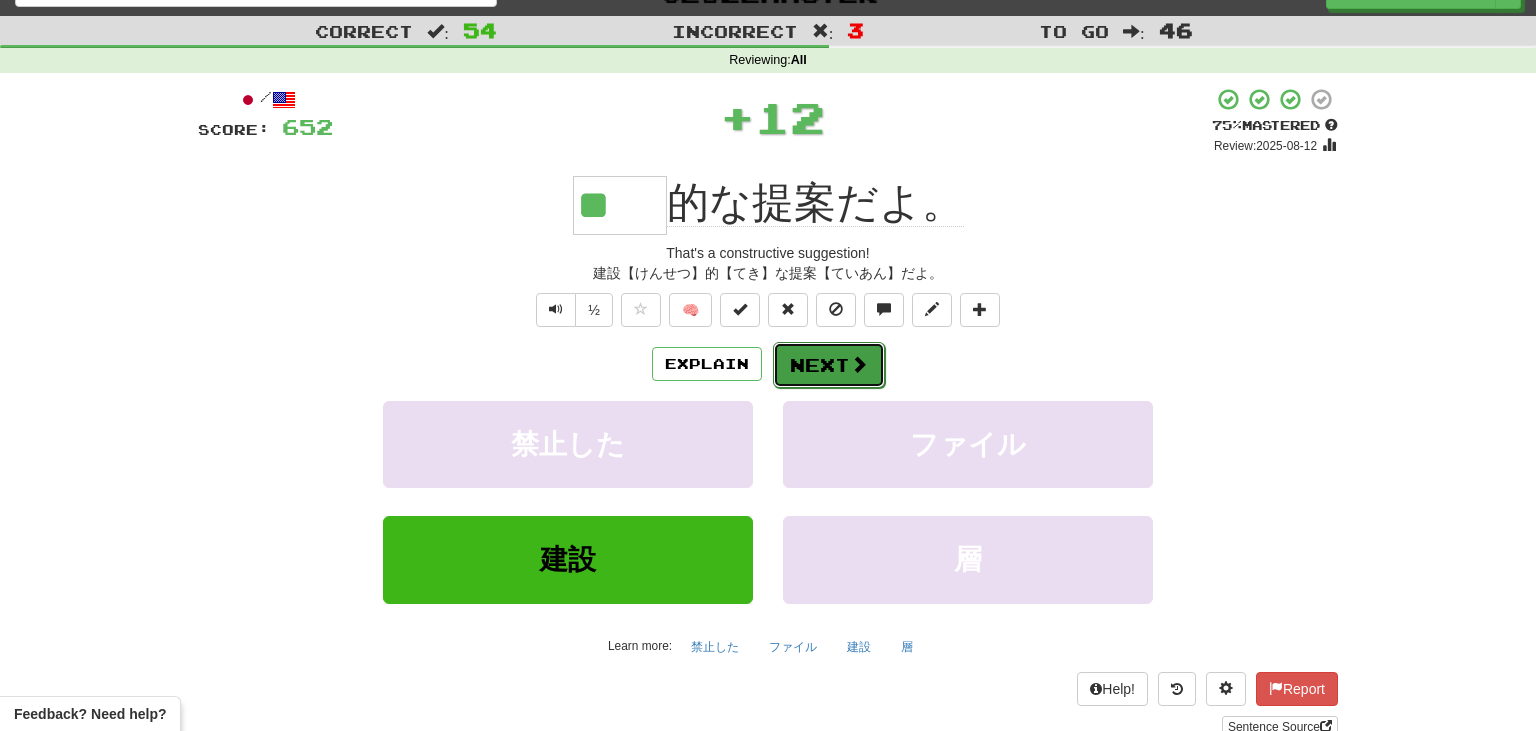 click at bounding box center (859, 364) 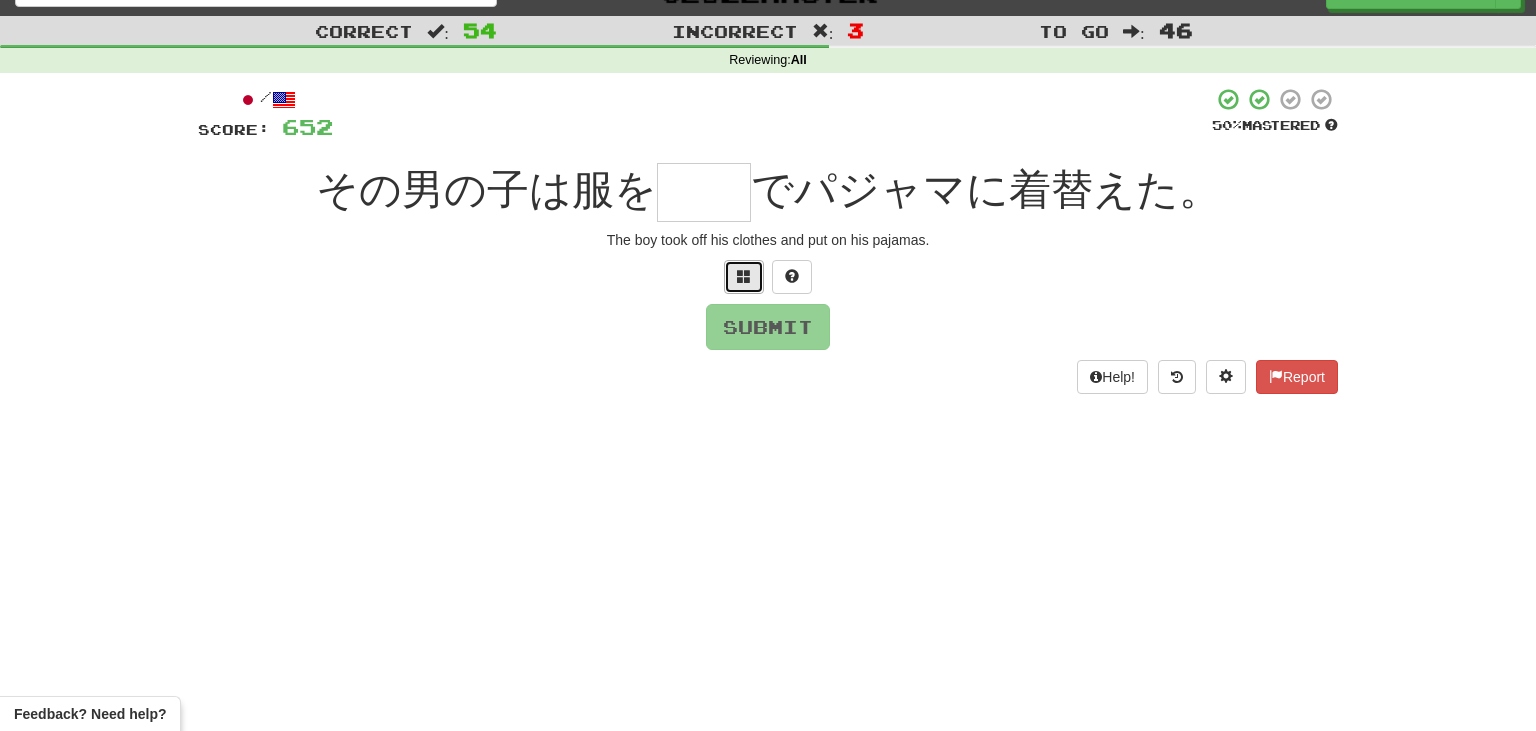 click at bounding box center [744, 277] 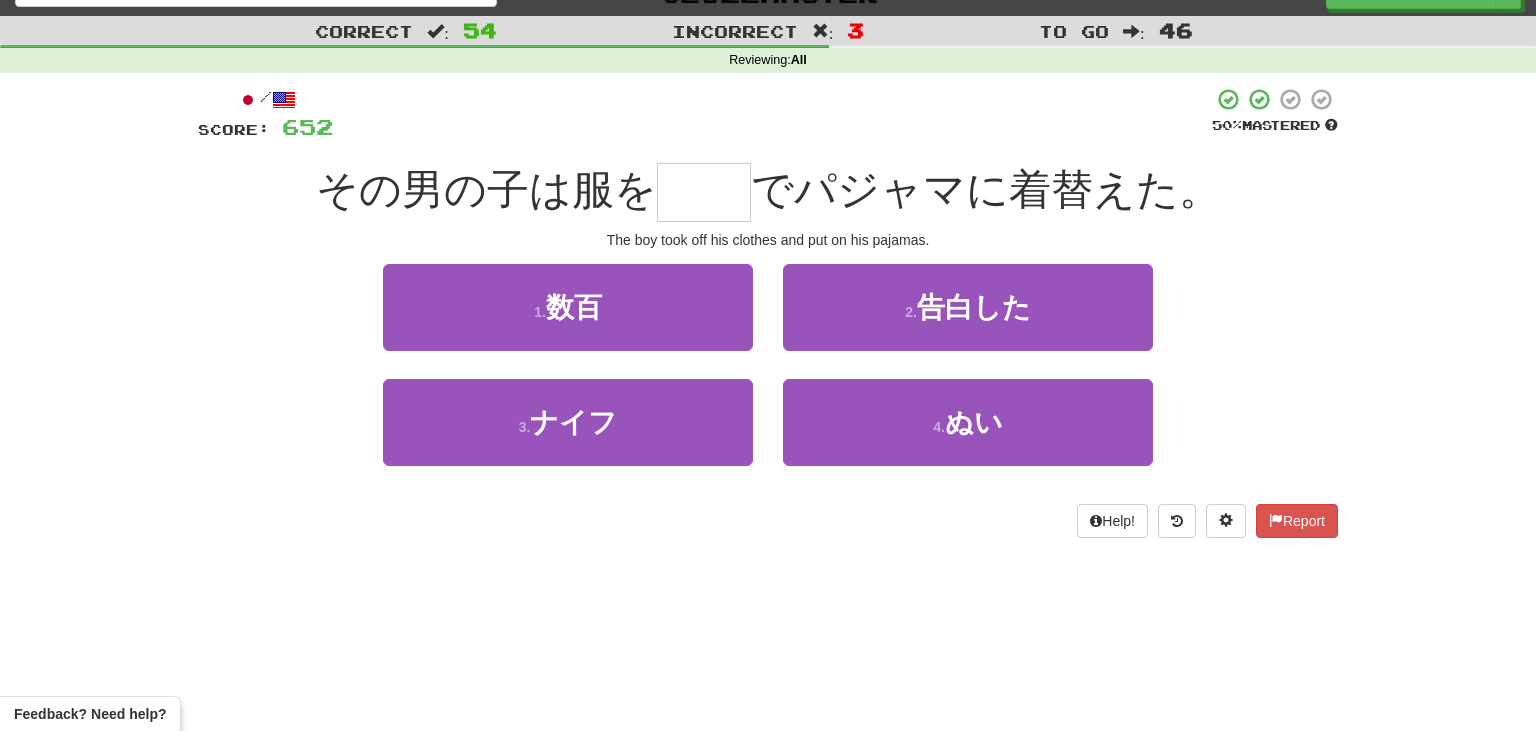 click at bounding box center (704, 192) 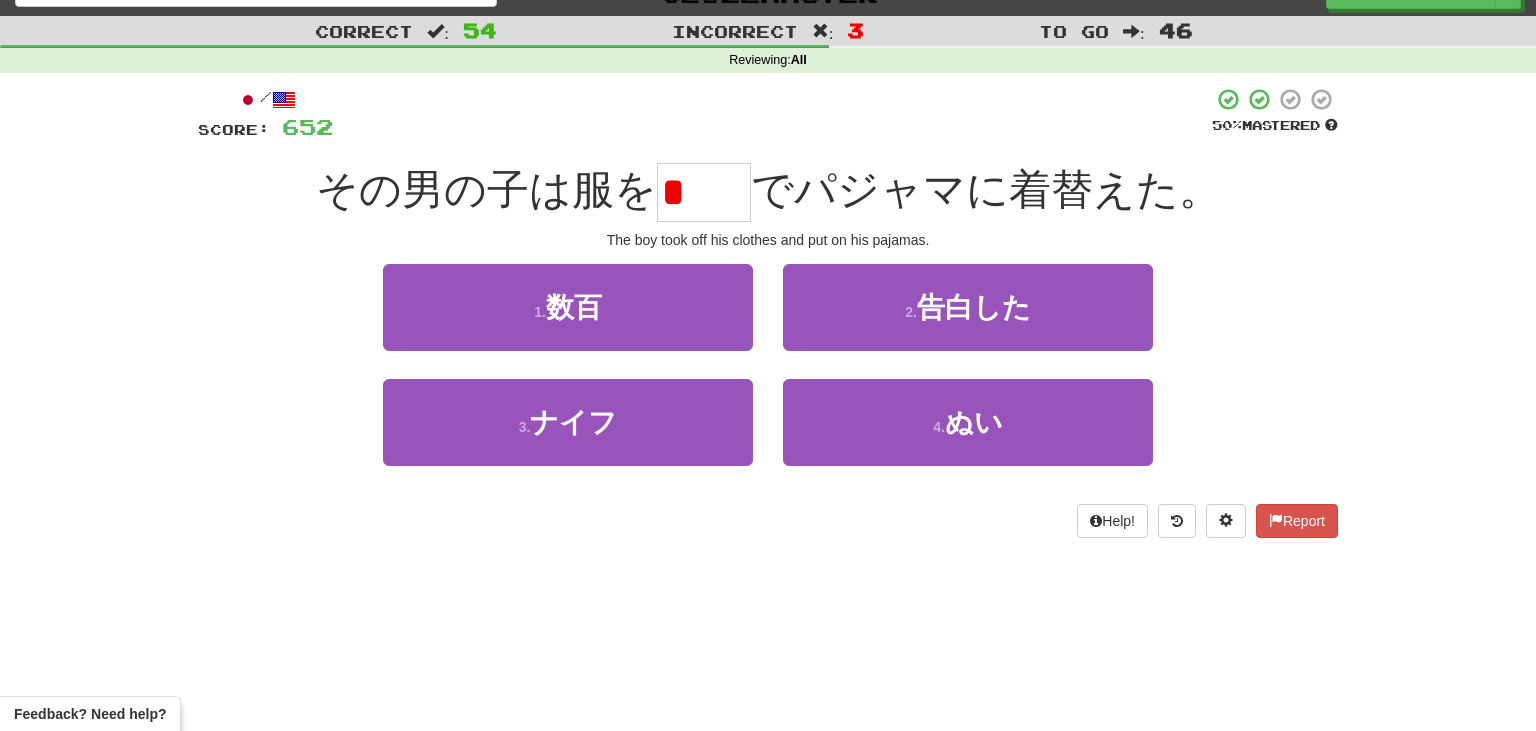 type on "*" 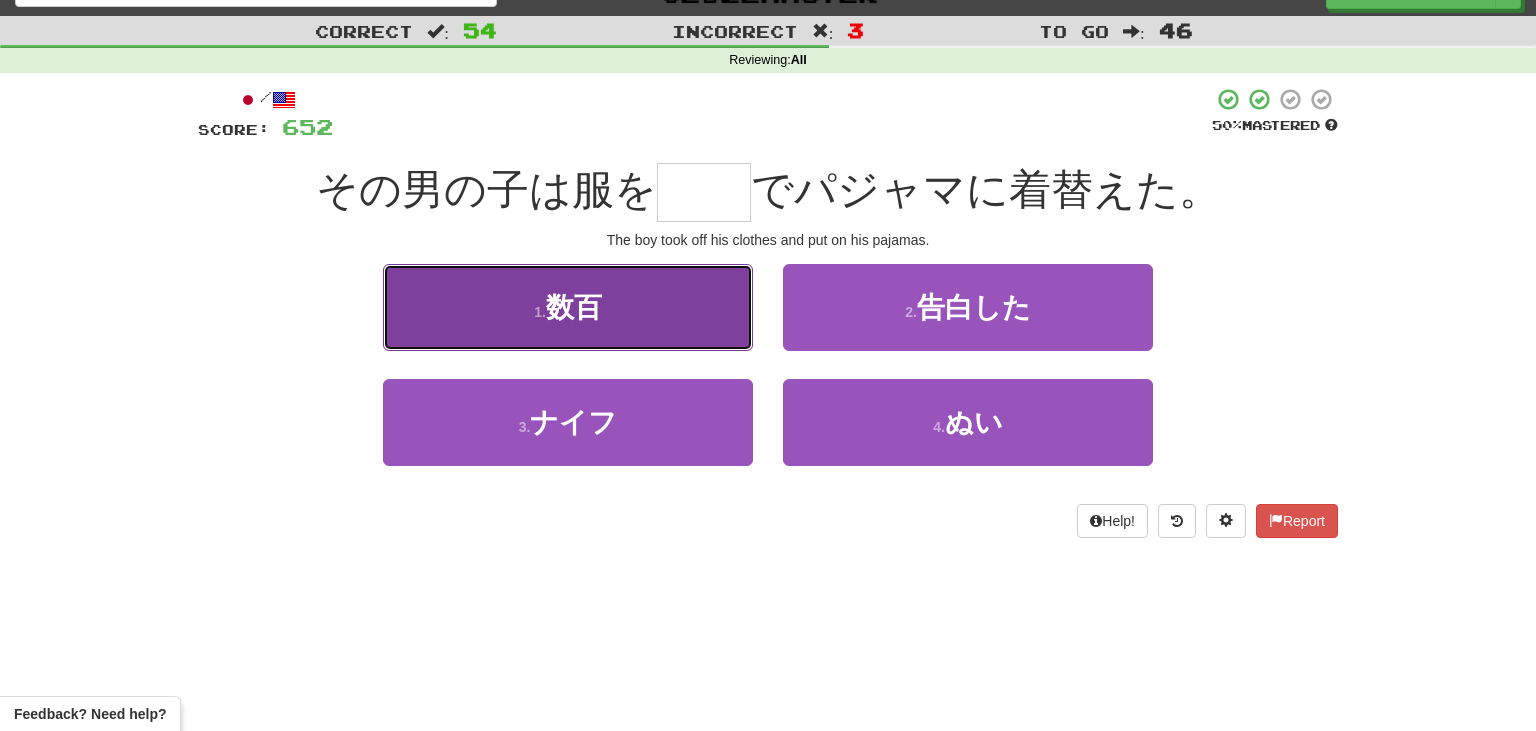 click on "1 .  数百" at bounding box center [568, 307] 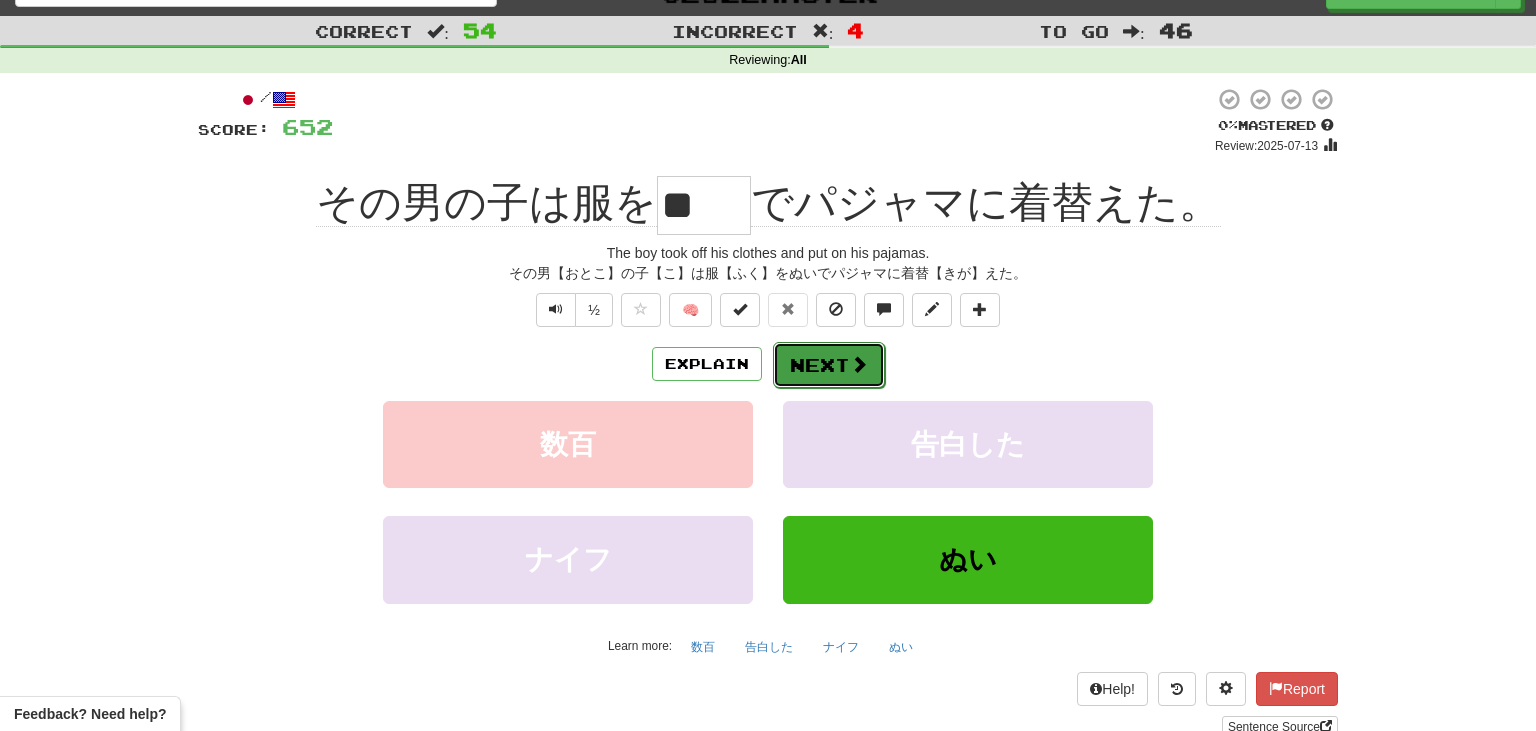 click on "Next" at bounding box center (829, 365) 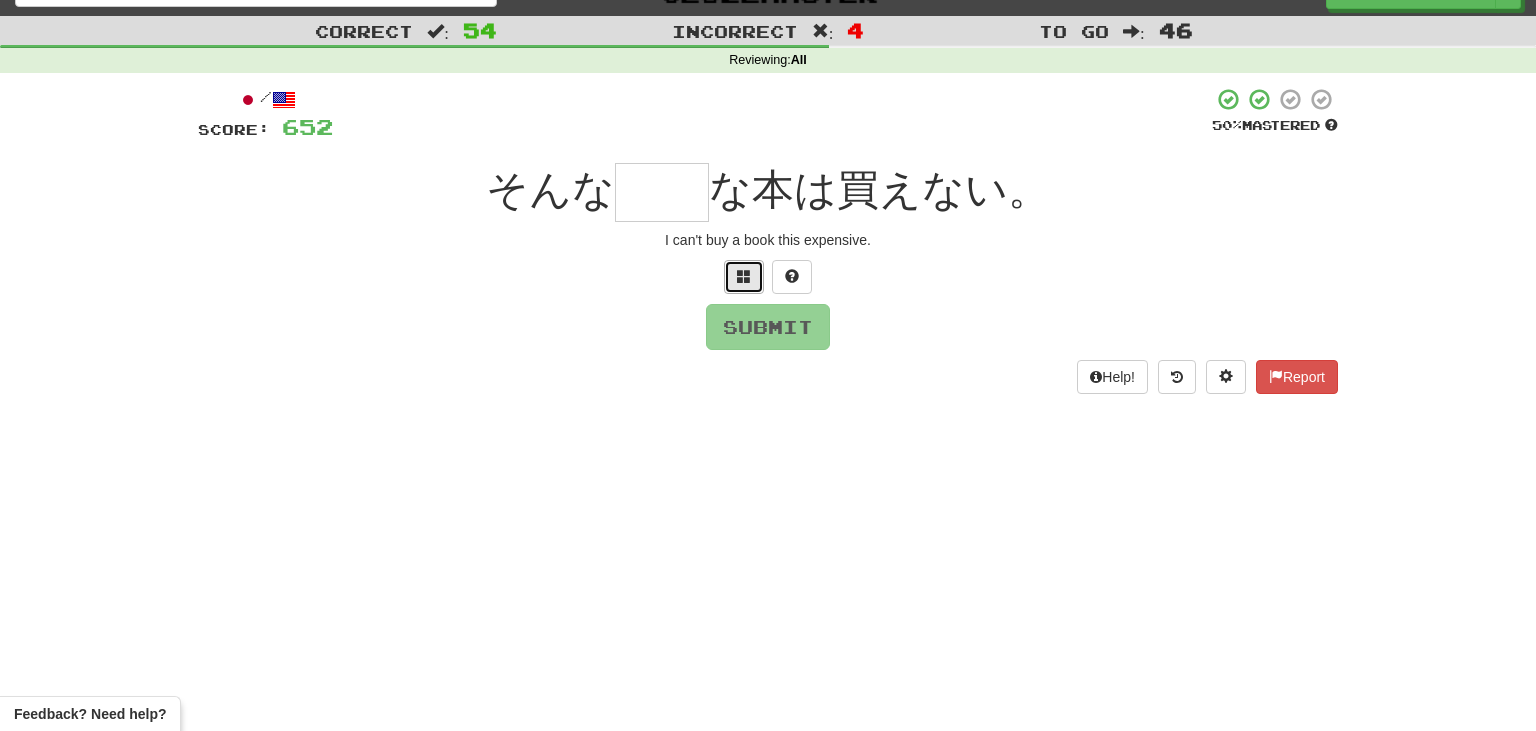 click at bounding box center (744, 277) 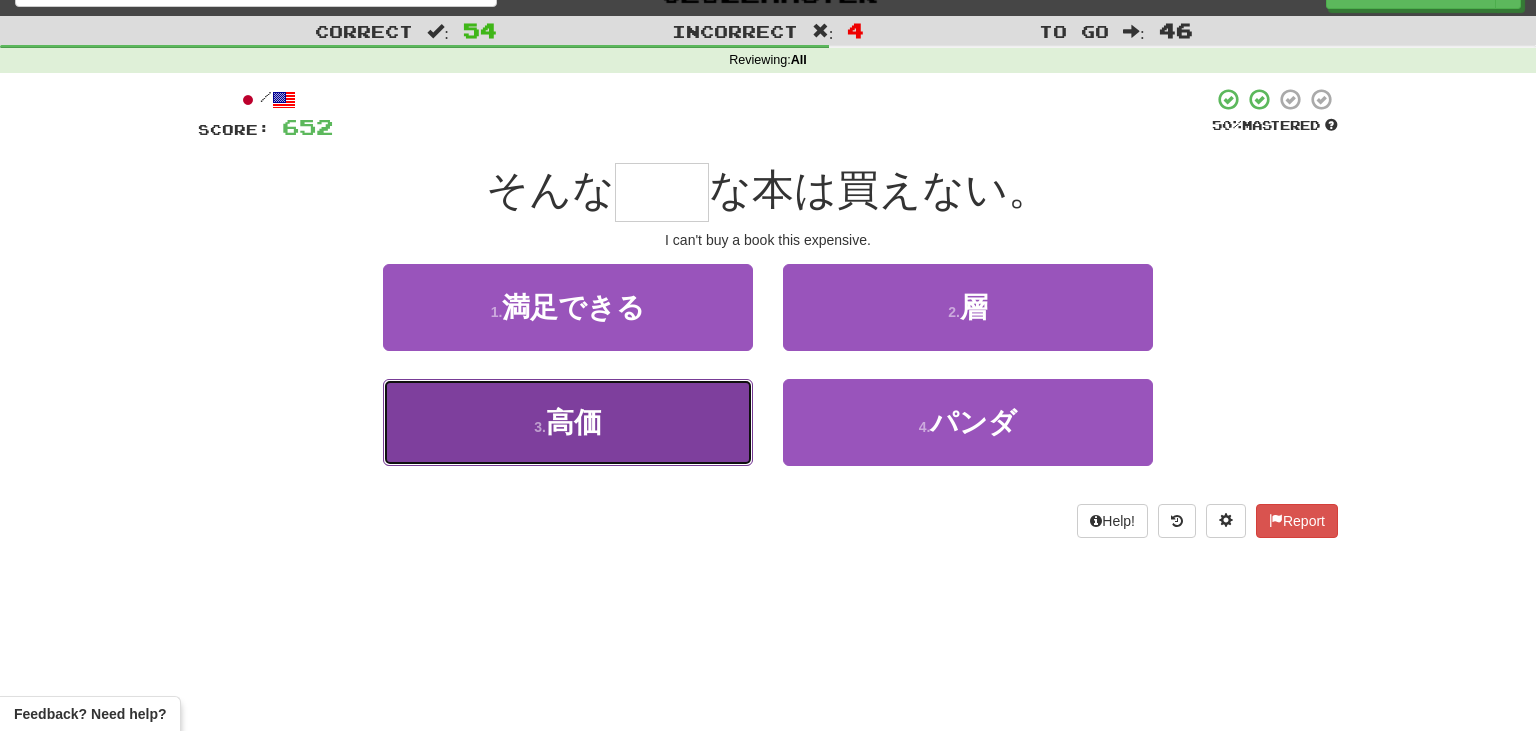 click on "3 .  高価" at bounding box center [568, 422] 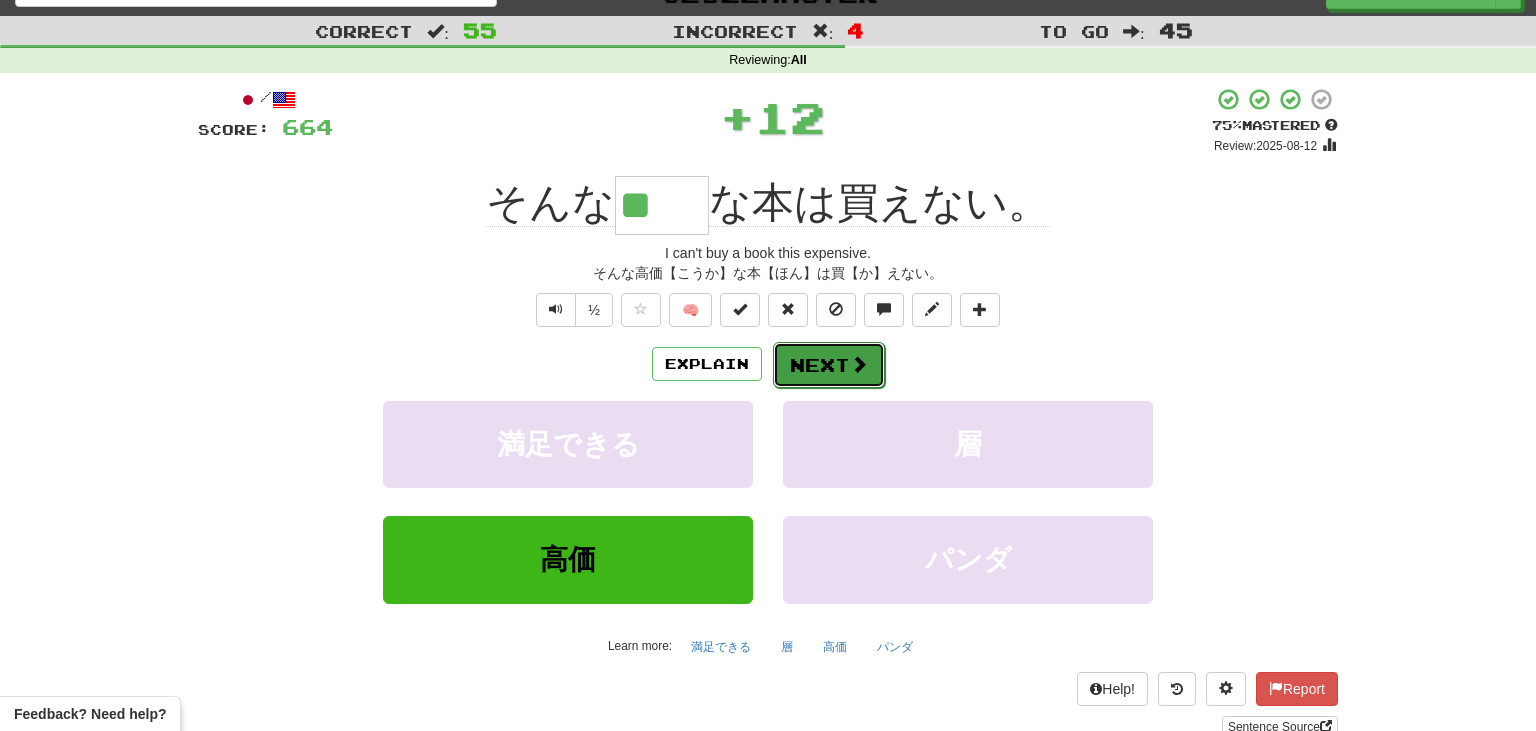 click at bounding box center (859, 364) 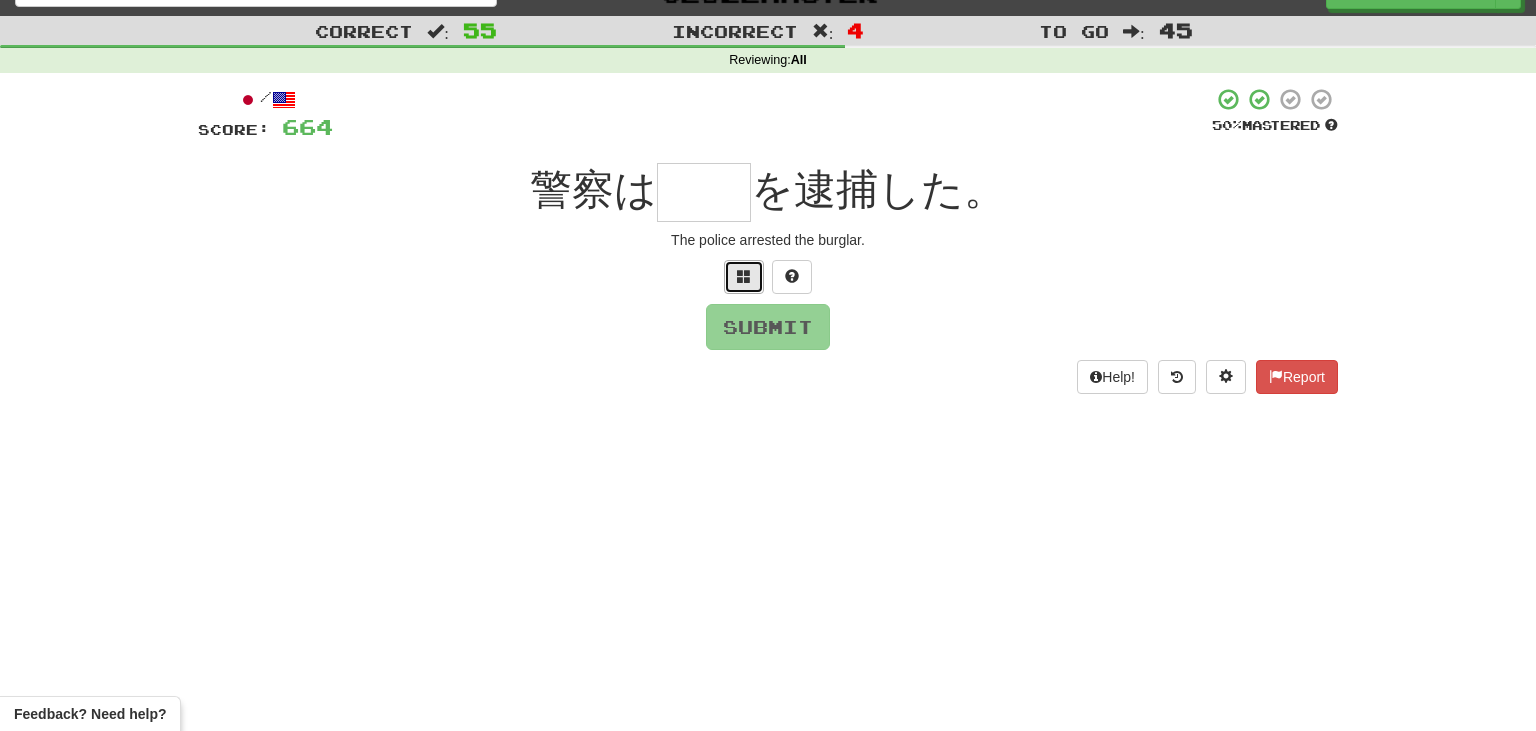 click at bounding box center [744, 277] 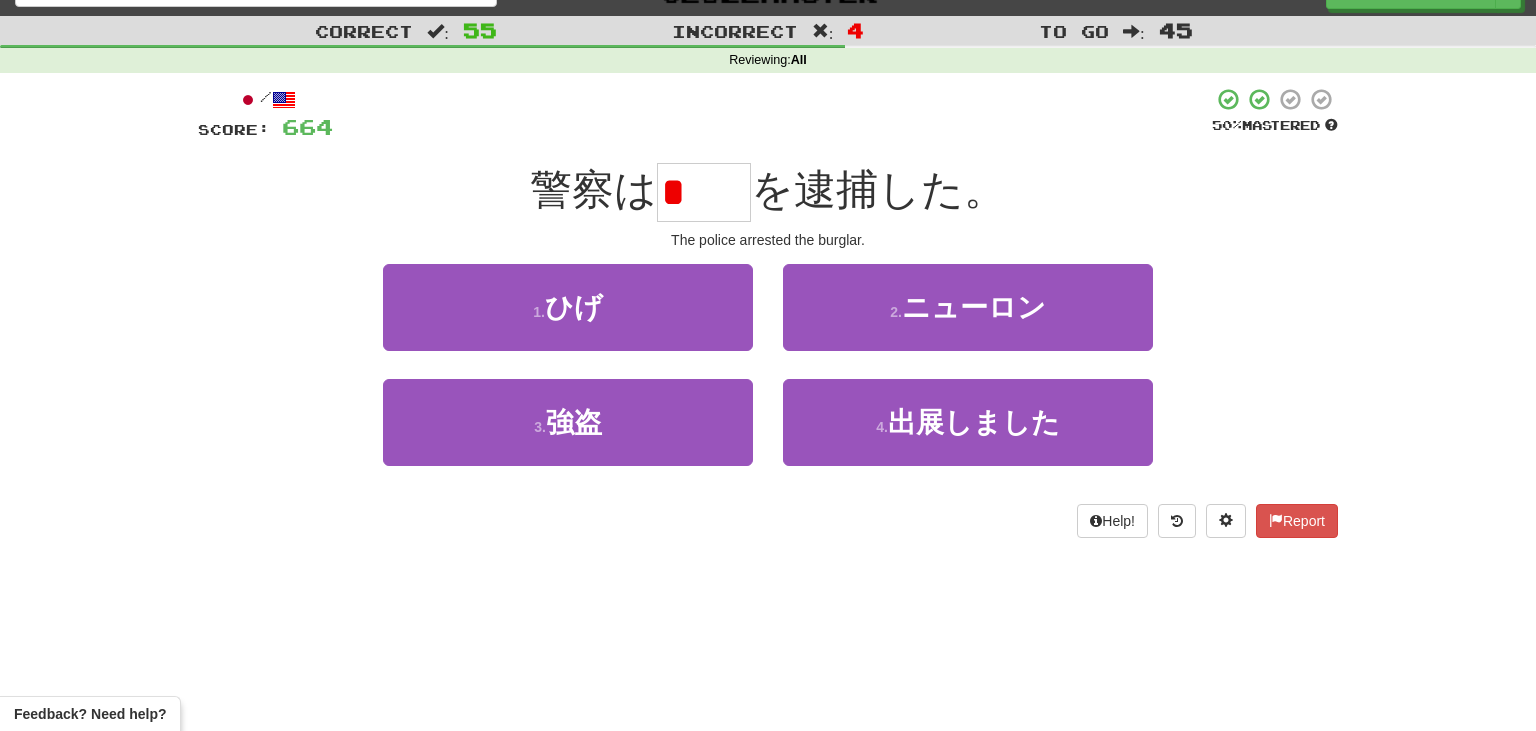 type on "*" 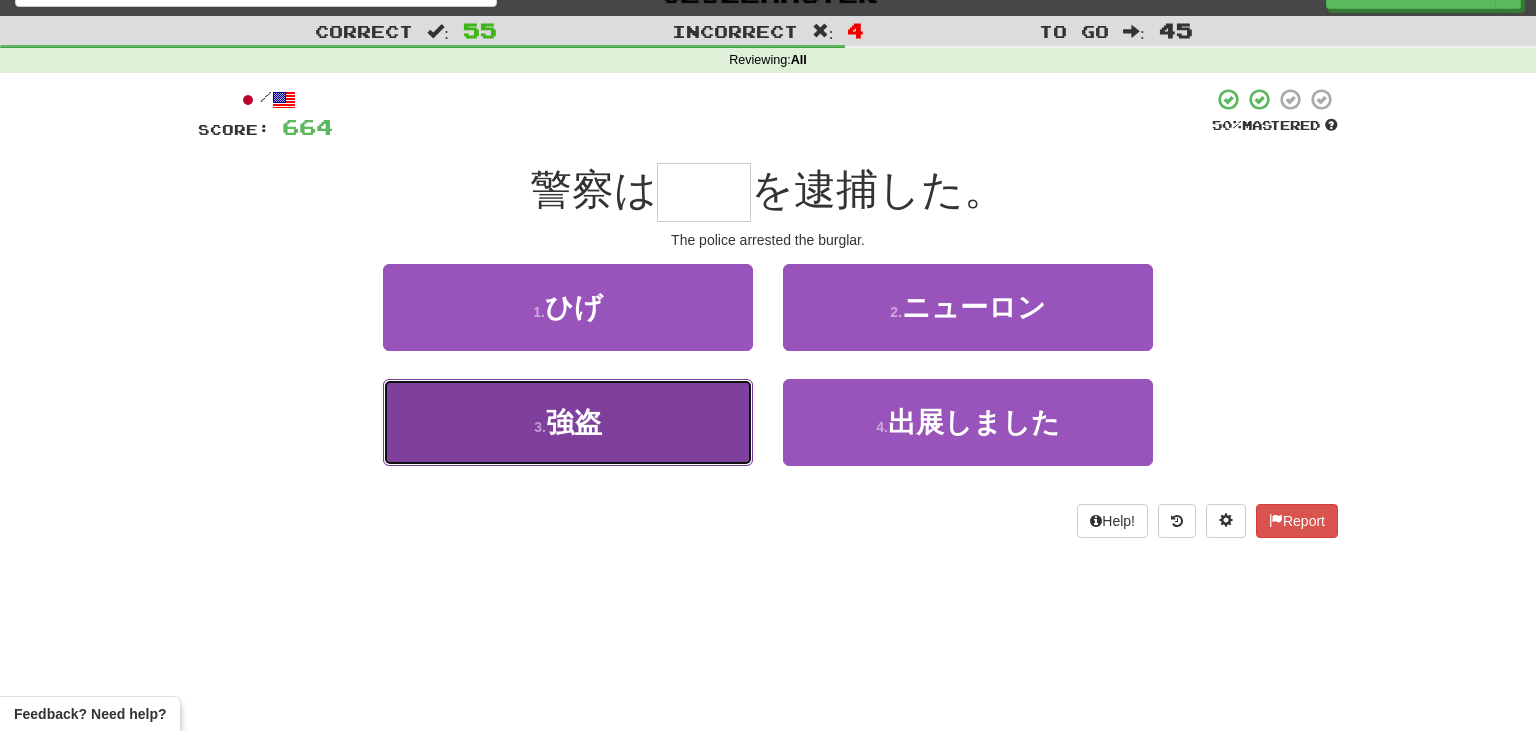 click on "3 .  強盗" at bounding box center [568, 422] 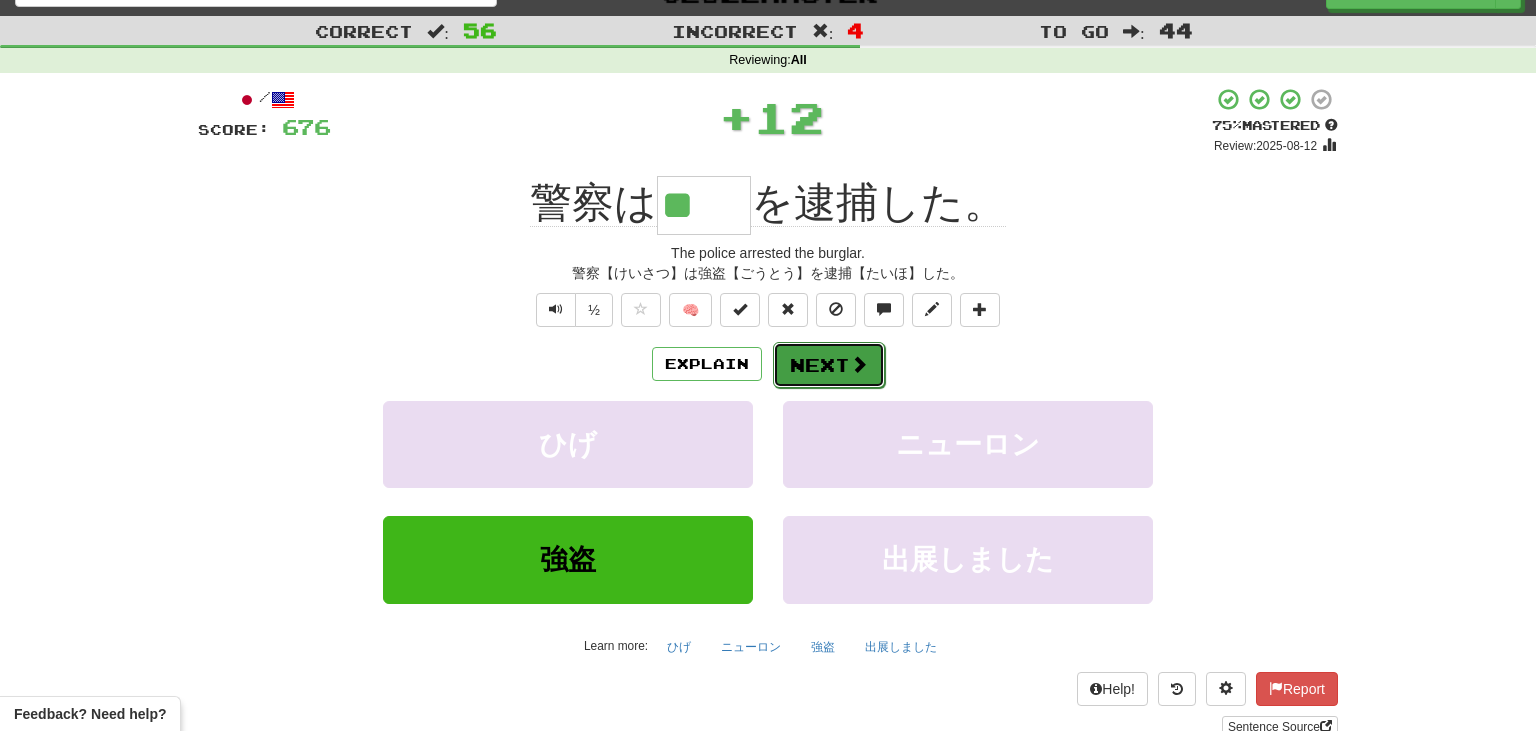 click on "Next" at bounding box center [829, 365] 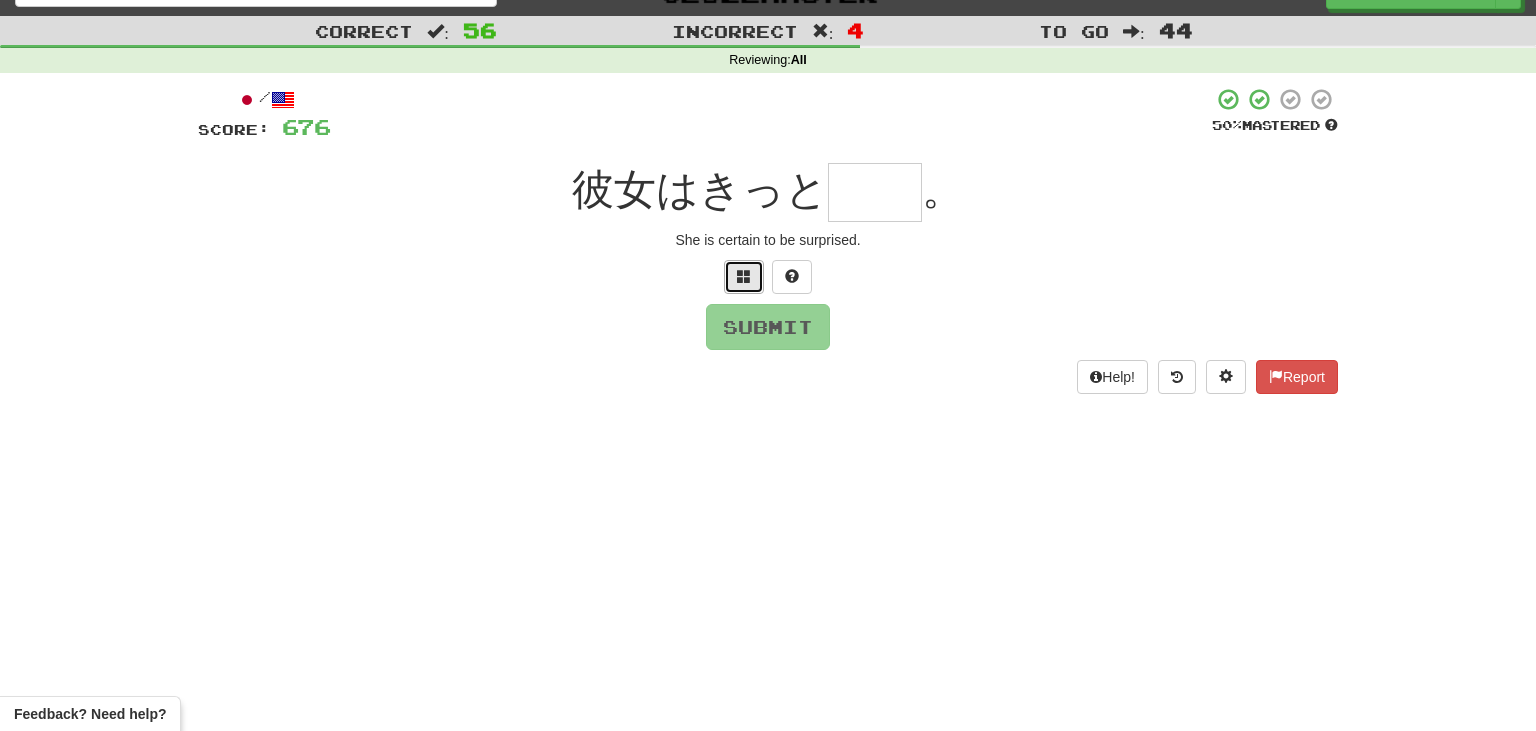 click at bounding box center [744, 276] 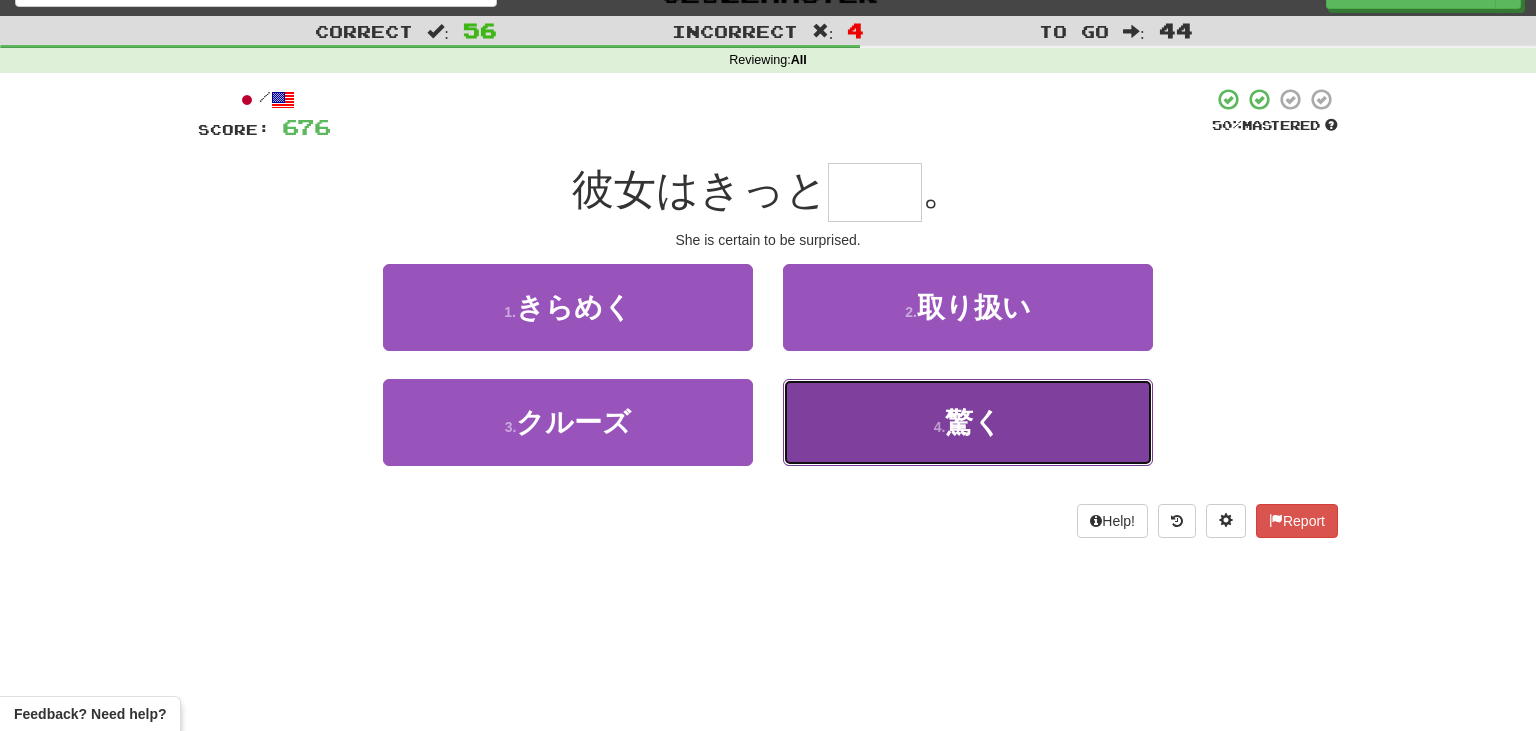 click on "4 .  驚く" at bounding box center (968, 422) 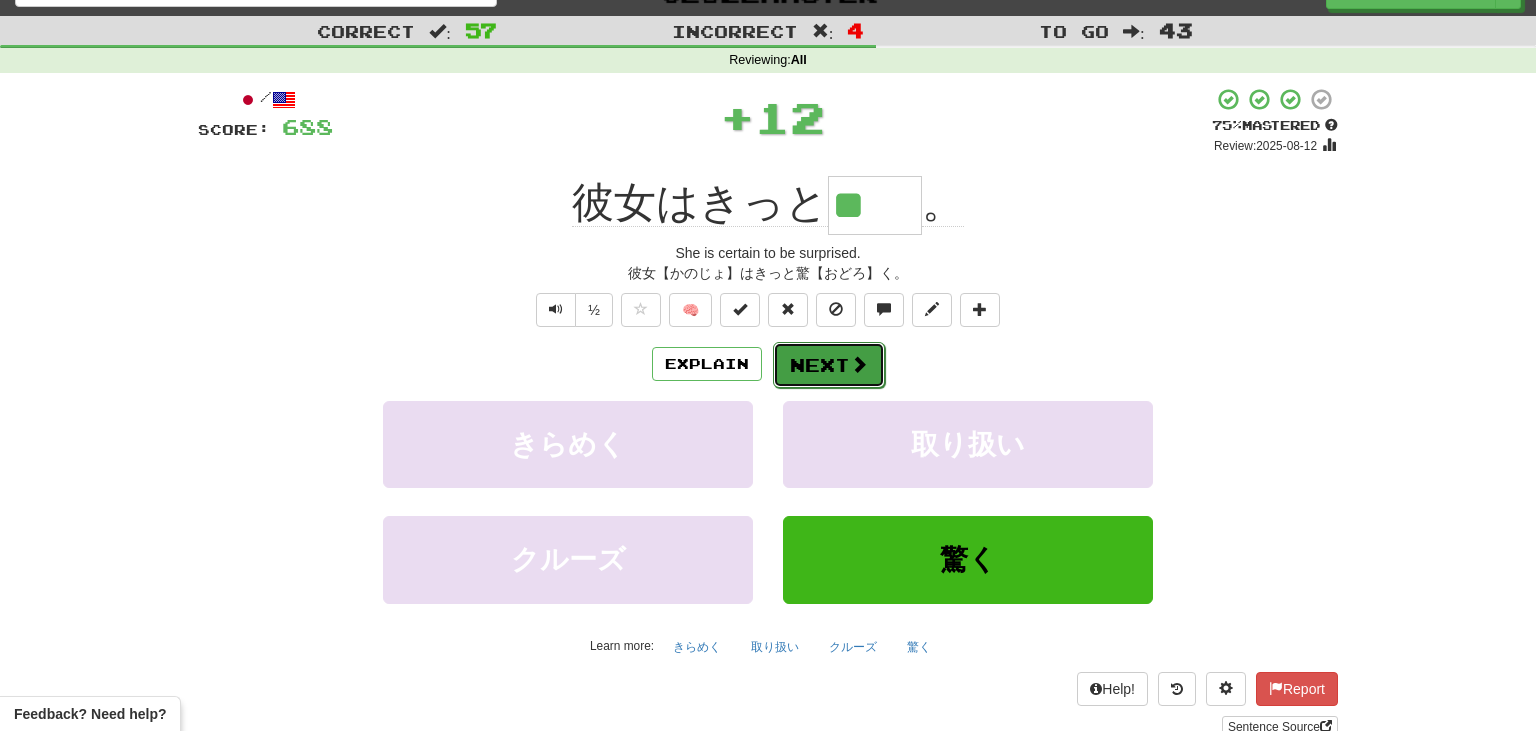 click on "Next" at bounding box center (829, 365) 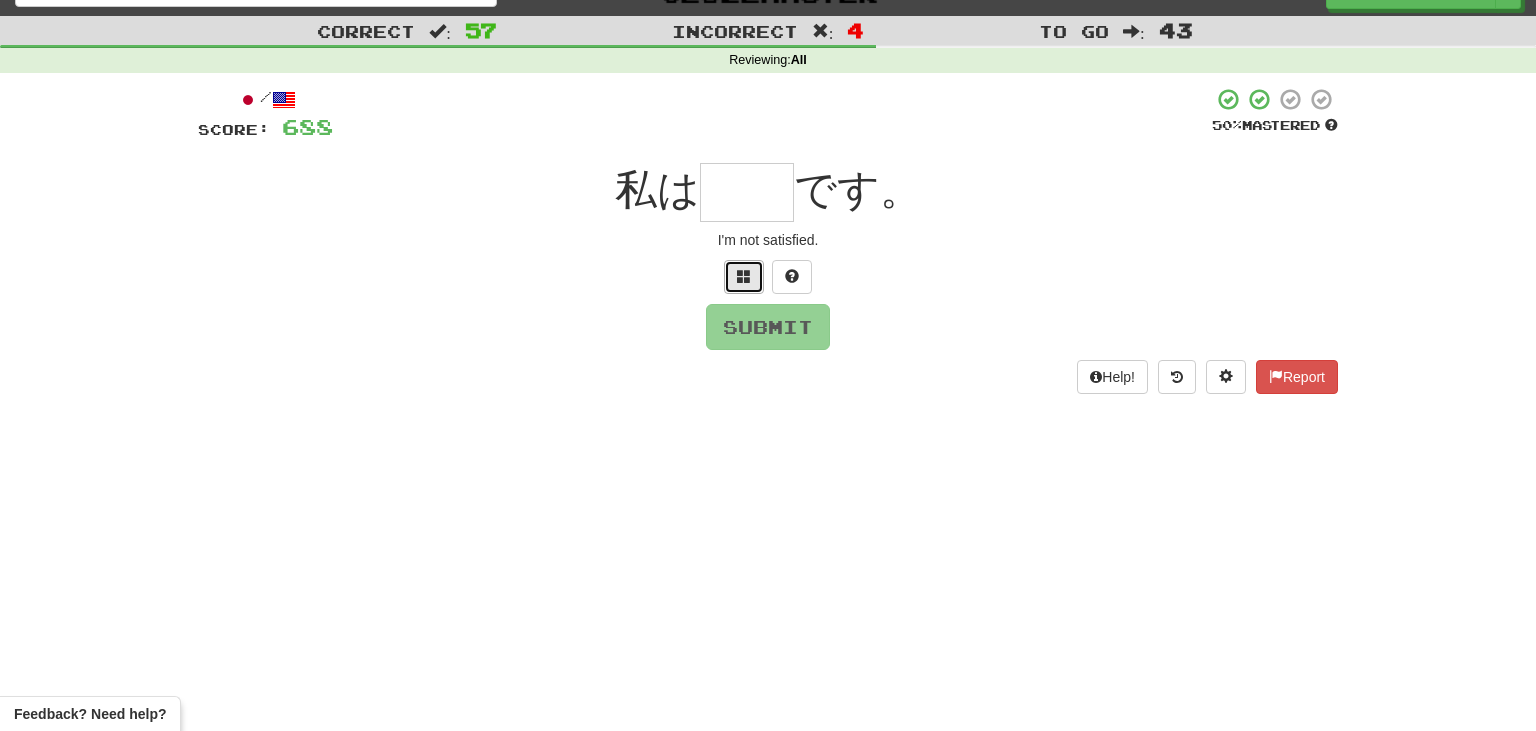 click at bounding box center [744, 276] 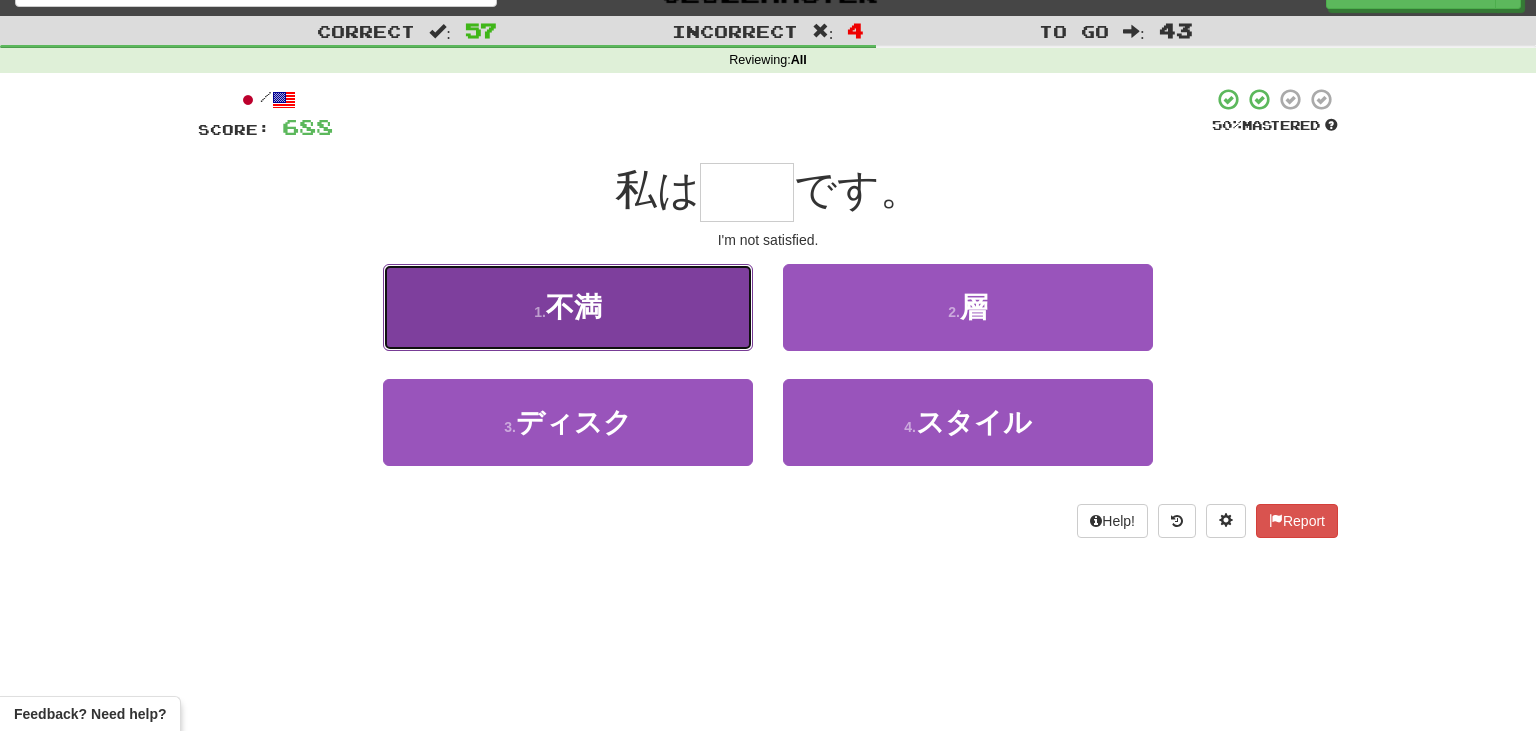 click on "1 .  不満" at bounding box center (568, 307) 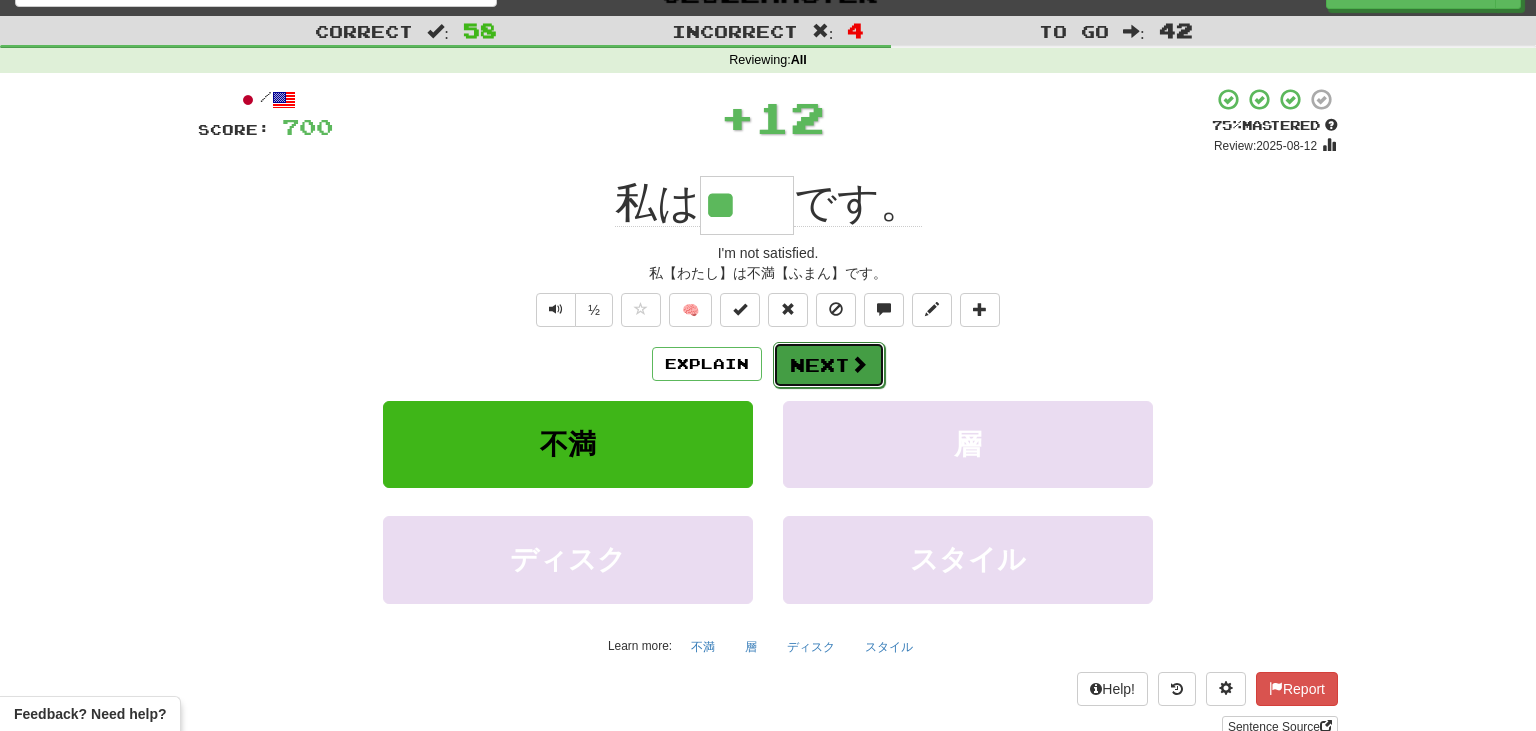 click on "Next" at bounding box center (829, 365) 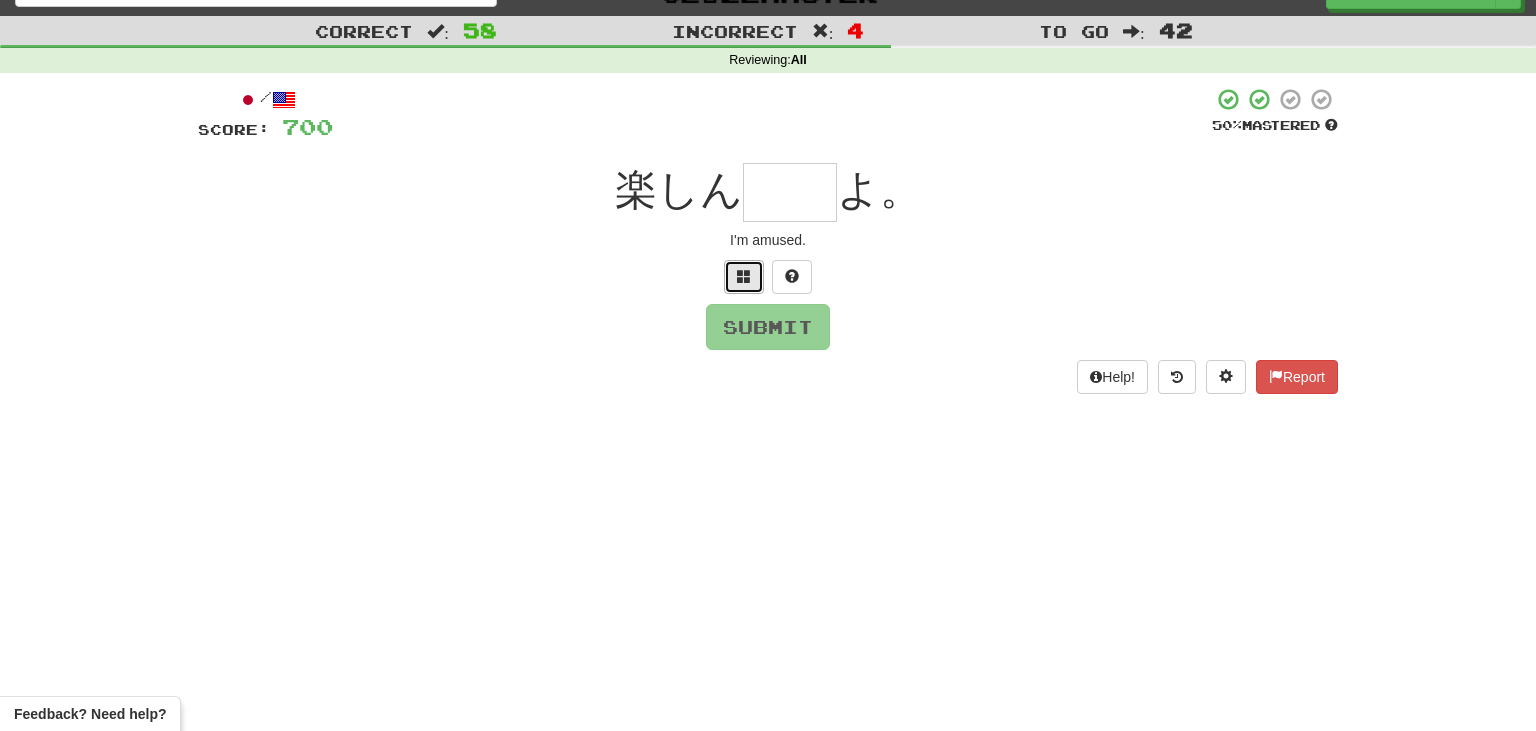 click at bounding box center [744, 276] 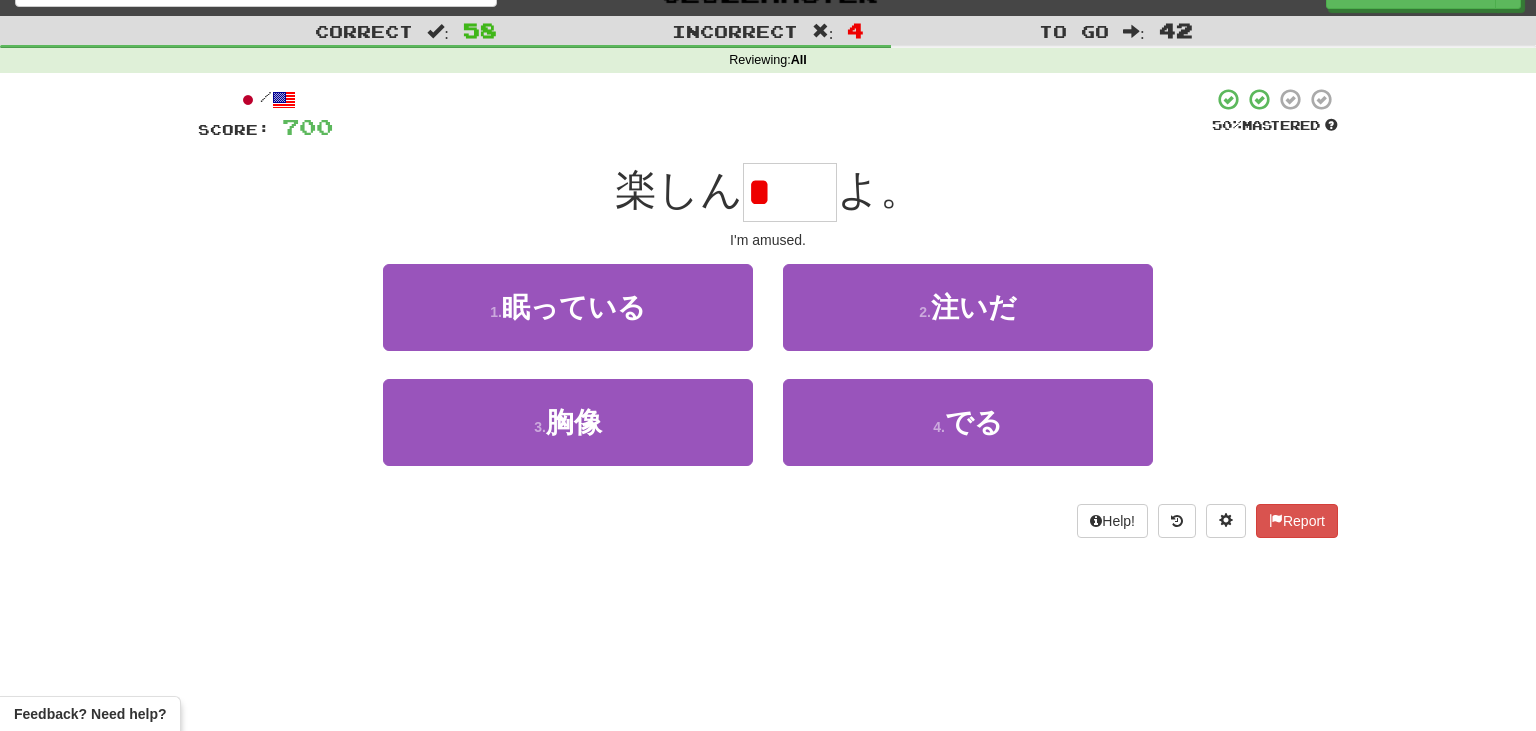 type on "*" 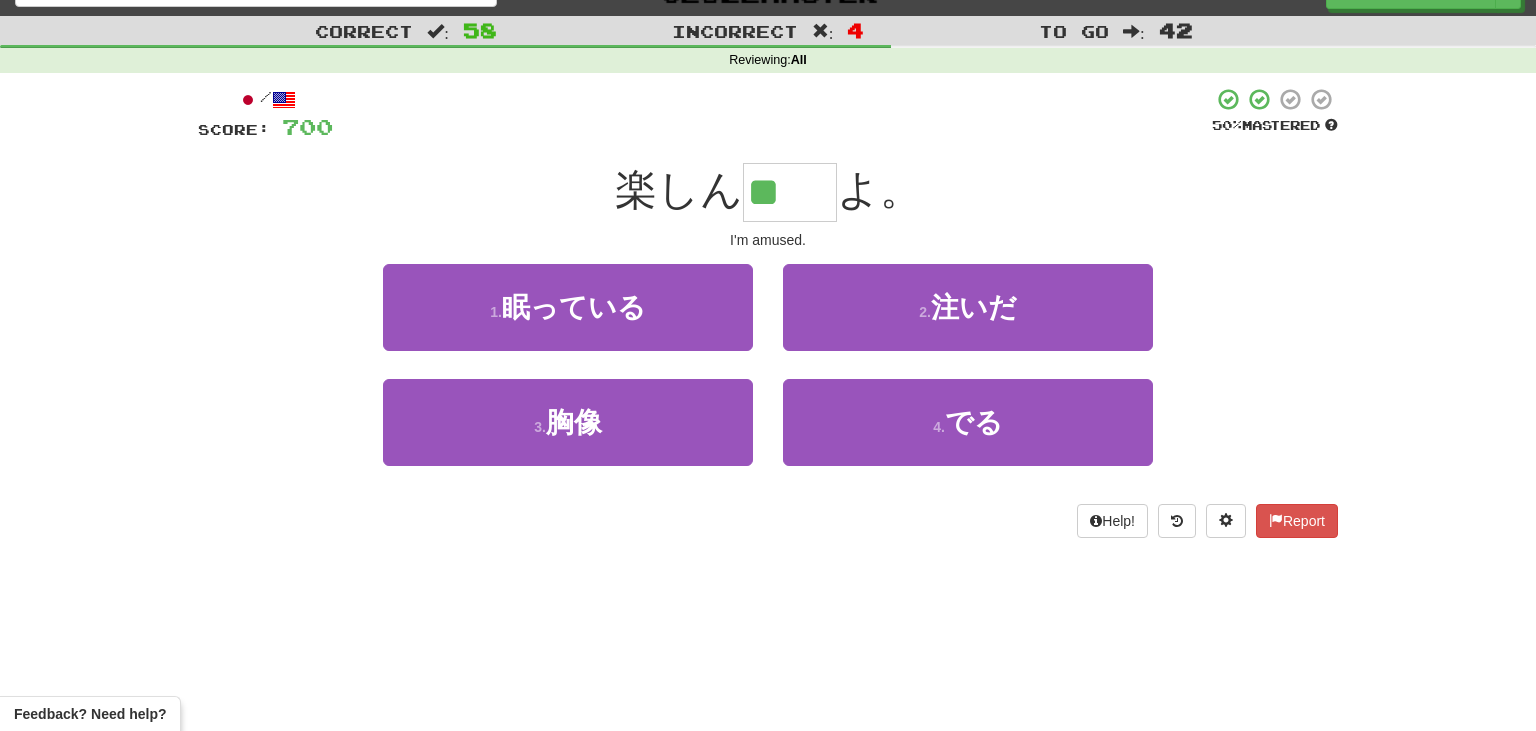 type on "**" 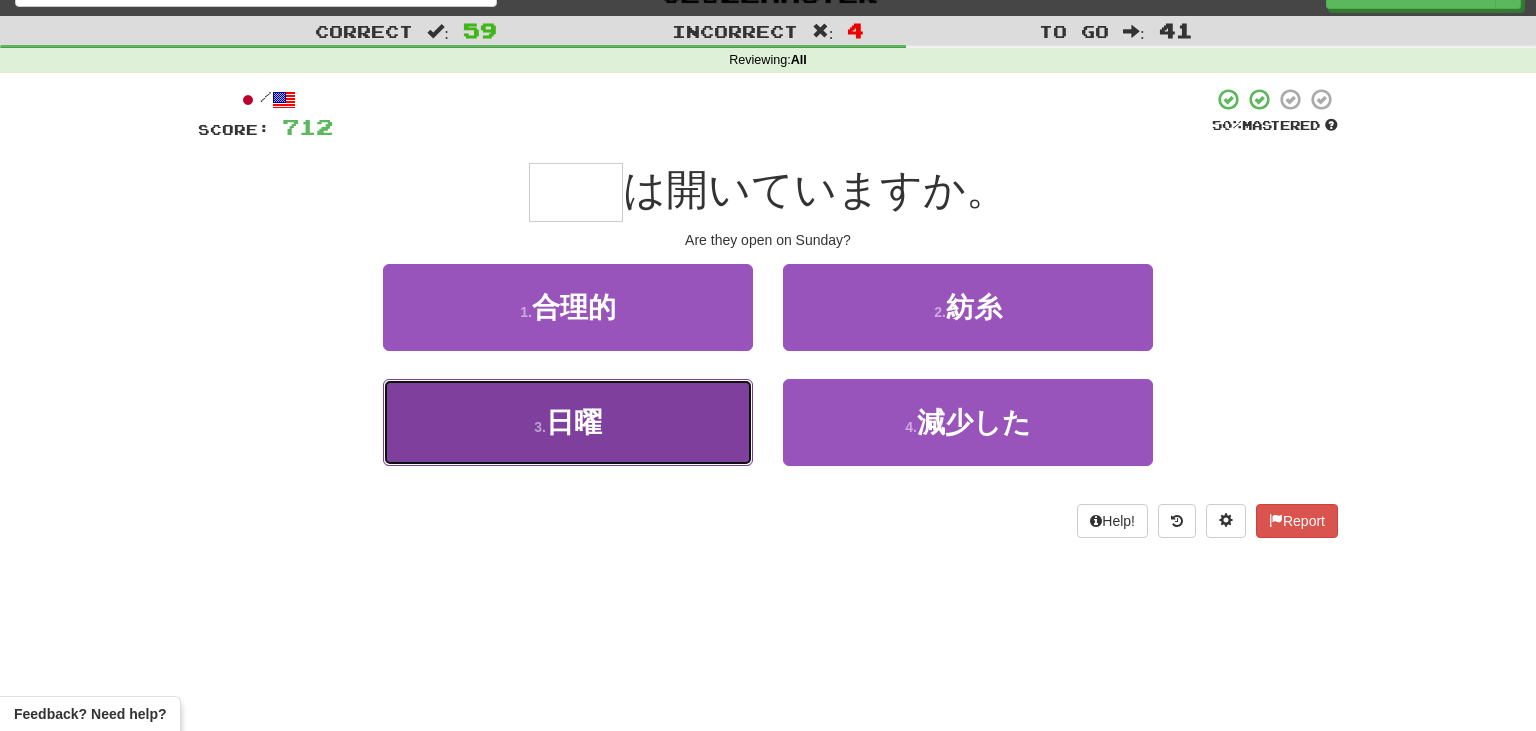 click on "3 .  日曜" at bounding box center (568, 422) 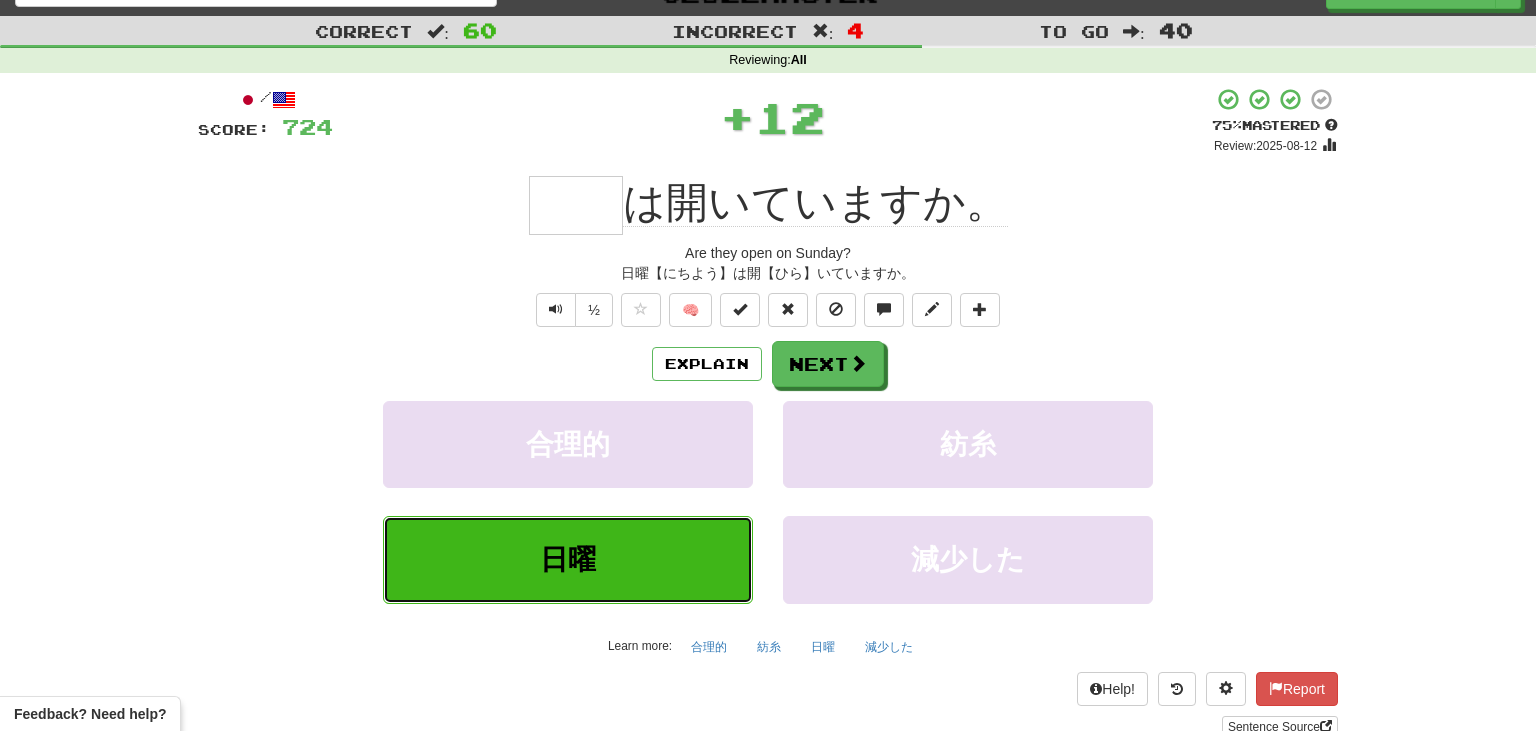 type on "**" 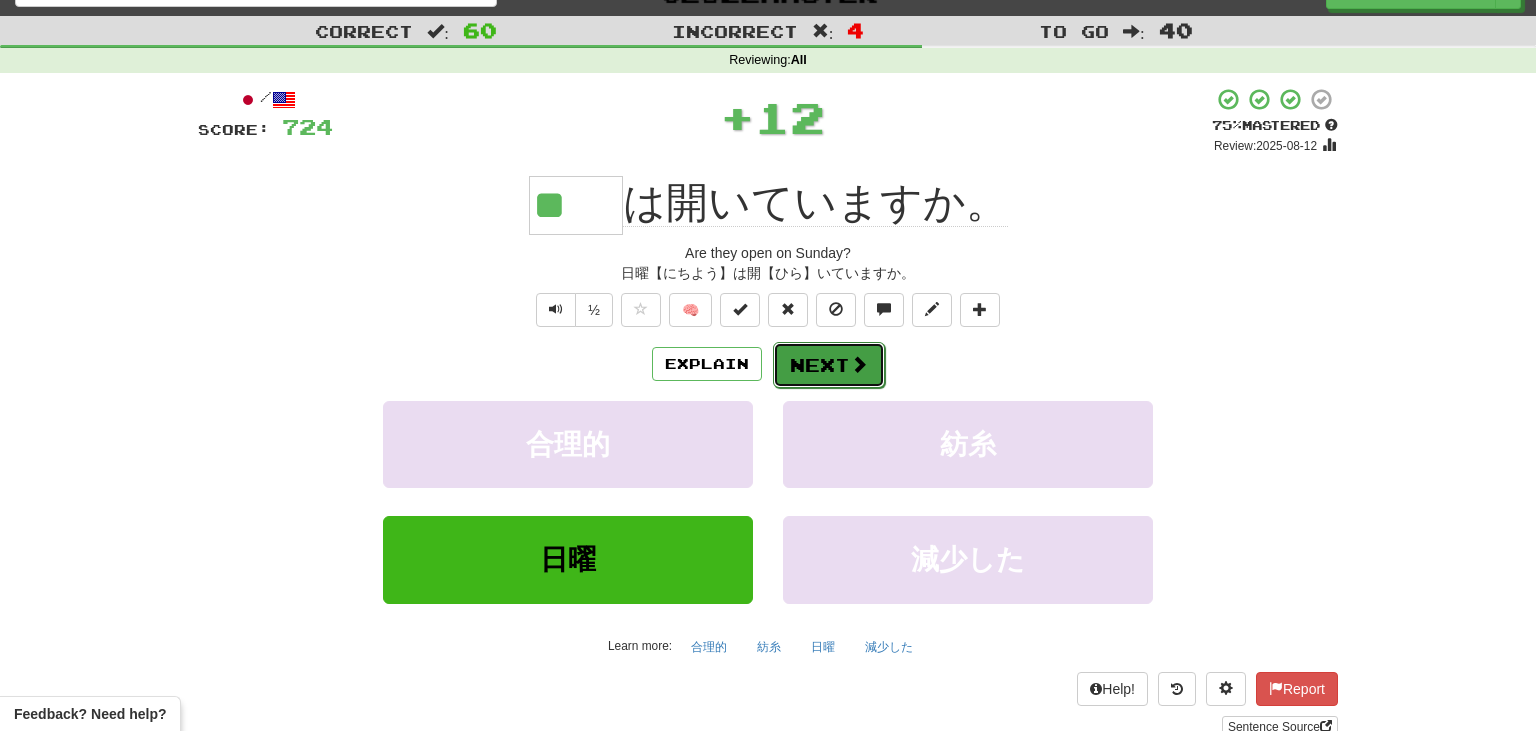 click on "Next" at bounding box center [829, 365] 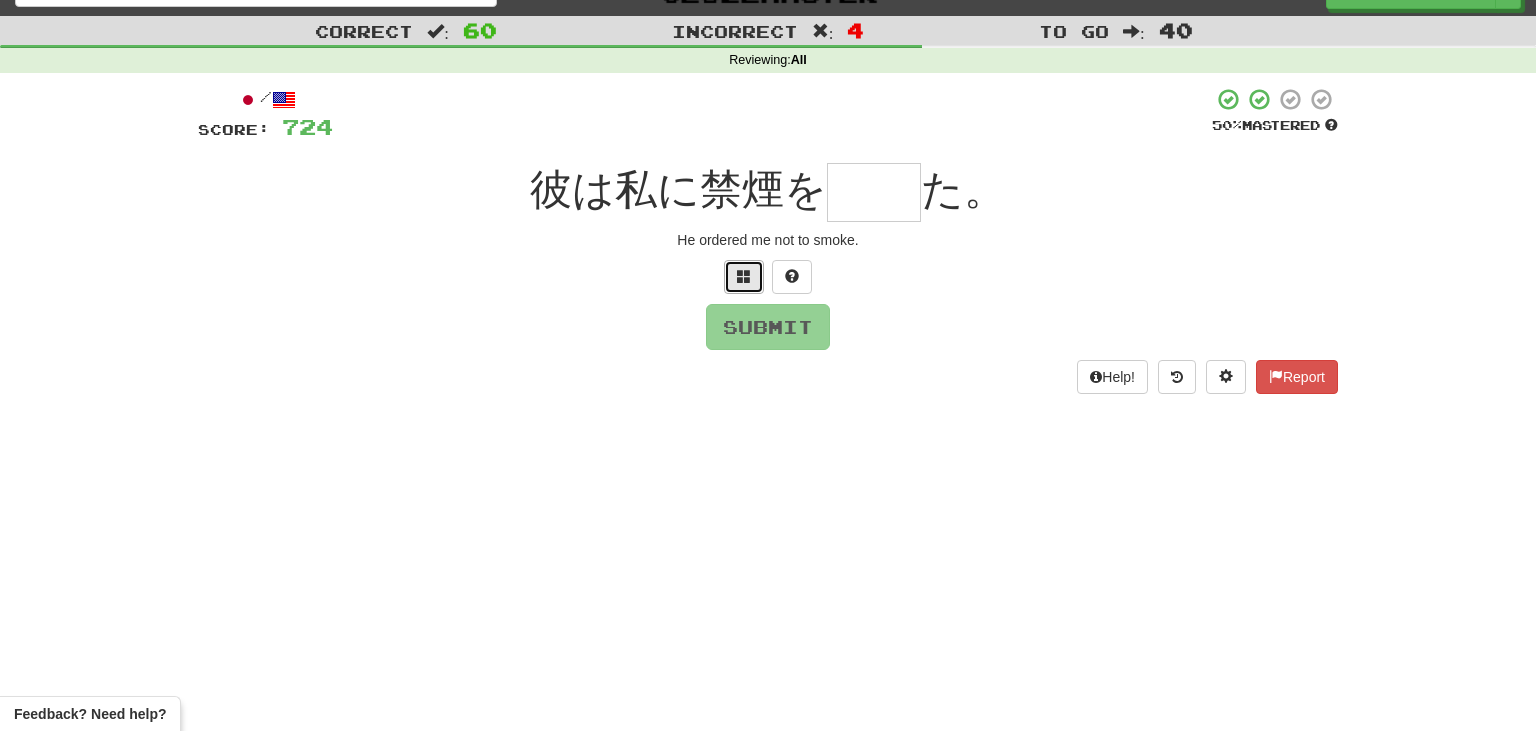 click at bounding box center [744, 277] 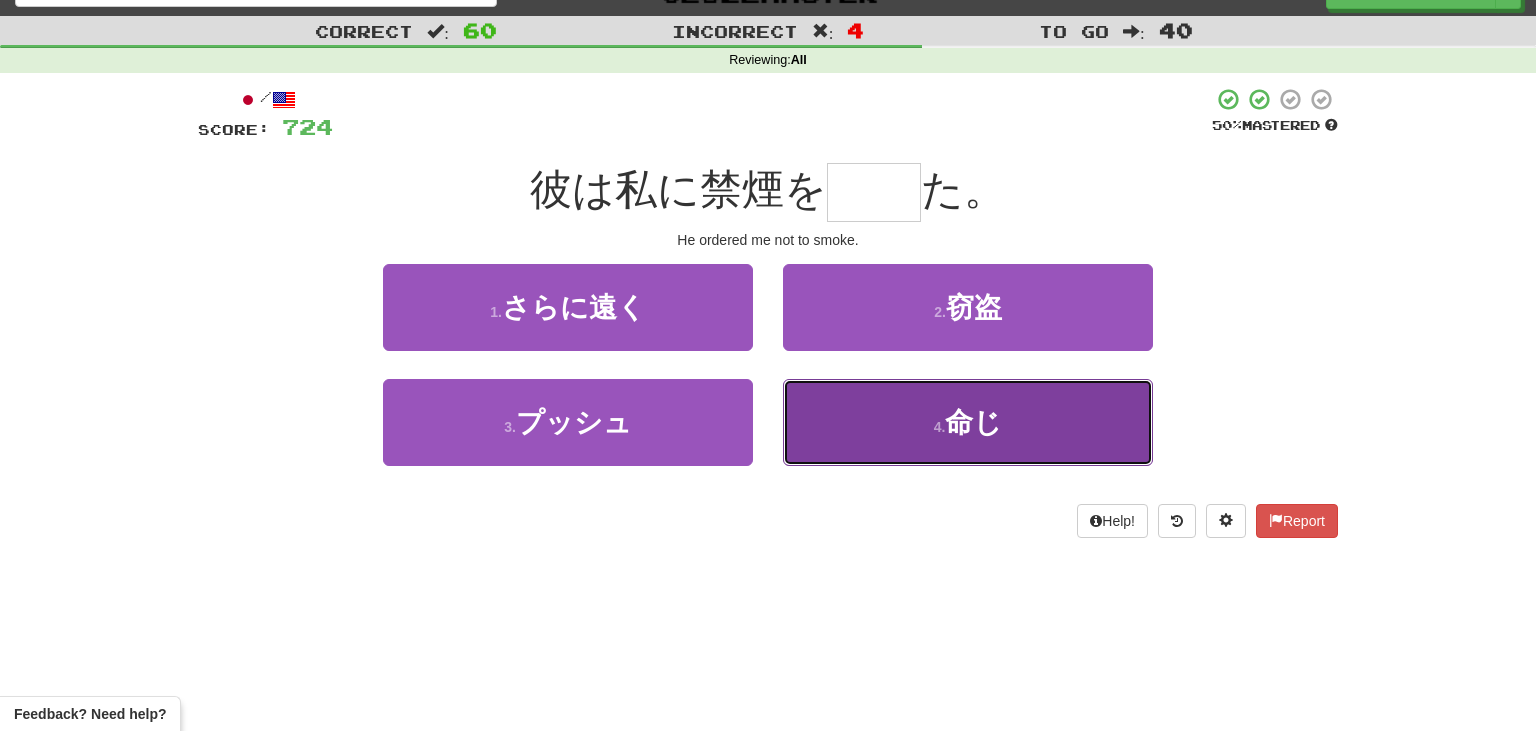 click on "命じ" at bounding box center [973, 422] 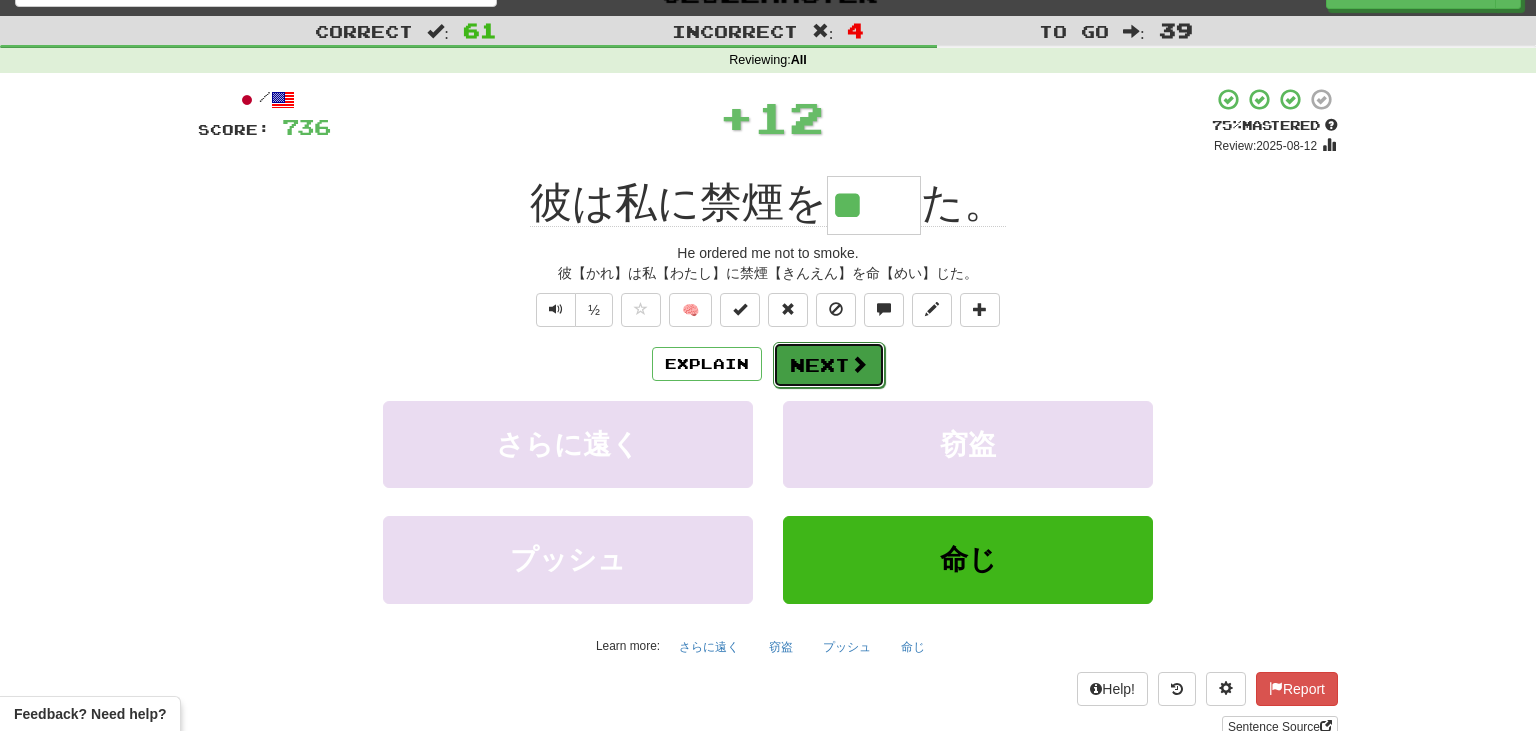 click on "Next" at bounding box center [829, 365] 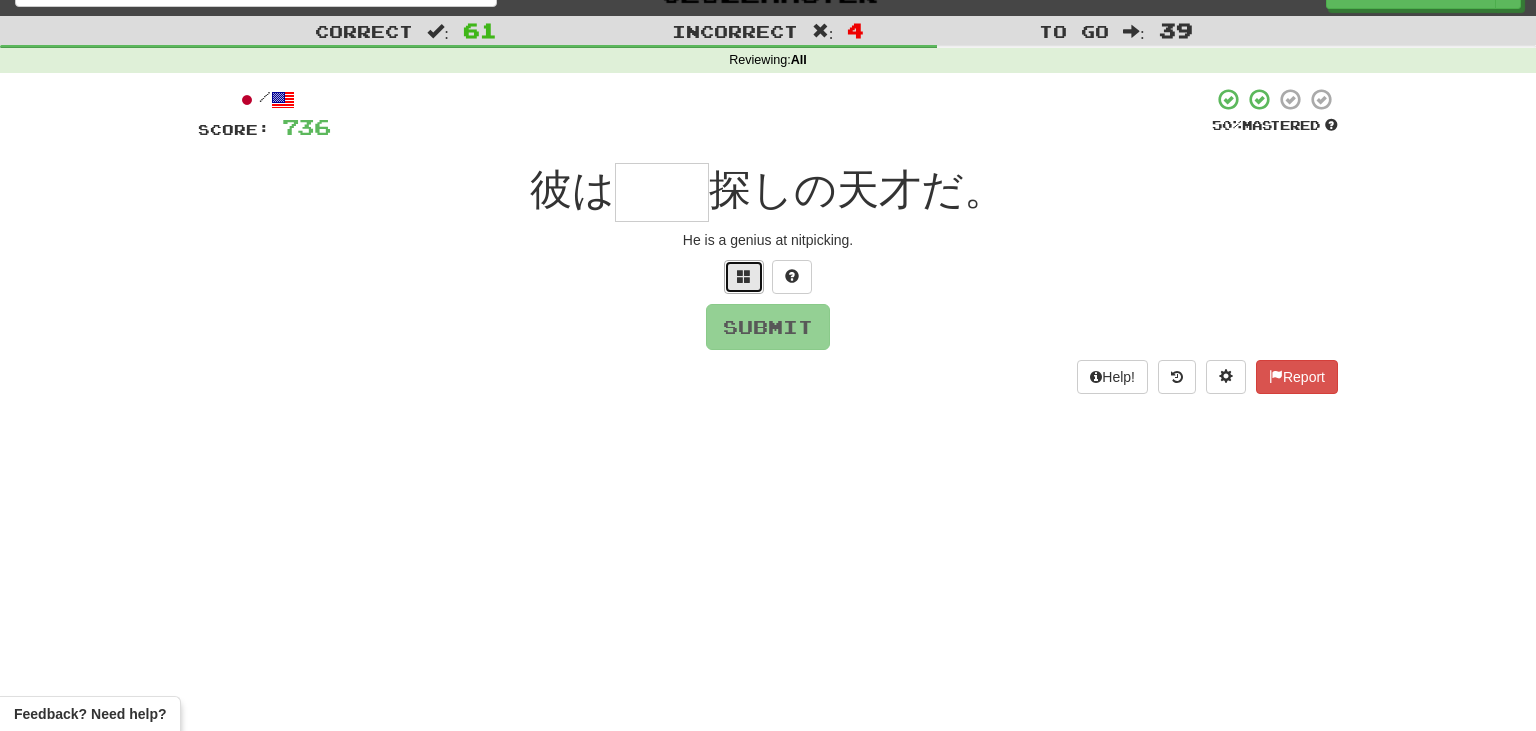 click at bounding box center [744, 277] 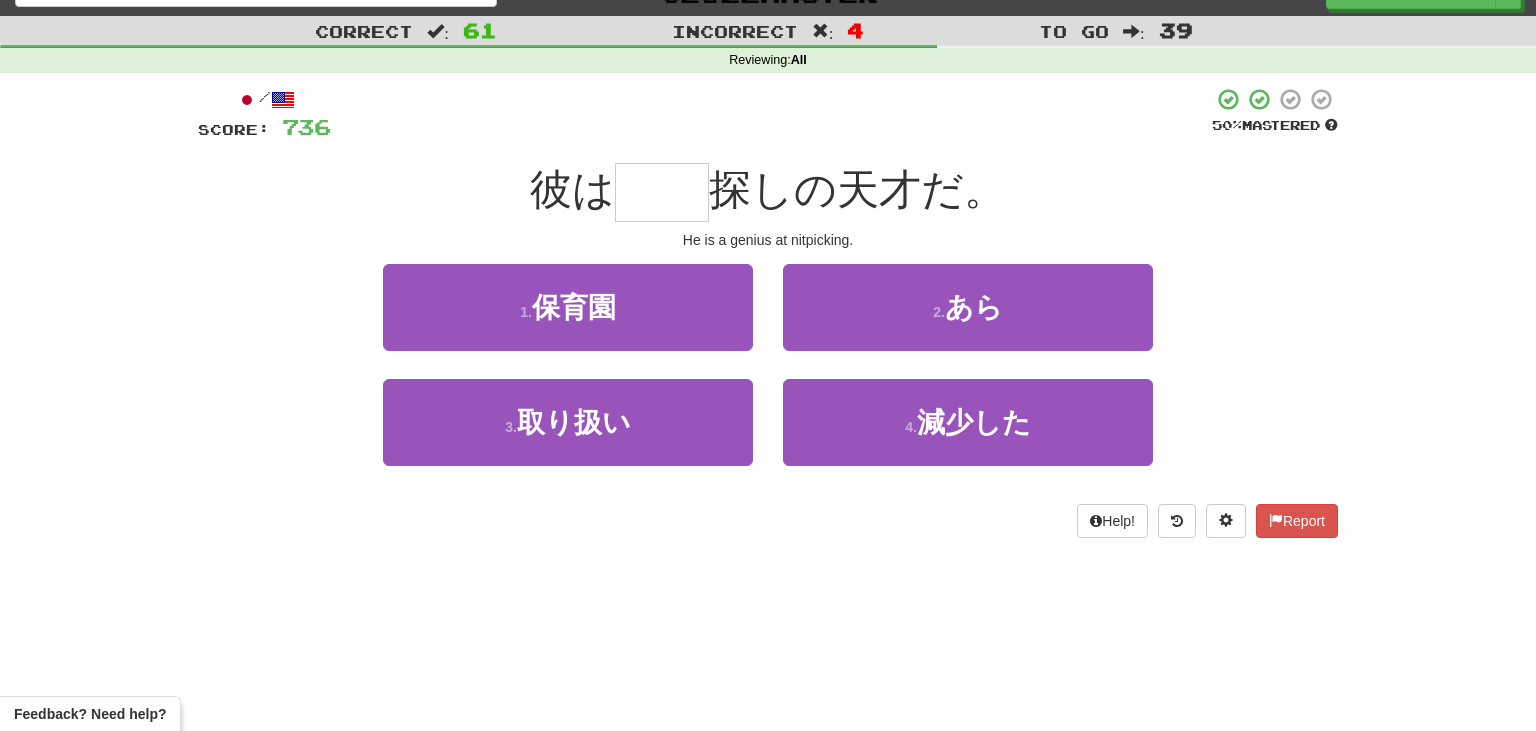click on "探しの天才だ。" at bounding box center [857, 189] 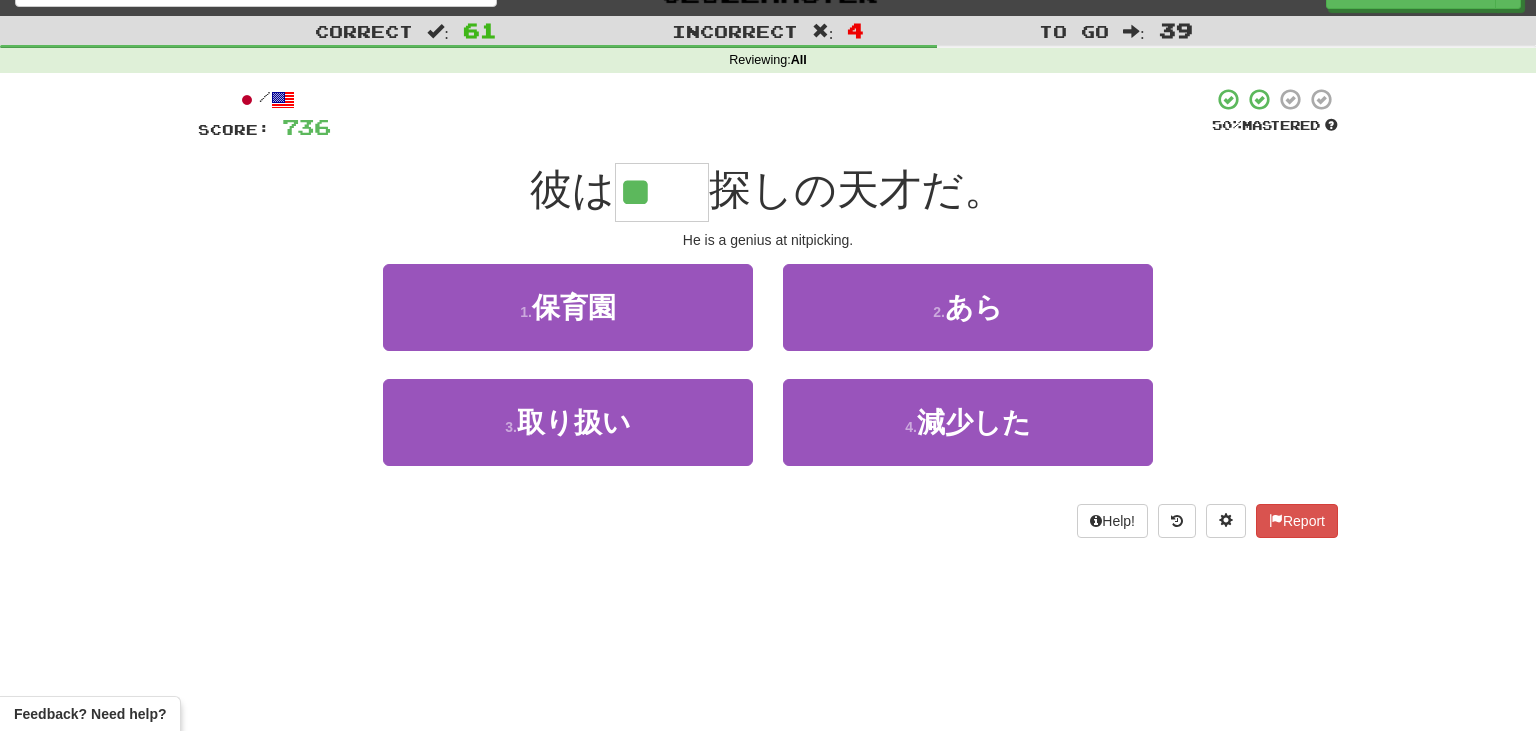 type on "**" 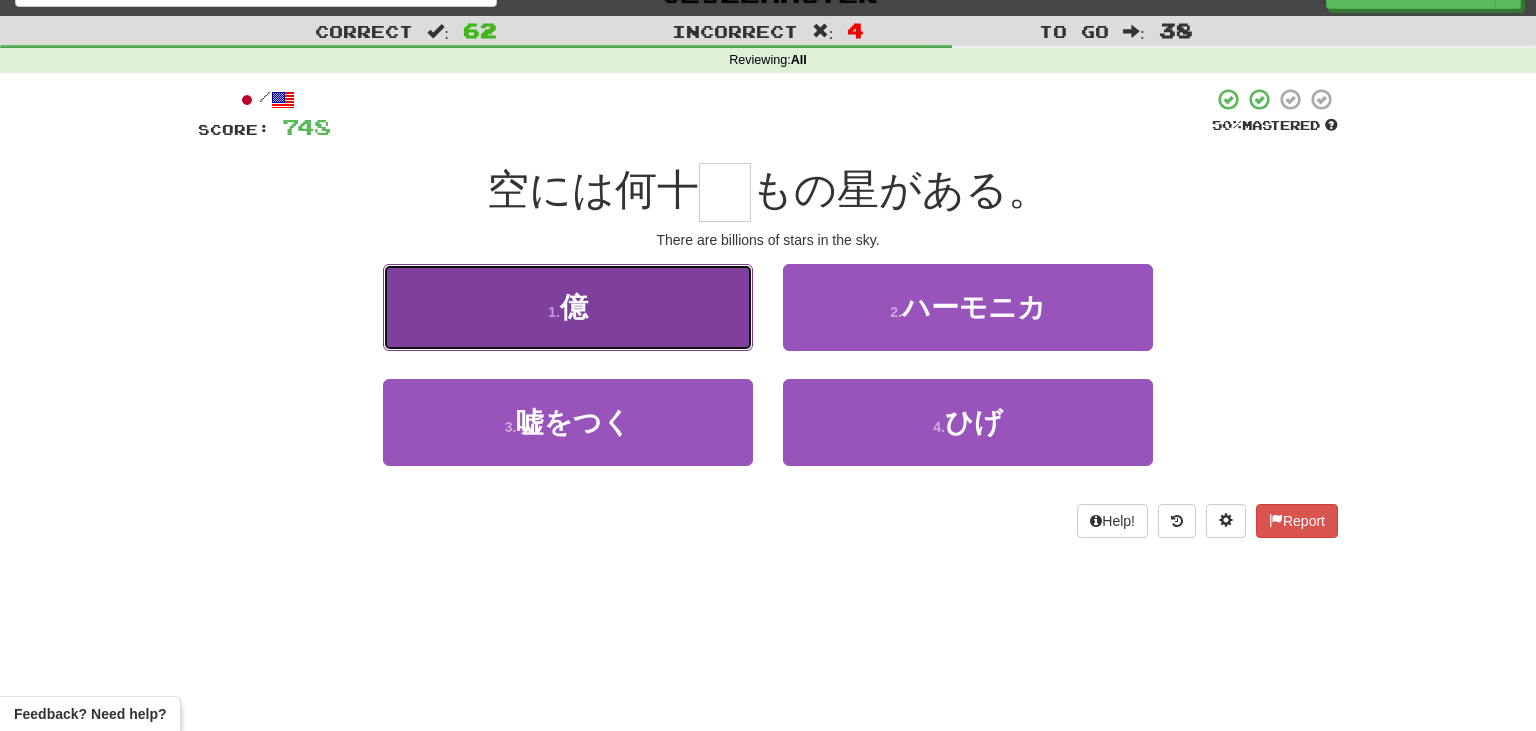 click on "1 .  億" at bounding box center (568, 307) 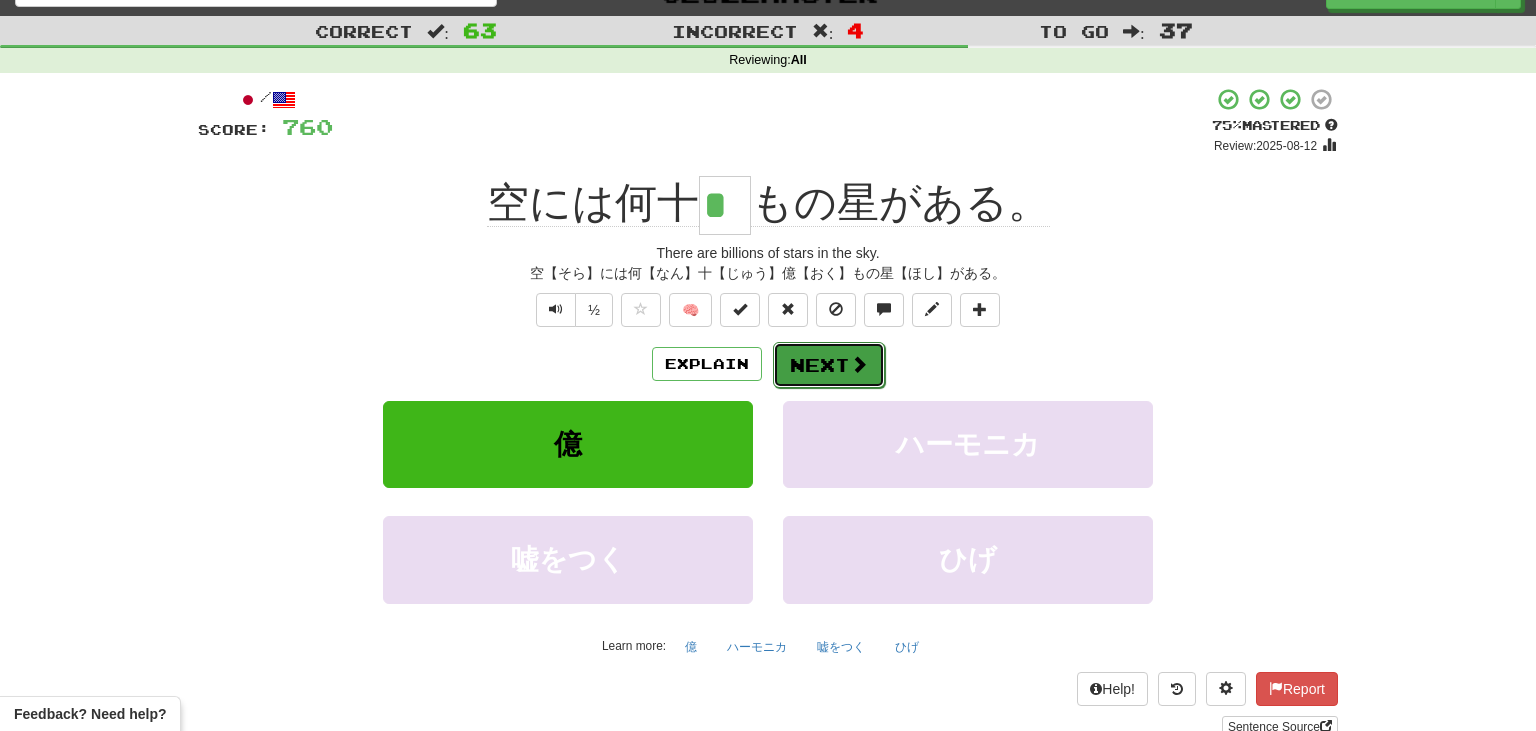 click on "Next" at bounding box center [829, 365] 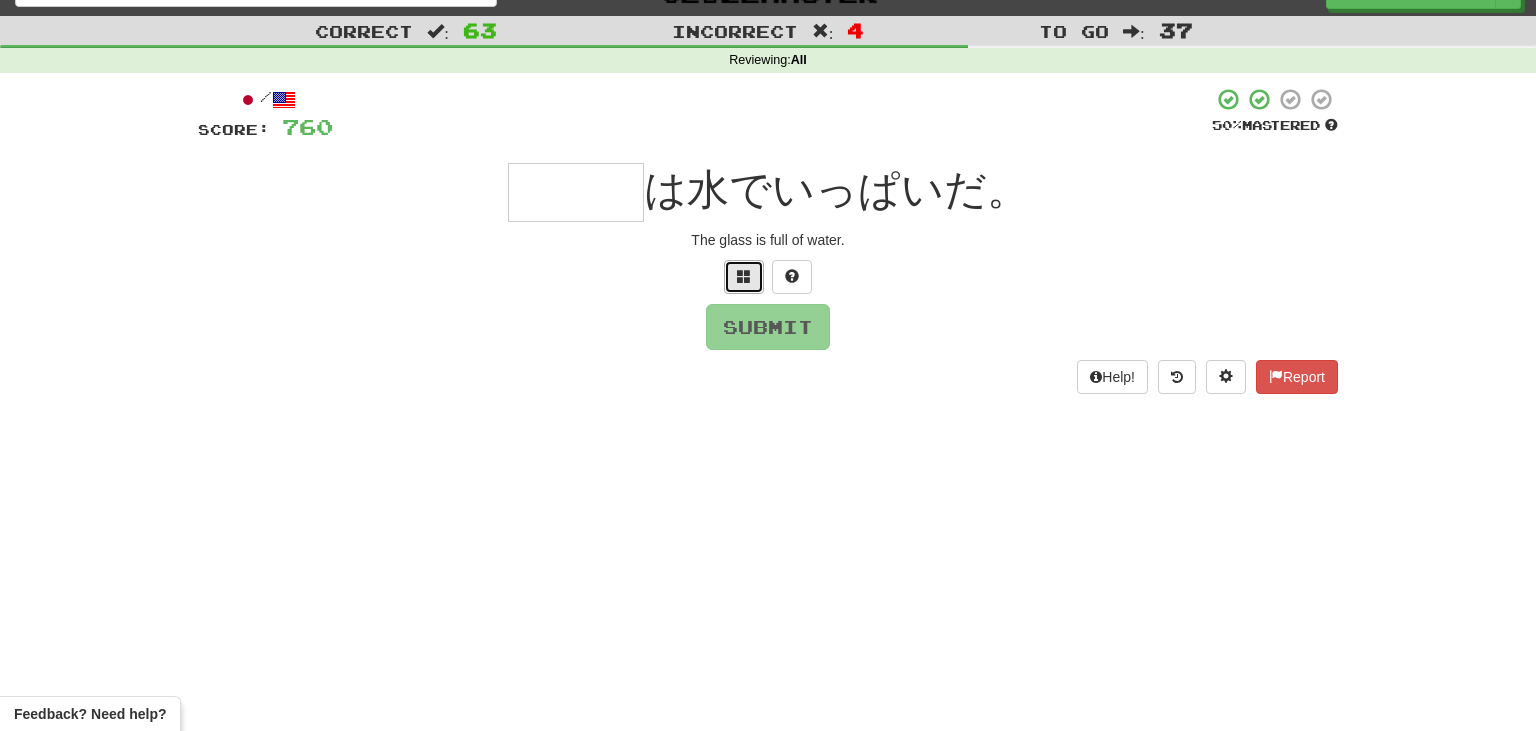 click at bounding box center (744, 276) 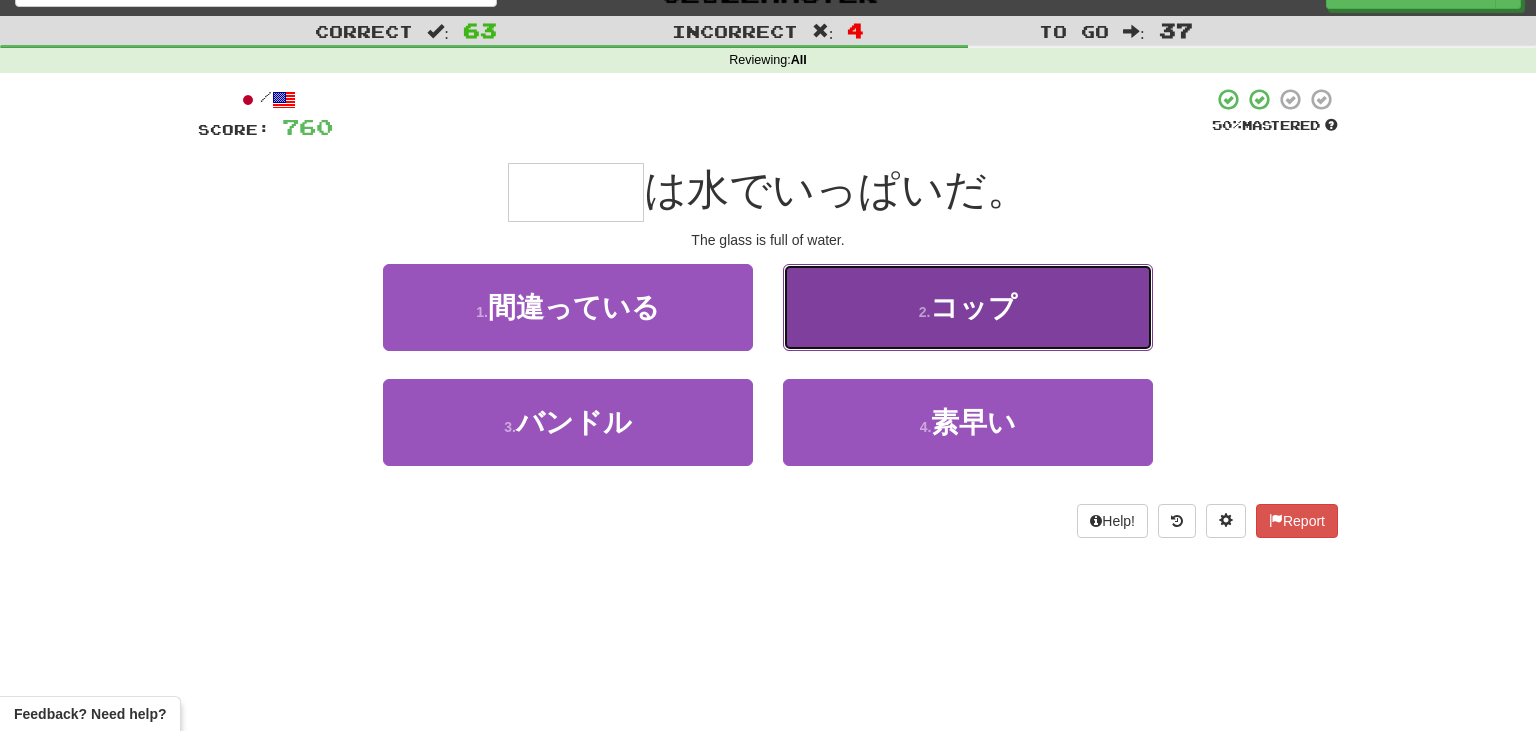click on "コップ" at bounding box center [973, 307] 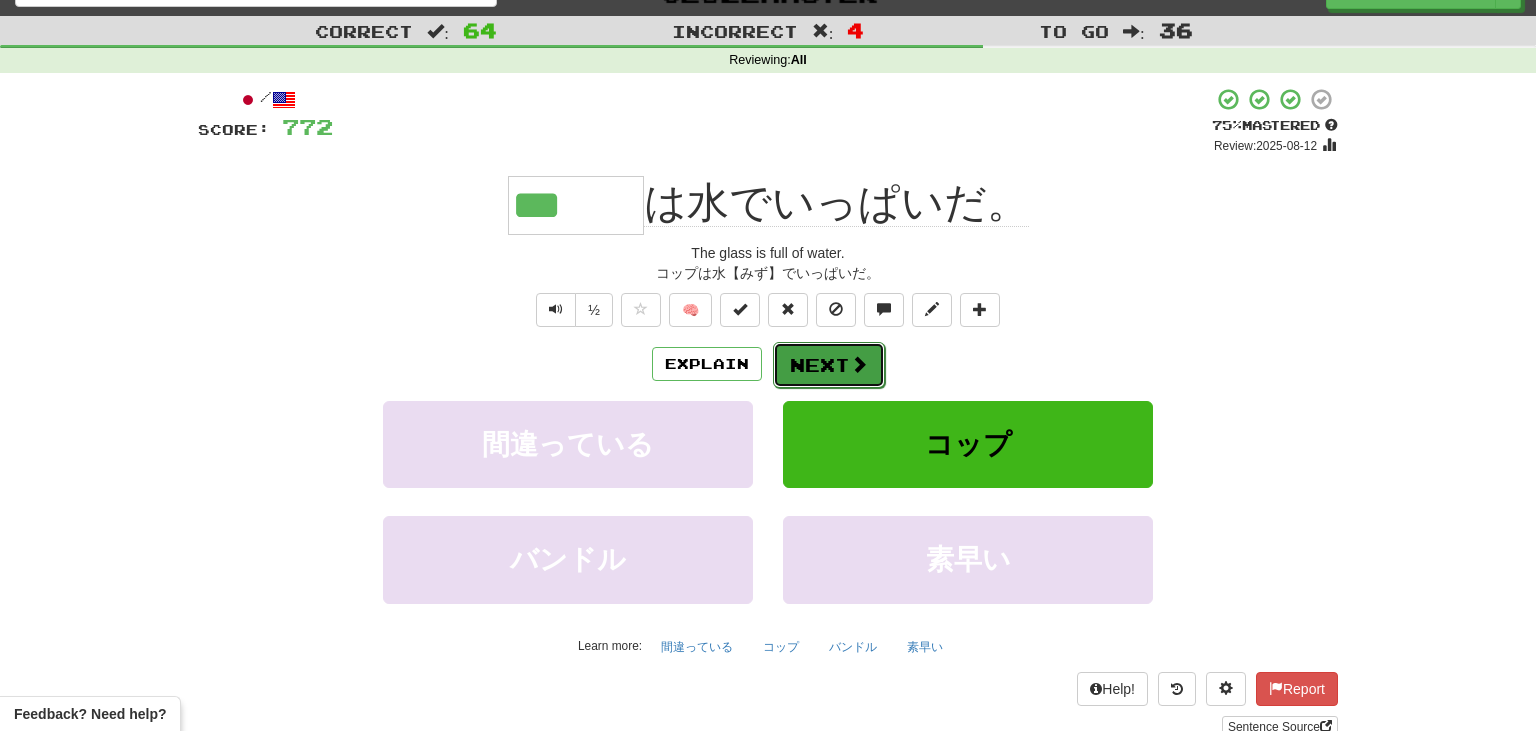 click on "Next" at bounding box center [829, 365] 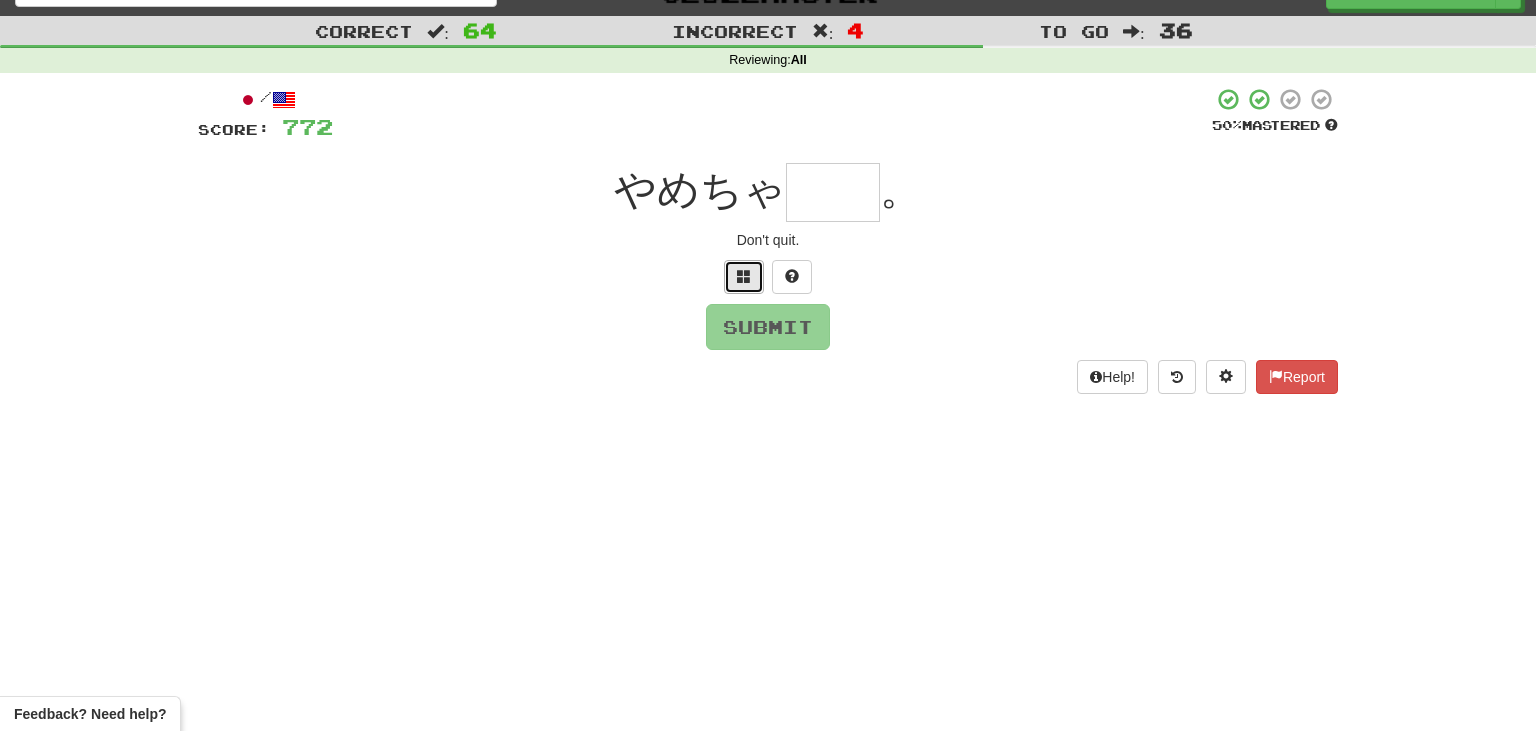 click at bounding box center (744, 276) 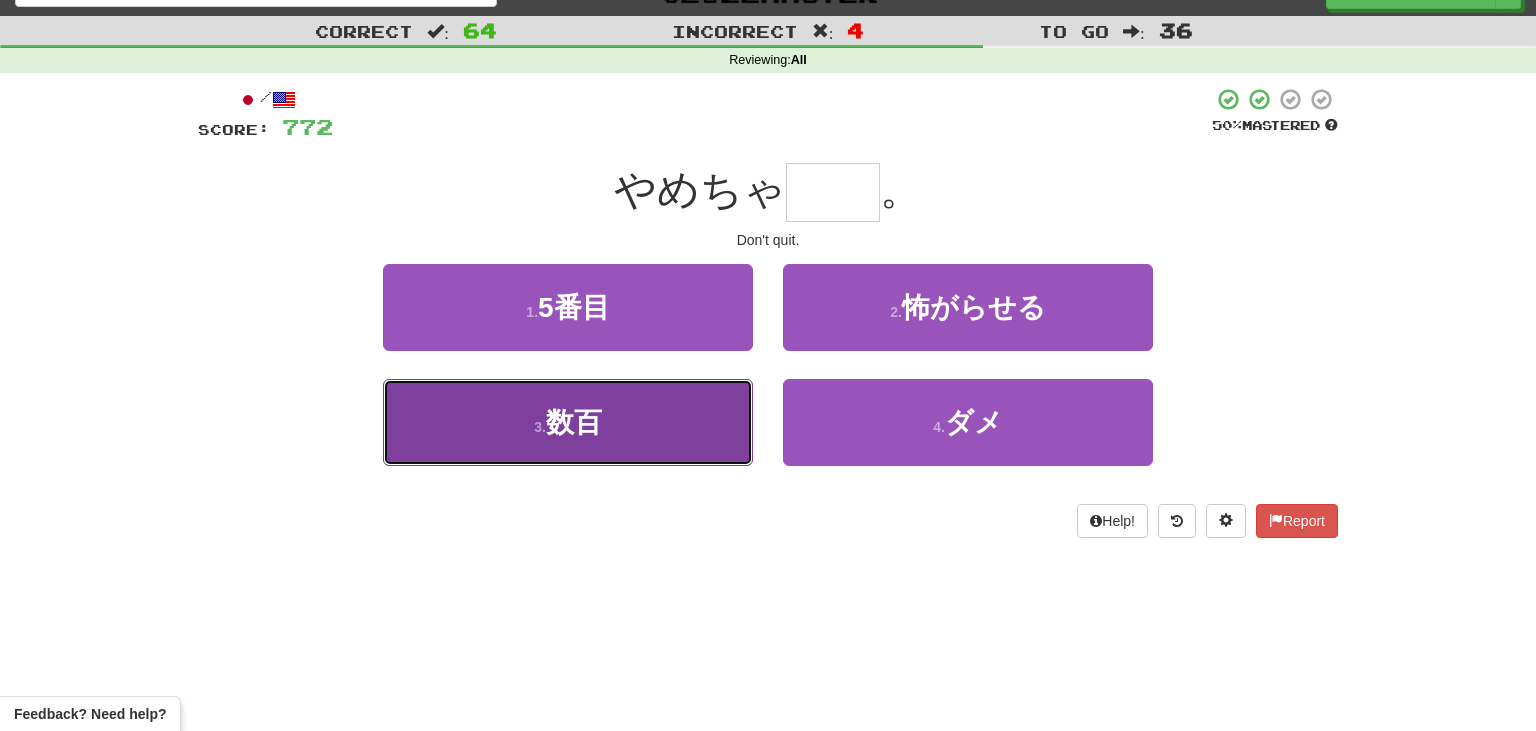click on "3 .  数百" at bounding box center [568, 422] 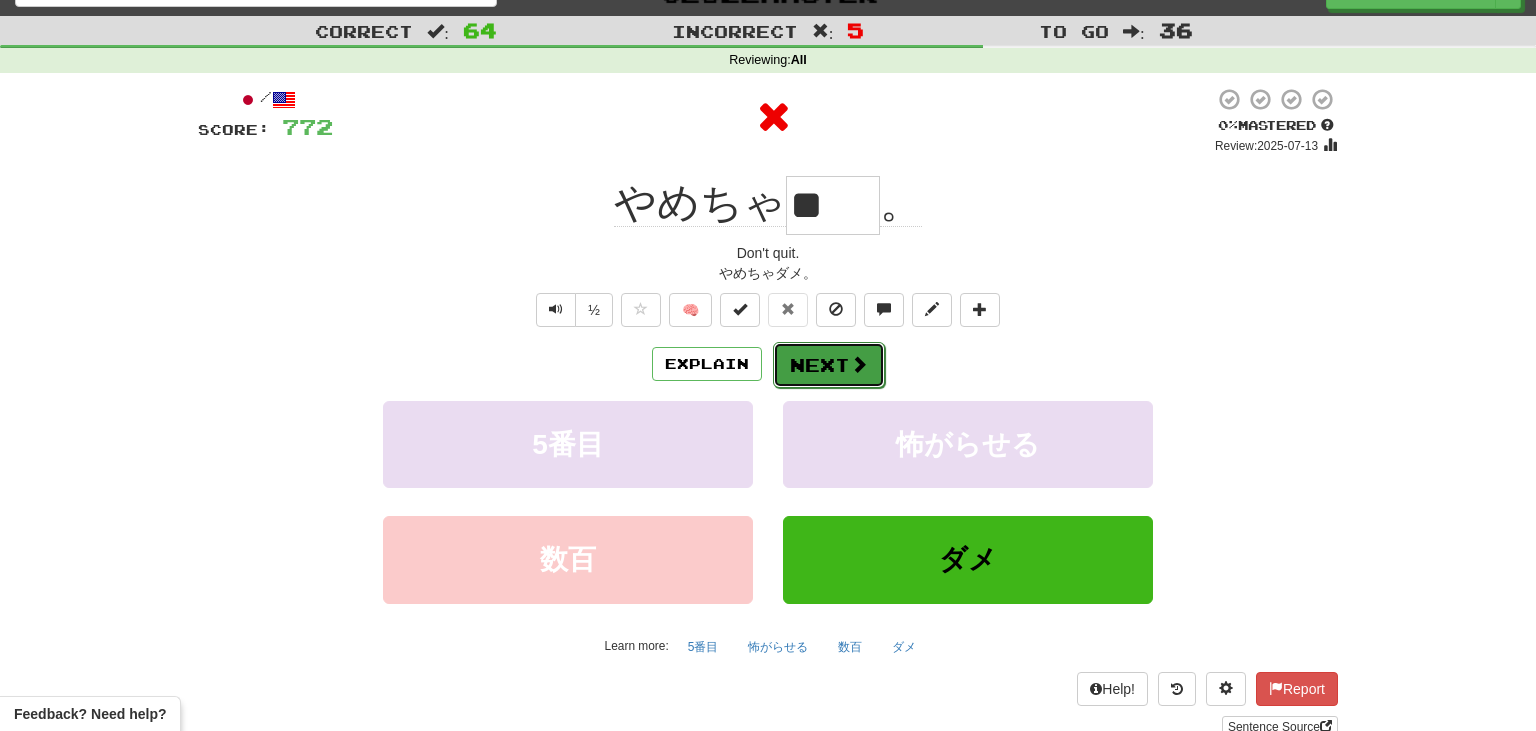 click at bounding box center (859, 364) 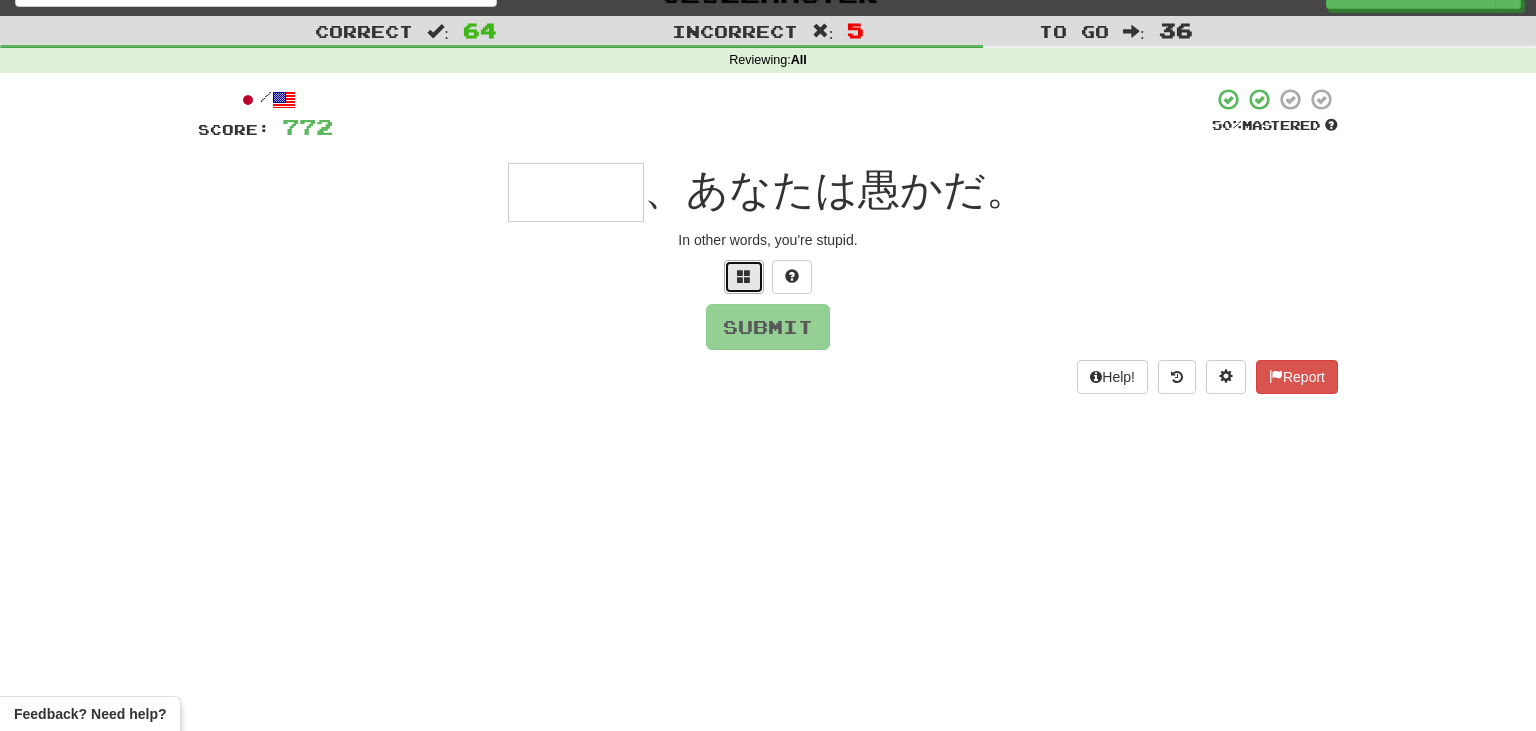 click at bounding box center [744, 276] 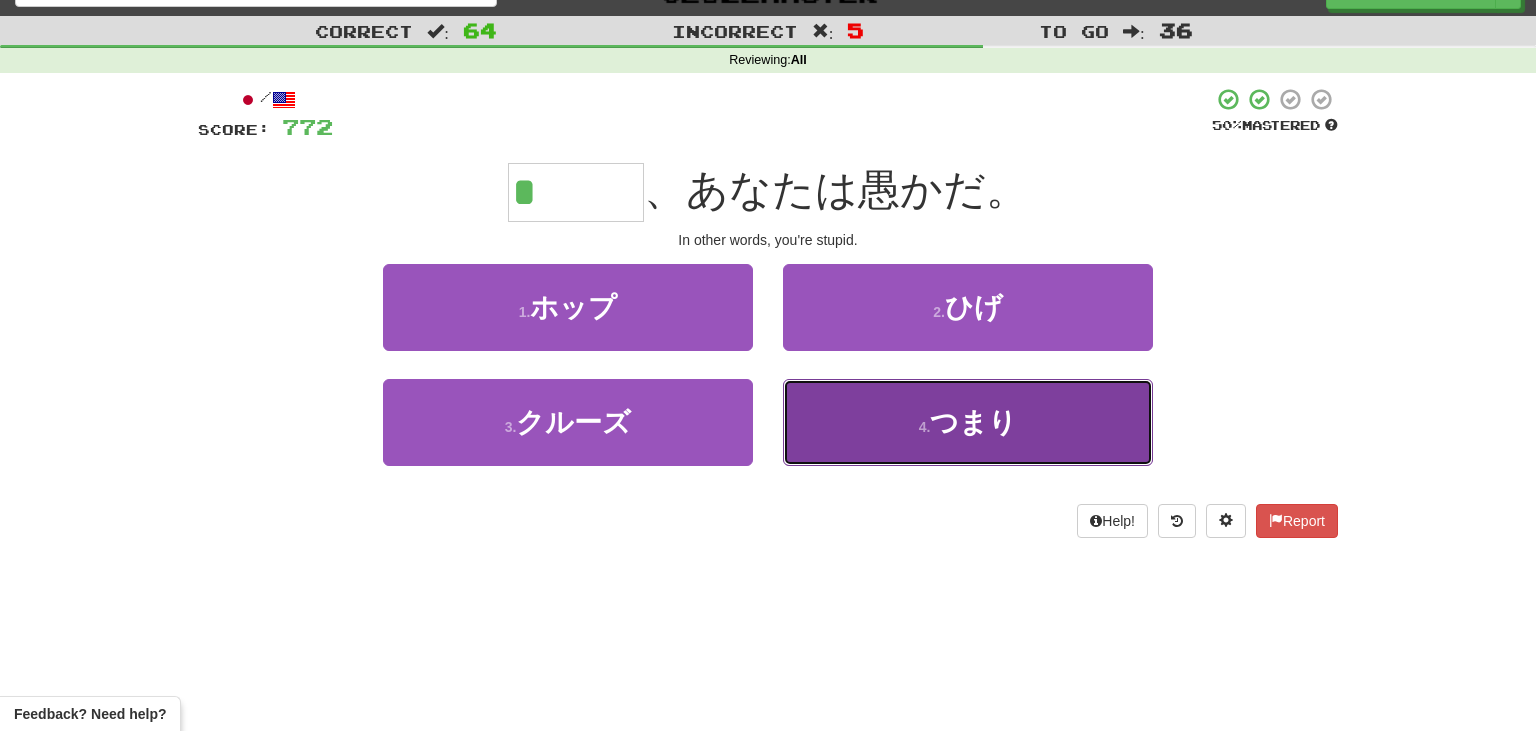 click on "4 .  つまり" at bounding box center [968, 422] 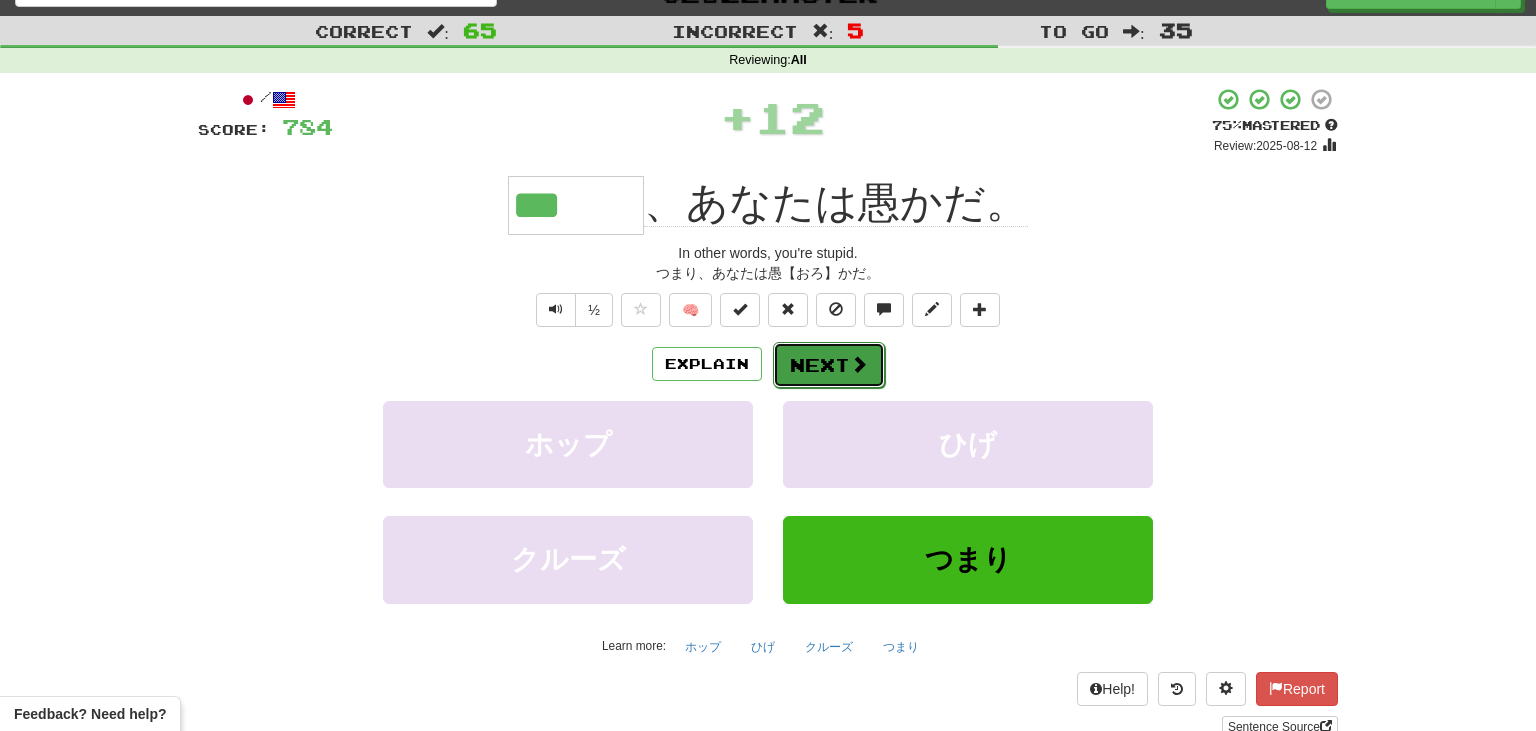 click on "Next" at bounding box center (829, 365) 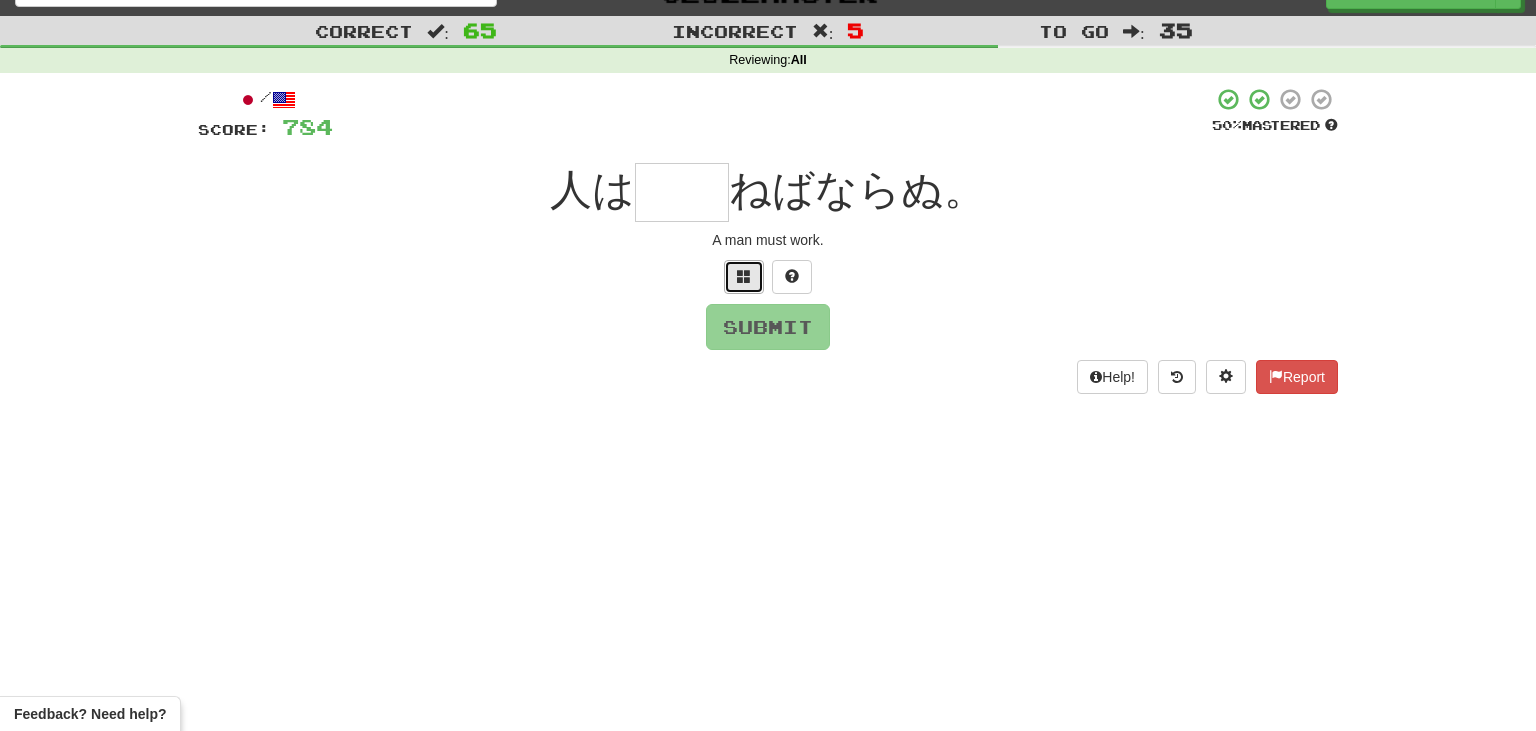 click at bounding box center (744, 277) 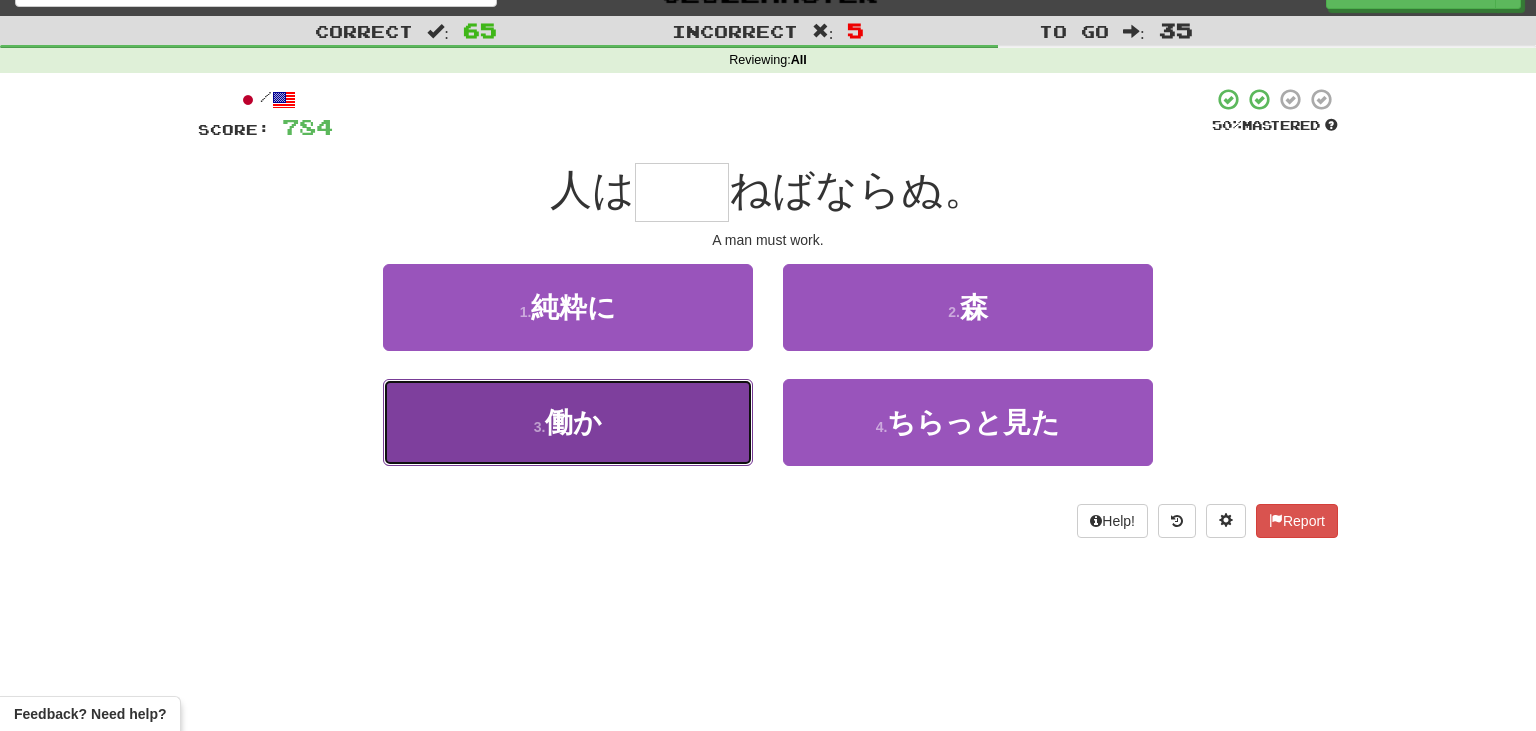click on "3 .  働か" at bounding box center [568, 422] 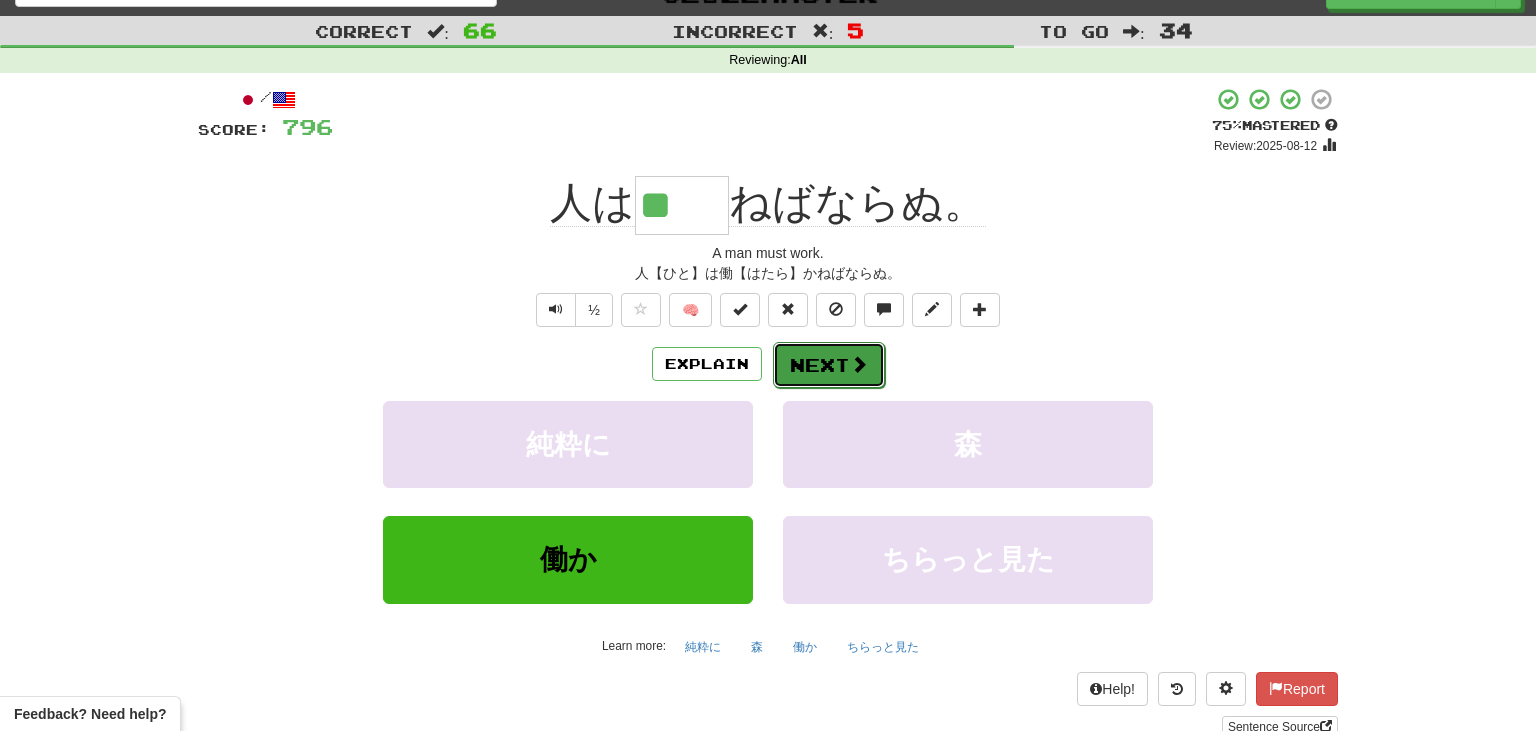 click on "Next" at bounding box center [829, 365] 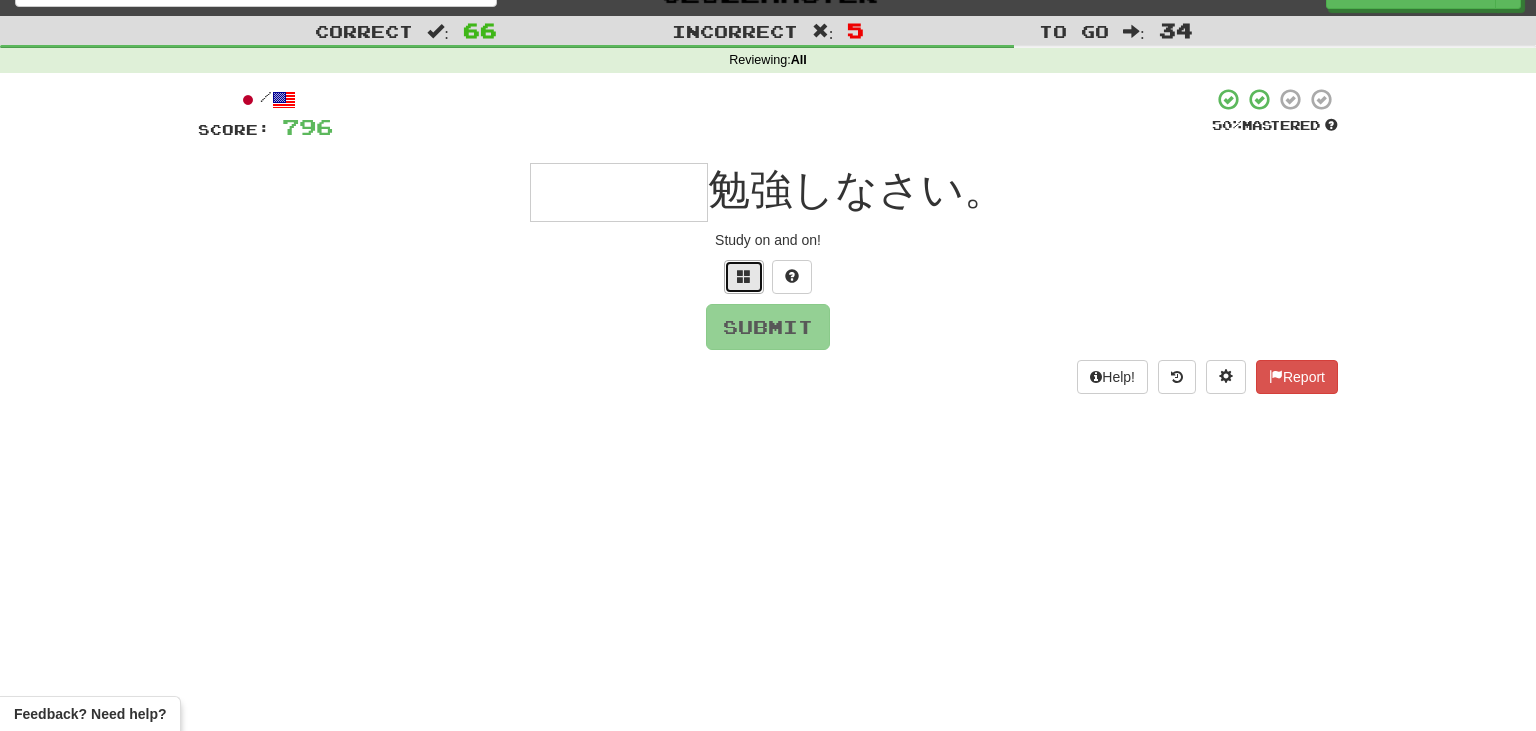 click at bounding box center [744, 276] 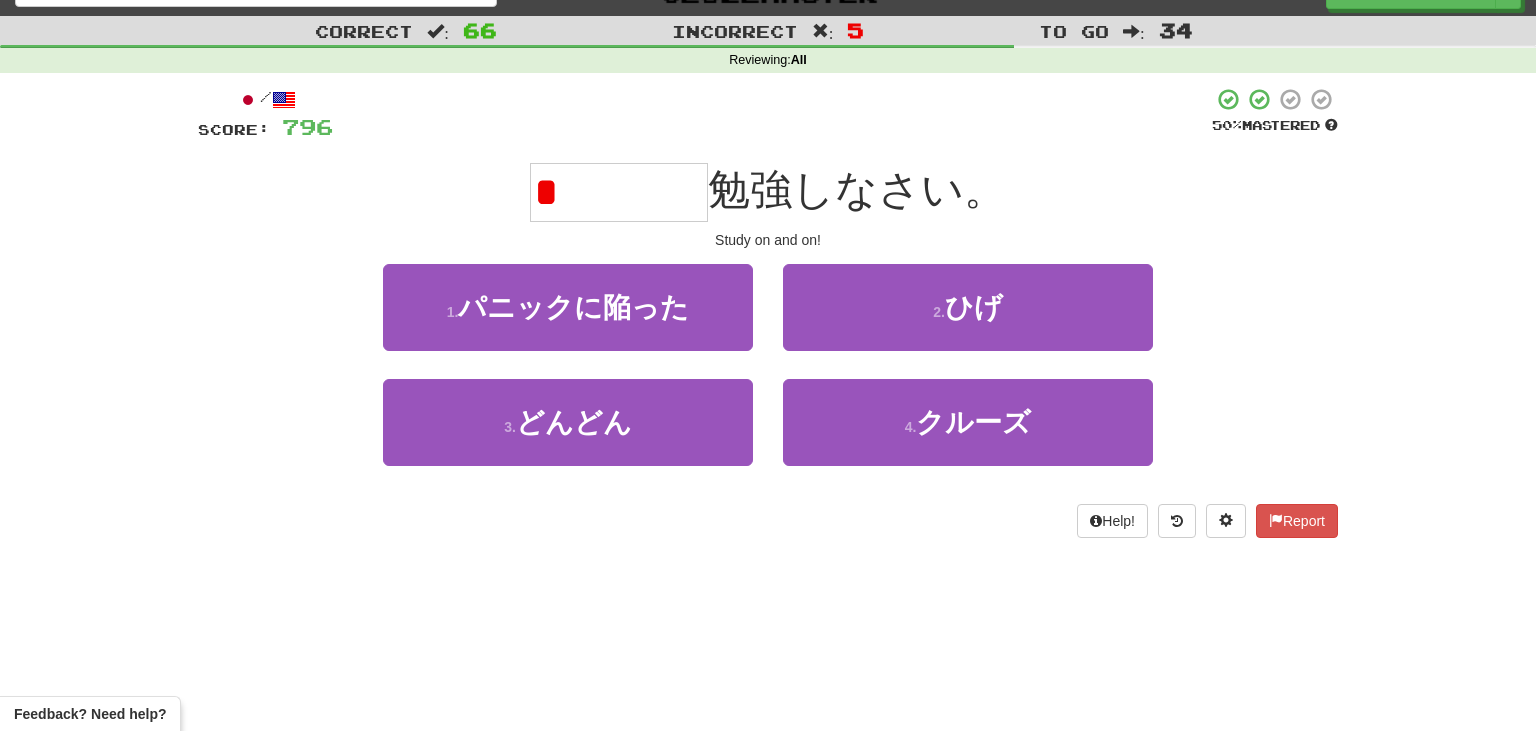type on "*" 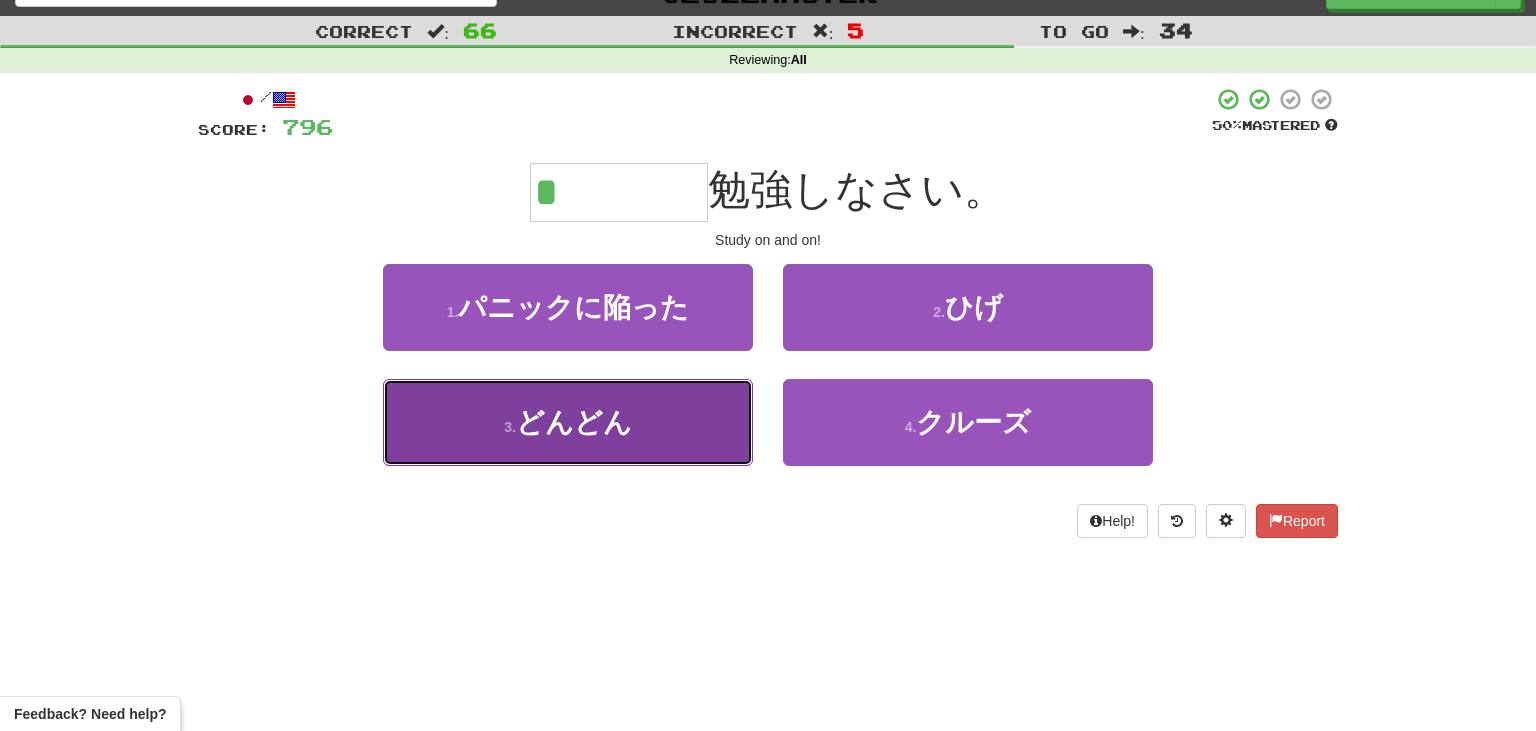 click on "3 .  どんどん" at bounding box center [568, 422] 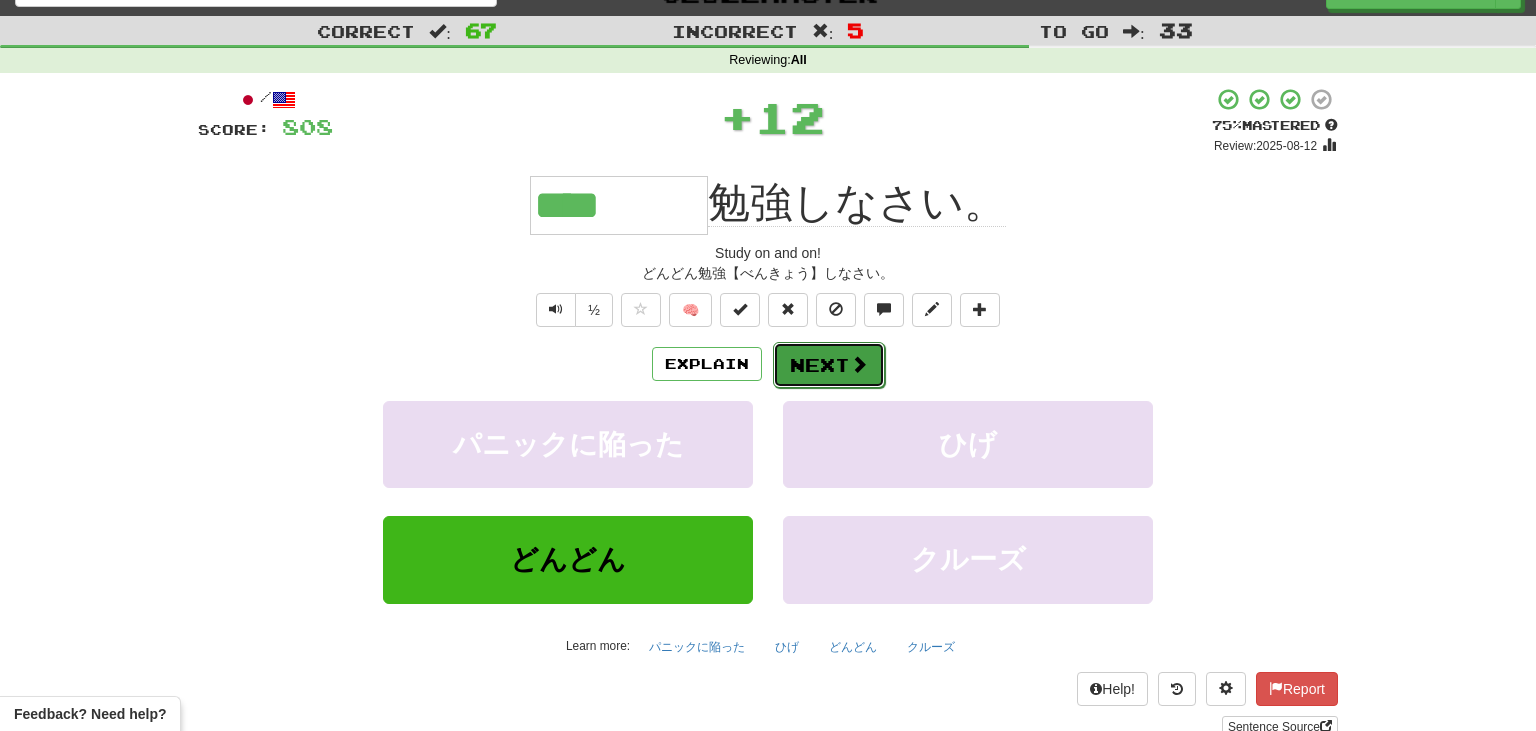 click at bounding box center (859, 364) 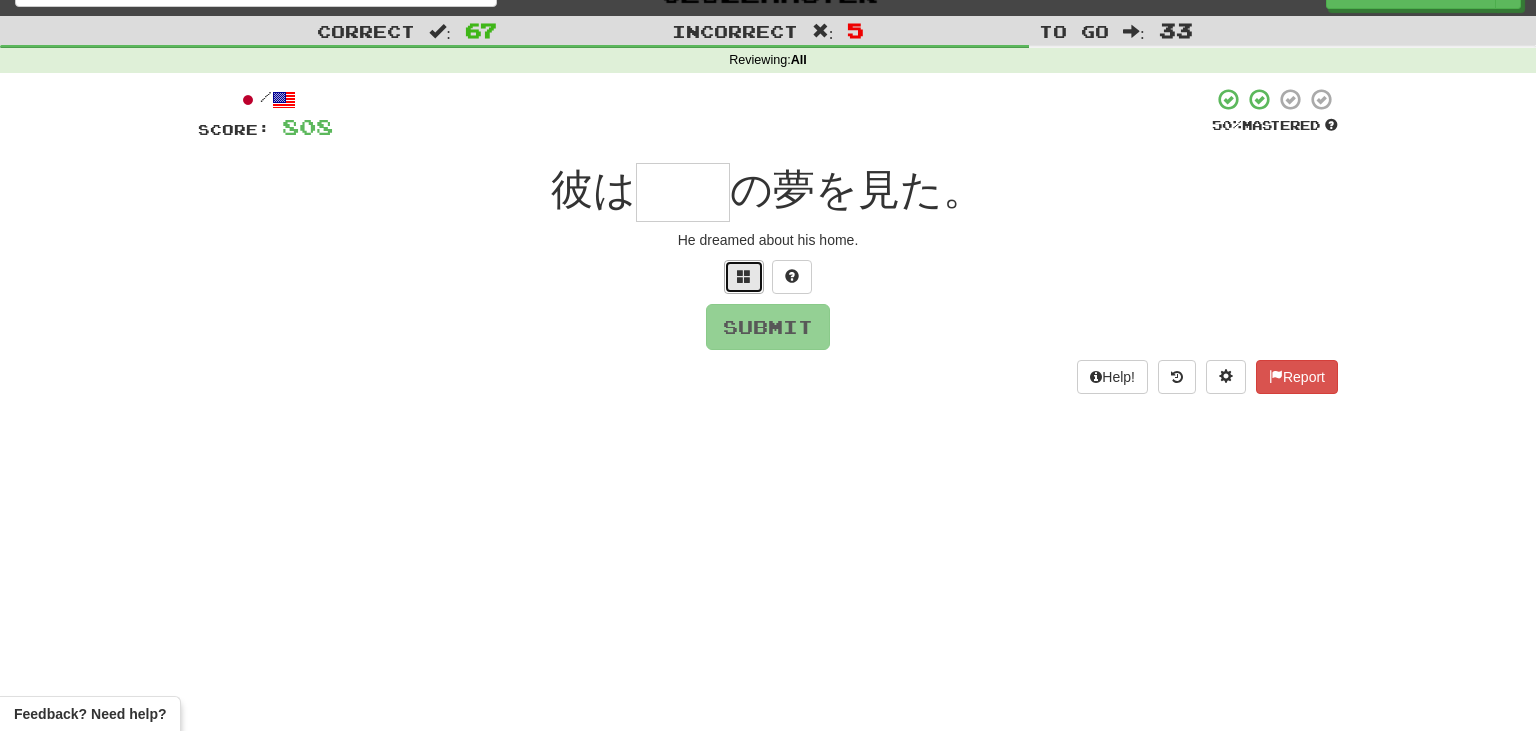 click at bounding box center [744, 276] 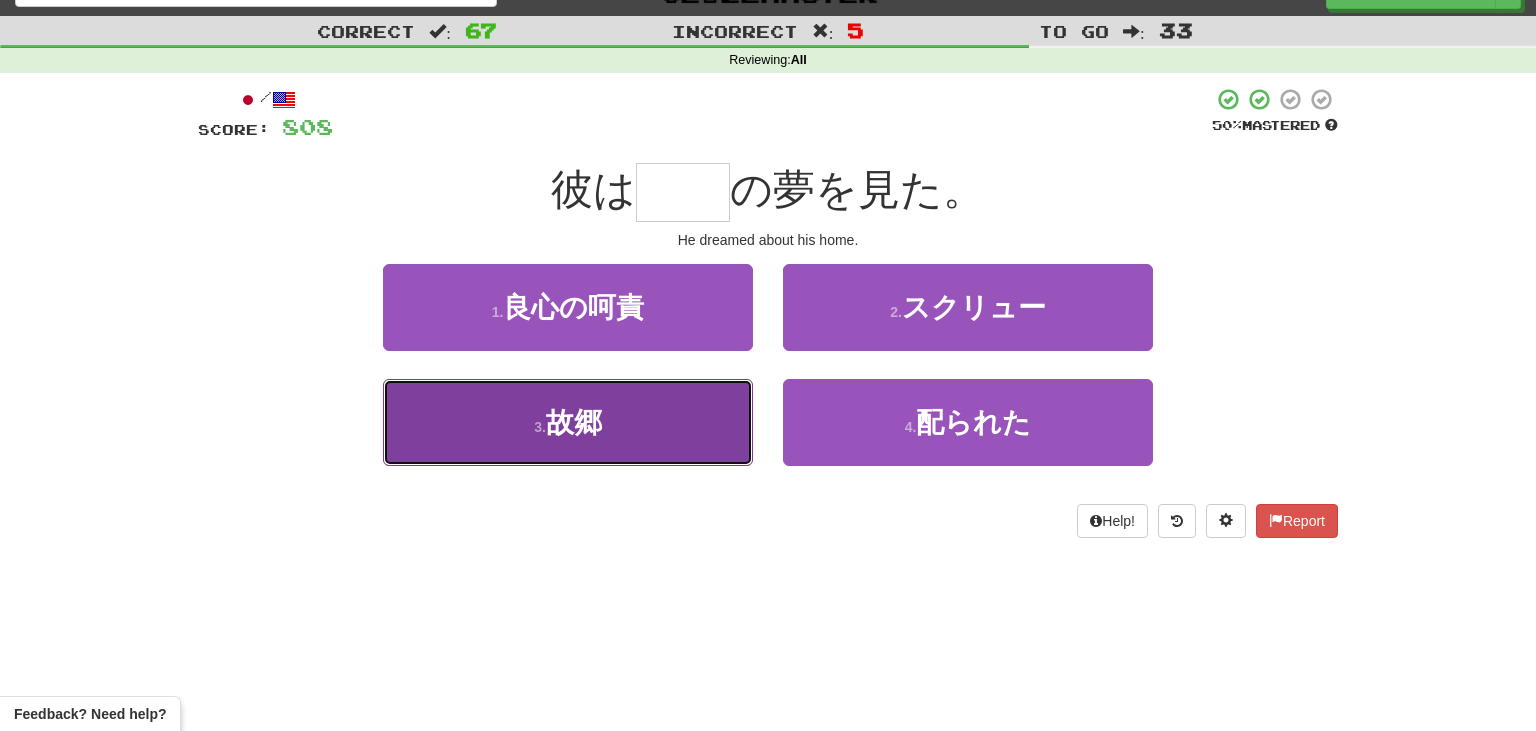 click on "3 .  故郷" at bounding box center (568, 422) 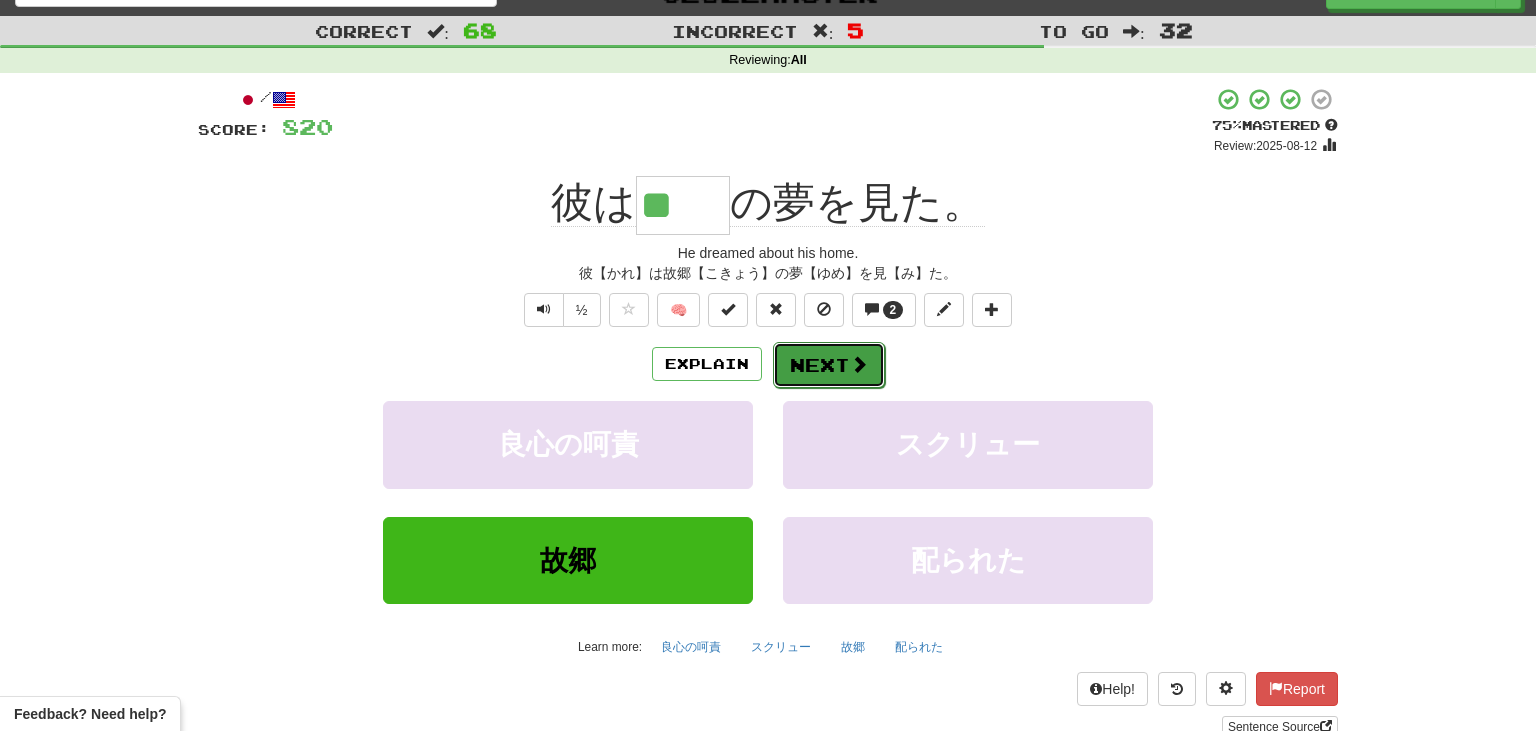 click on "Next" at bounding box center [829, 365] 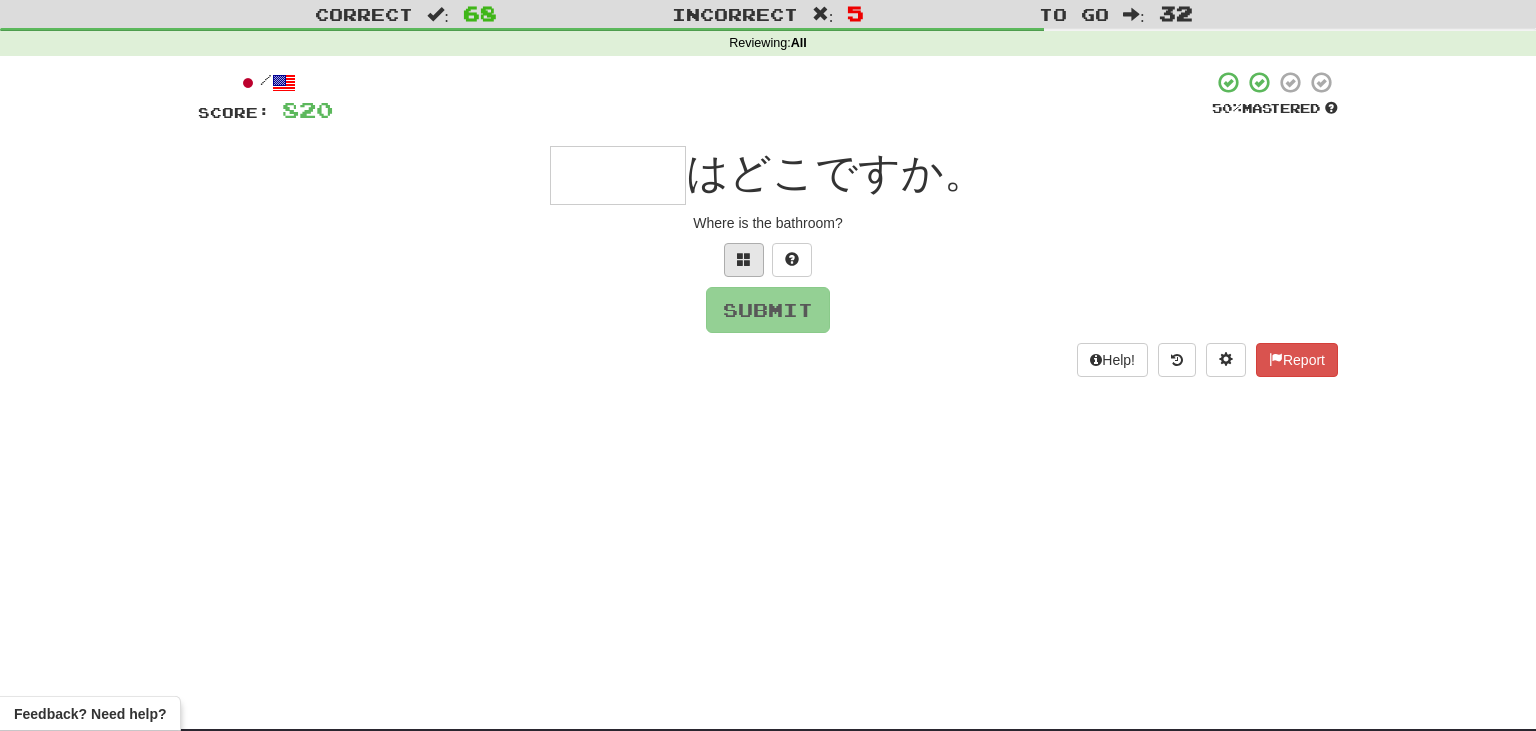 scroll, scrollTop: 55, scrollLeft: 0, axis: vertical 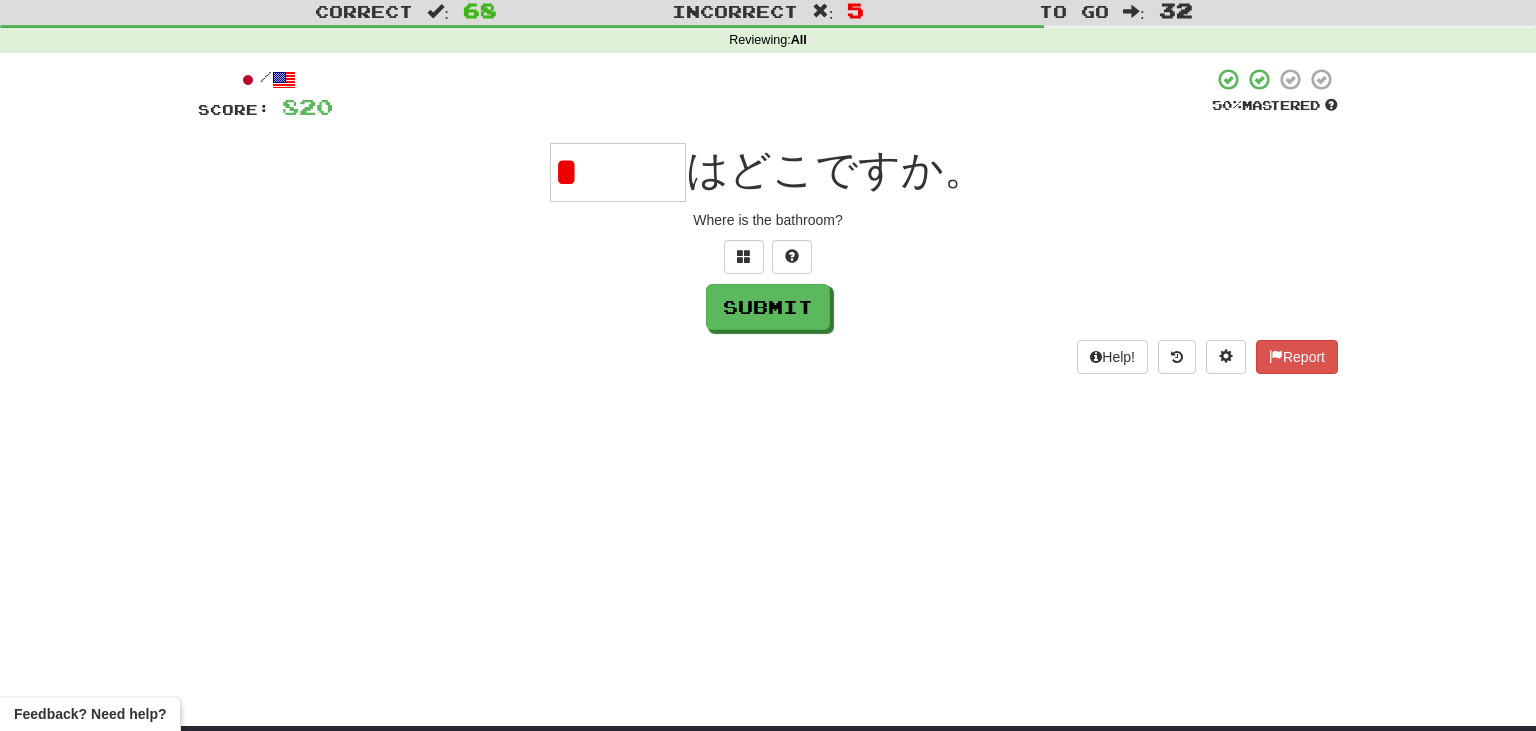 type on "*" 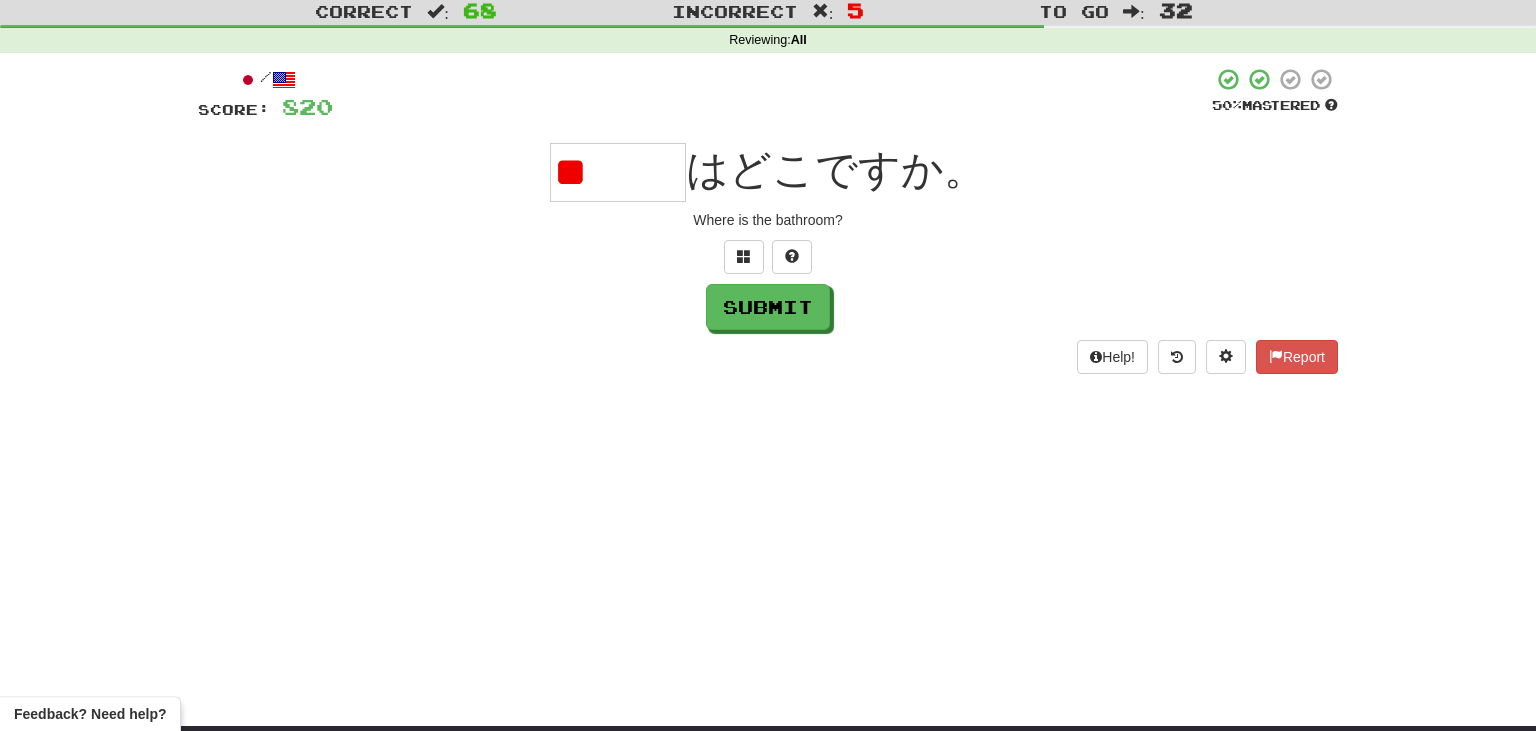 type on "*" 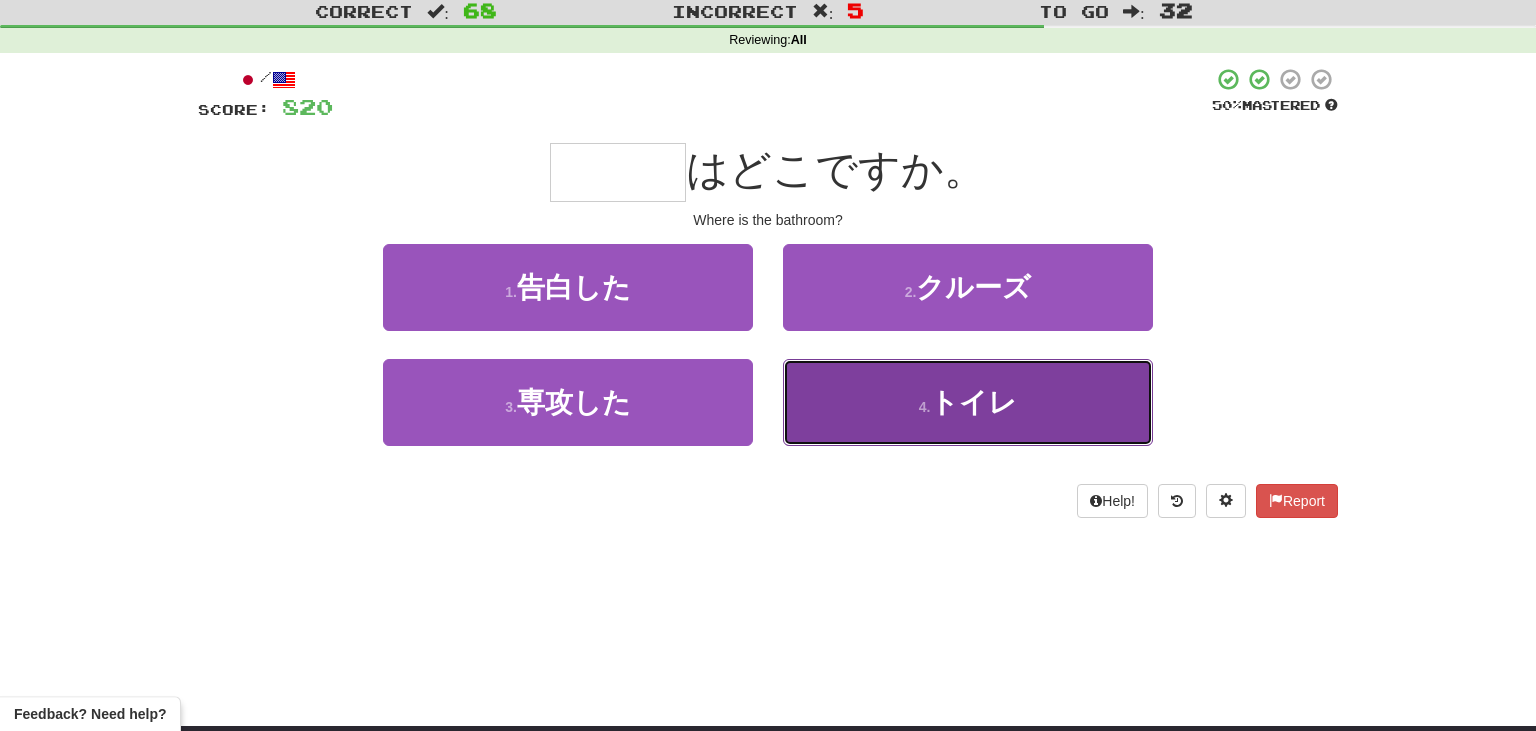 click on "4 .  トイレ" at bounding box center (968, 402) 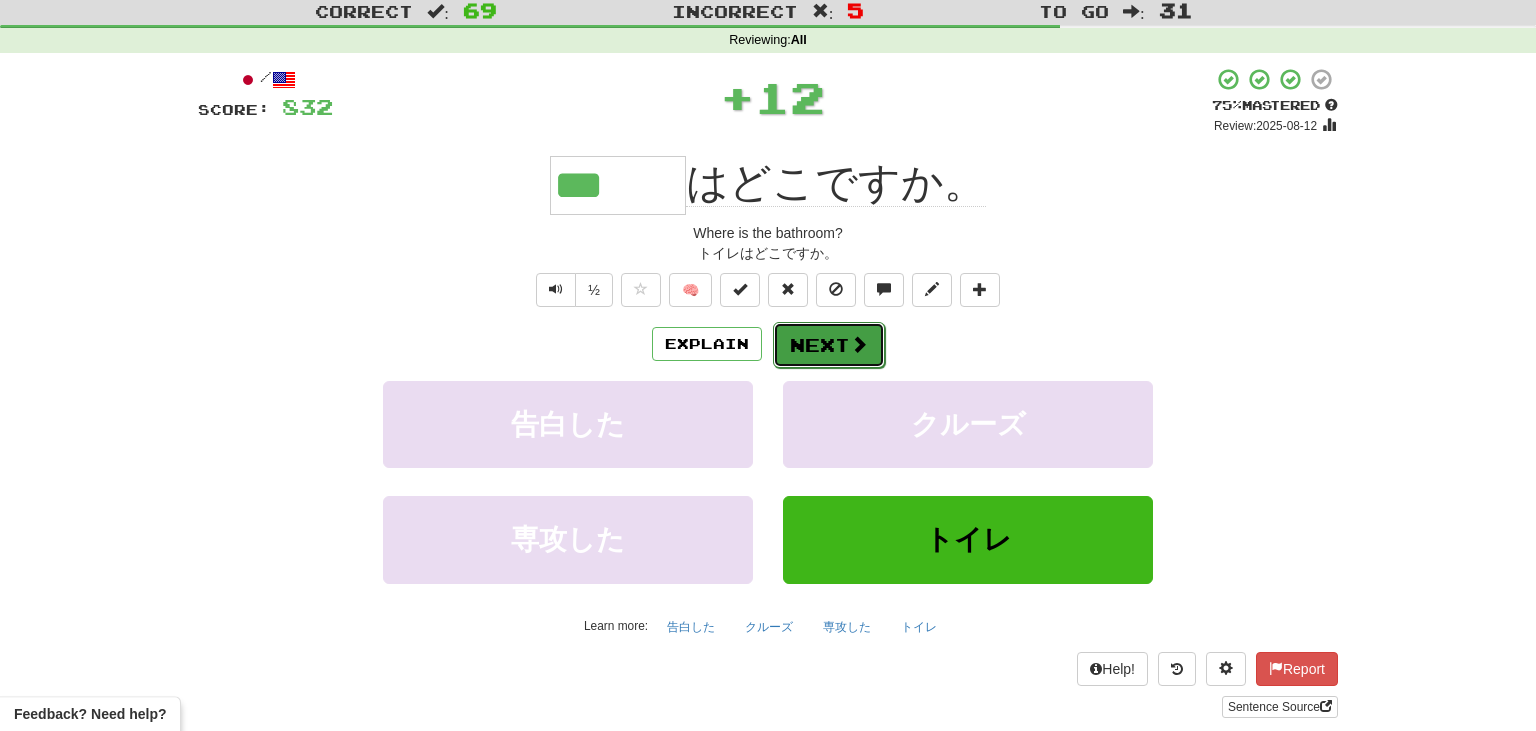 click at bounding box center [859, 344] 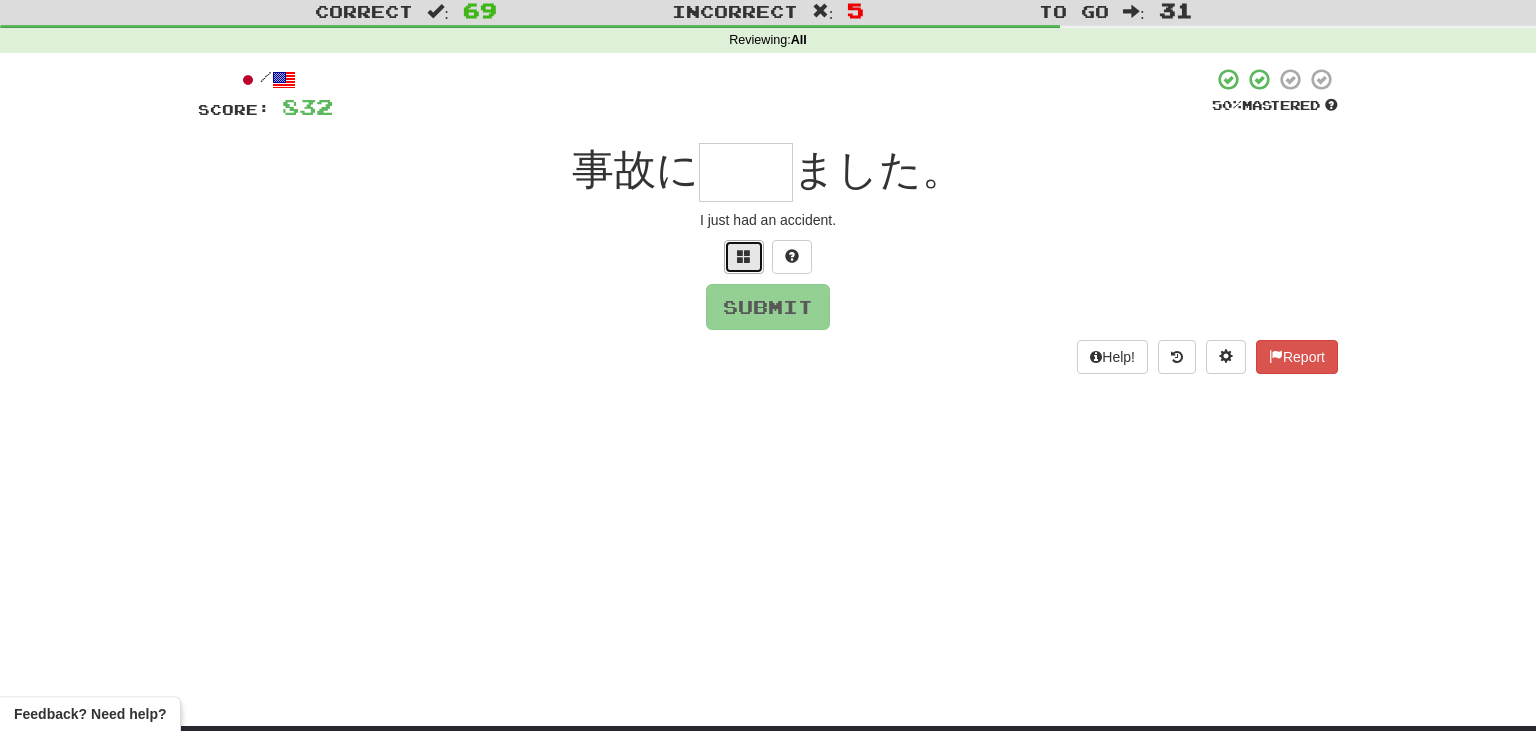 click at bounding box center (744, 256) 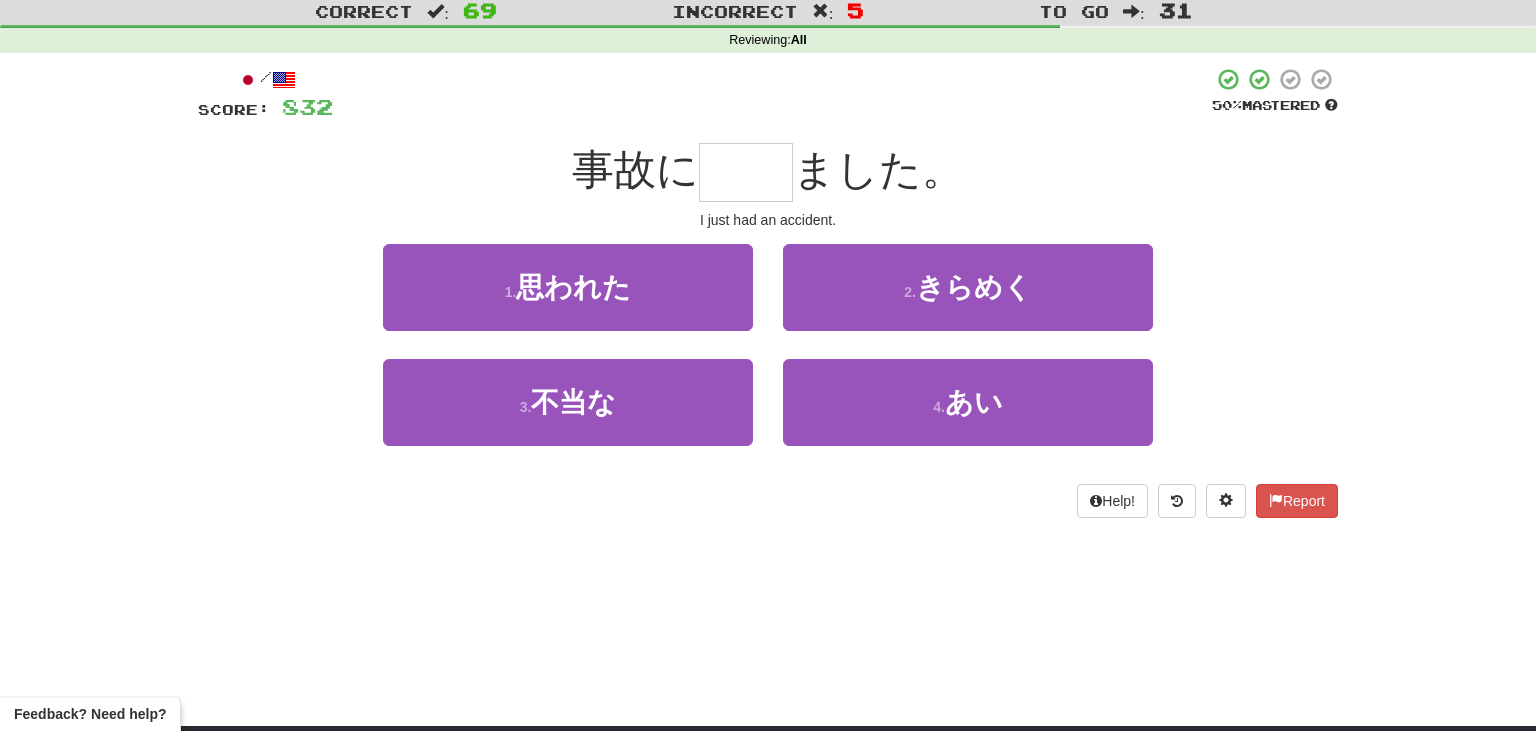 click on "4 .  あい" at bounding box center (968, 416) 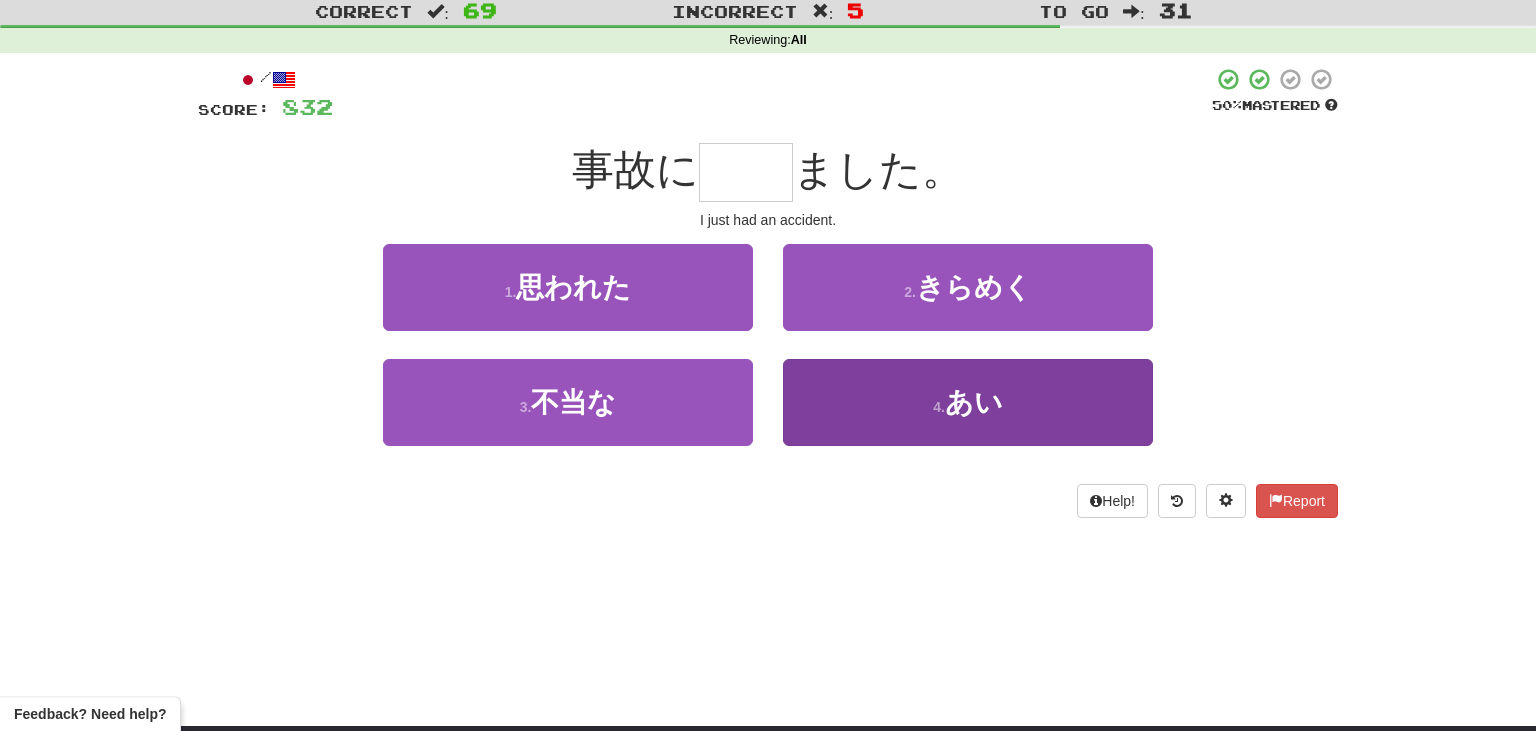 scroll, scrollTop: 56, scrollLeft: 0, axis: vertical 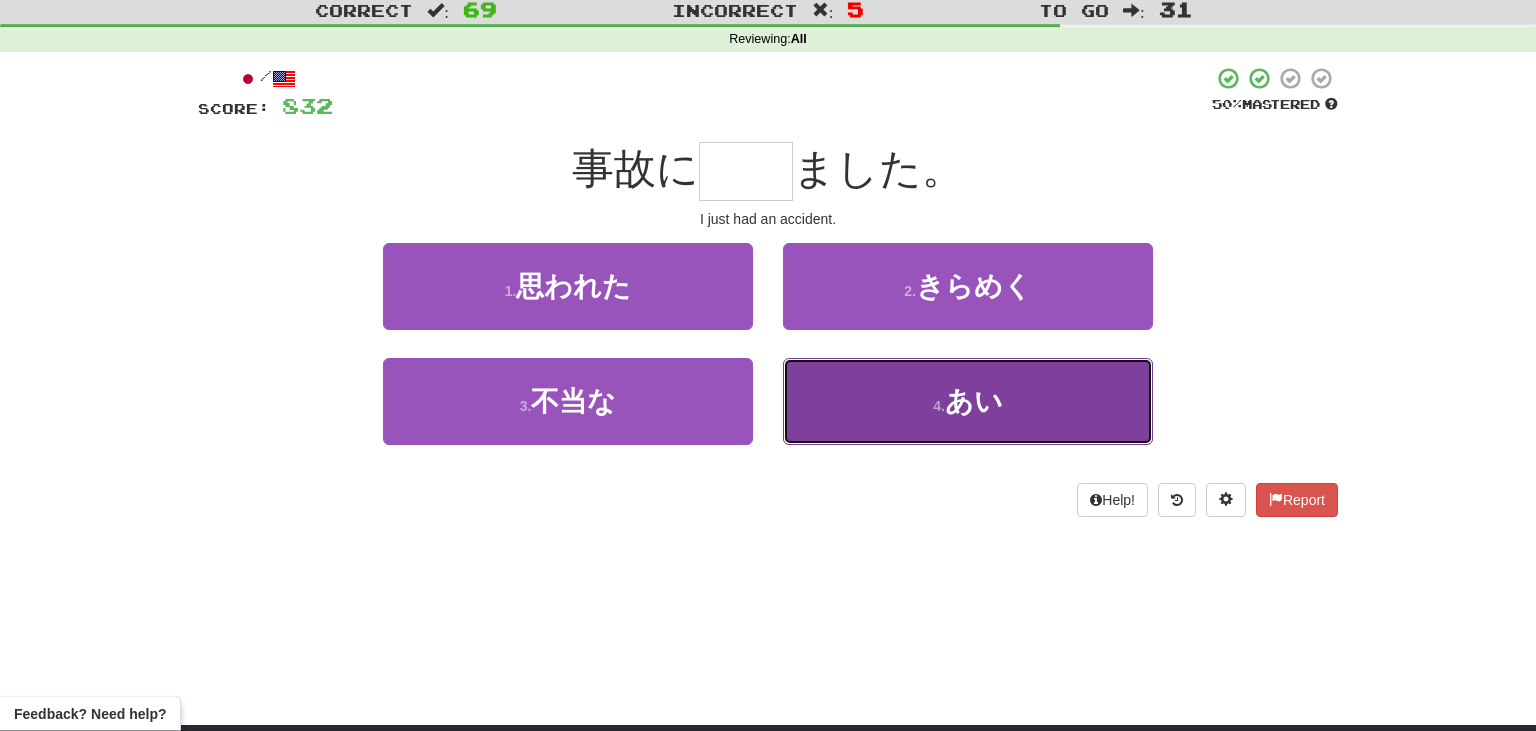 click on "4 .  あい" at bounding box center (968, 401) 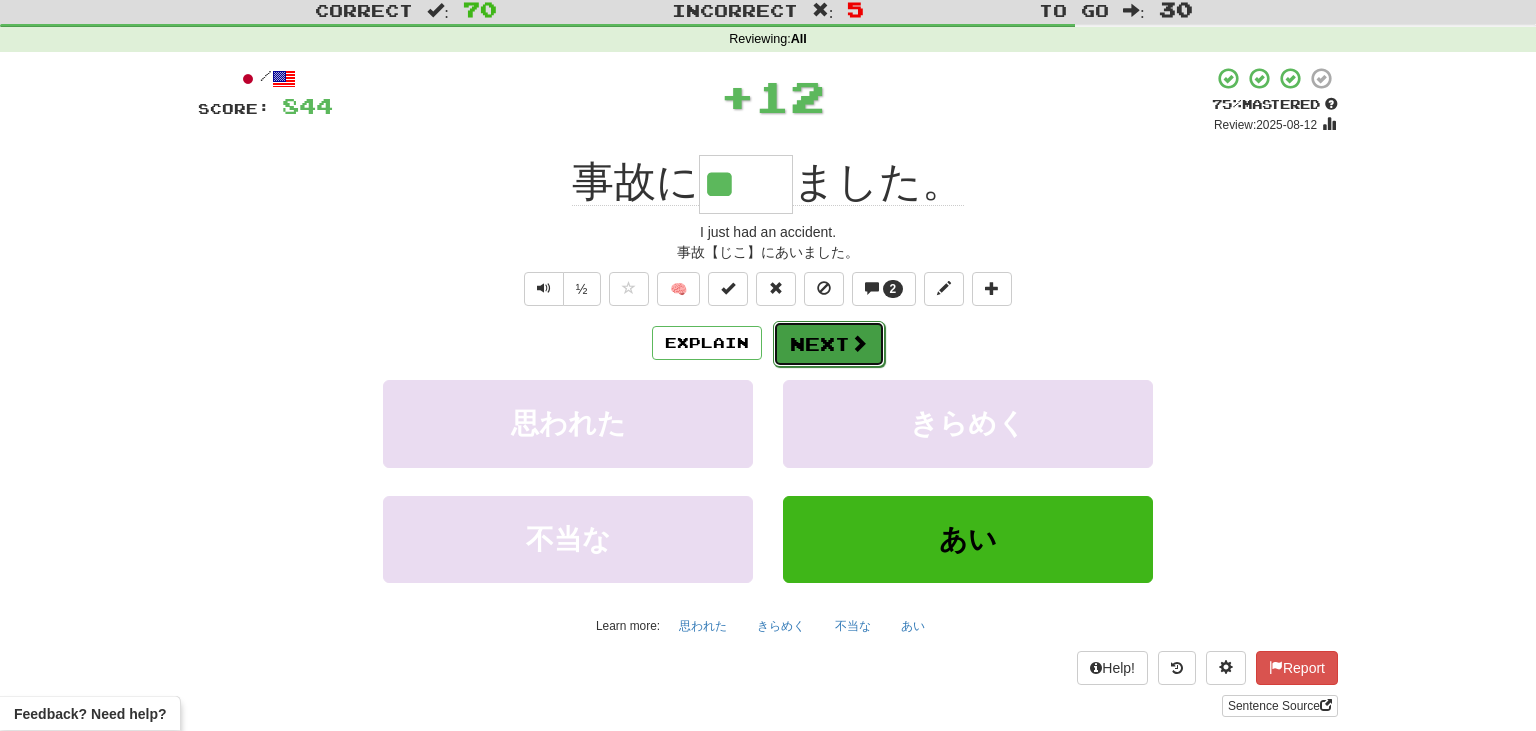 click on "Next" at bounding box center [829, 344] 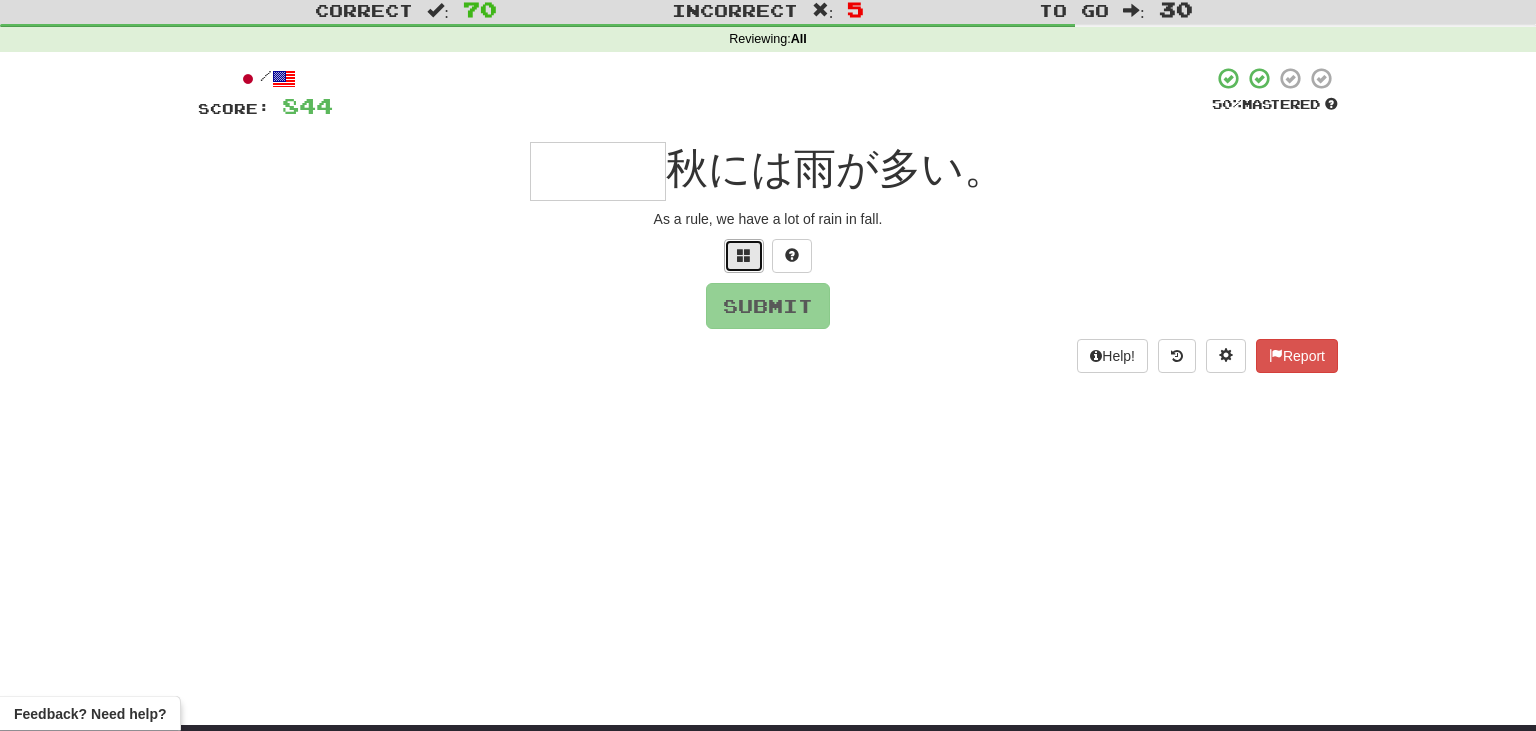 click at bounding box center [744, 255] 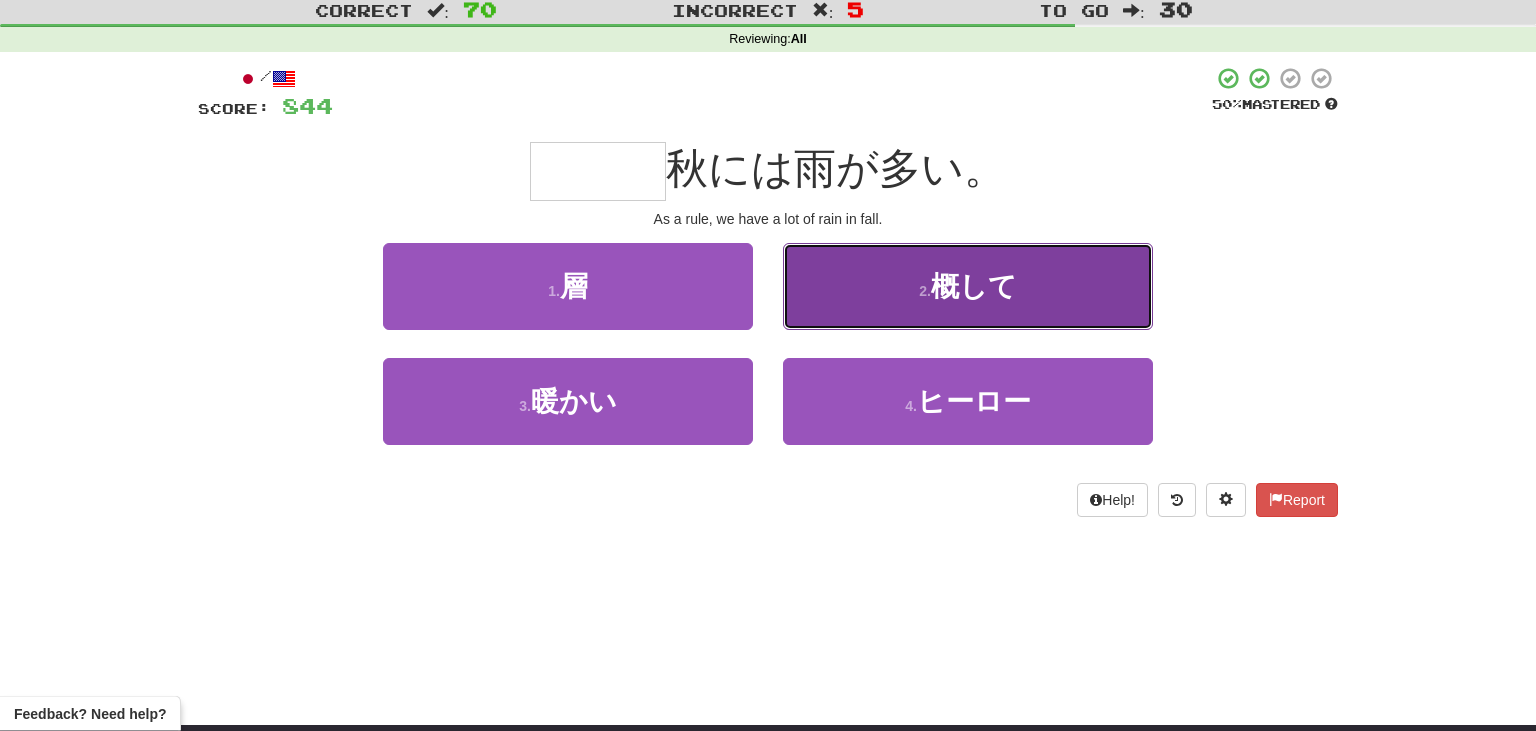 click on "概して" at bounding box center (974, 286) 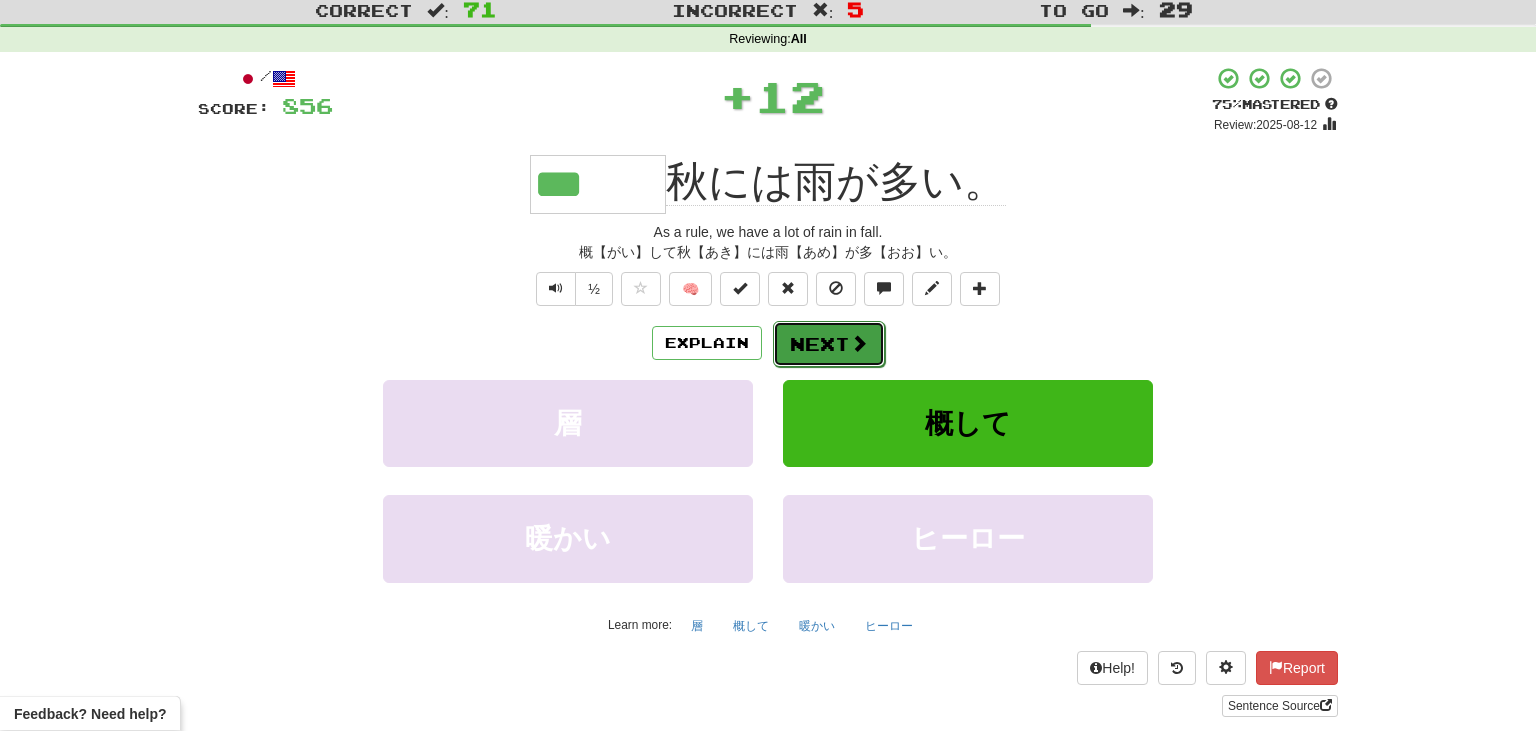 click on "Next" at bounding box center [829, 344] 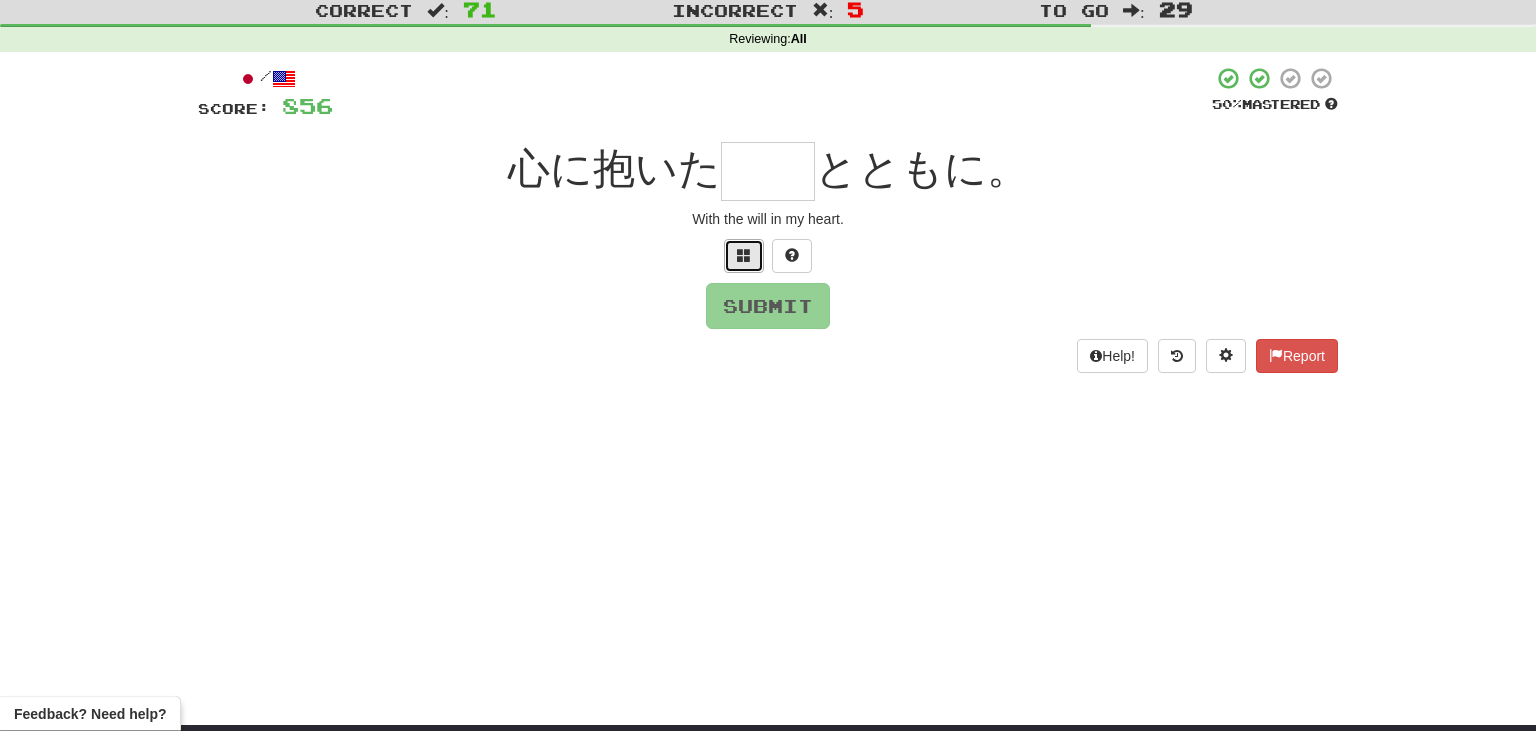 click at bounding box center (744, 255) 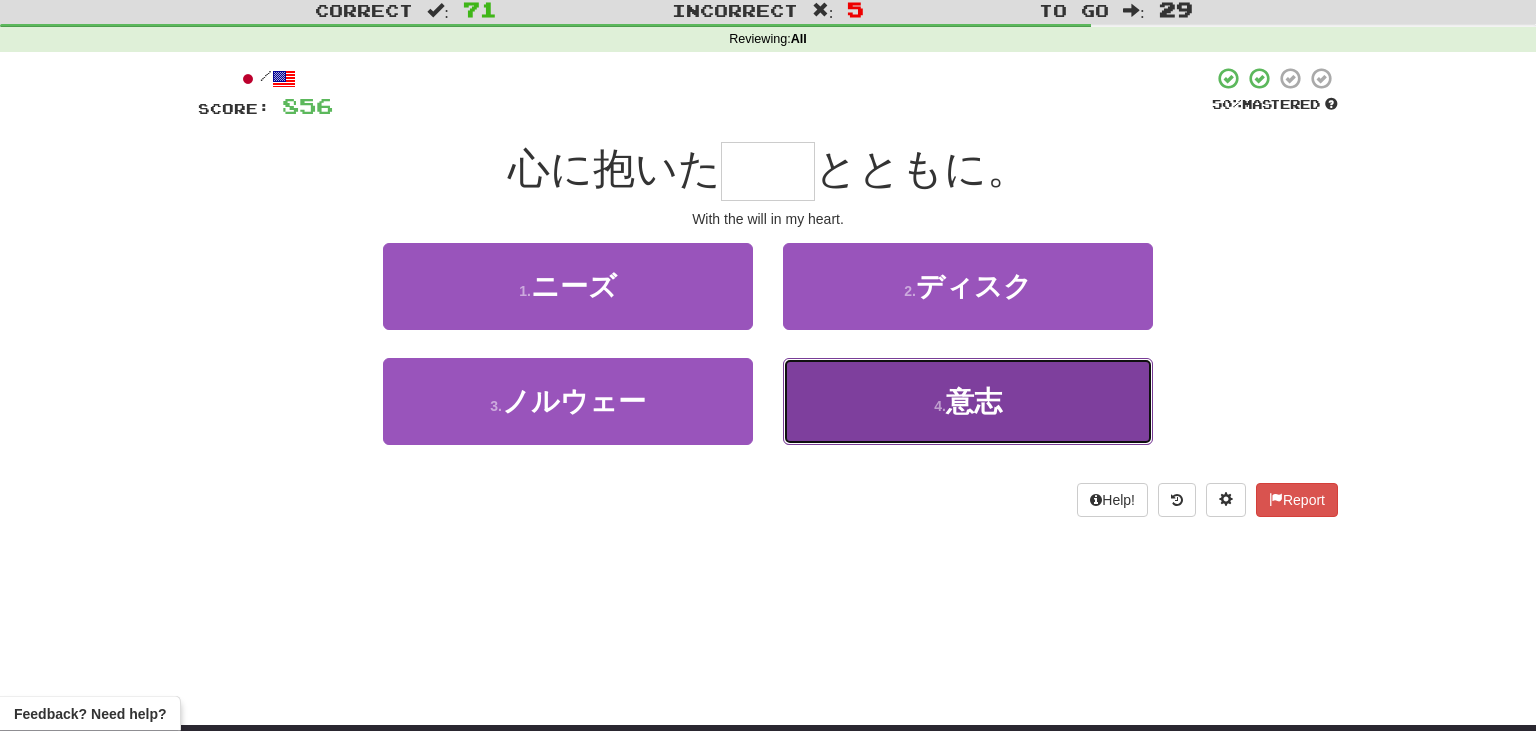 click on "4 .  意志" at bounding box center (968, 401) 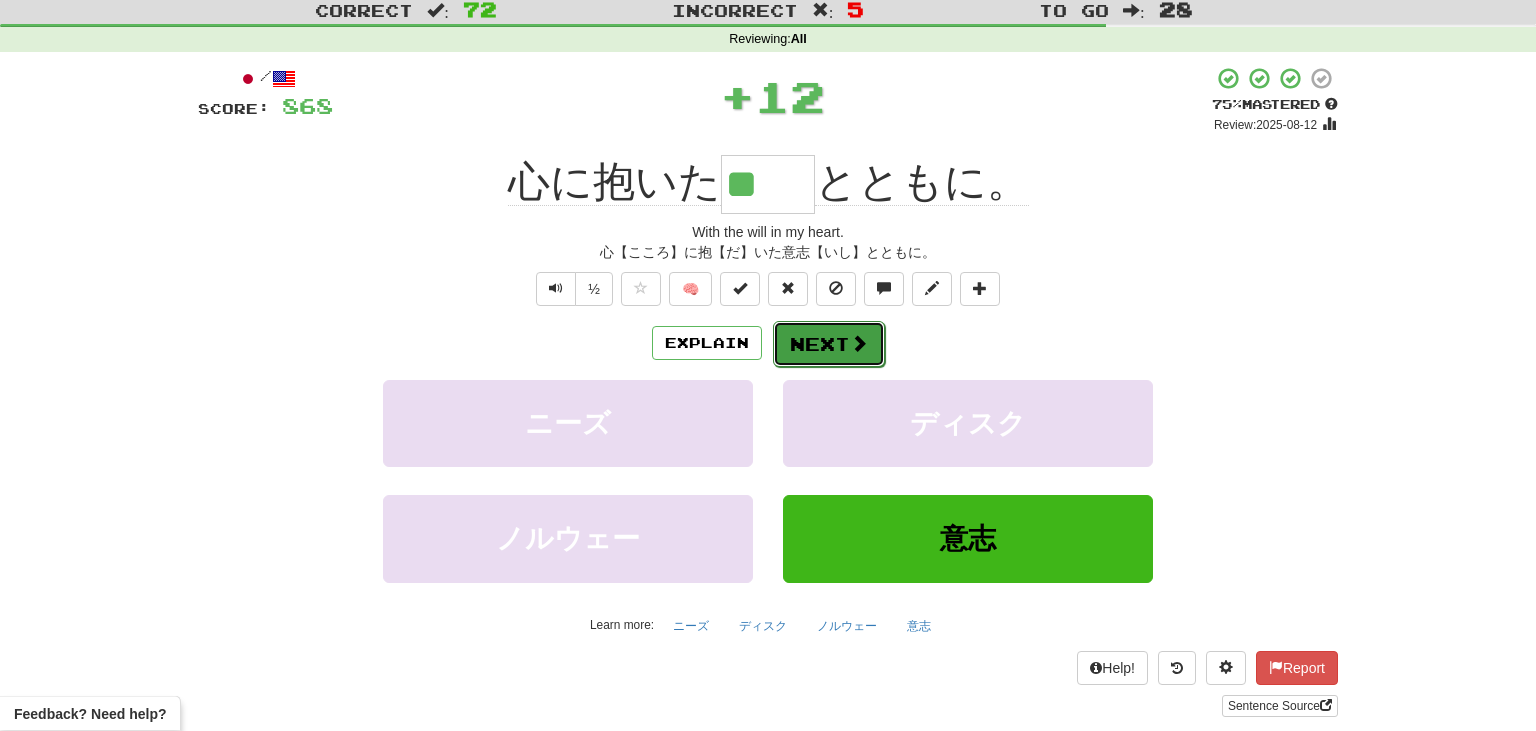 click at bounding box center [859, 343] 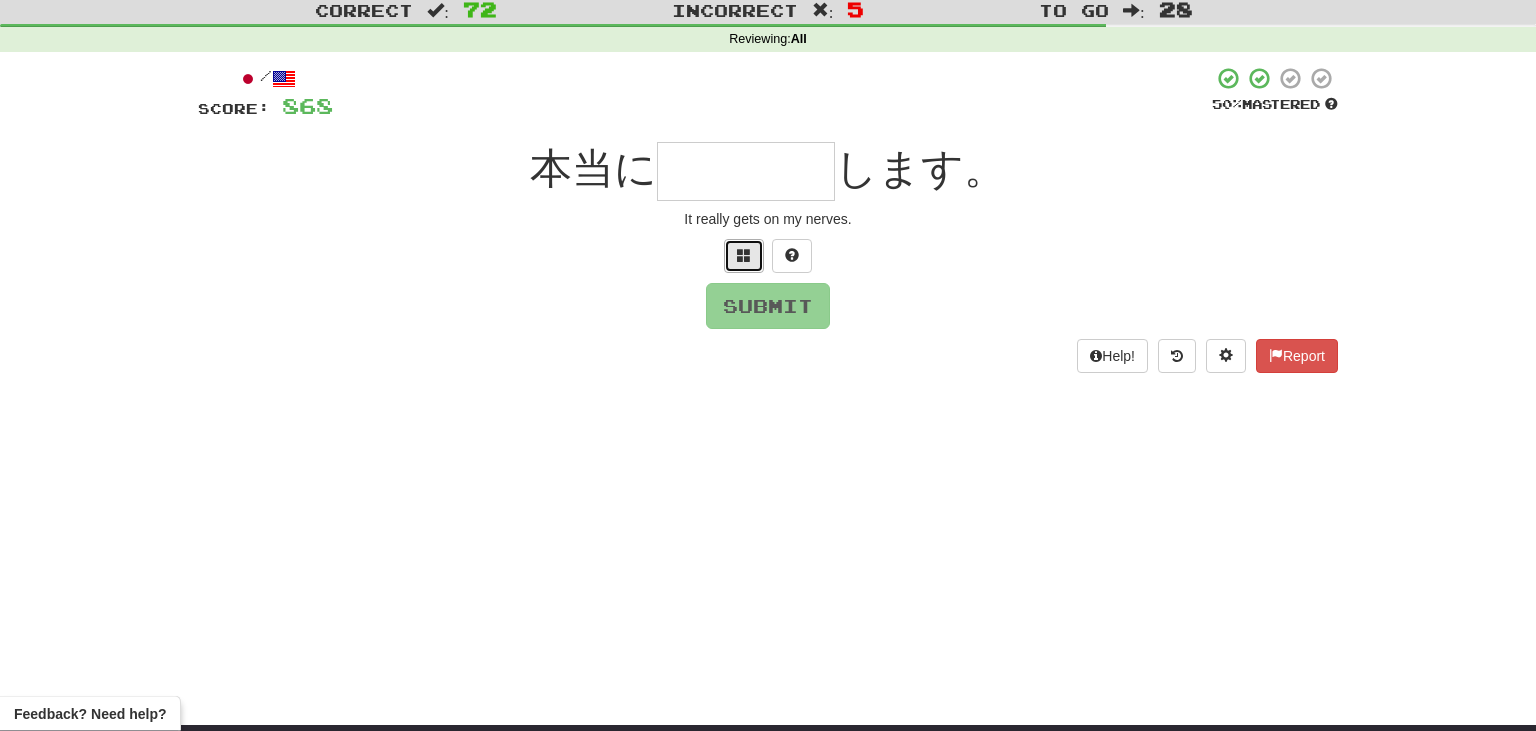 click at bounding box center [744, 255] 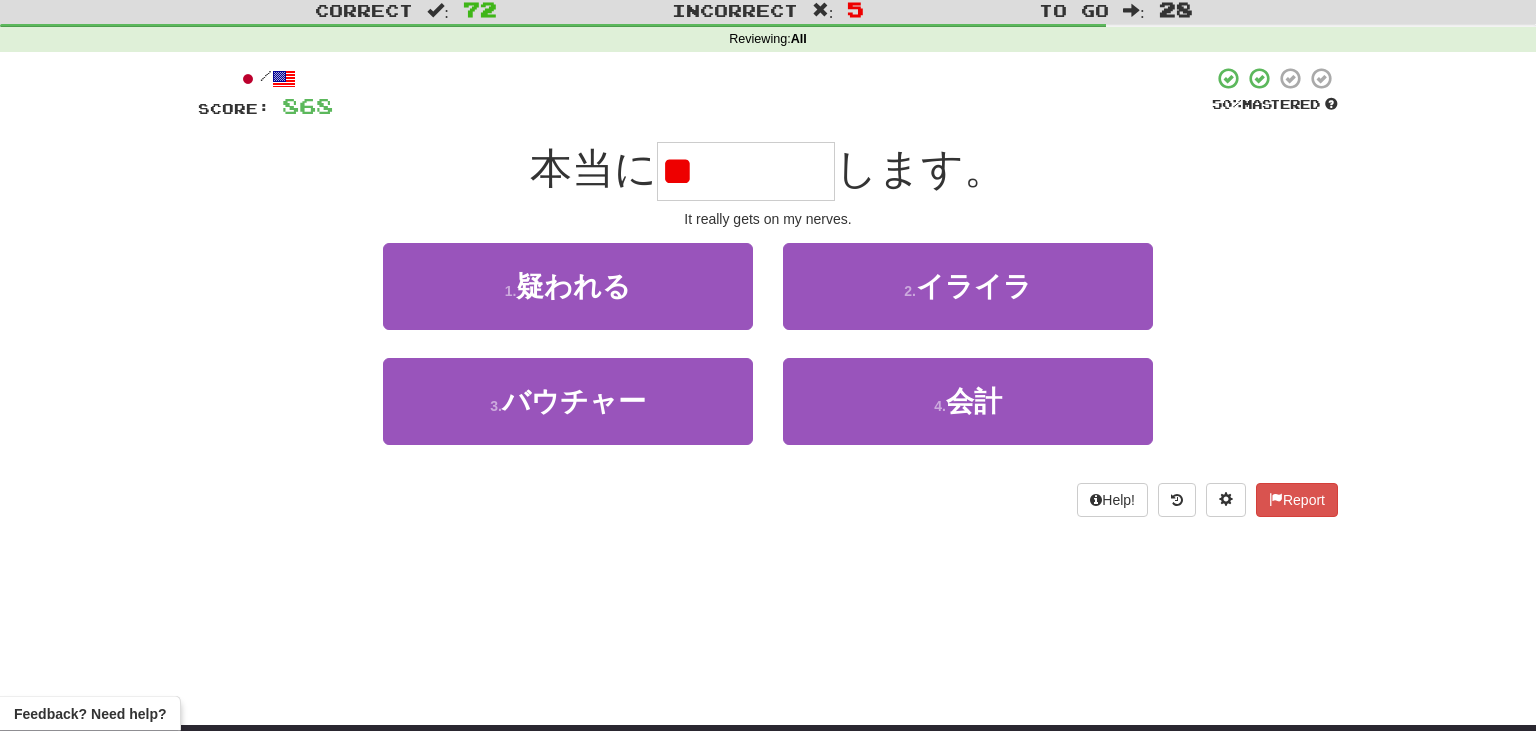 type on "*" 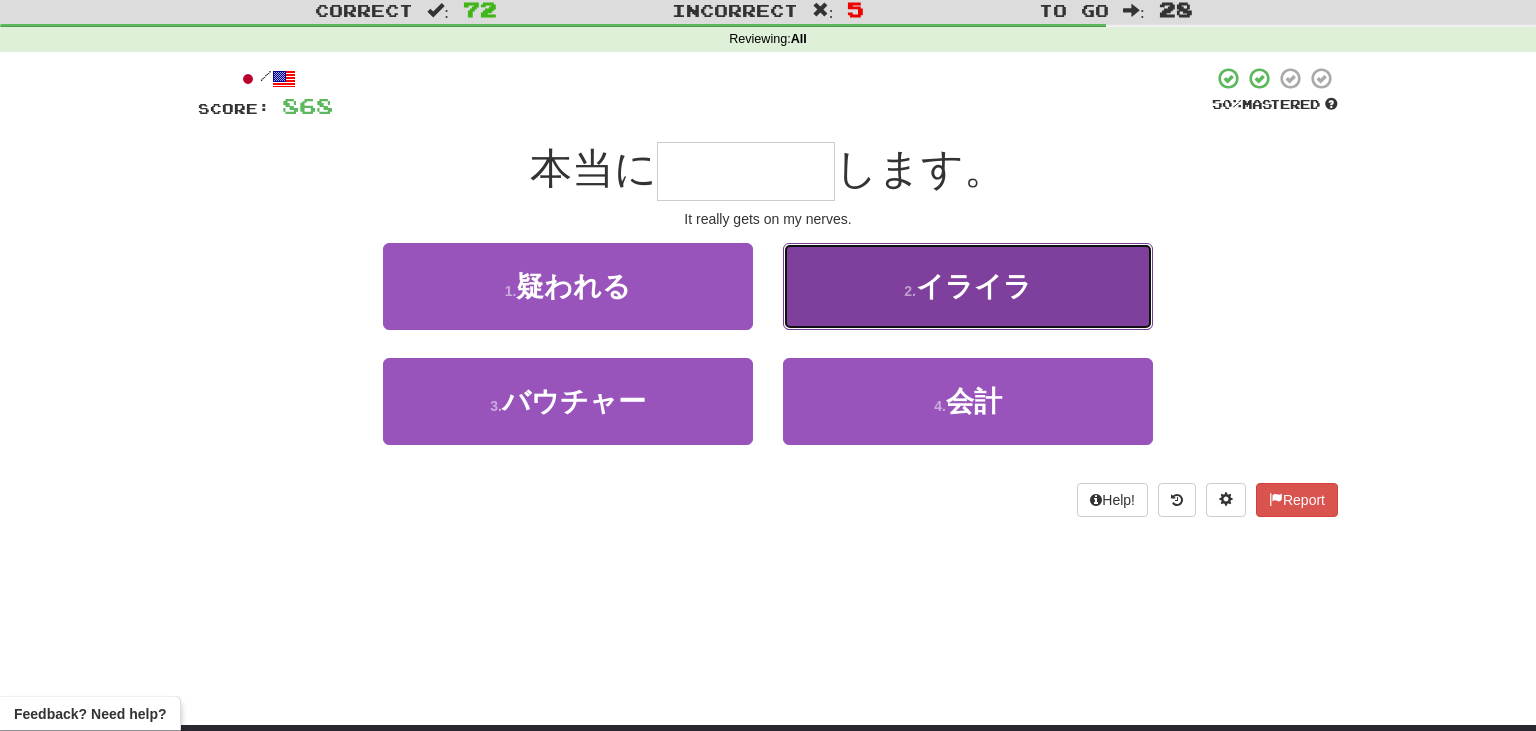 click on "2 .  イライラ" at bounding box center (968, 286) 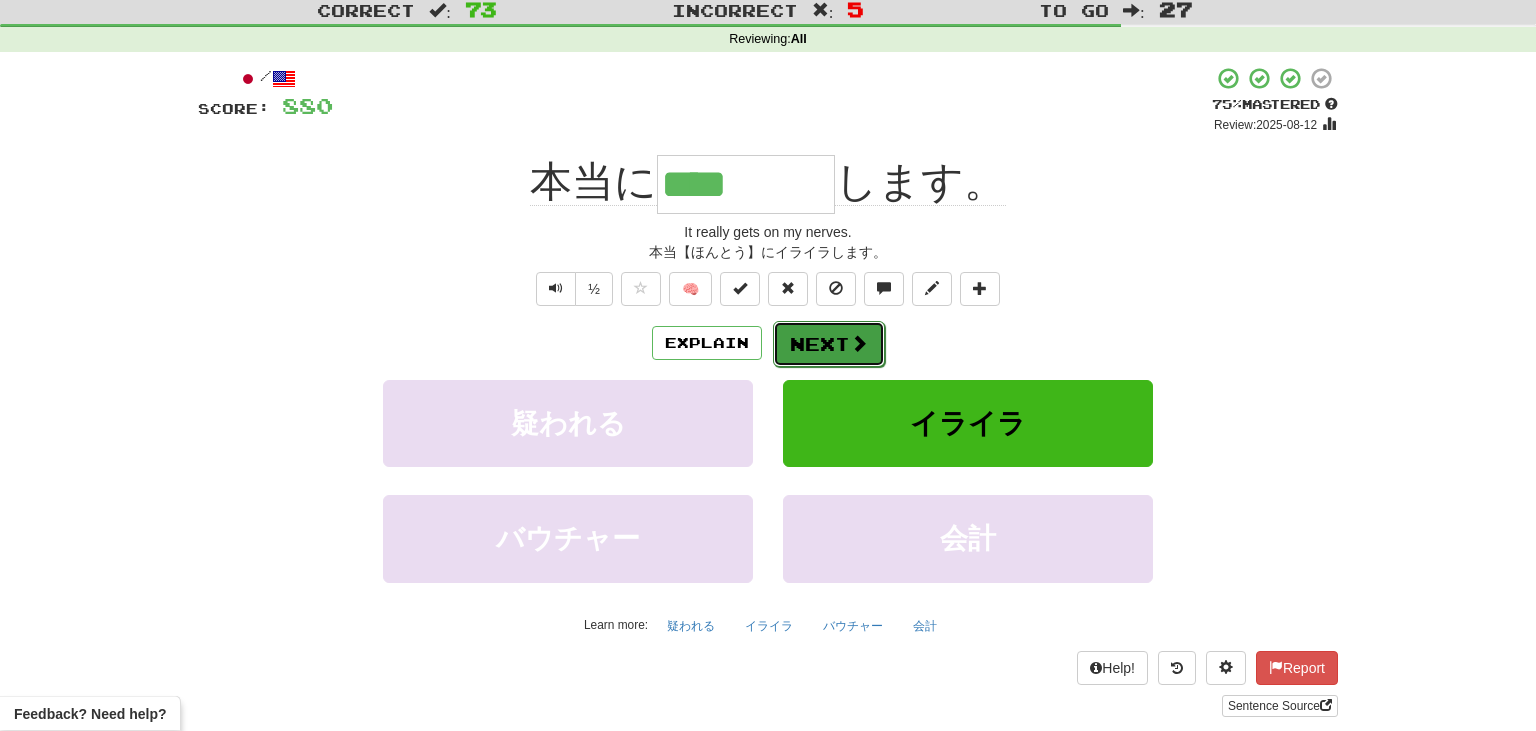 click on "Next" at bounding box center [829, 344] 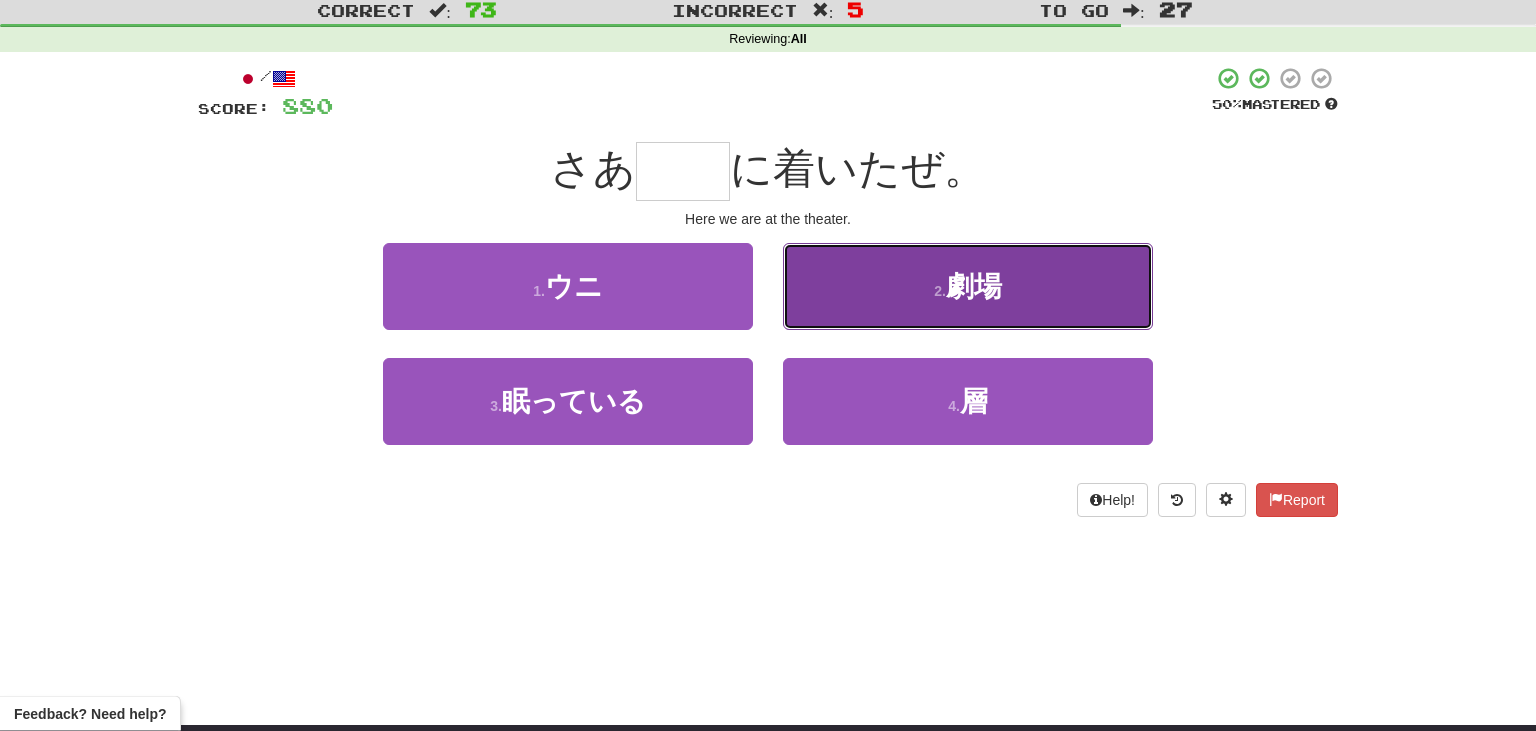 click on "2 .  劇場" at bounding box center (968, 286) 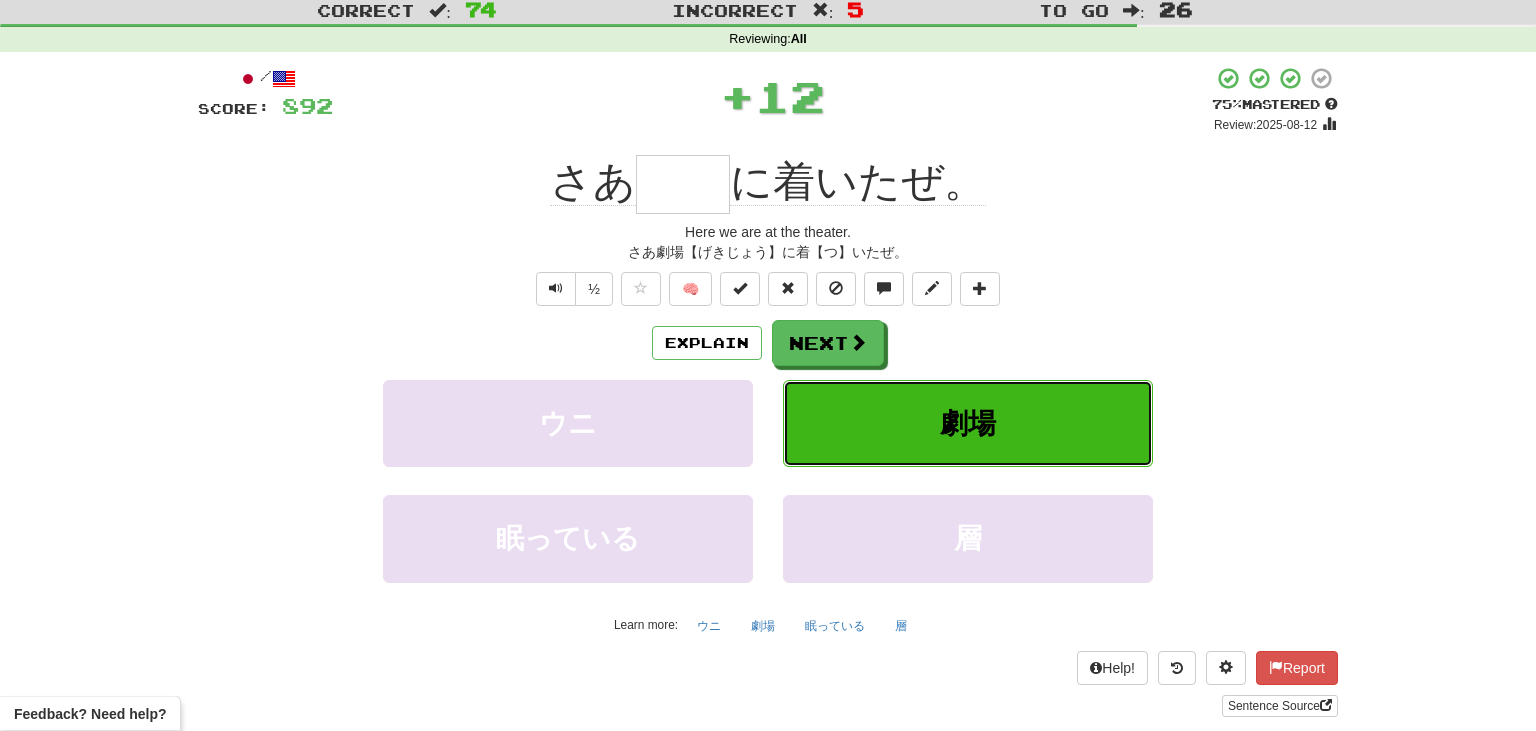 type on "**" 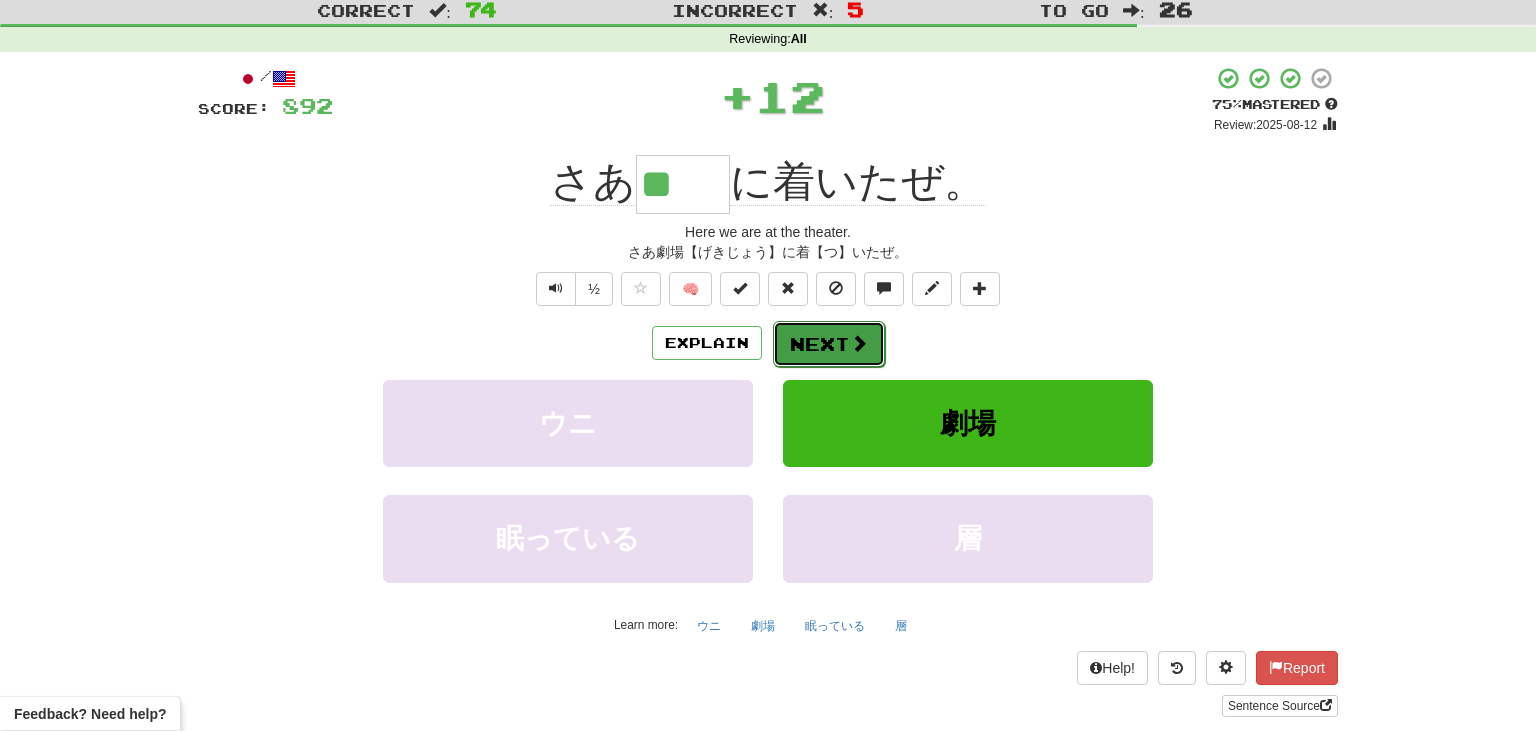 click on "Next" at bounding box center (829, 344) 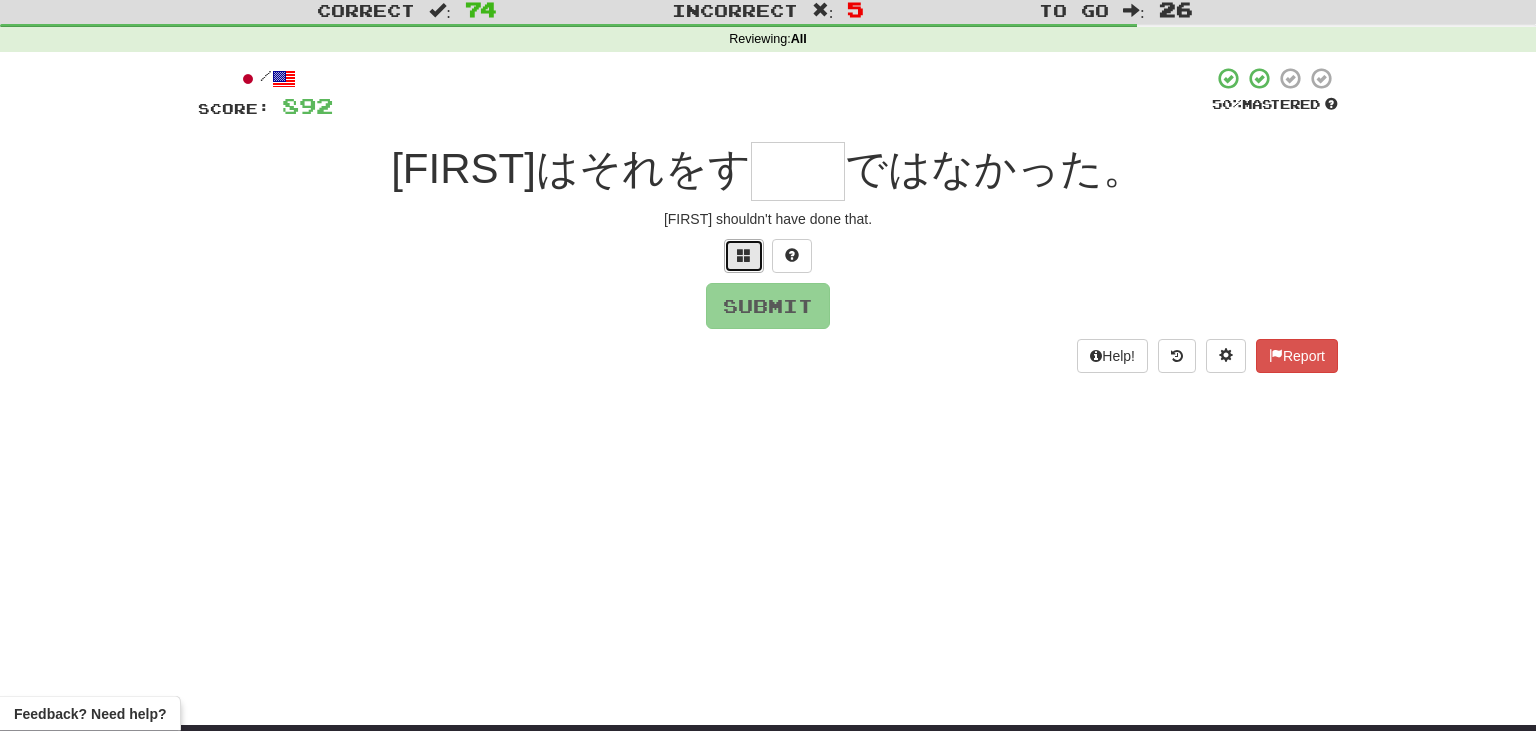 click at bounding box center [744, 255] 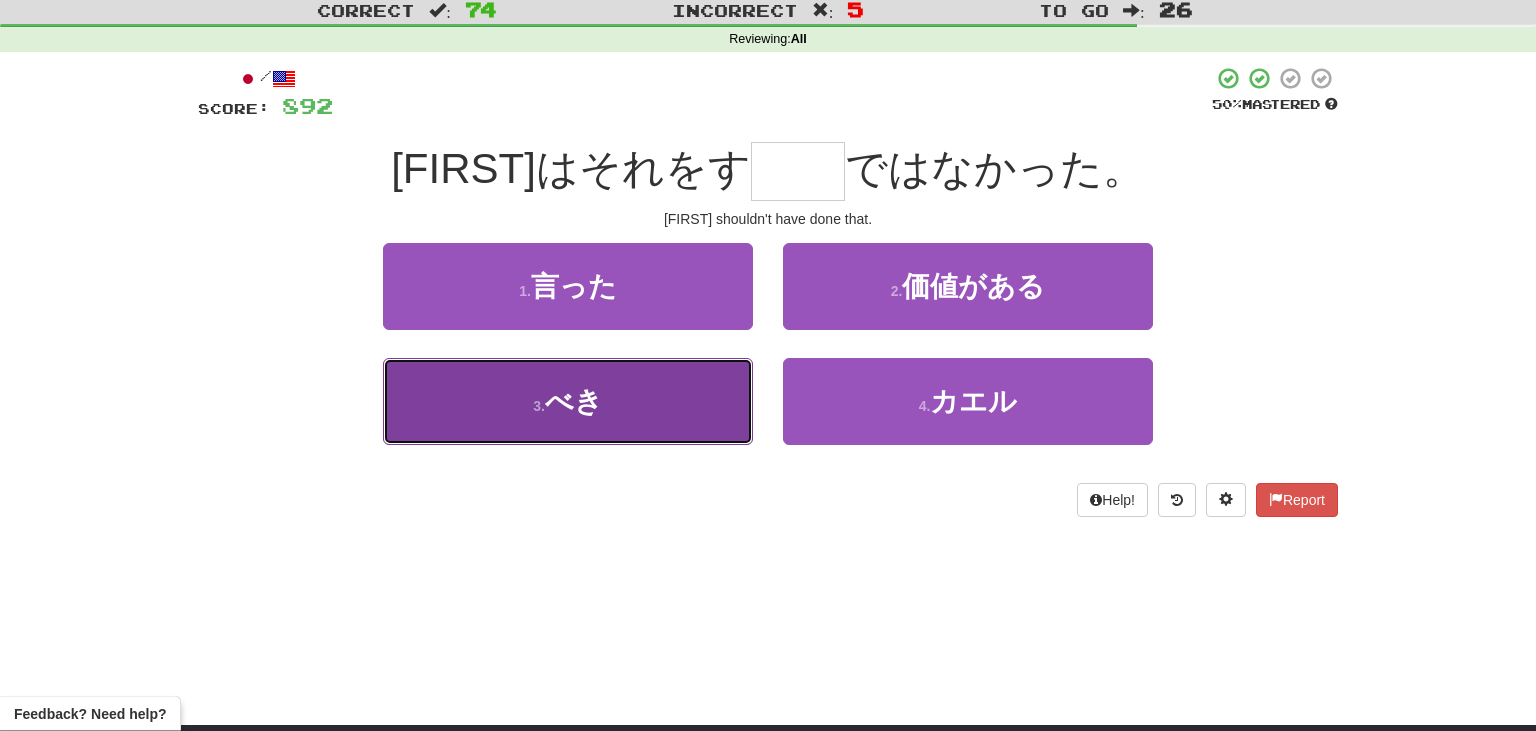 click on "3 .  べき" at bounding box center [568, 401] 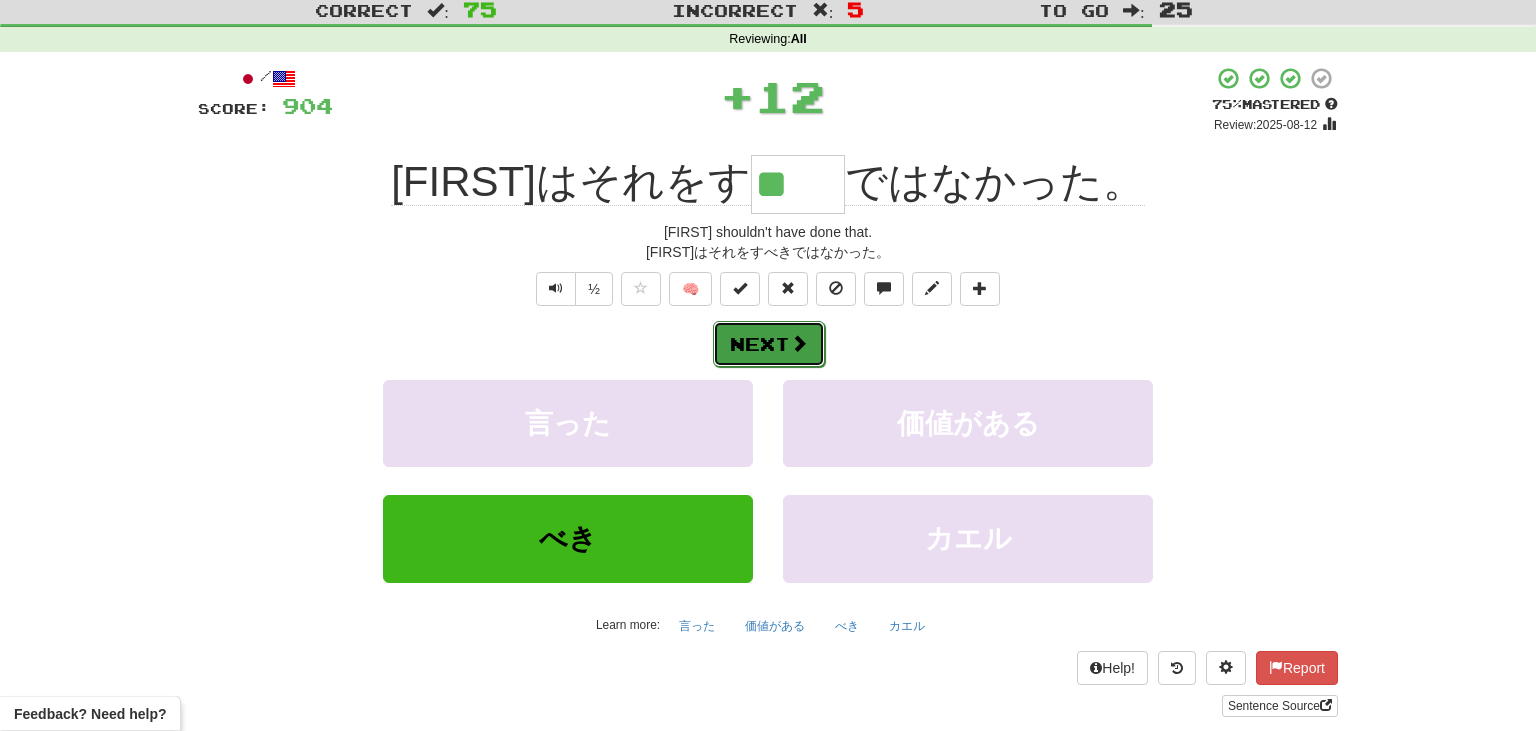 click on "Next" at bounding box center [769, 344] 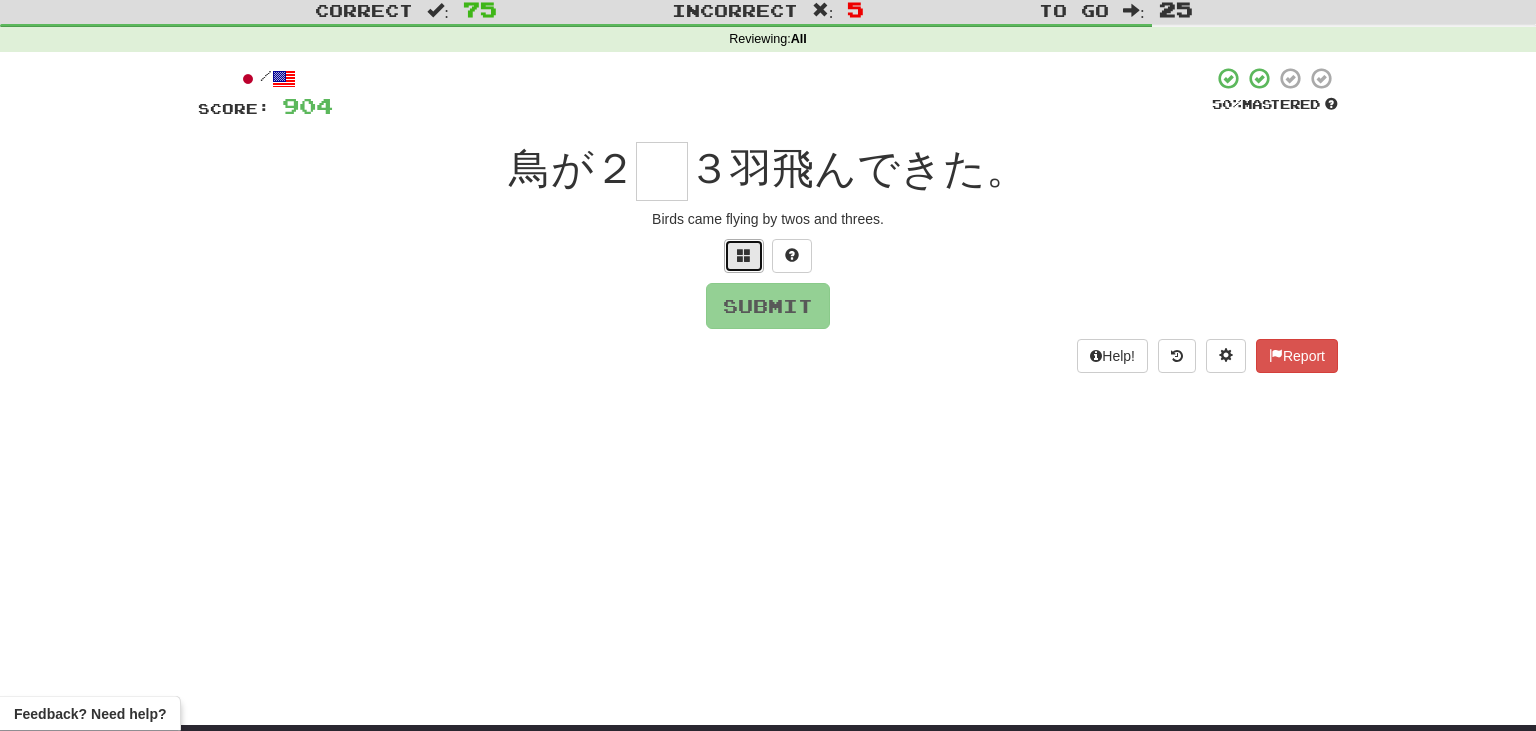 click at bounding box center (744, 256) 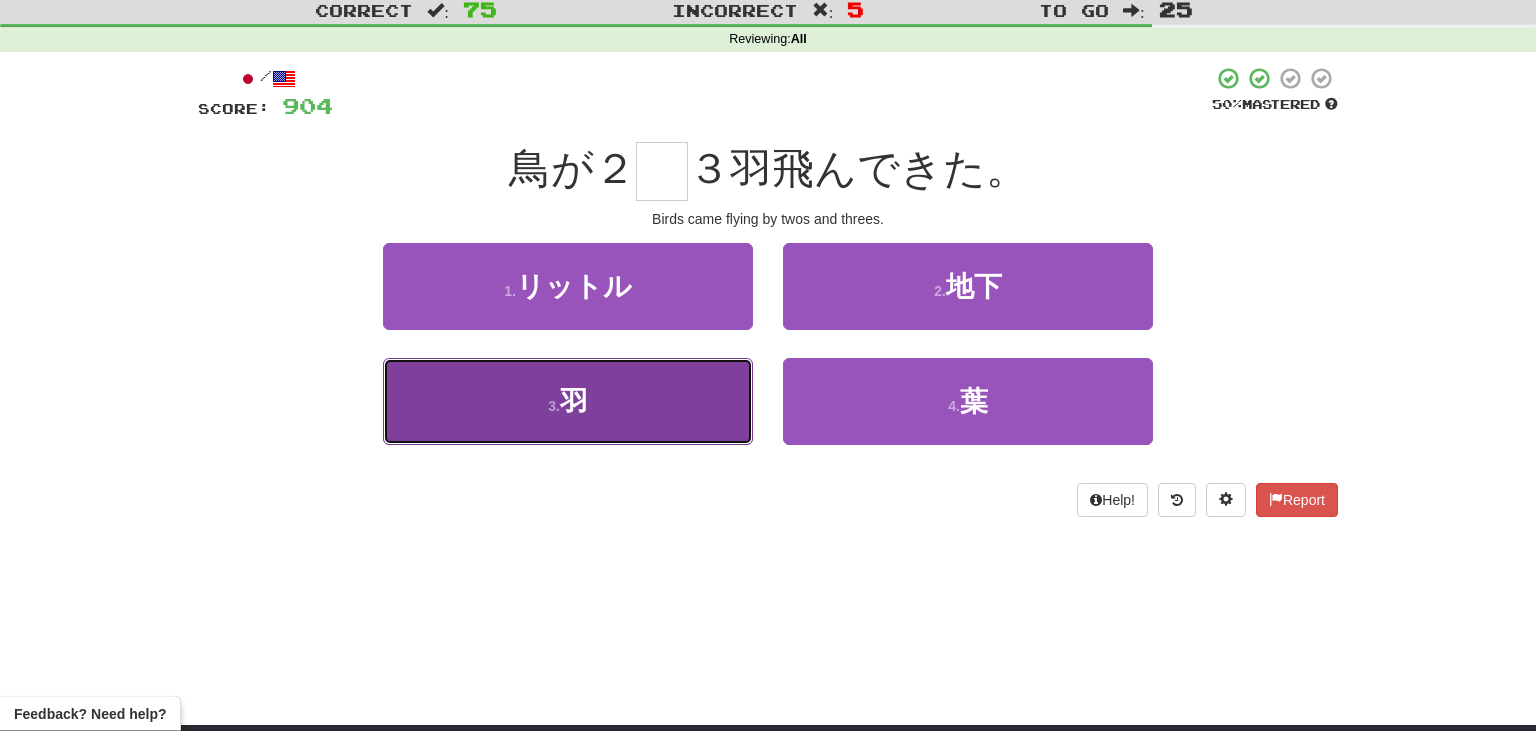 click on "3 .  羽" at bounding box center [568, 401] 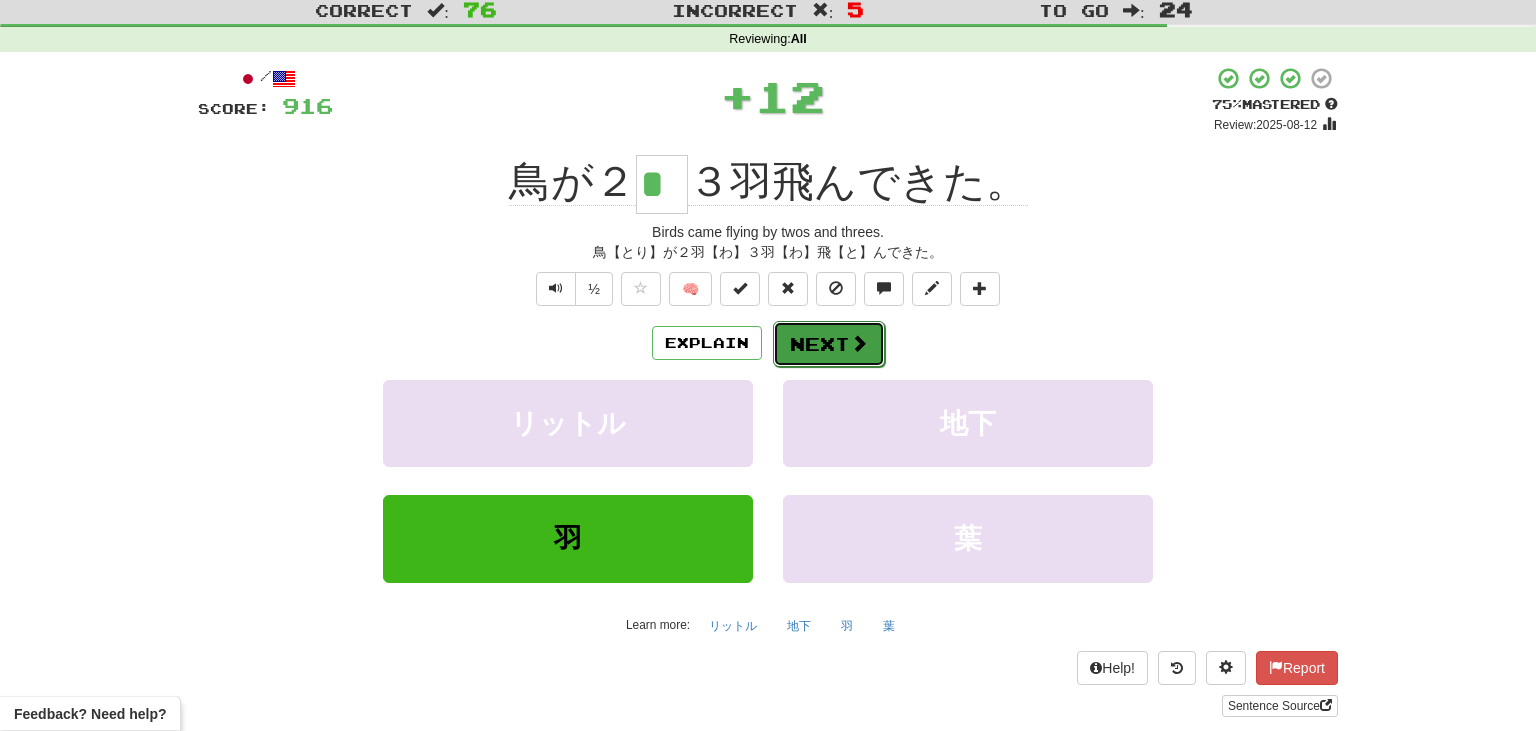 click on "Next" at bounding box center [829, 344] 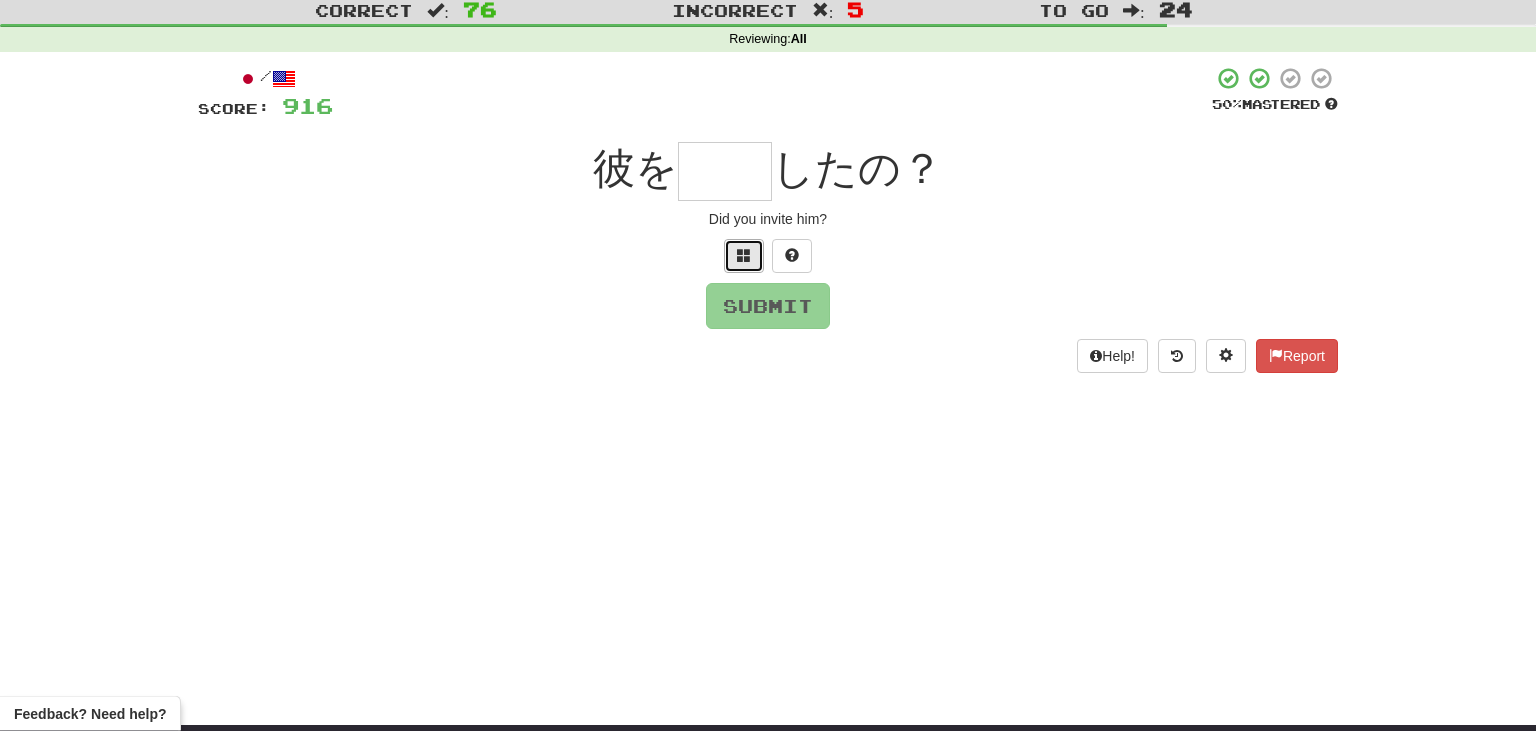 click at bounding box center (744, 256) 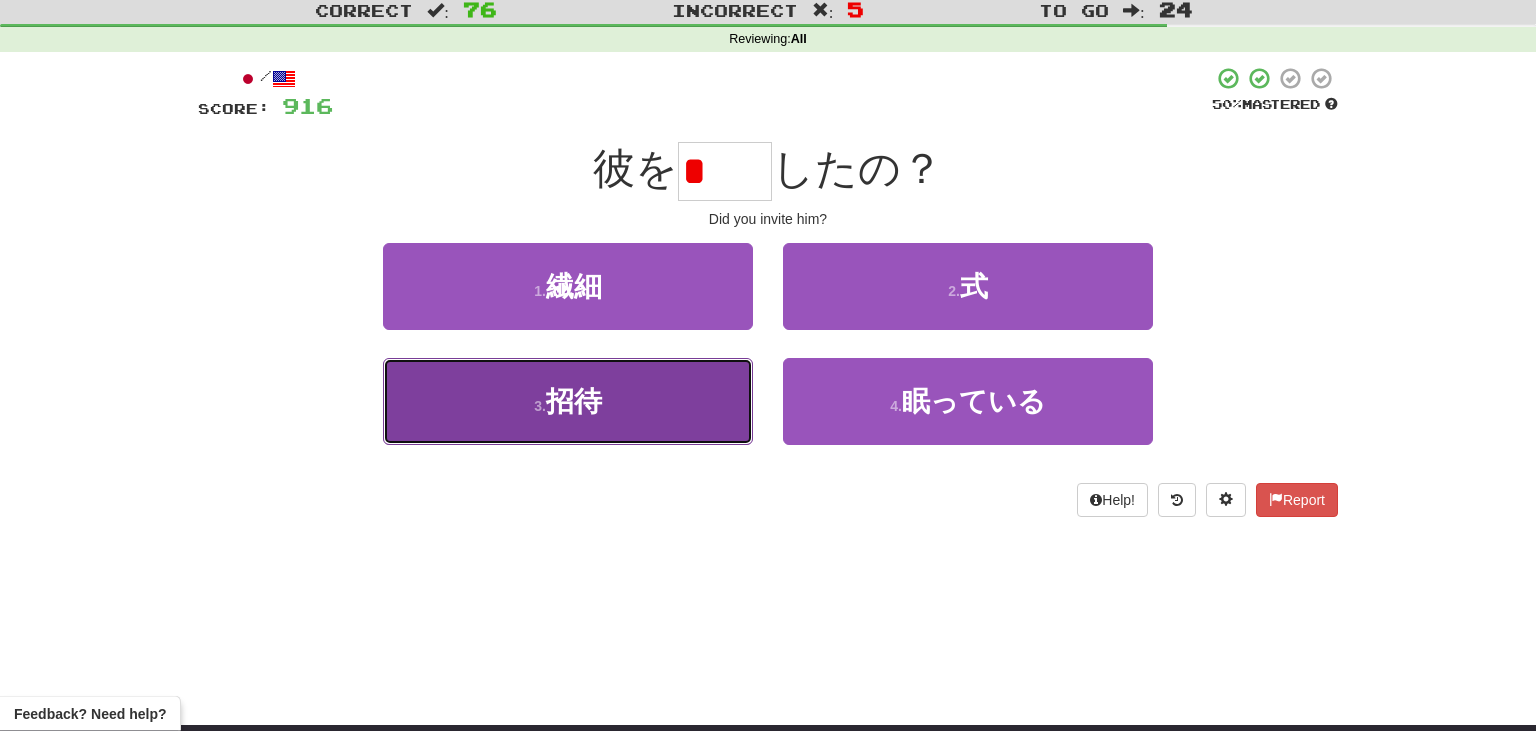 click on "3 .  招待" at bounding box center [568, 401] 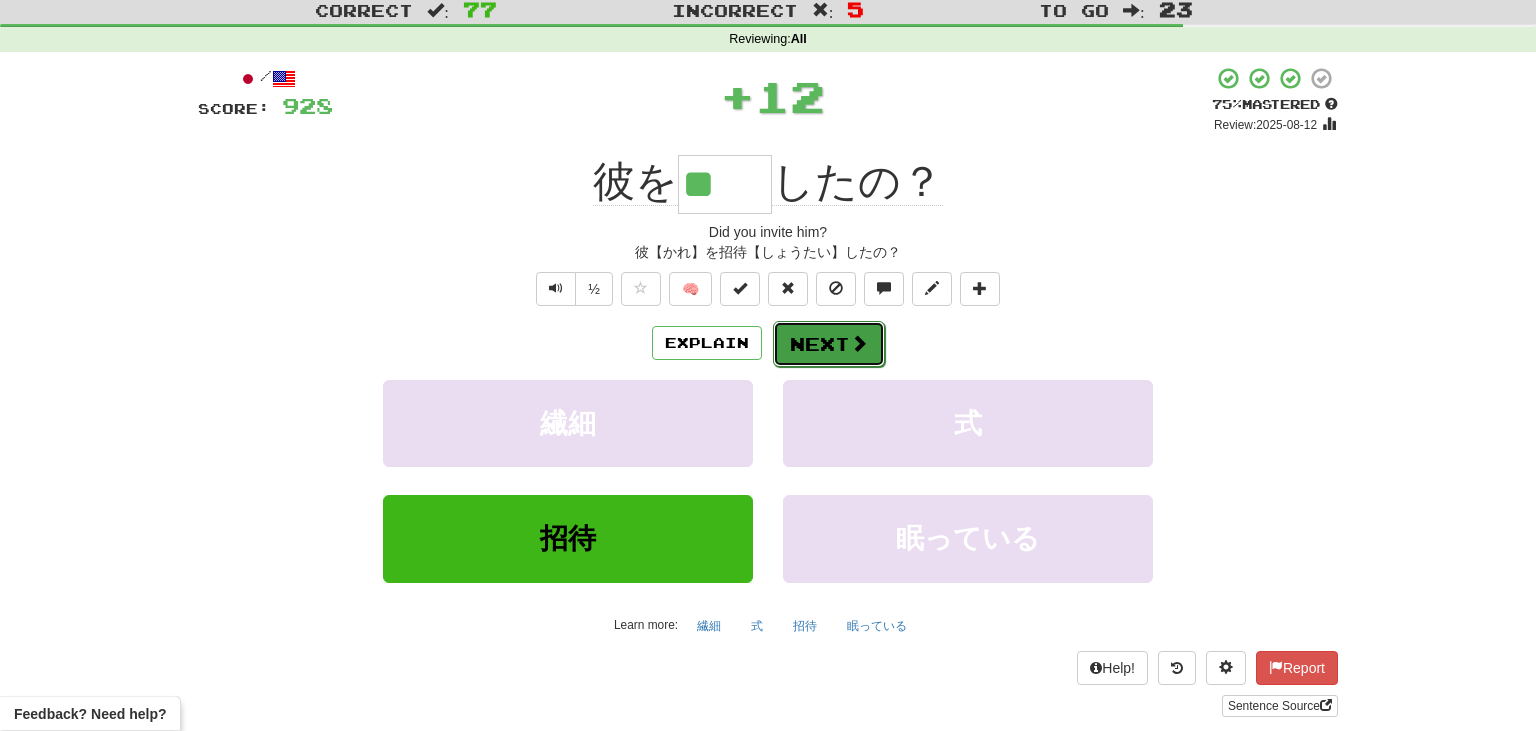 click on "Next" at bounding box center (829, 344) 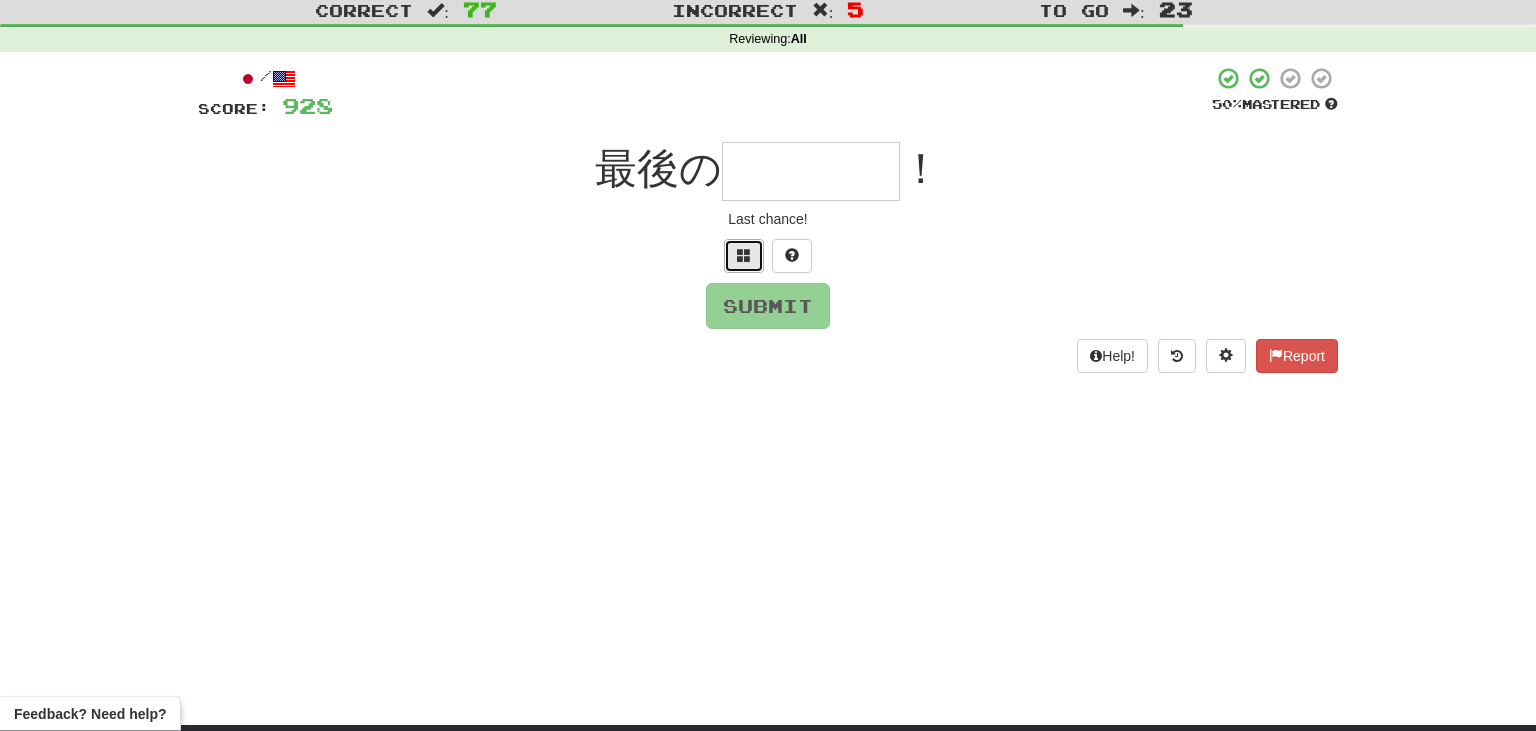 click at bounding box center (744, 255) 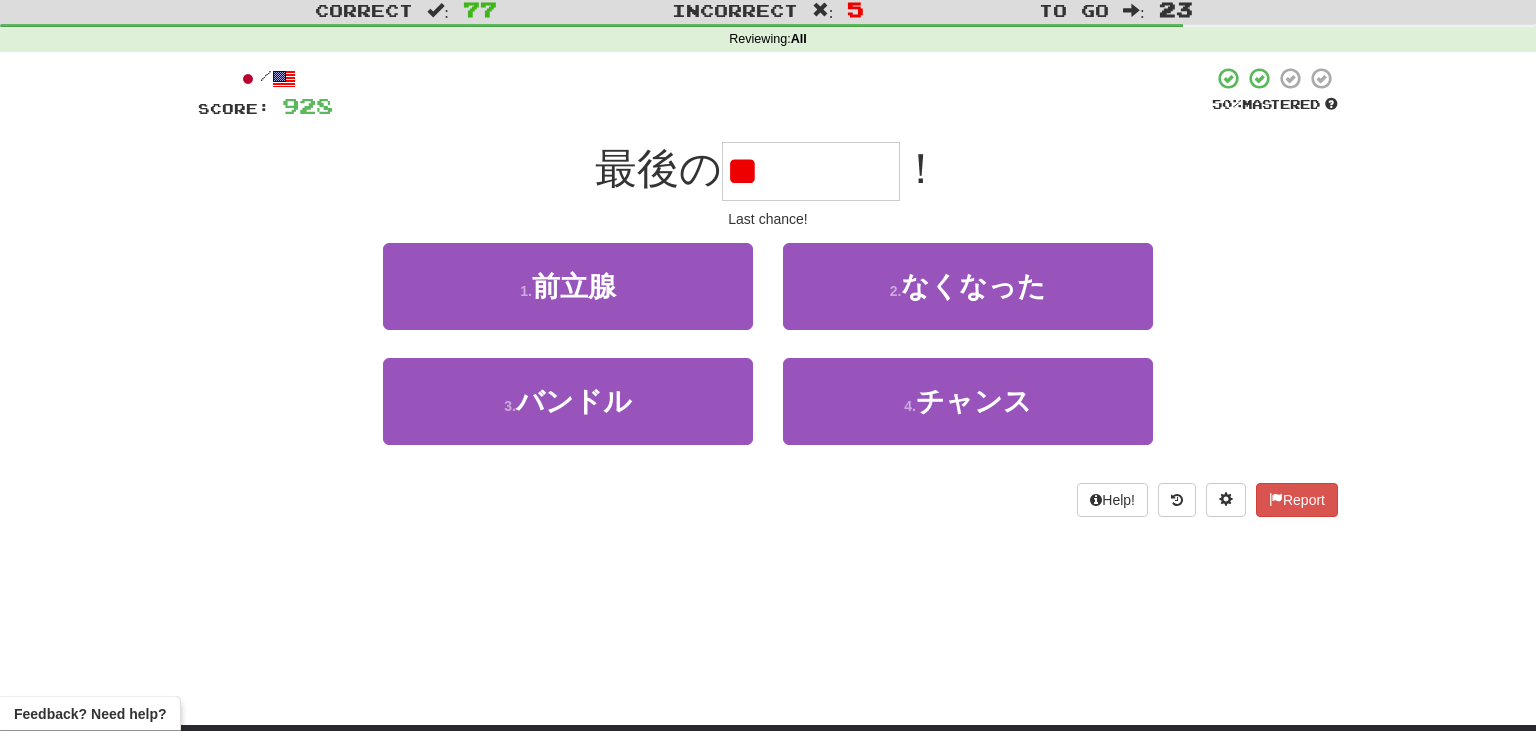 type on "*" 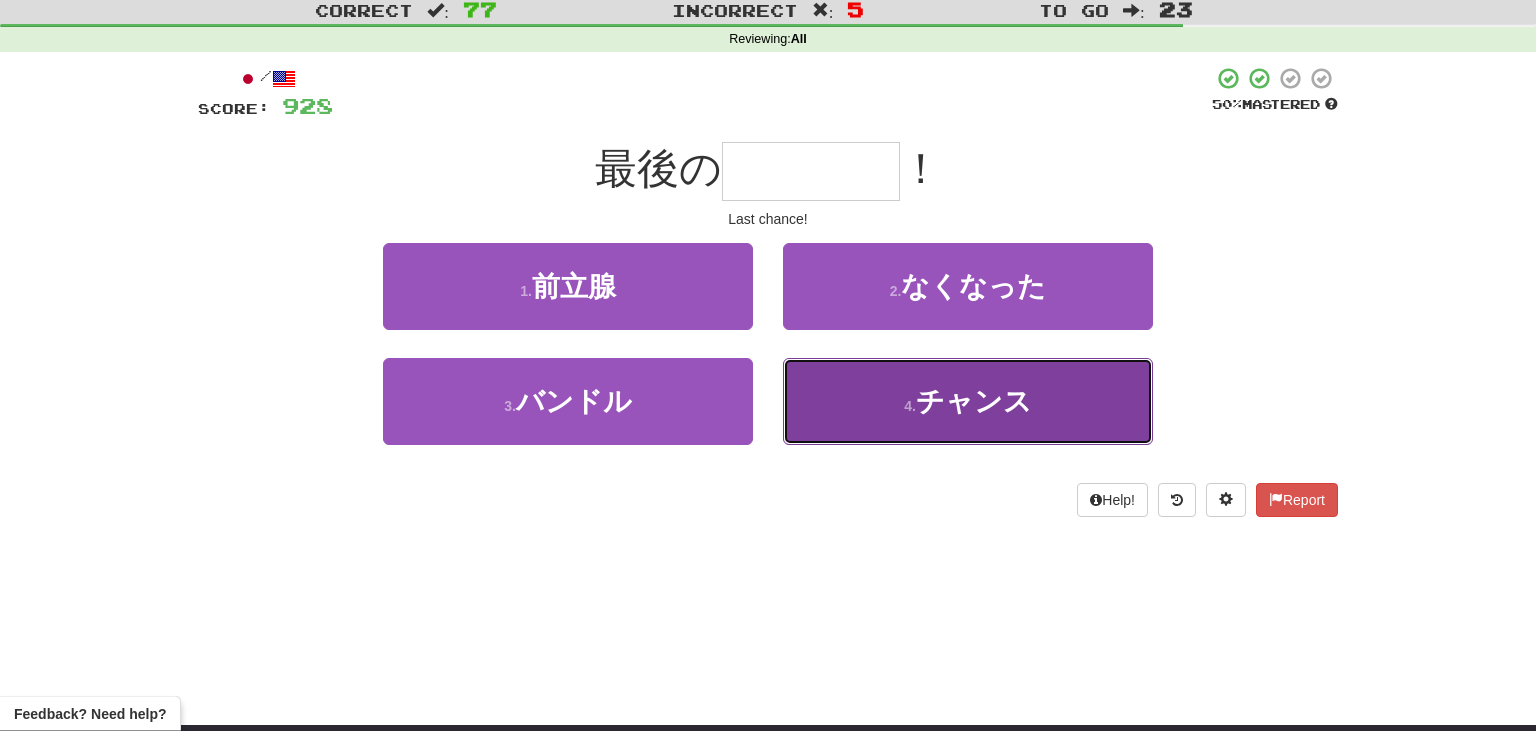 click on "4 .  チャンス" at bounding box center (968, 401) 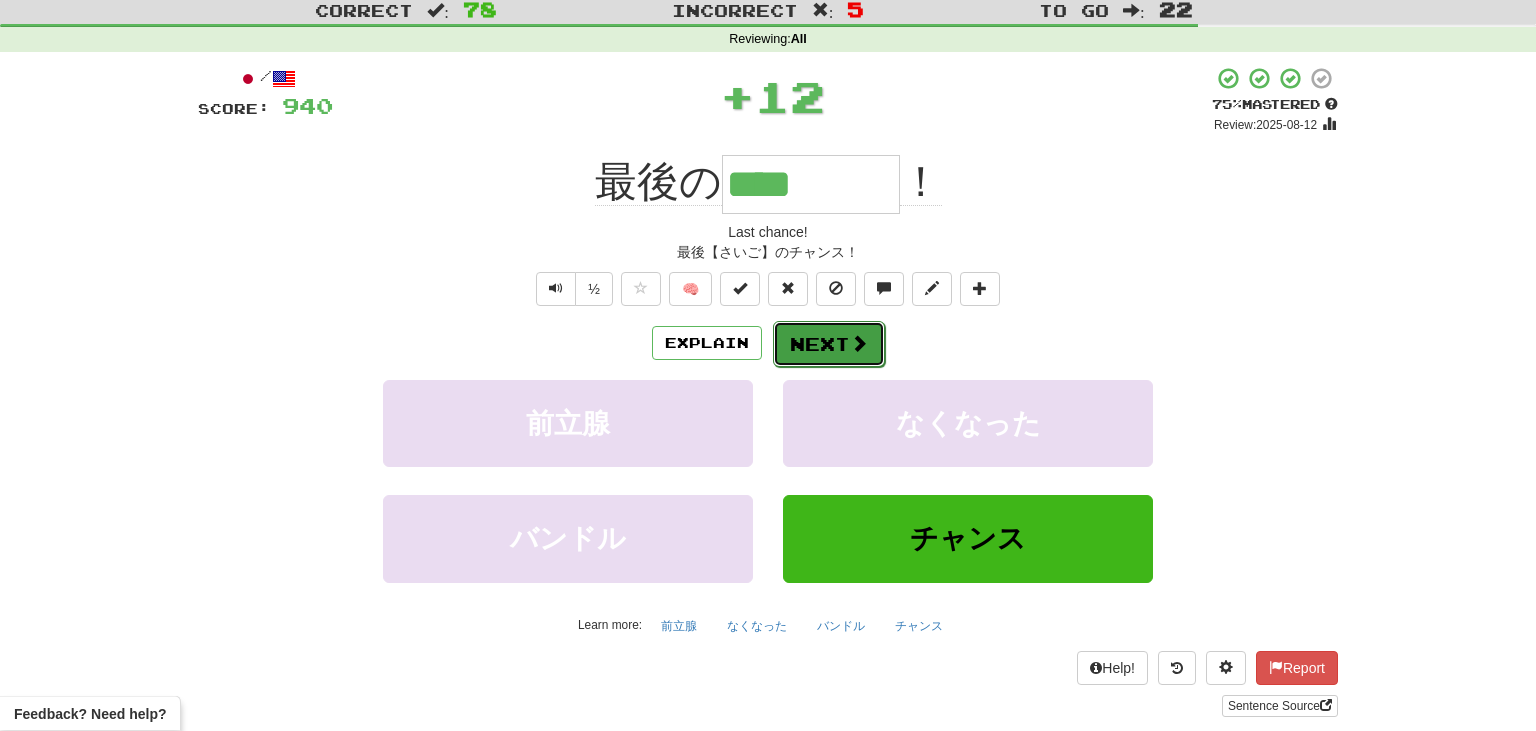 click on "Next" at bounding box center (829, 344) 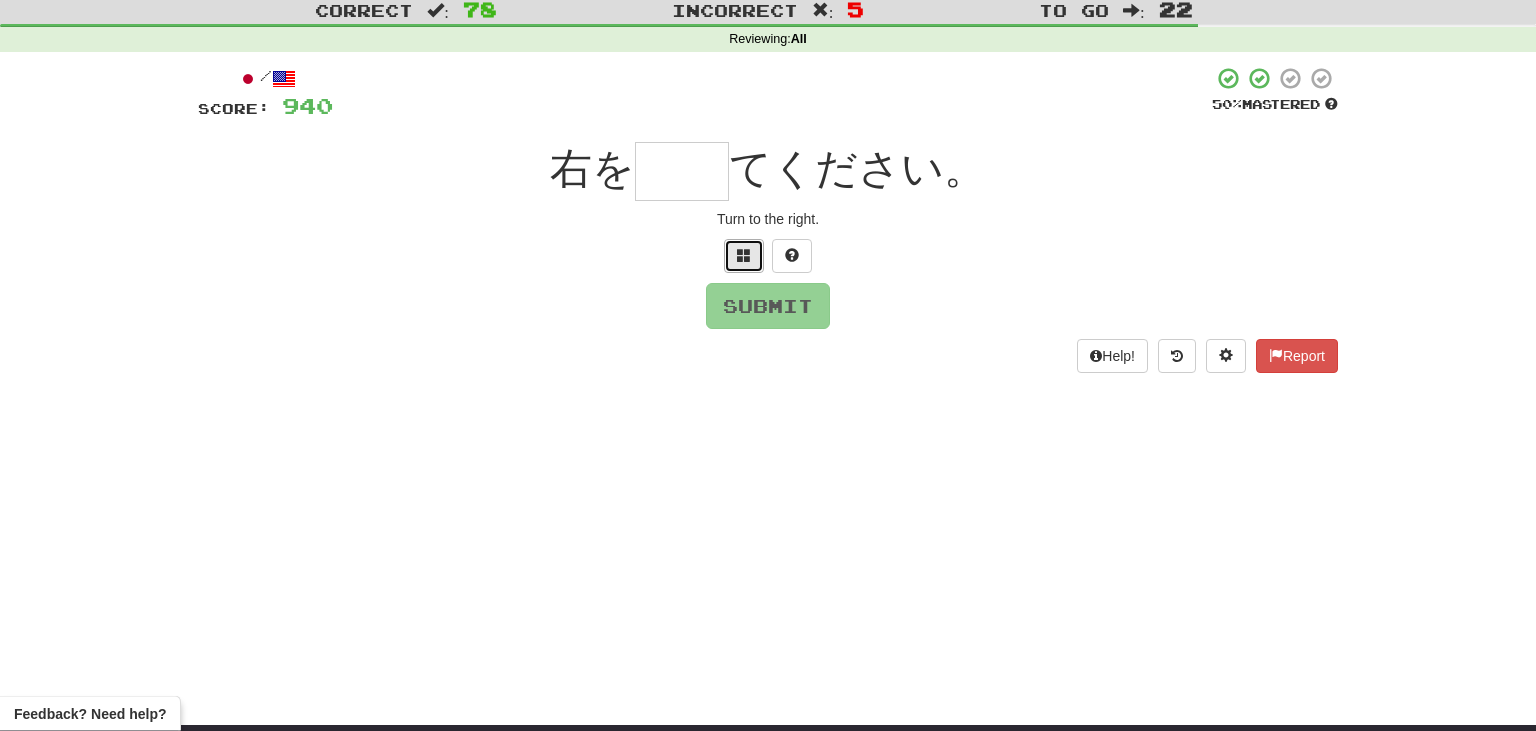 click at bounding box center [744, 255] 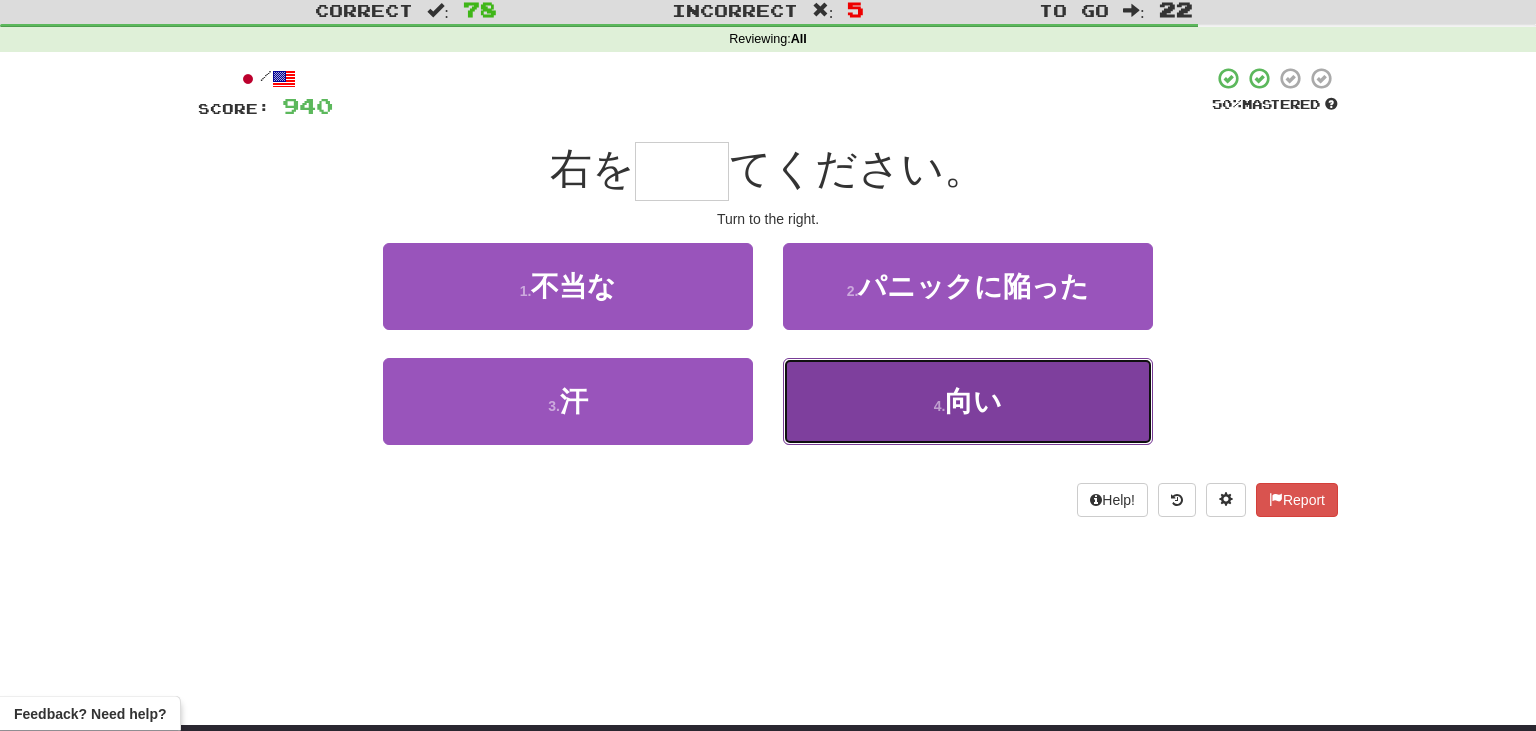 click on "4 .  向い" at bounding box center [968, 401] 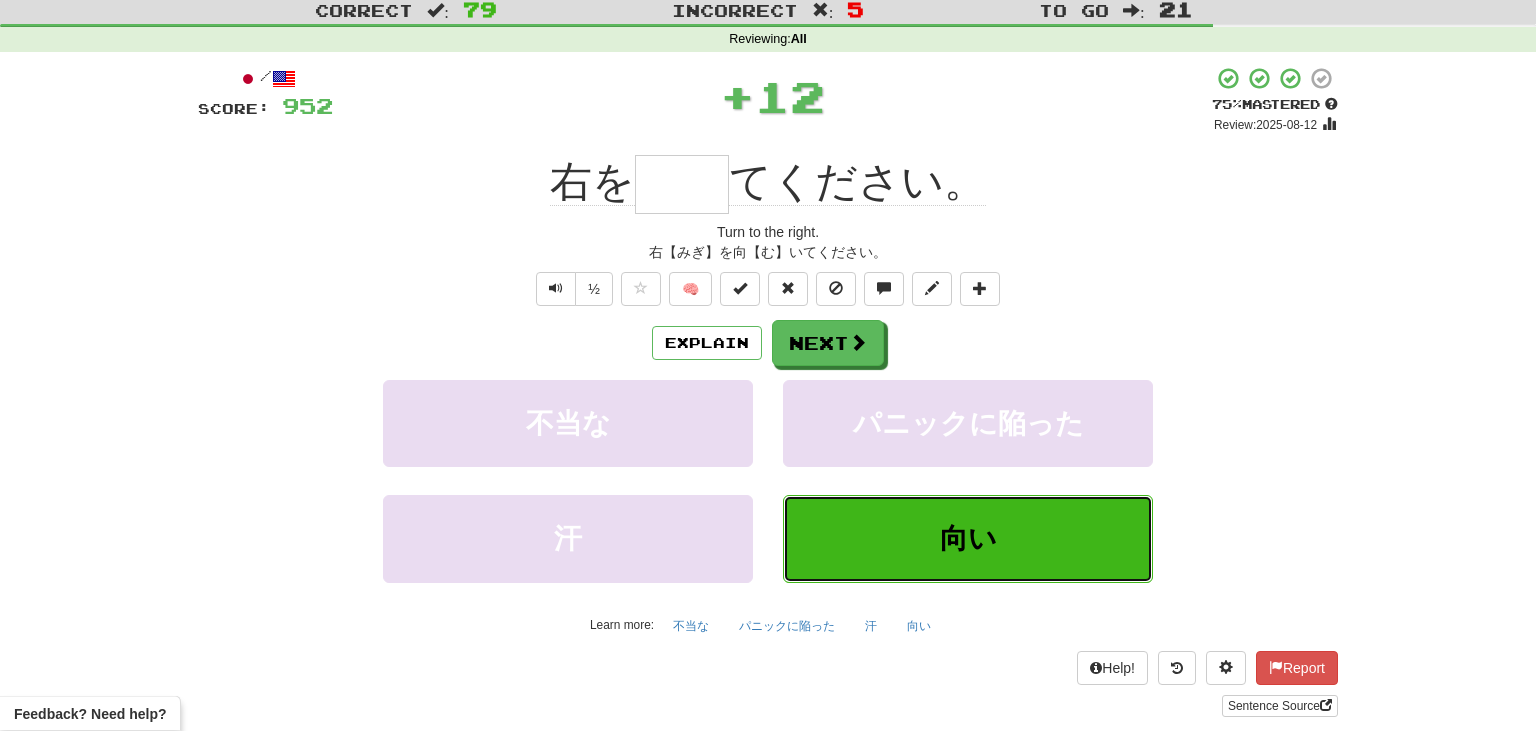 type on "**" 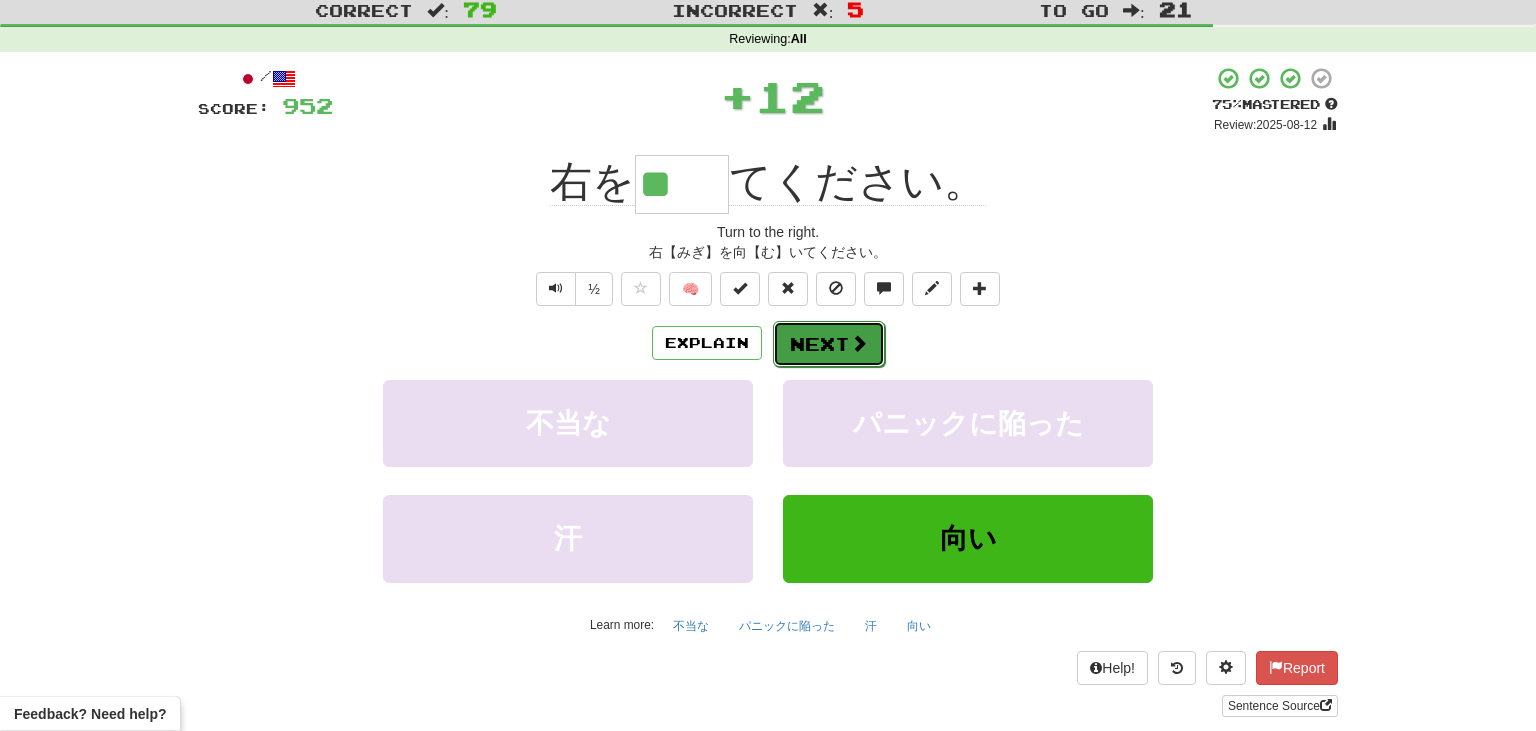 click on "Next" at bounding box center (829, 344) 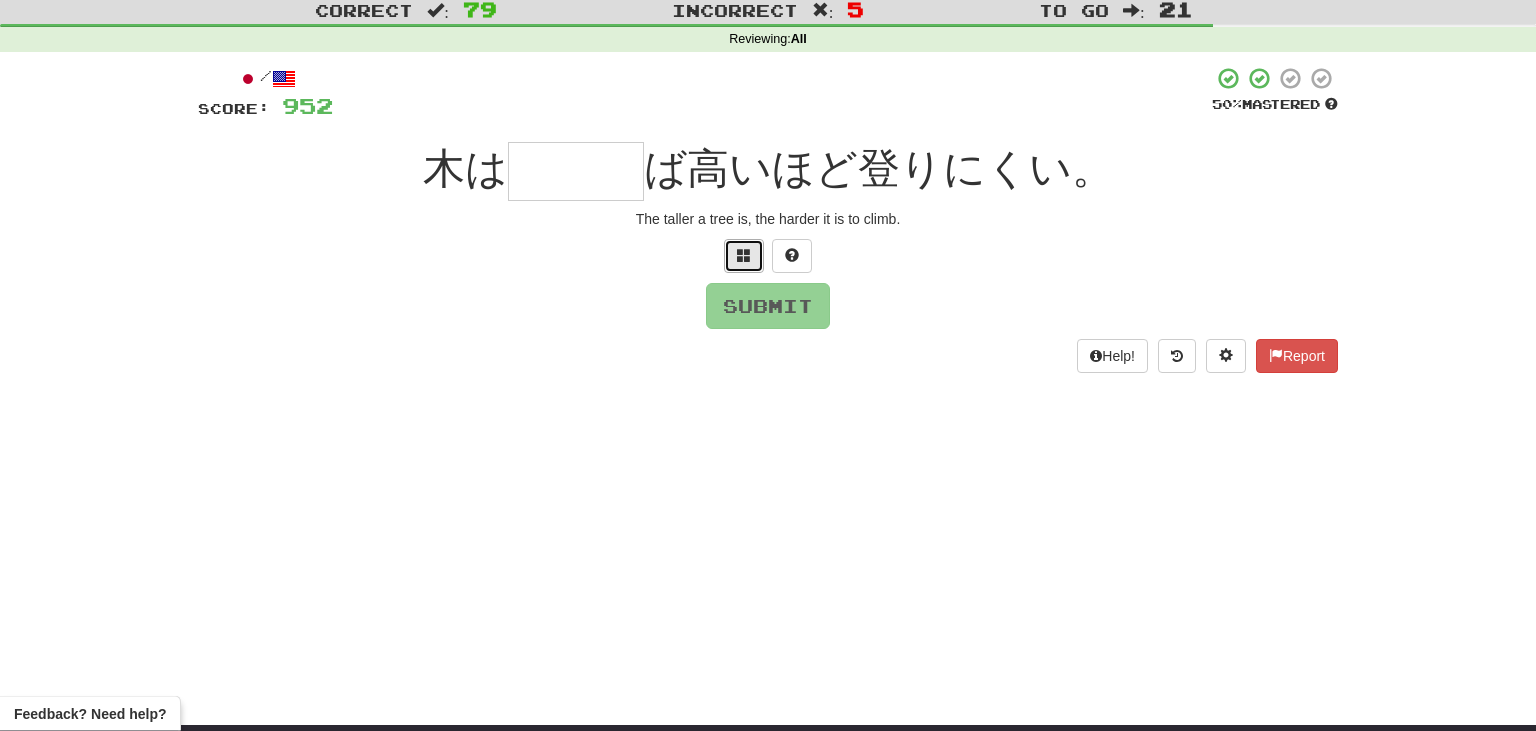 click at bounding box center (744, 255) 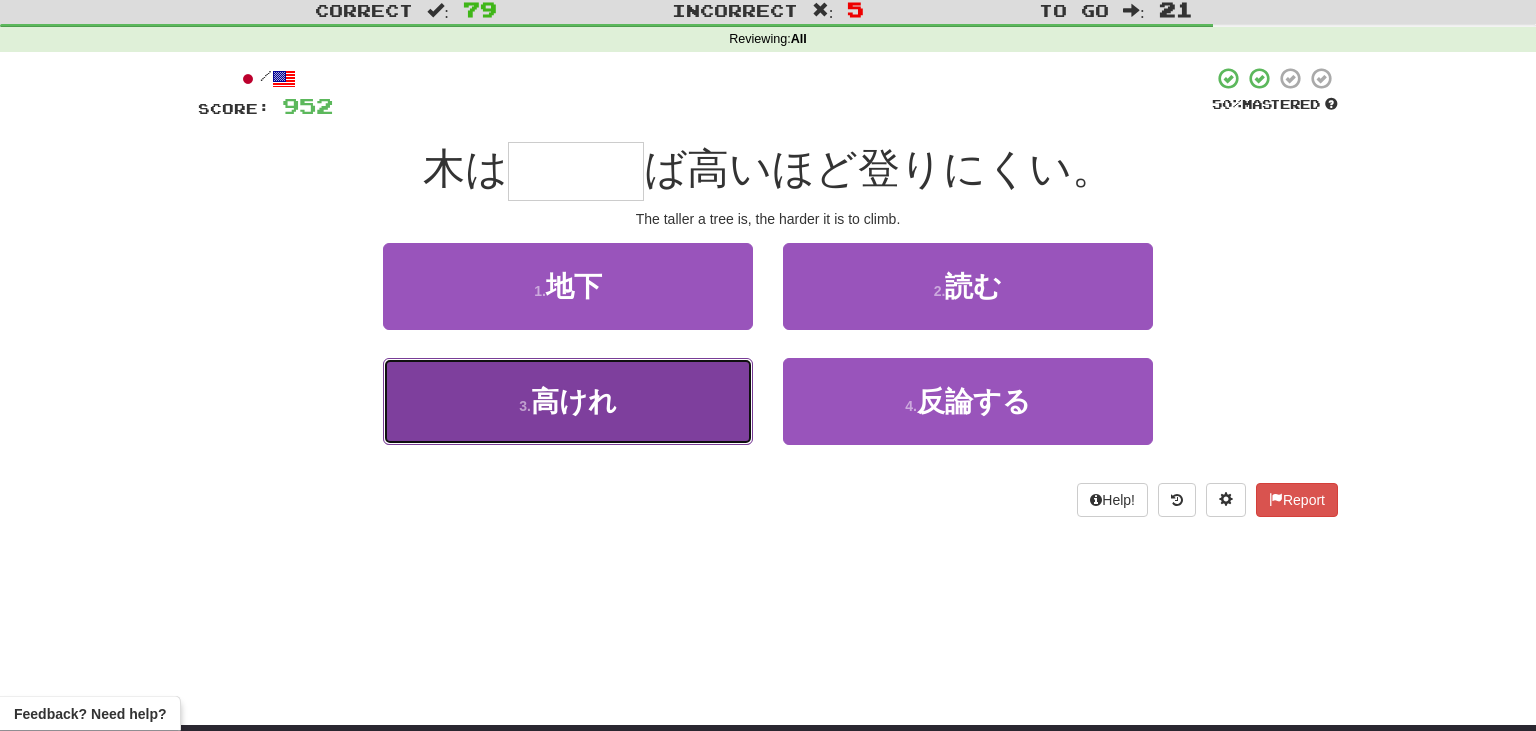 click on "3 .  高けれ" at bounding box center [568, 401] 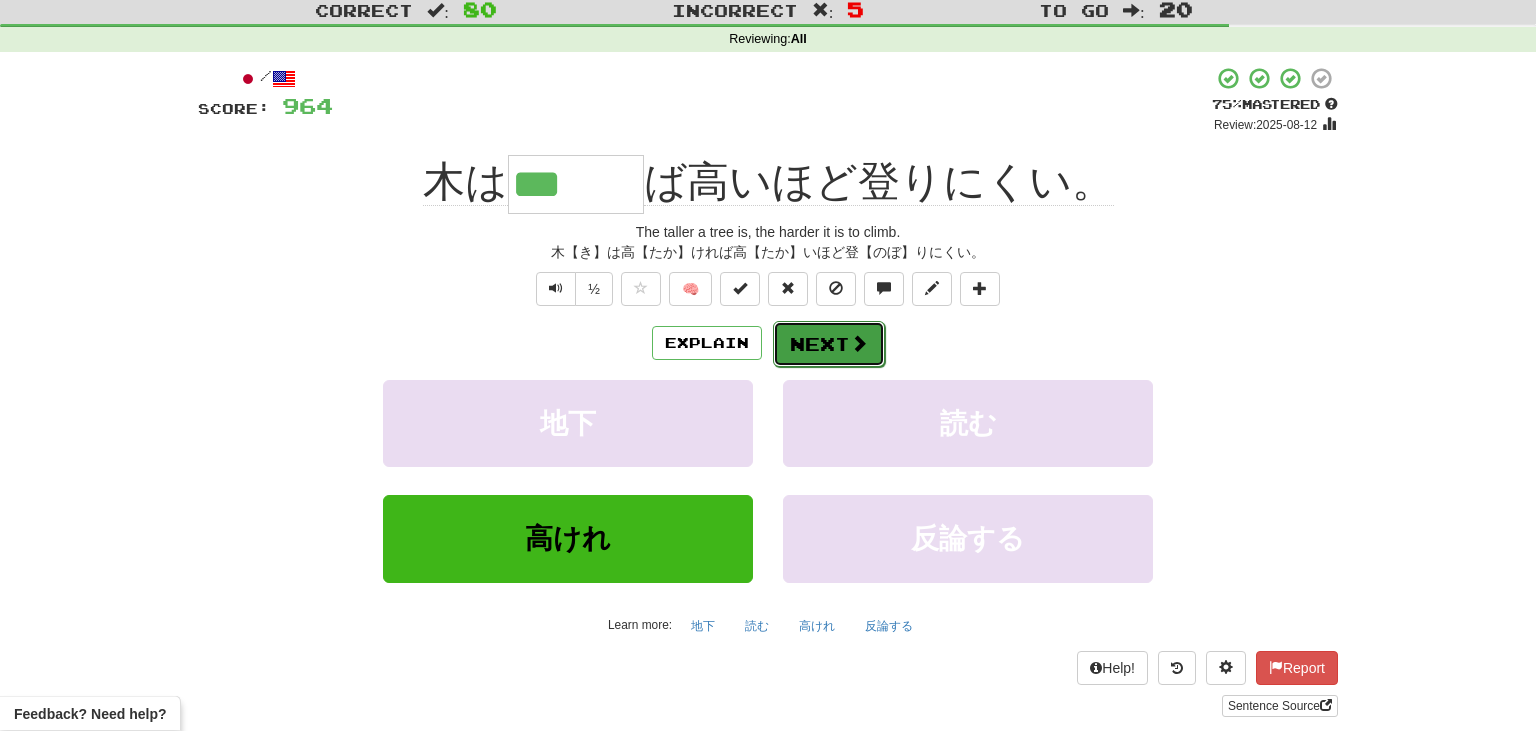 click at bounding box center [859, 343] 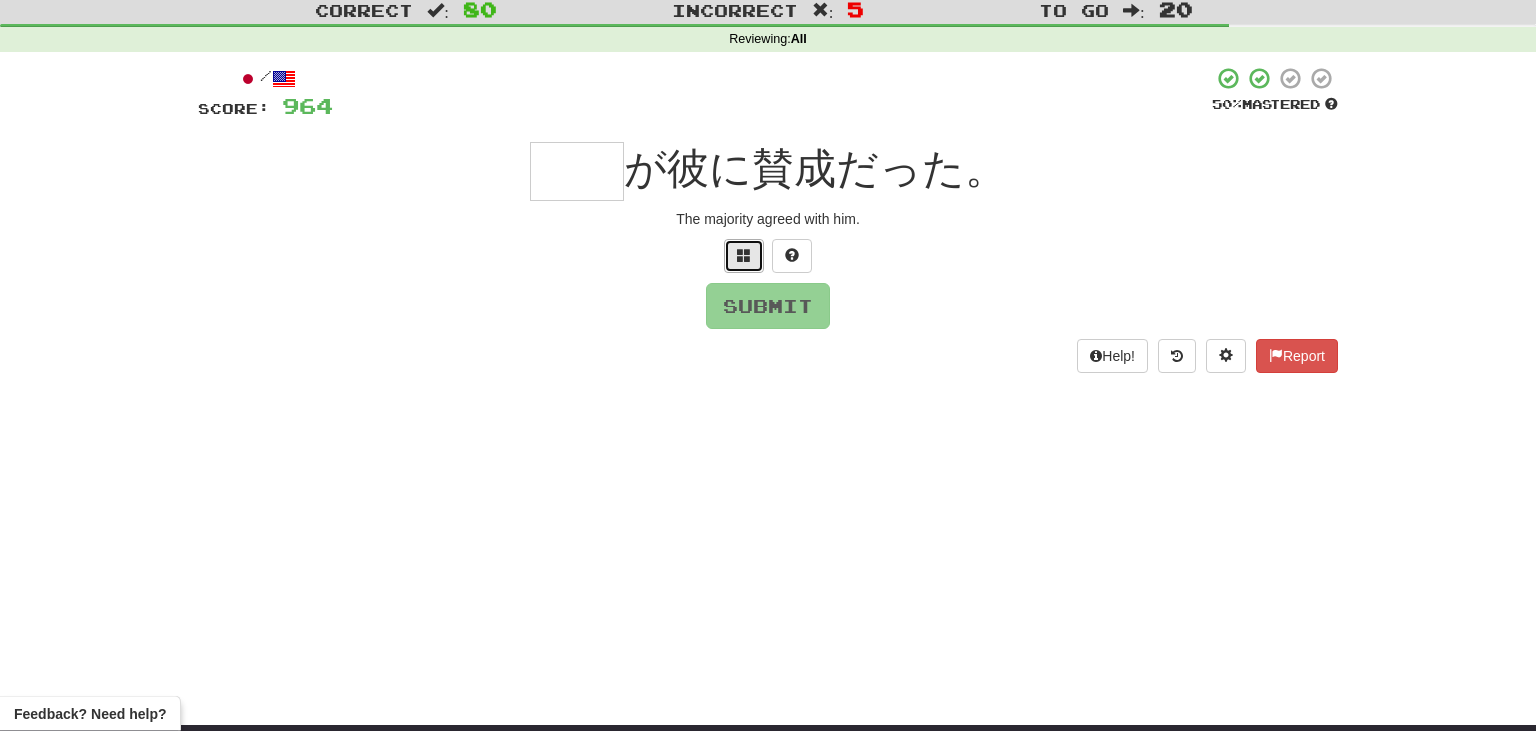 click at bounding box center [744, 256] 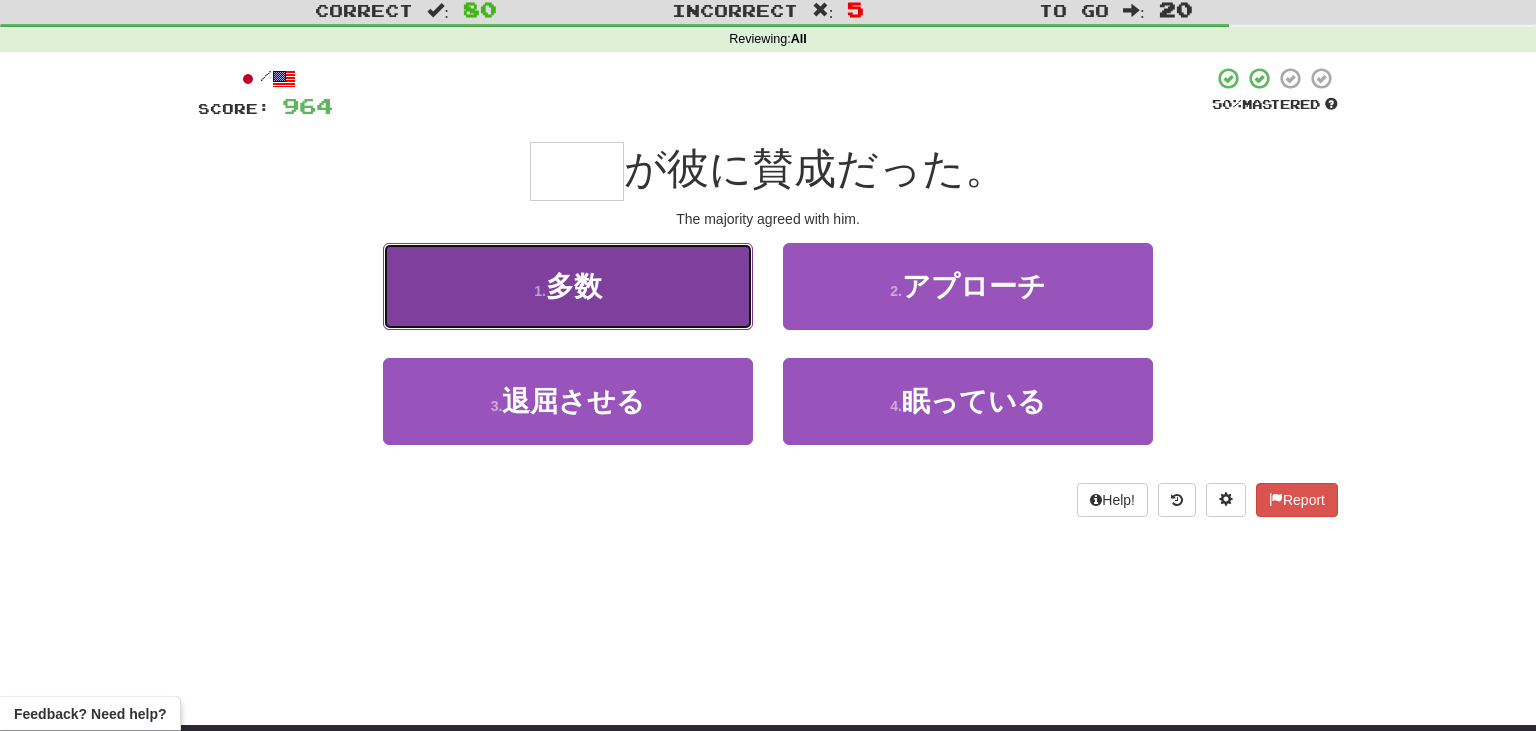 click on "1 .  多数" at bounding box center [568, 286] 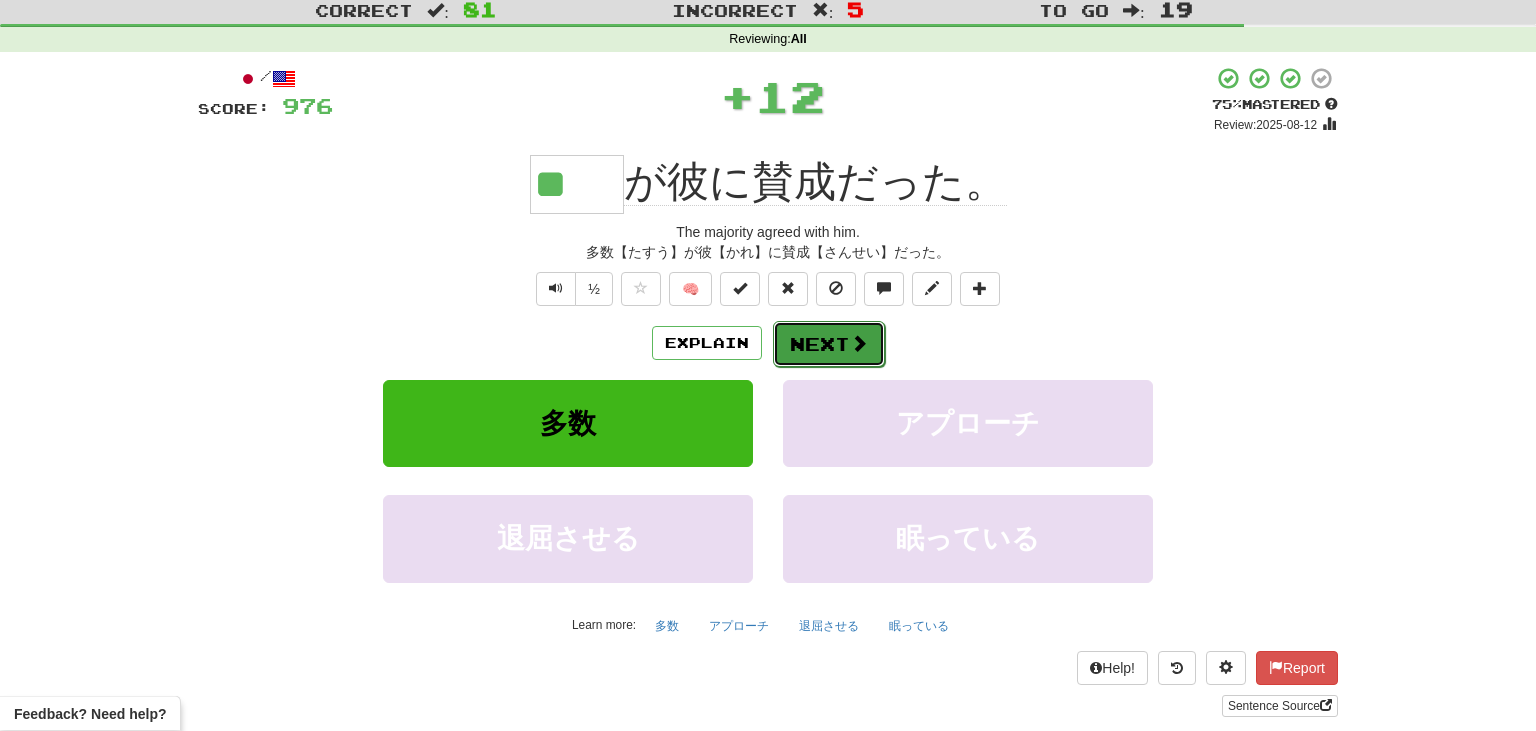 click on "Next" at bounding box center (829, 344) 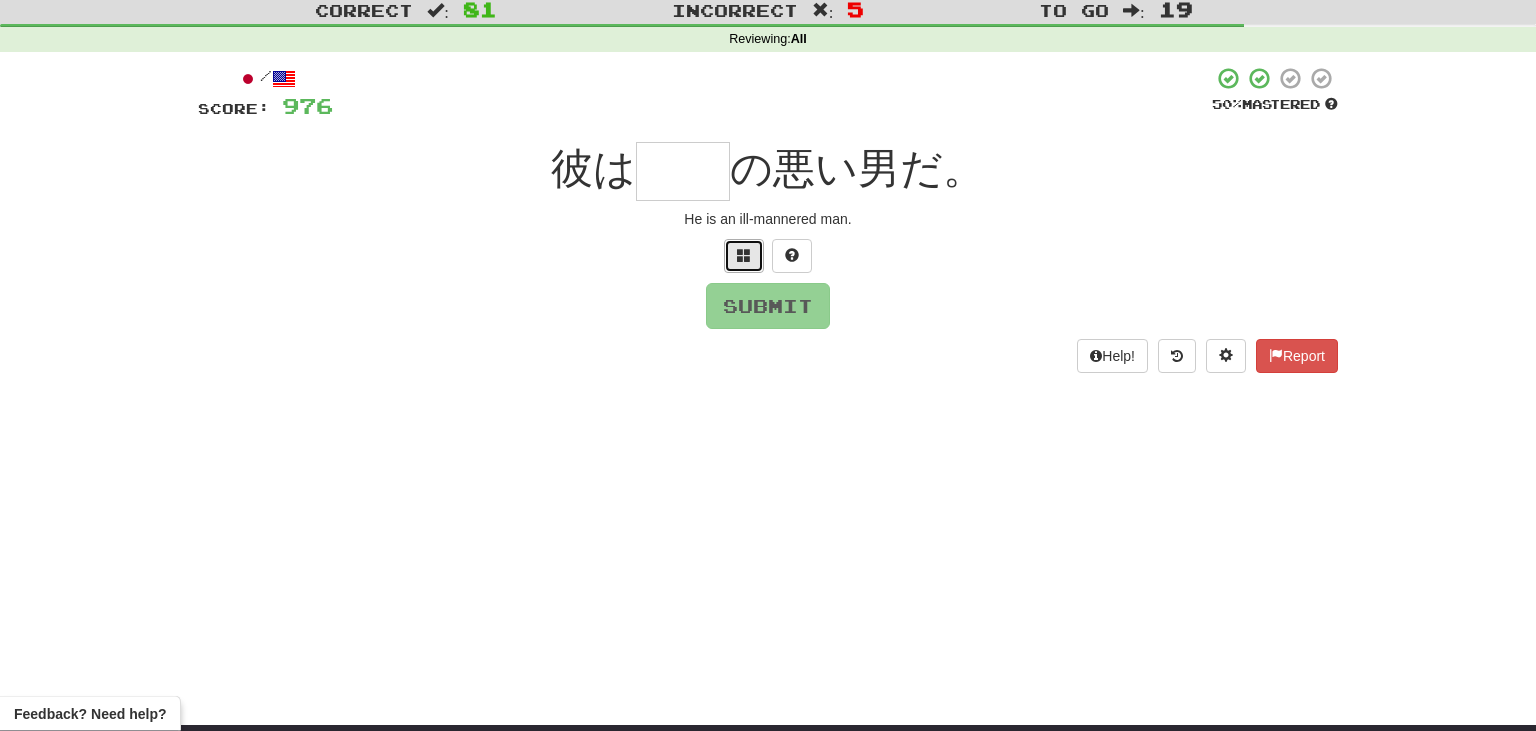 click at bounding box center [744, 256] 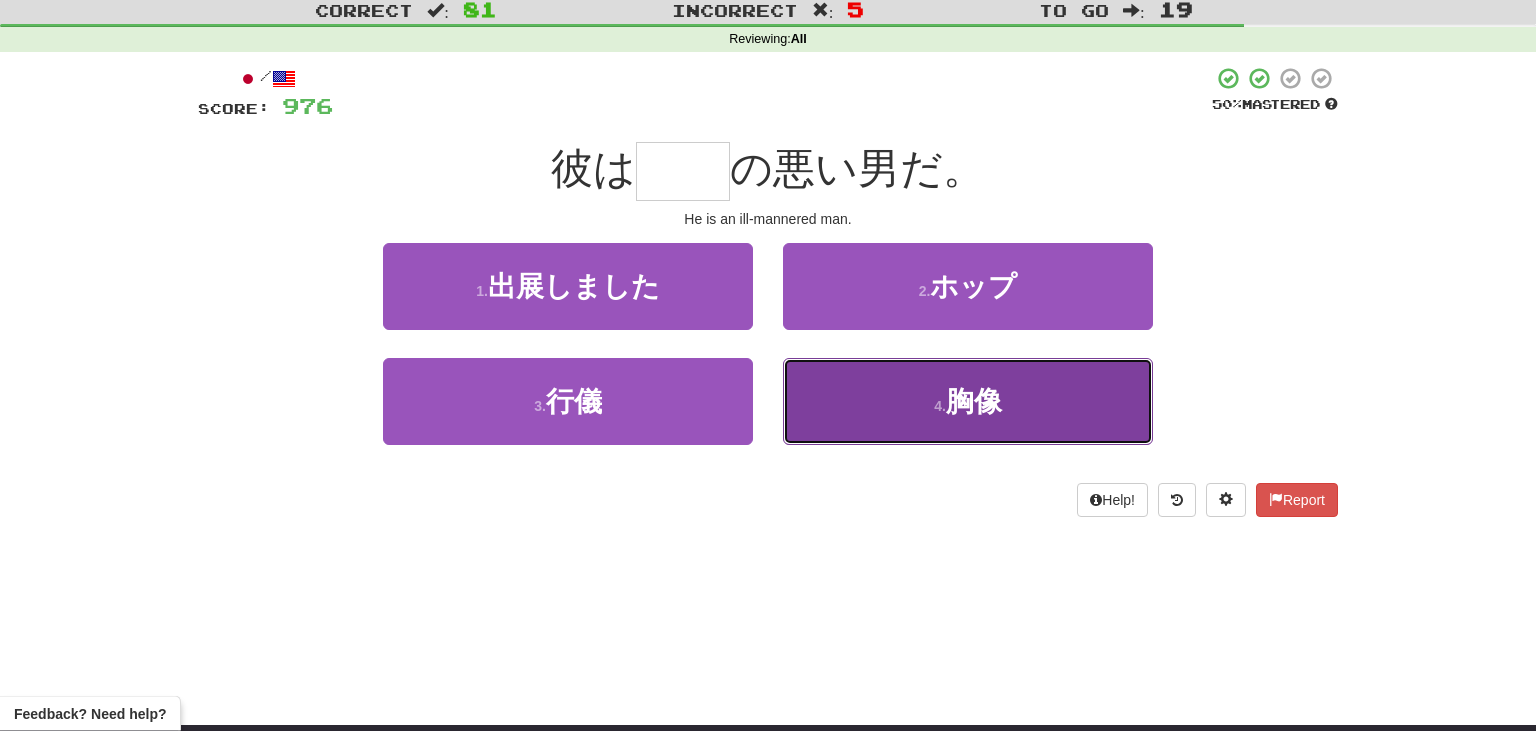 click on "4 .  胸像" at bounding box center (968, 401) 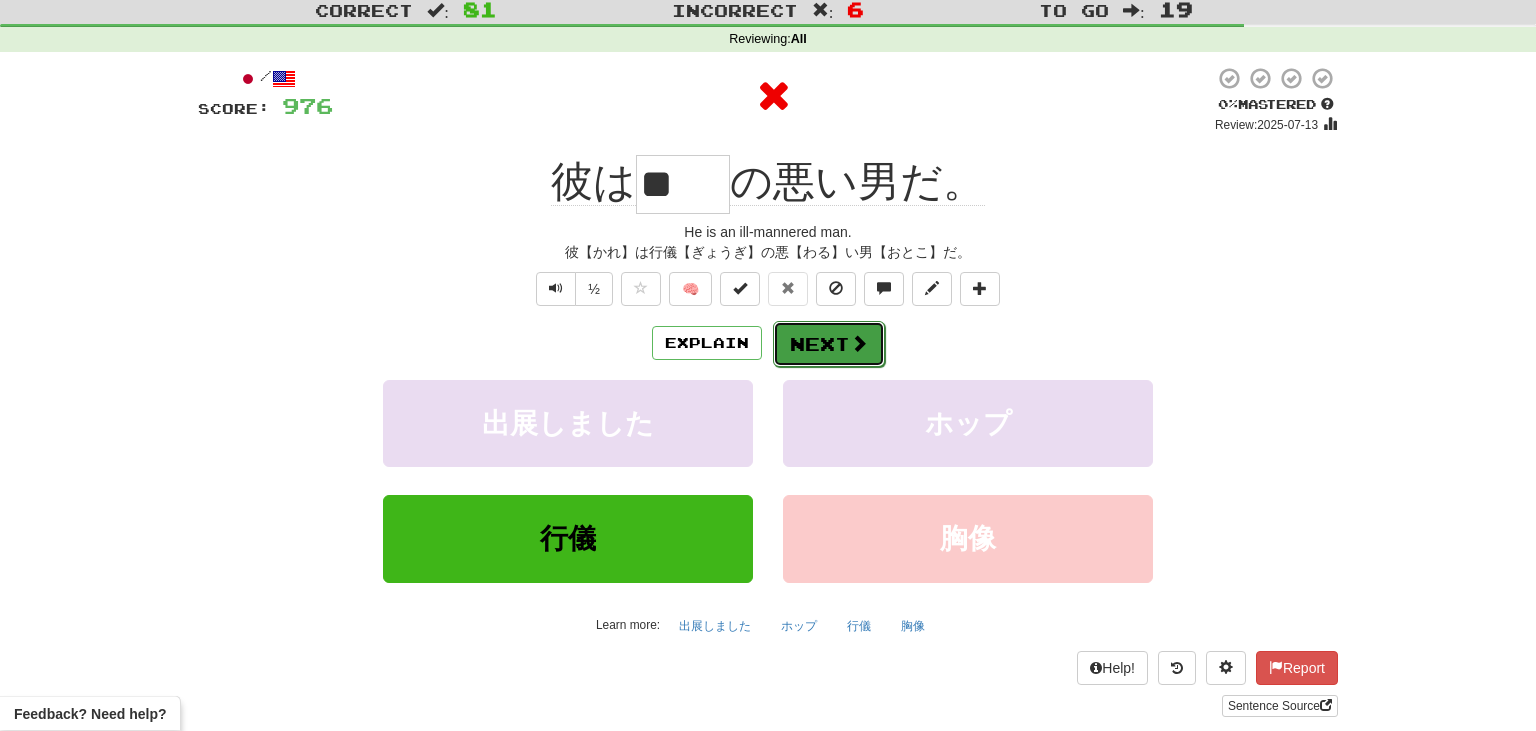 click on "Next" at bounding box center (829, 344) 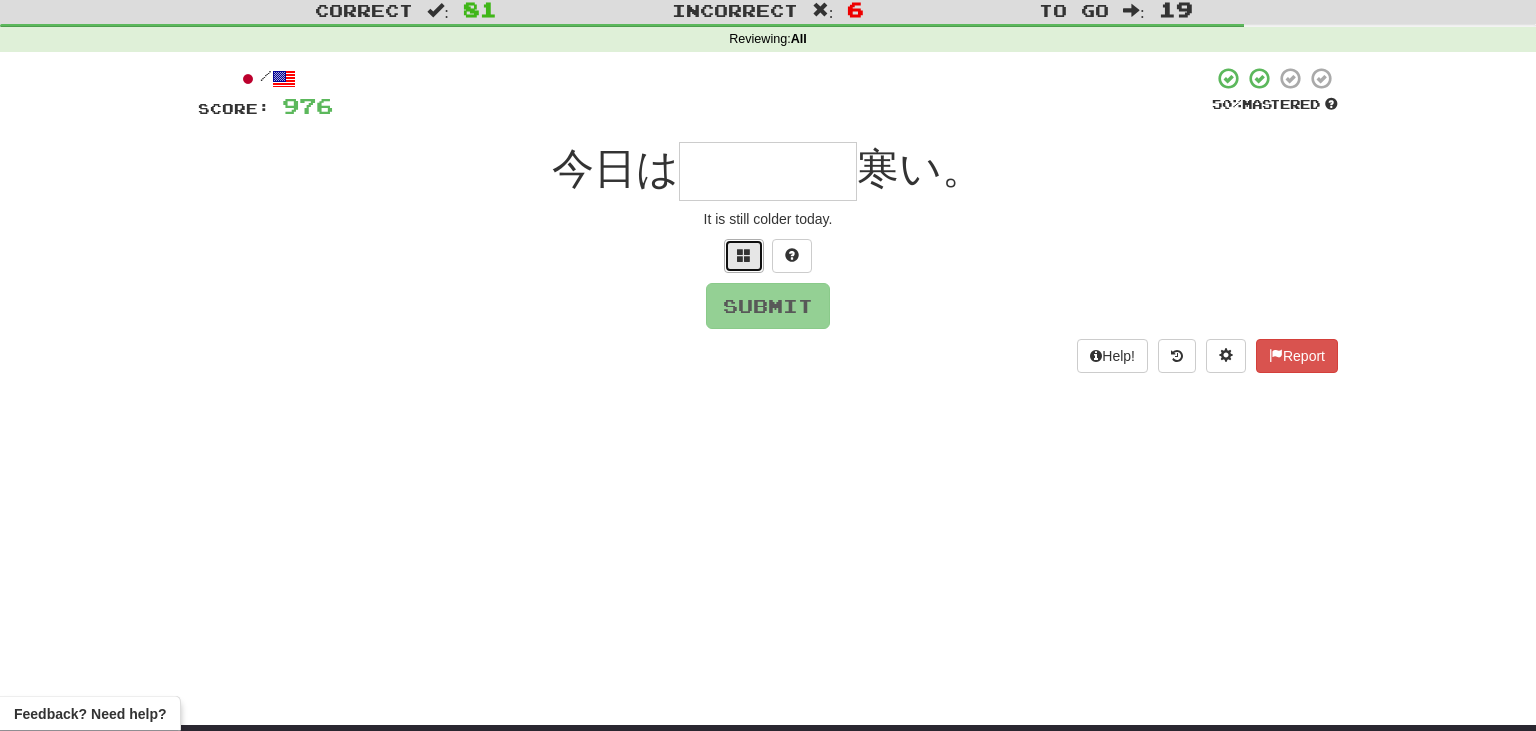 click at bounding box center (744, 255) 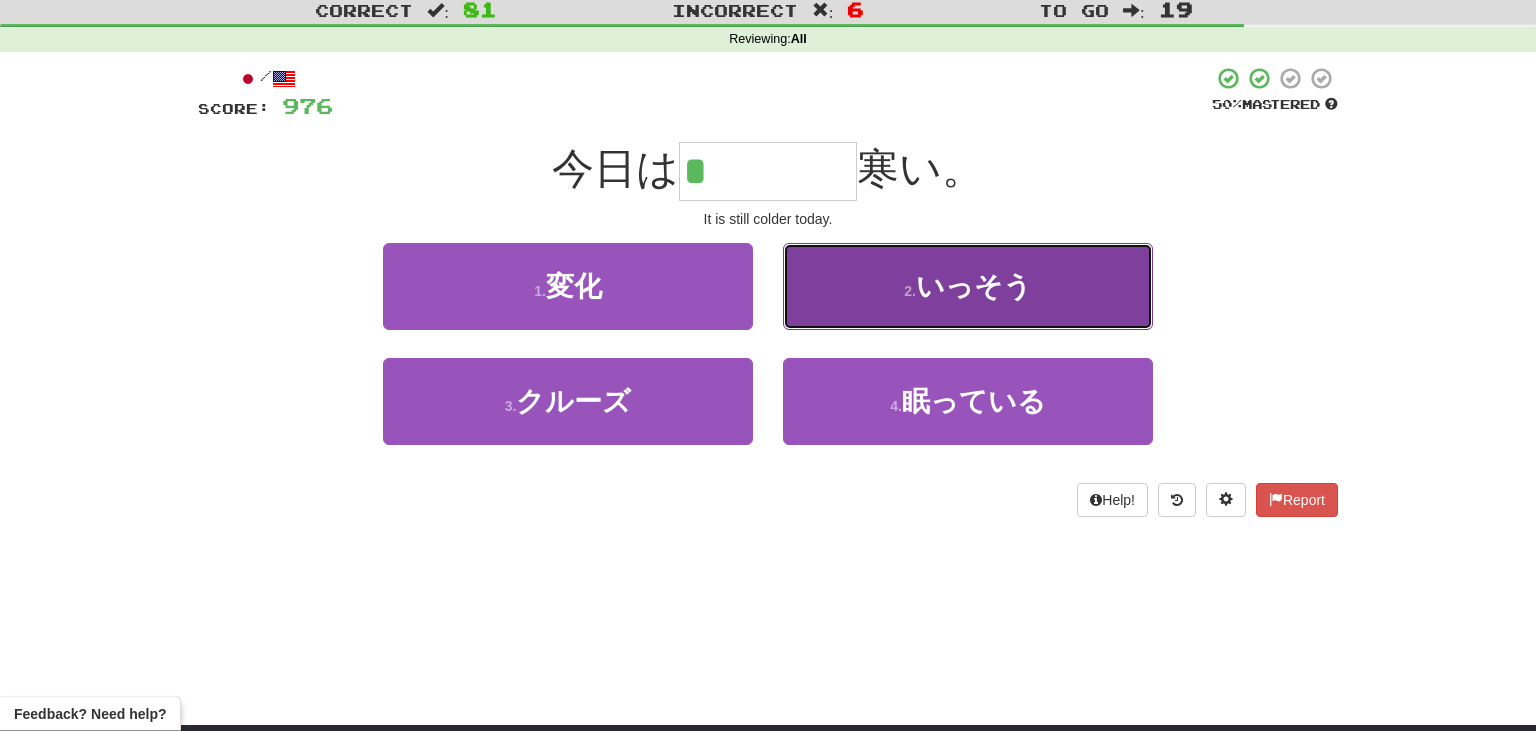 click on "2 .  いっそう" at bounding box center [968, 286] 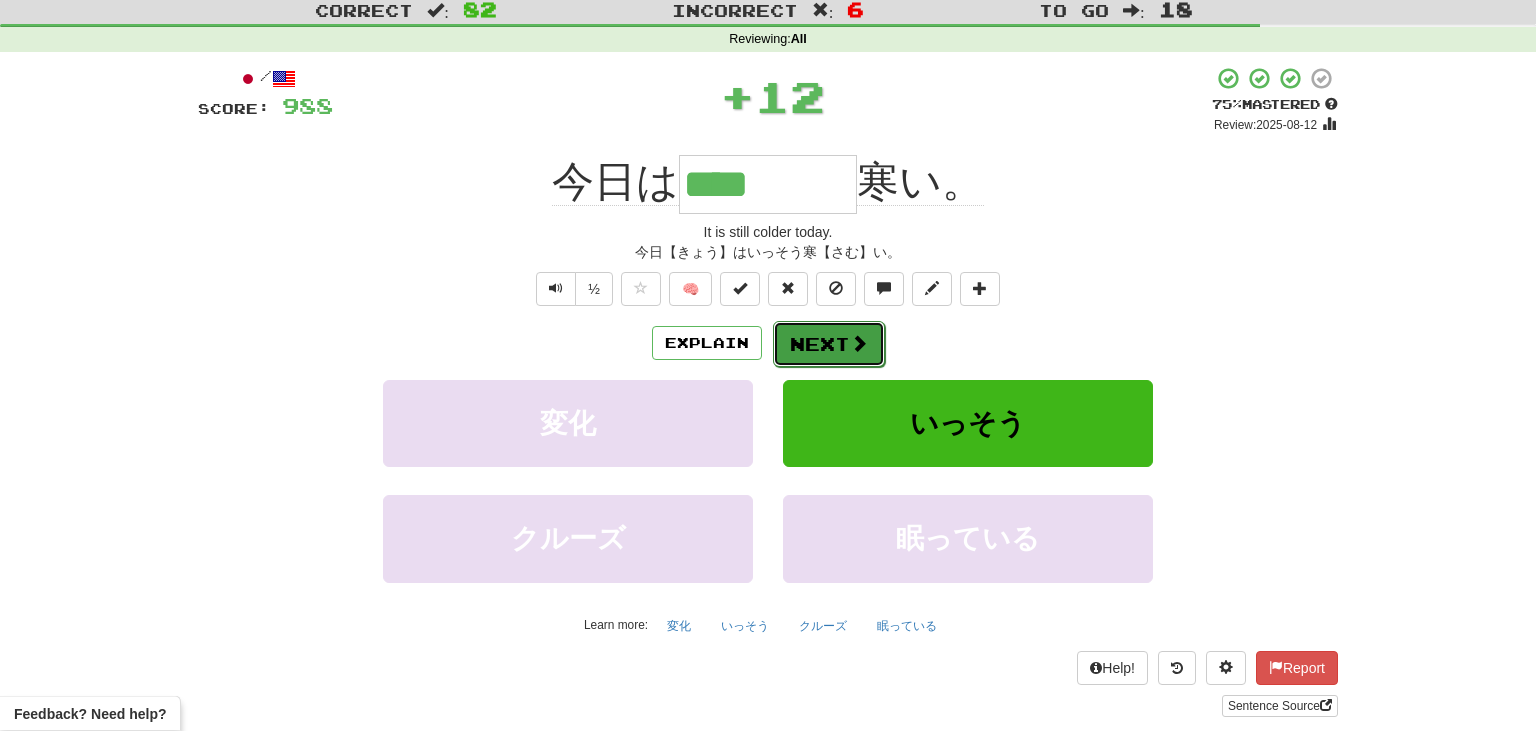 click at bounding box center [859, 343] 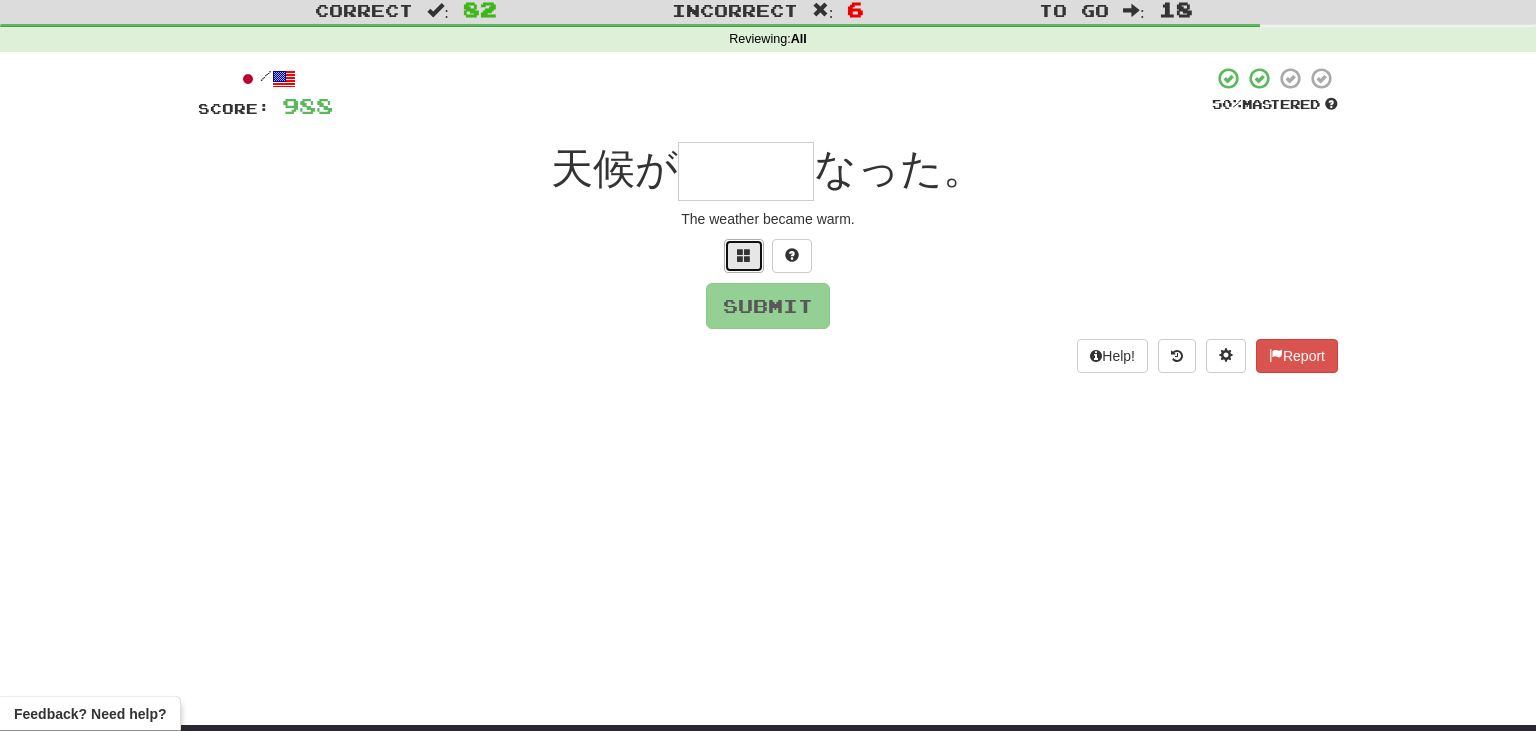 click at bounding box center (744, 255) 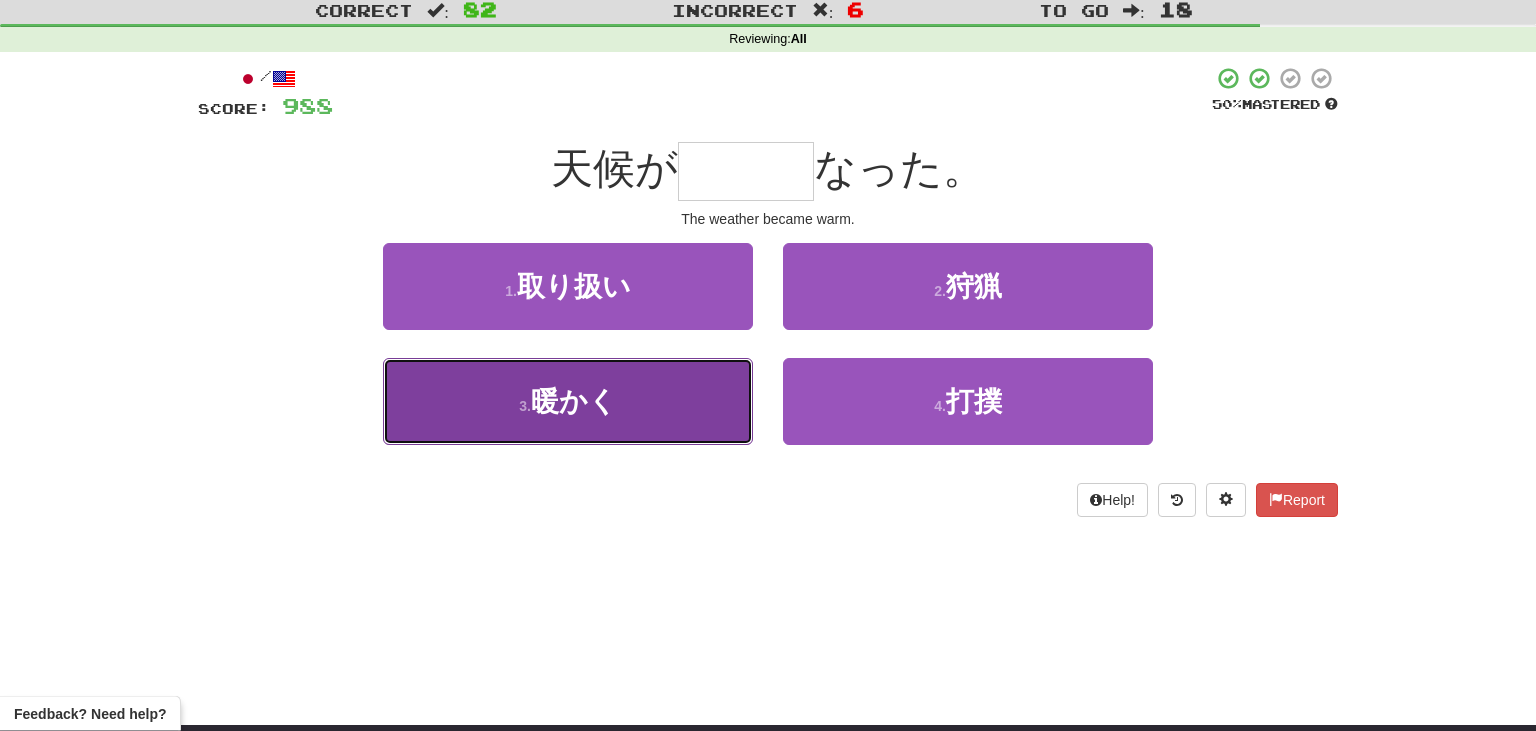 click on "3 .  暖かく" at bounding box center [568, 401] 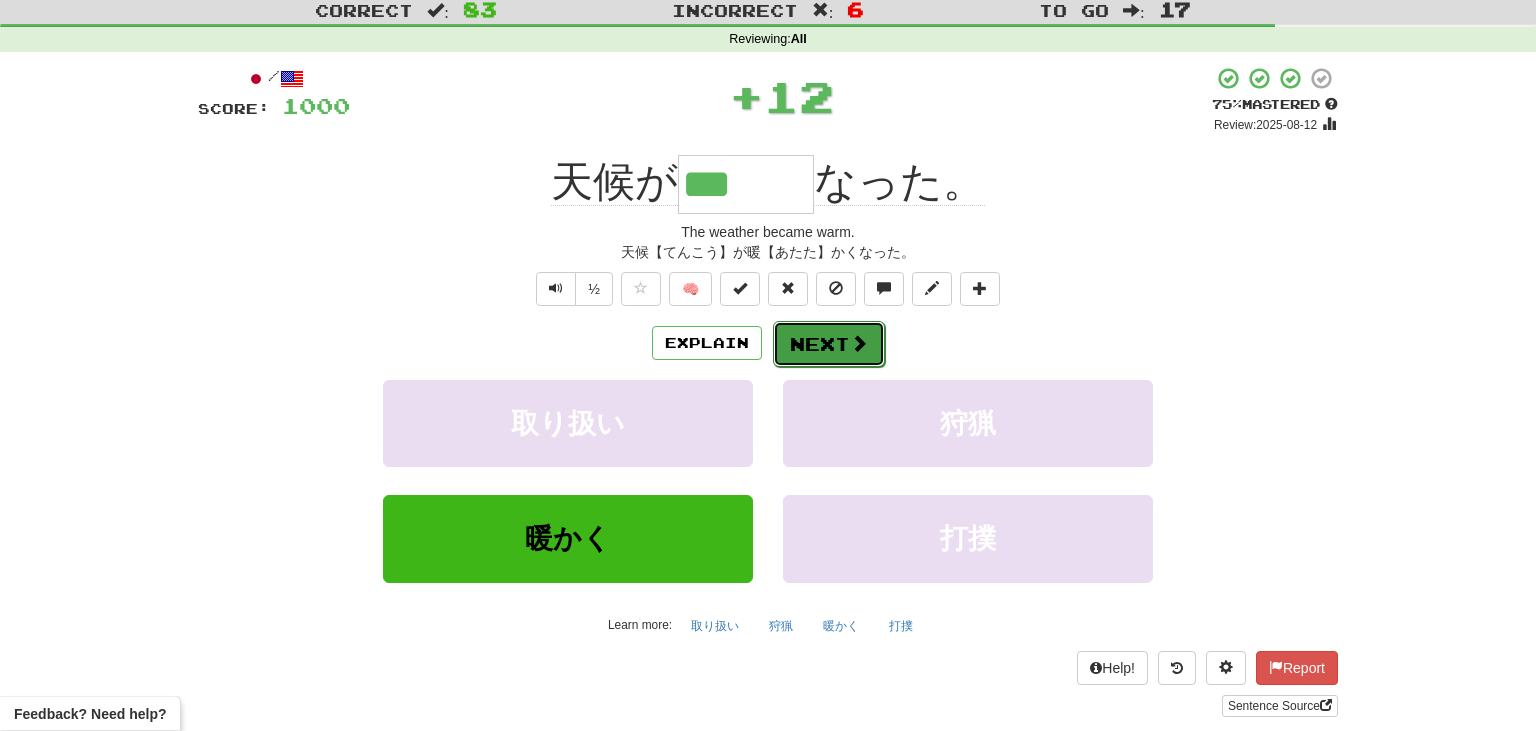 click on "Next" at bounding box center [829, 344] 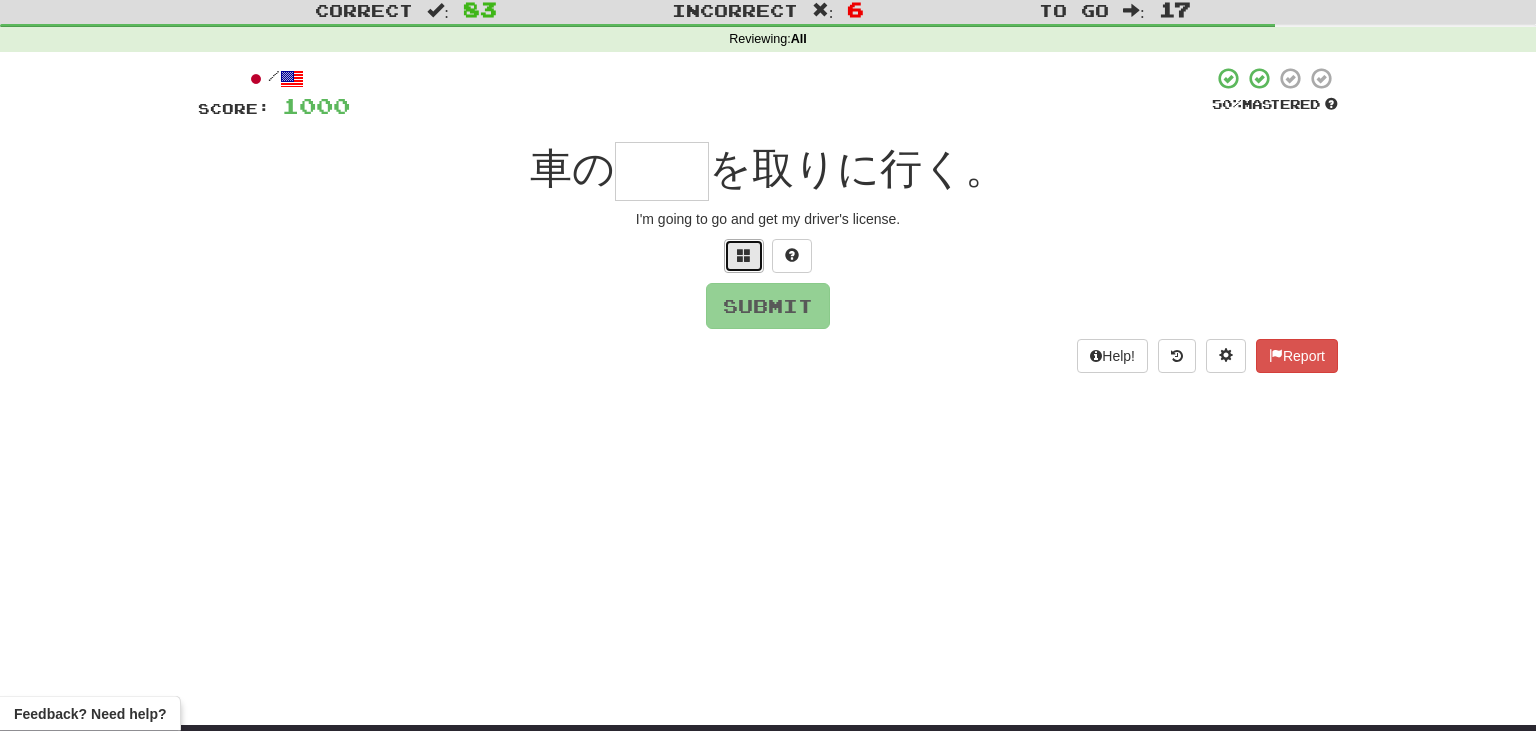 click at bounding box center (744, 255) 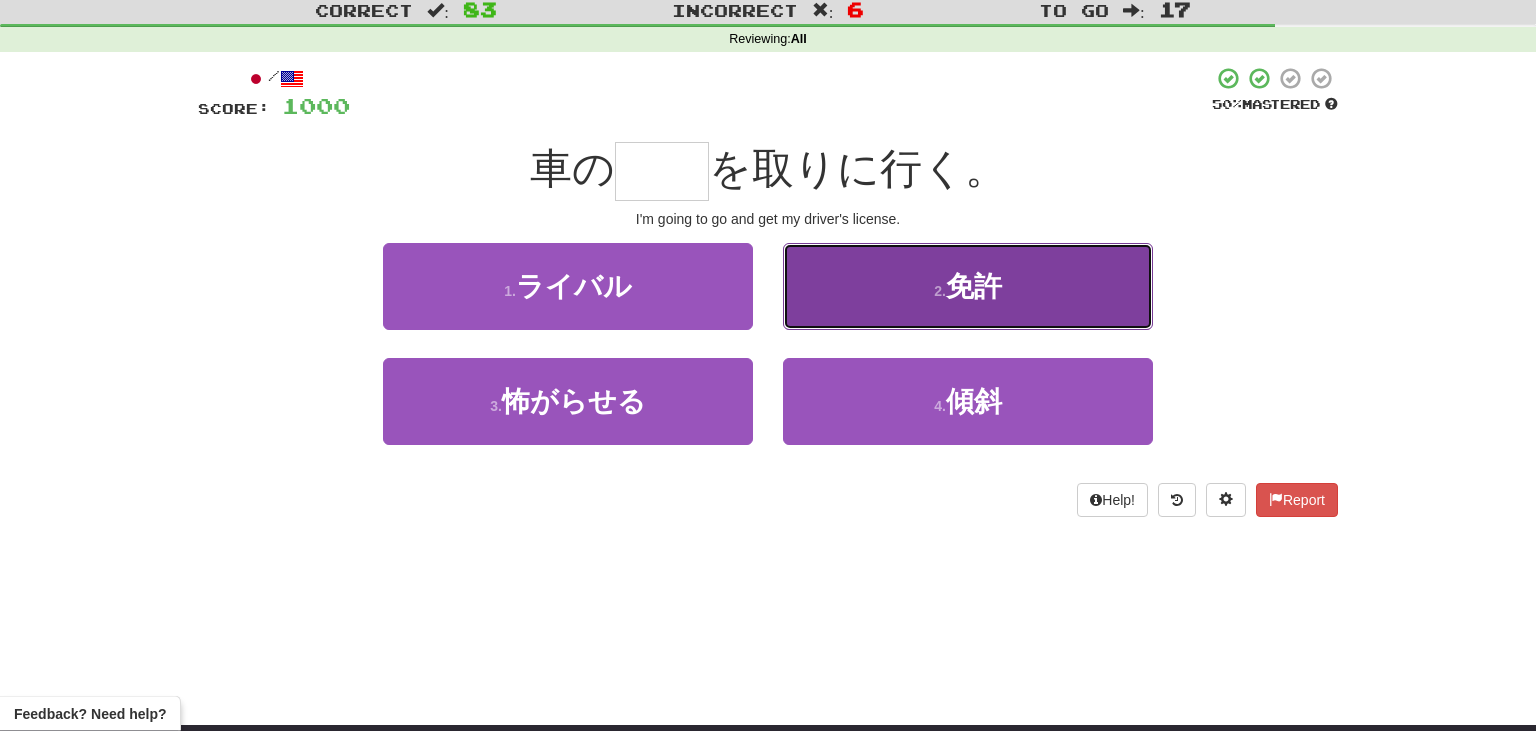 click on "2 .  免許" at bounding box center (968, 286) 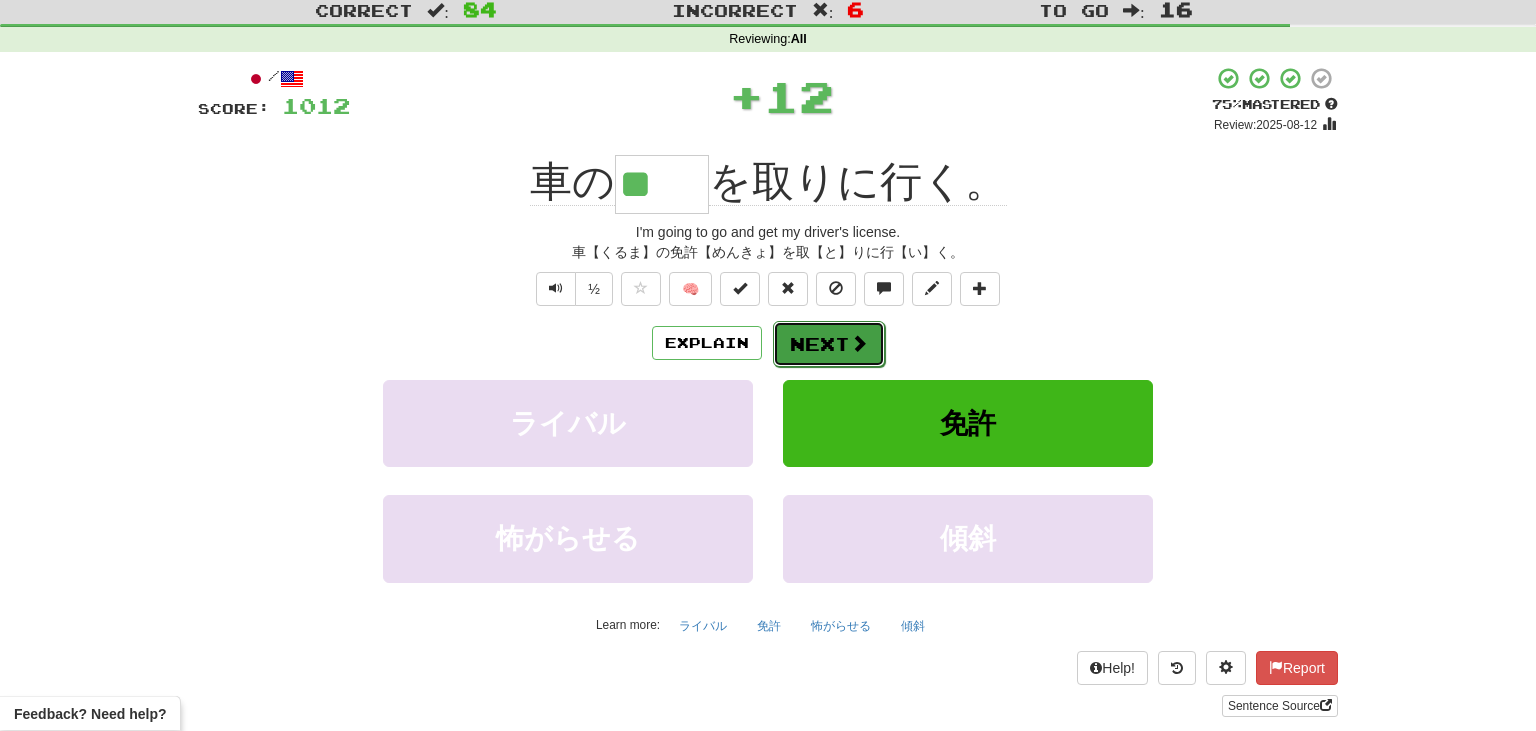 click at bounding box center (859, 343) 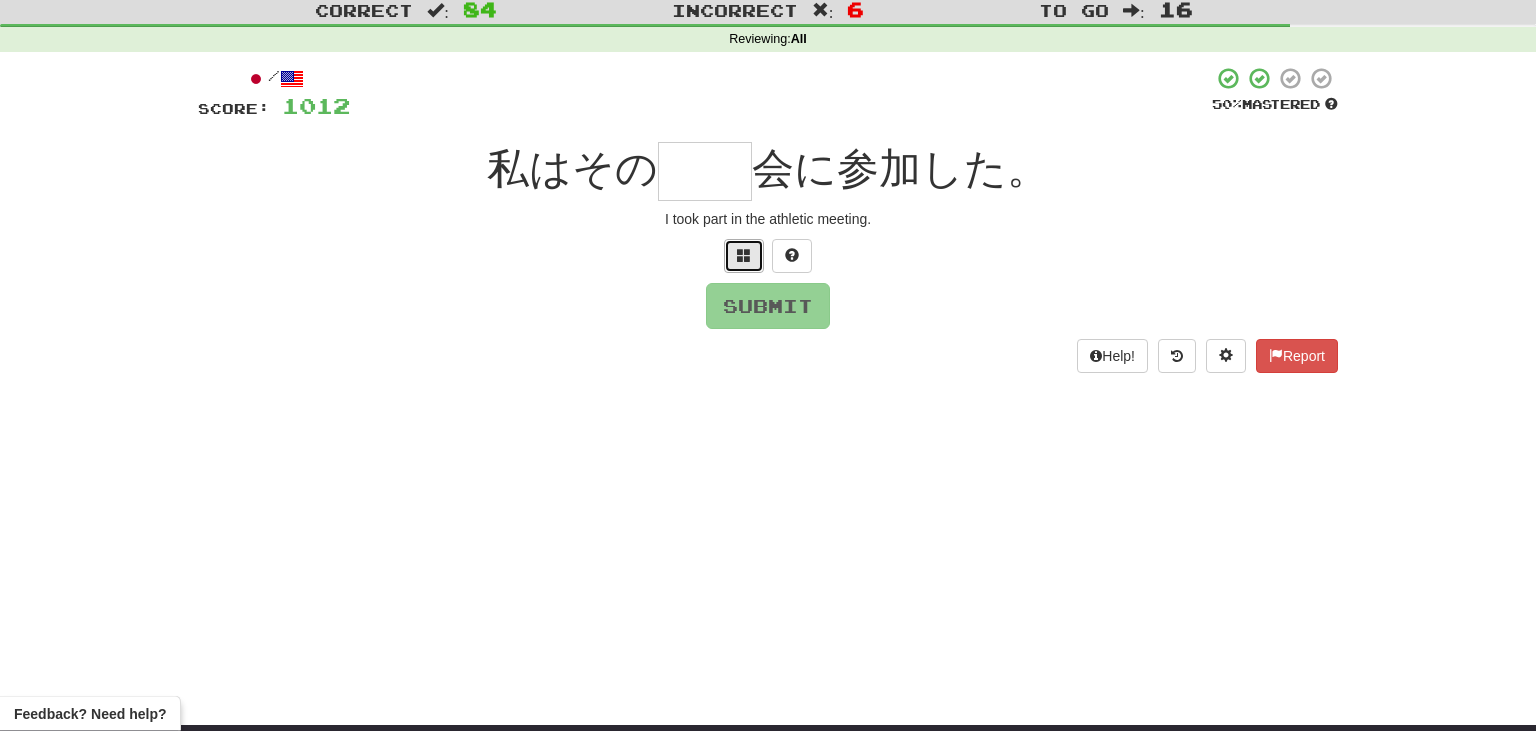 click at bounding box center (744, 256) 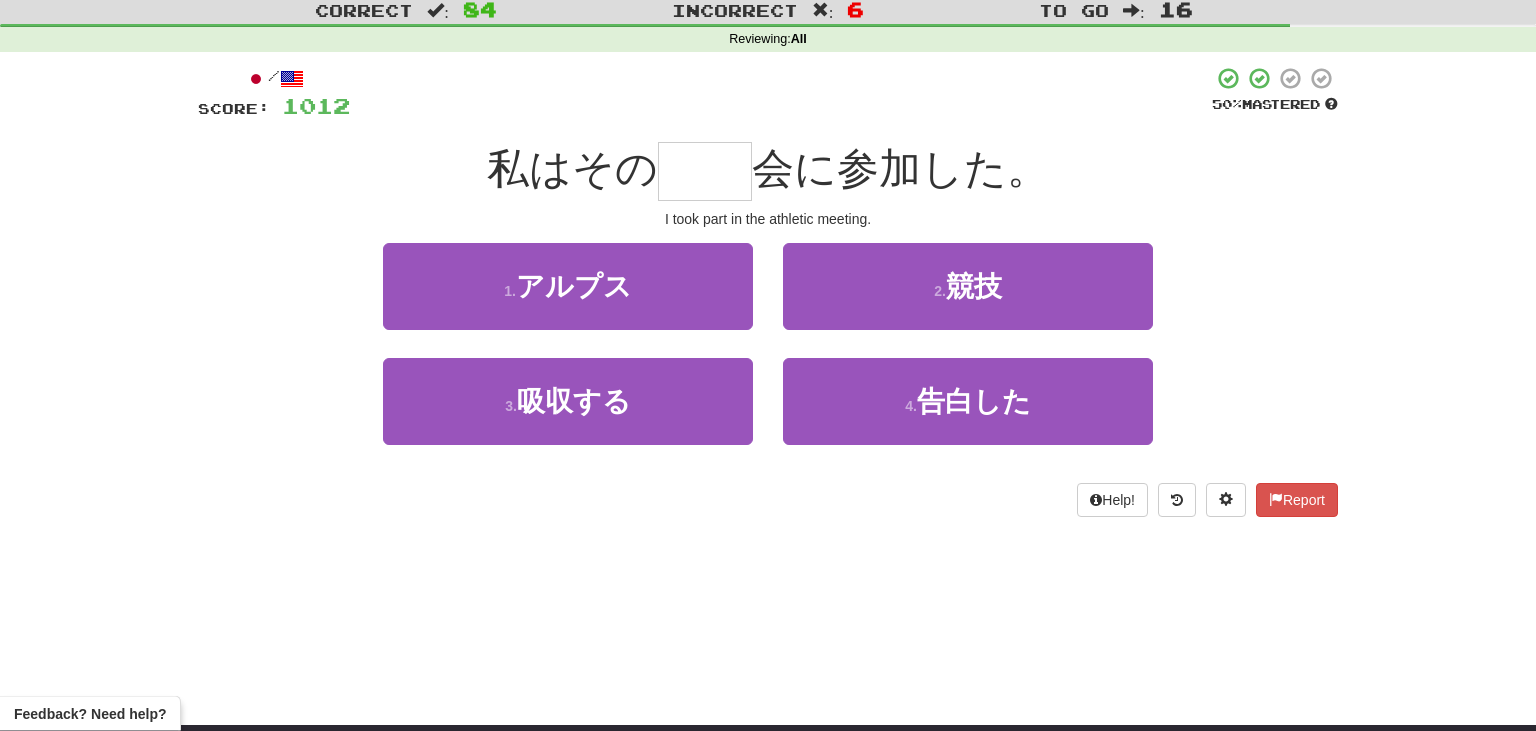 click on "/  Score:   1012 50 %  Mastered 私はその 会に参加した。 I took part in the athletic meeting. 1 .  アルプス 2 .  競技 3 .  吸収する 4 .  告白した  Help!  Report" at bounding box center [768, 291] 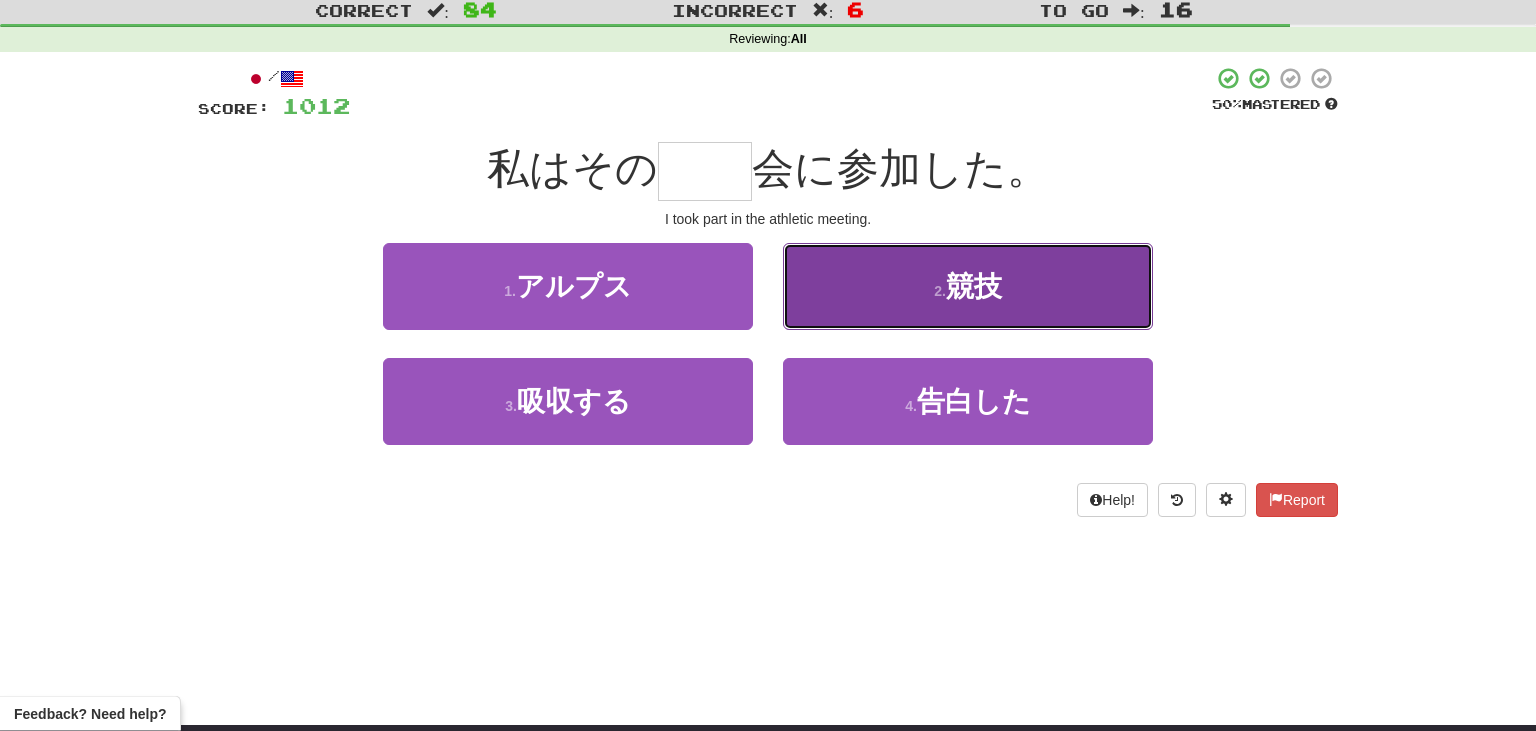 click on "2 .  競技" at bounding box center [968, 286] 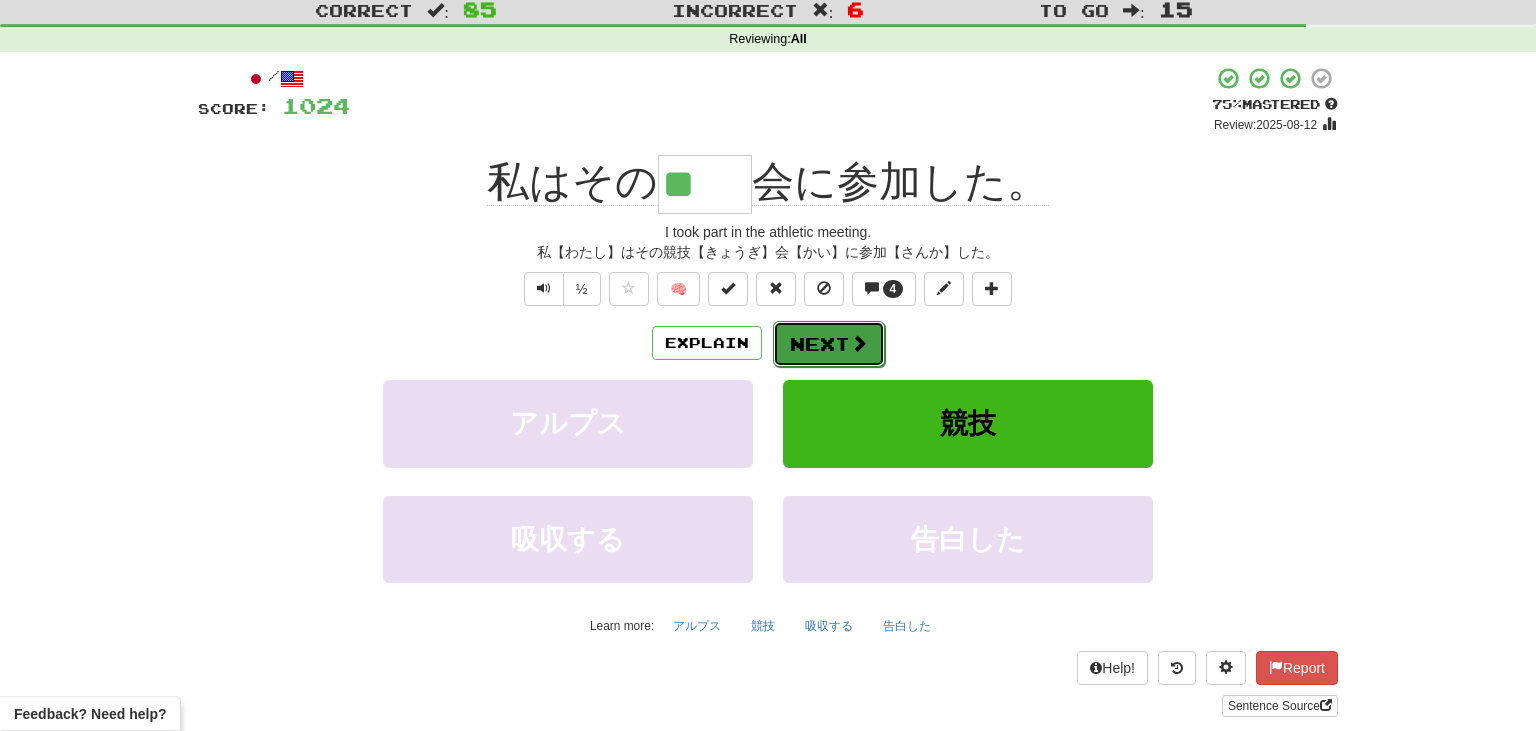 click on "Next" at bounding box center (829, 344) 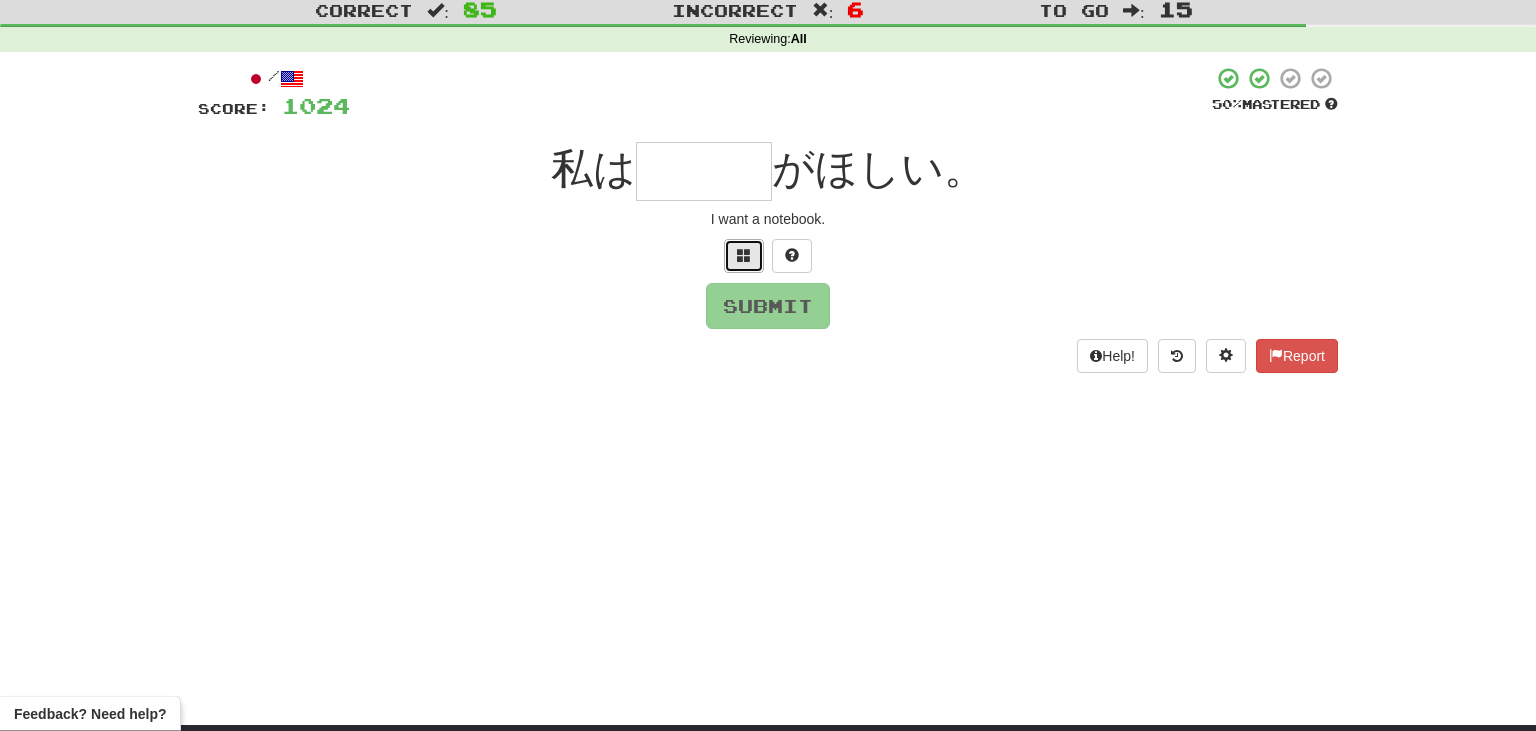 click at bounding box center [744, 256] 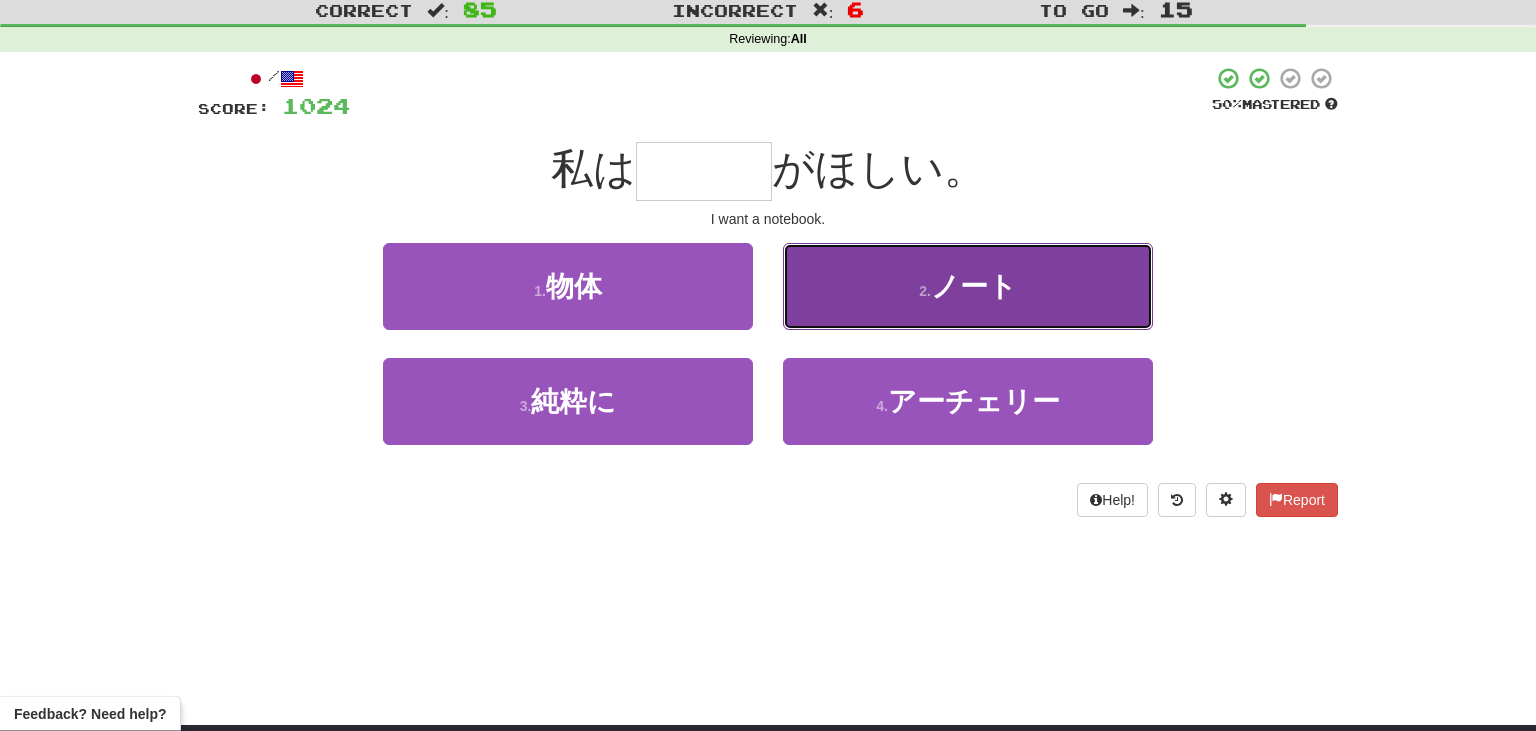 click on "ノート" at bounding box center [974, 286] 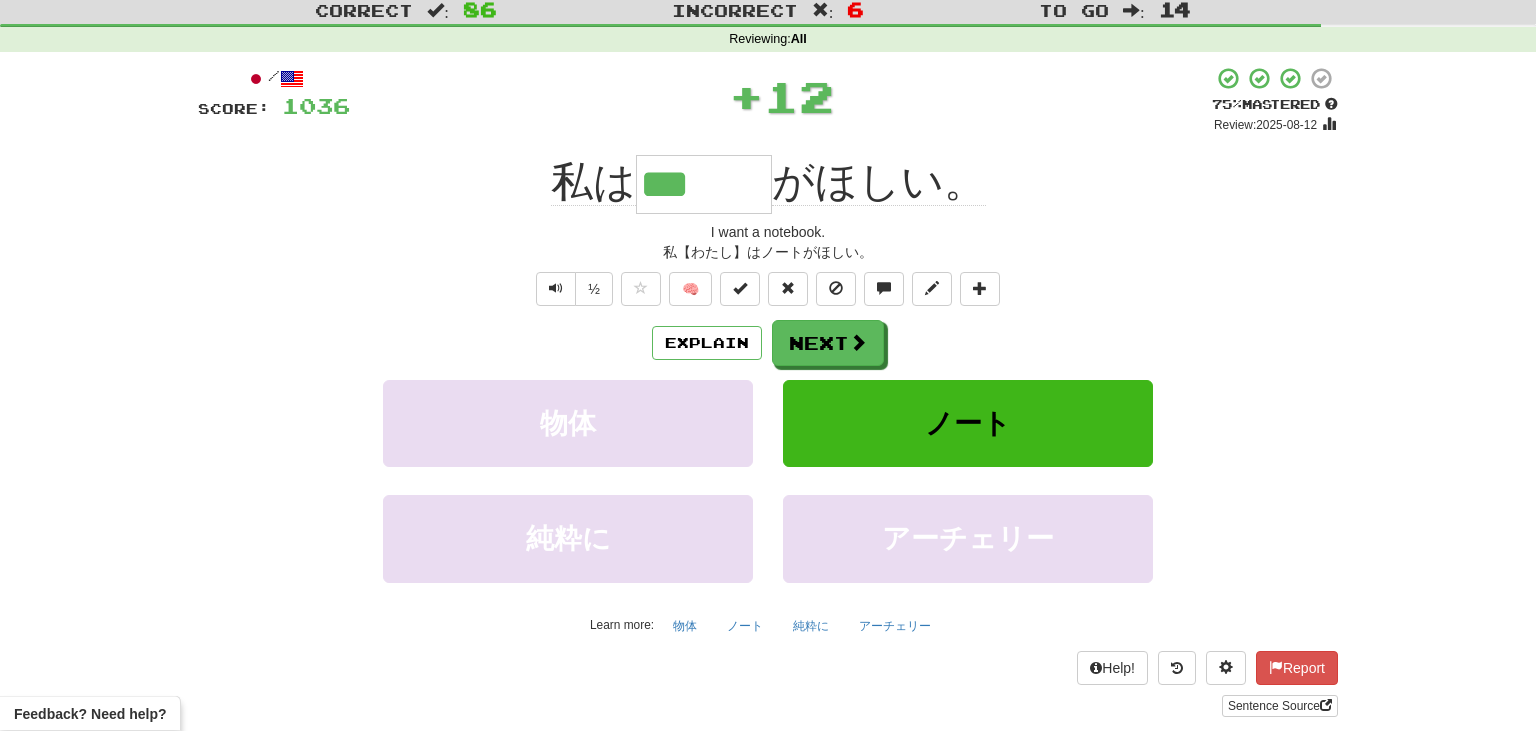 click on "Explain Next 物体 ノート 純粋に アーチェリー Learn more: 物体 ノート 純粋に アーチェリー" at bounding box center [768, 480] 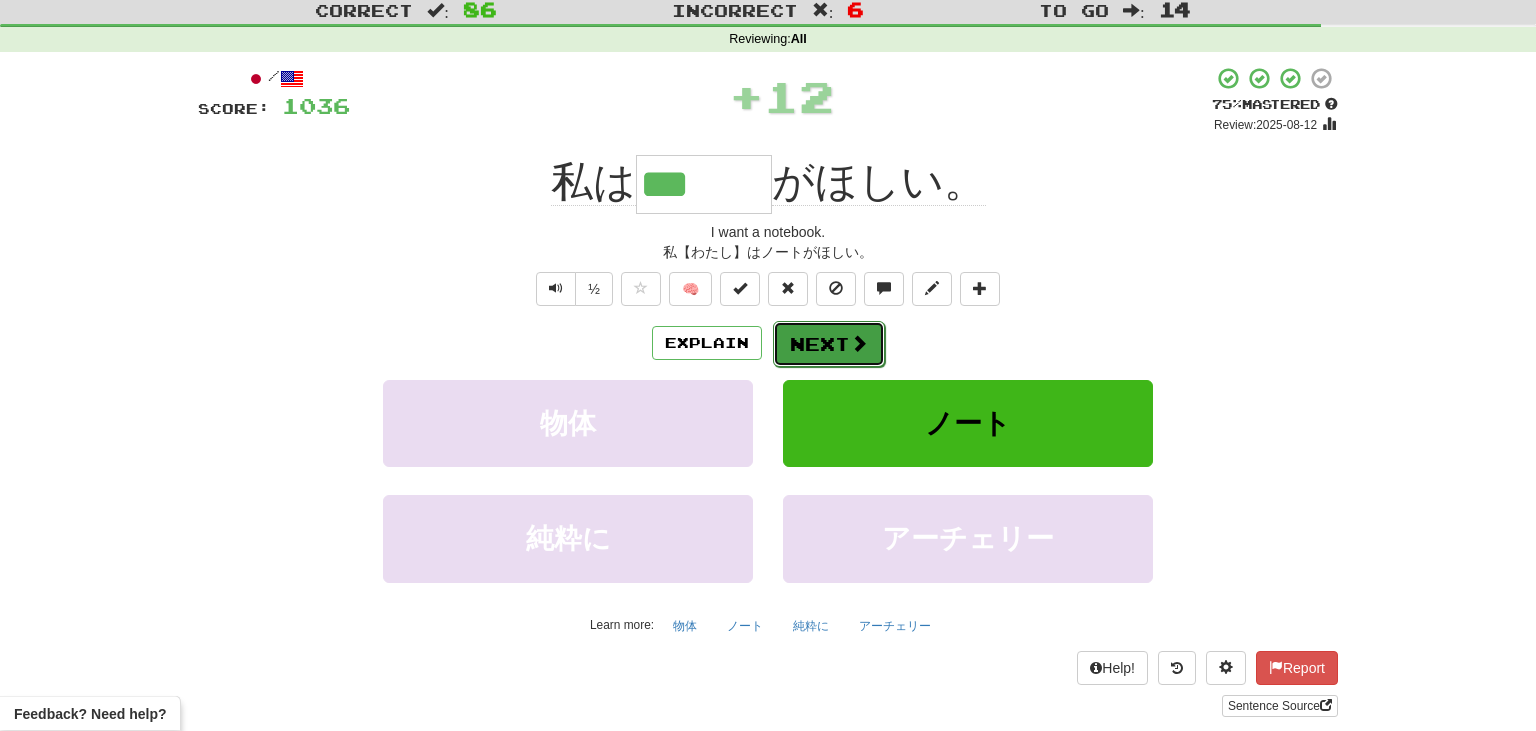 click on "Next" at bounding box center (829, 344) 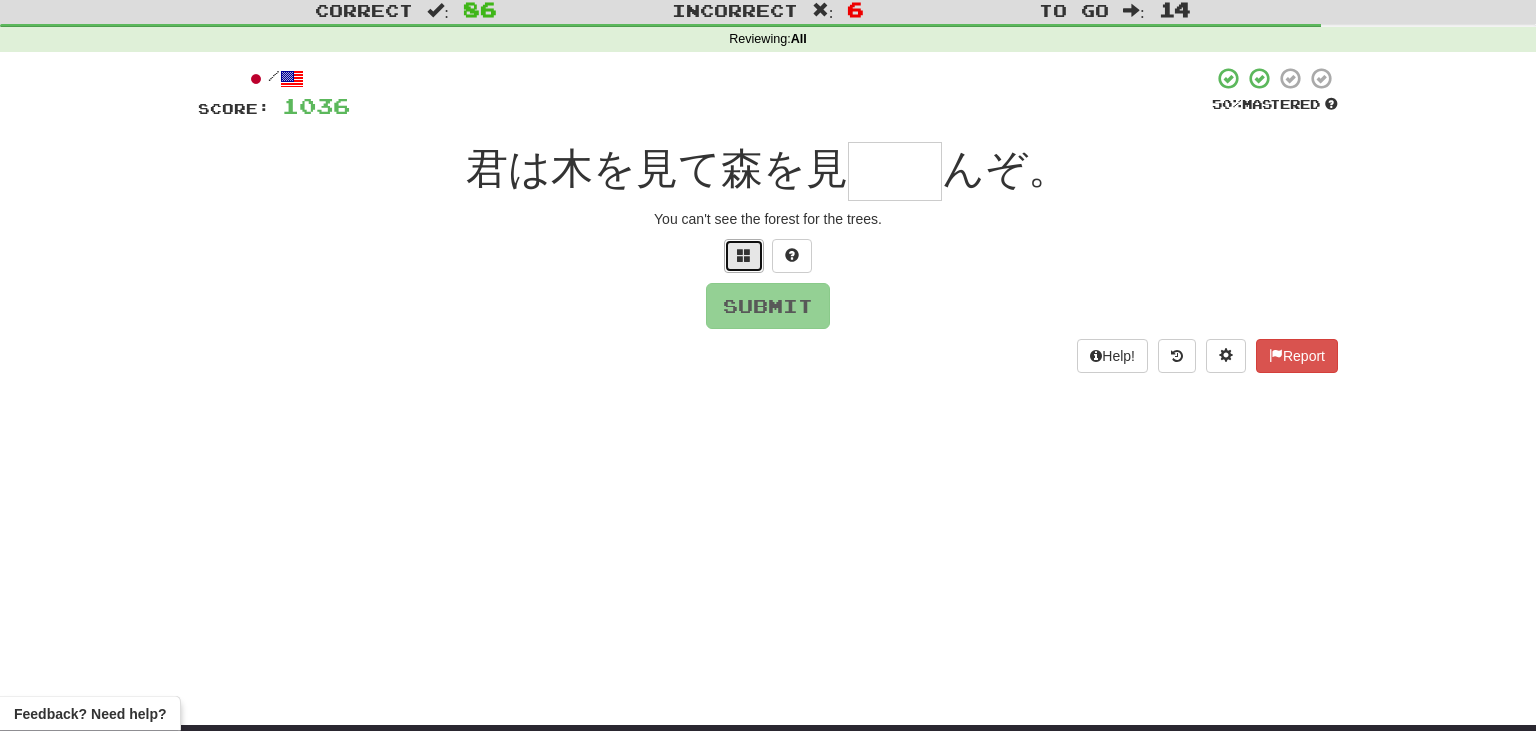 click at bounding box center (744, 256) 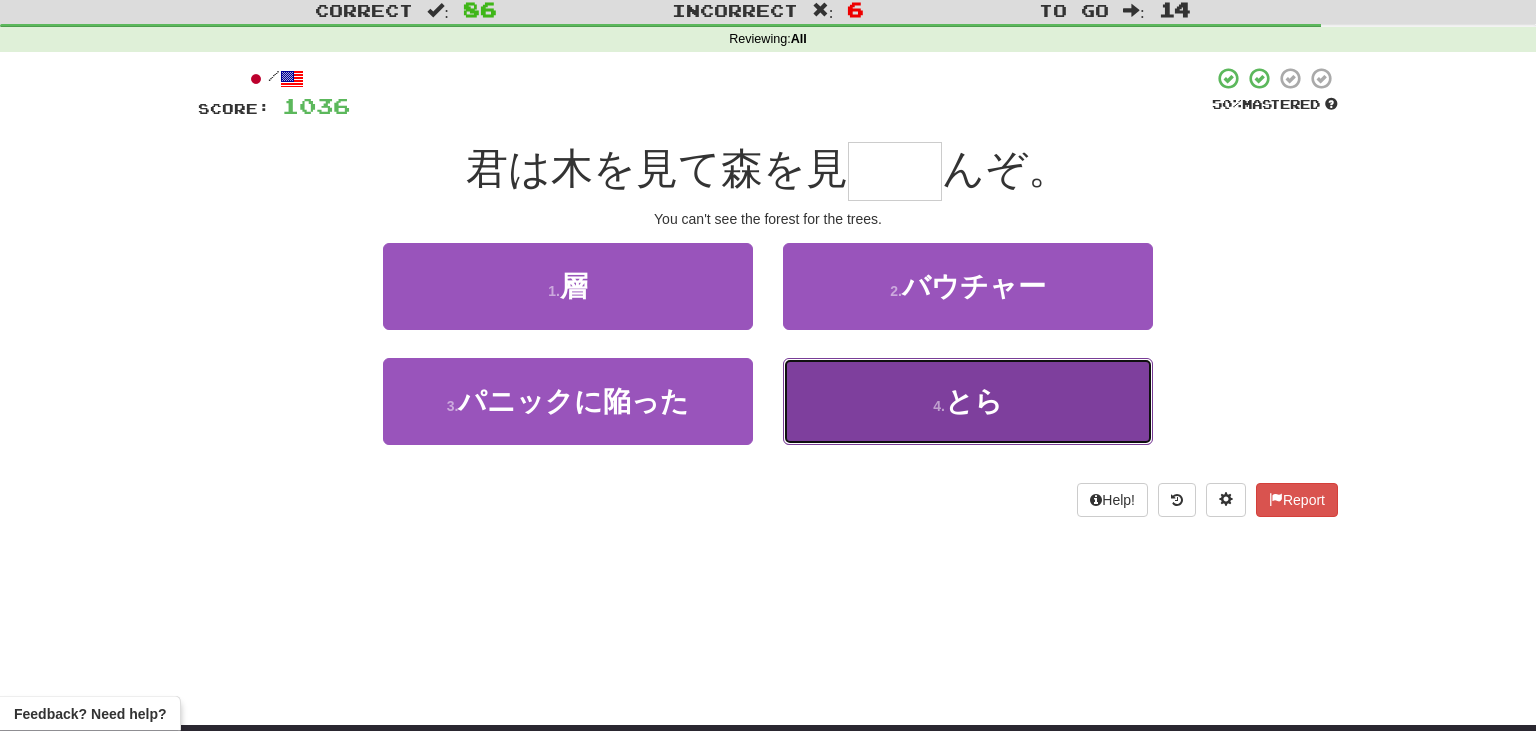 click on "4 .  とら" at bounding box center (968, 401) 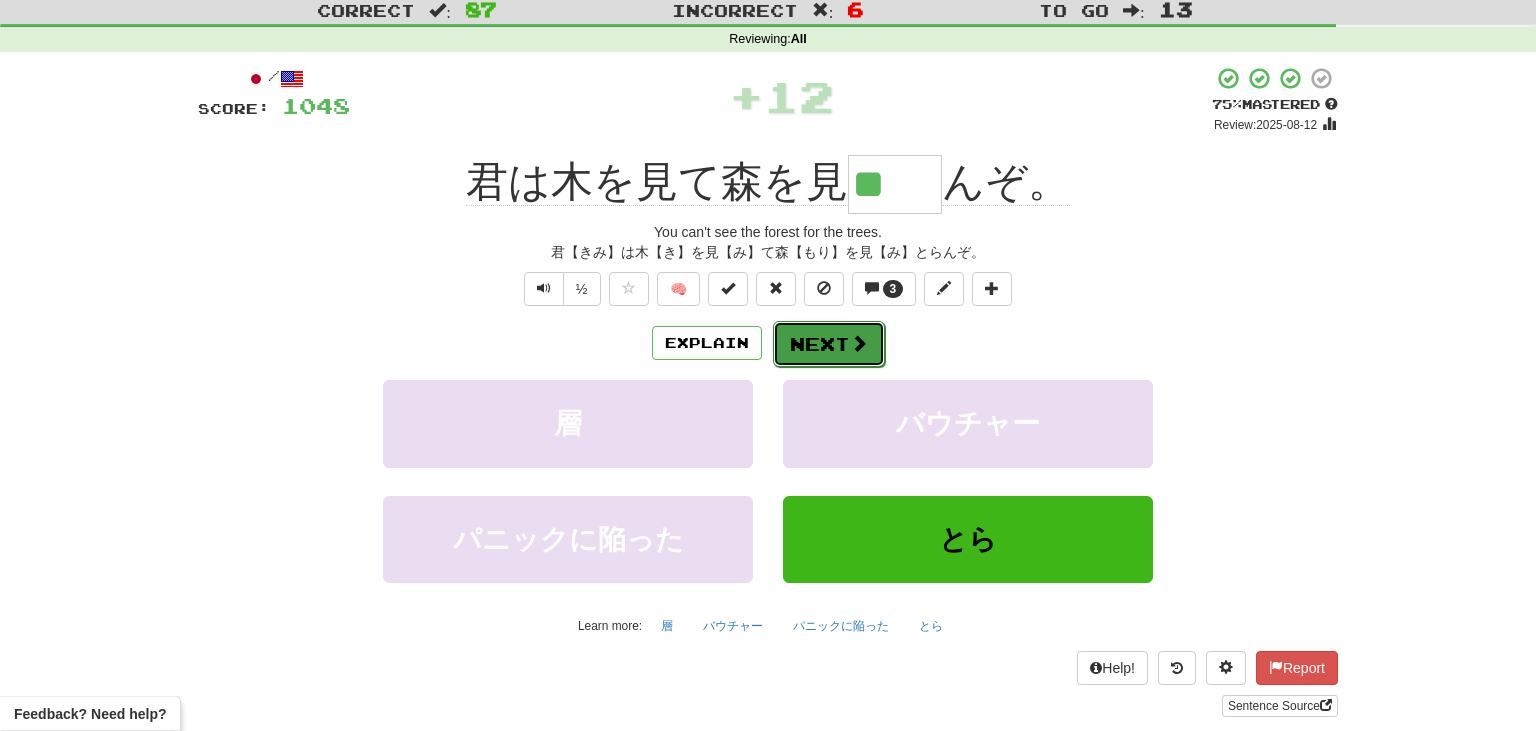 click on "Next" at bounding box center (829, 344) 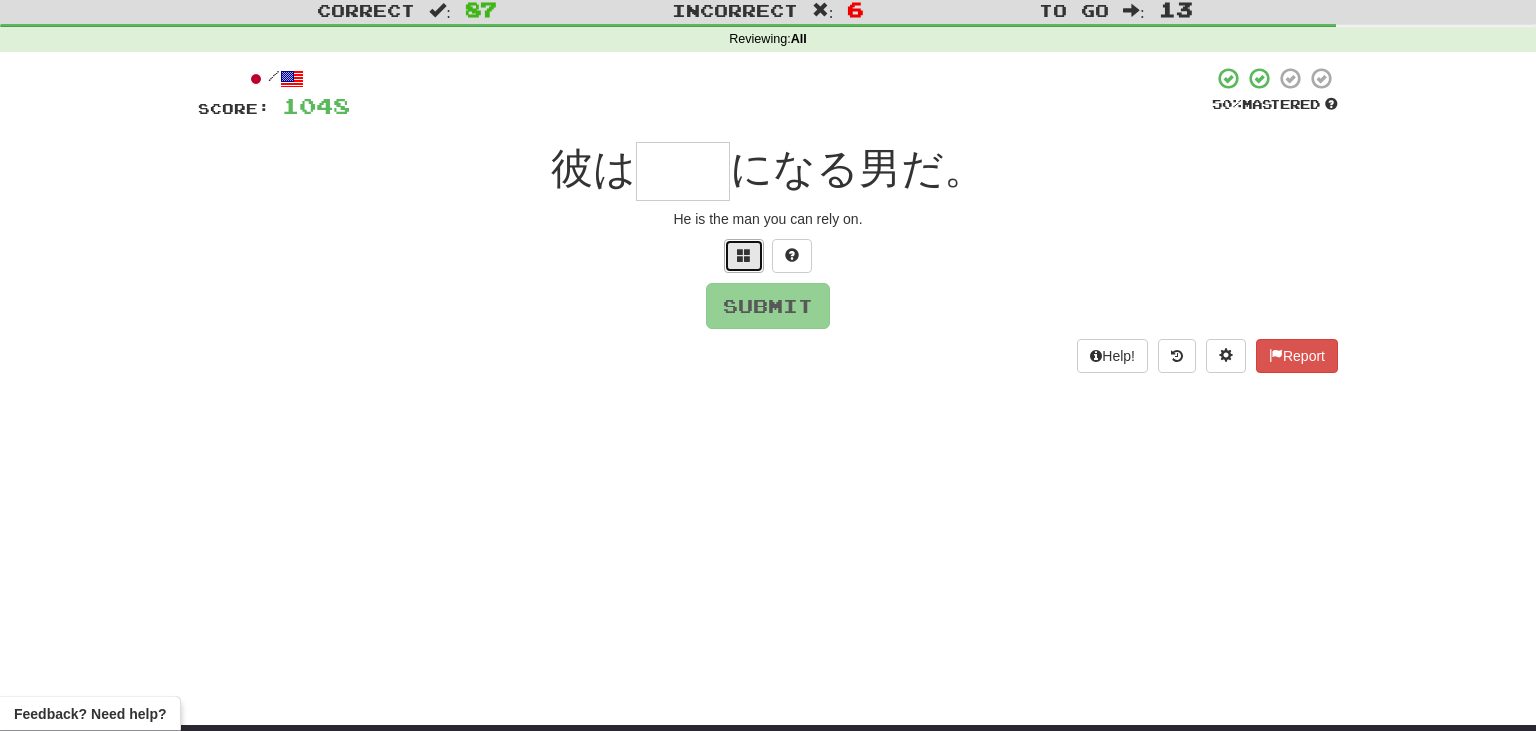 click at bounding box center (744, 255) 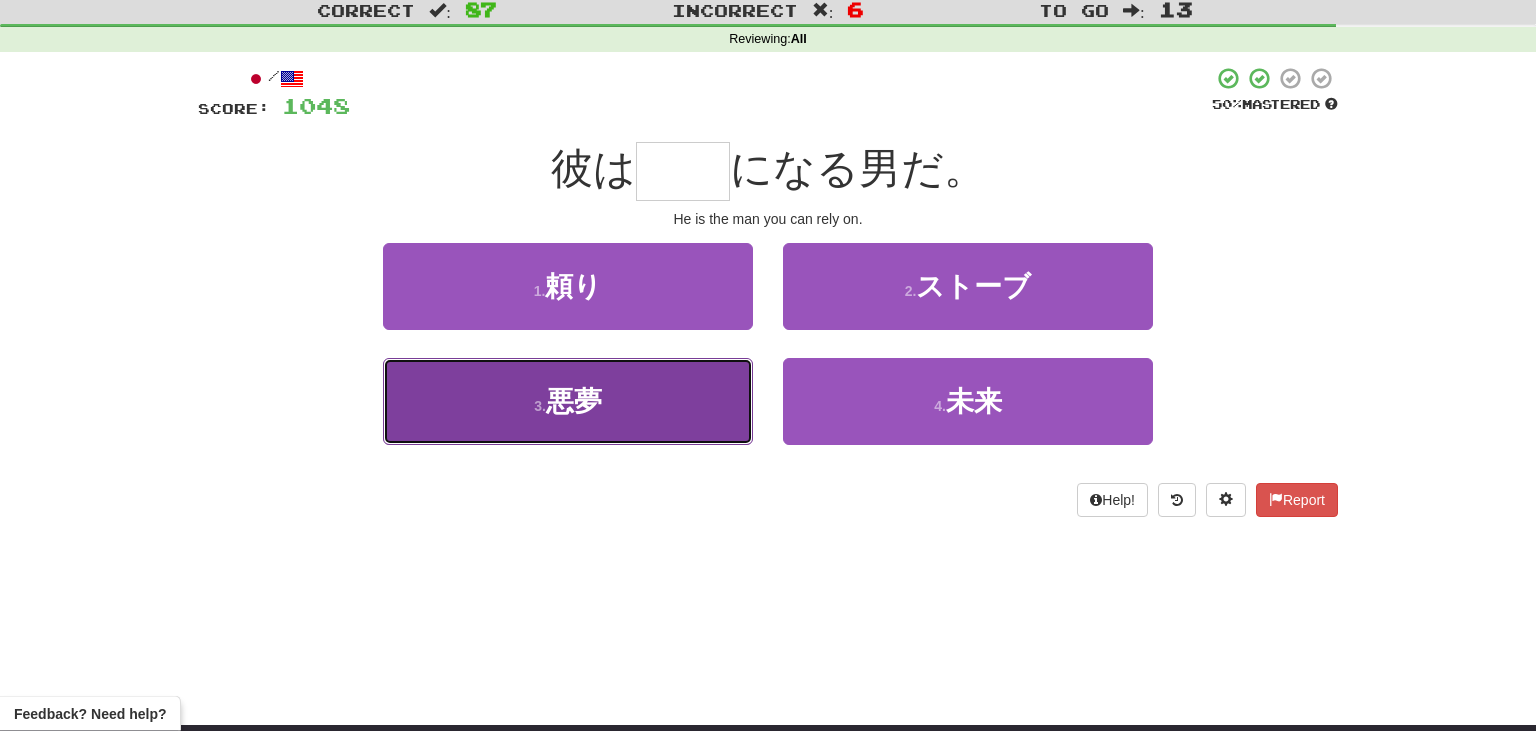 click on "3 .  悪夢" at bounding box center (568, 401) 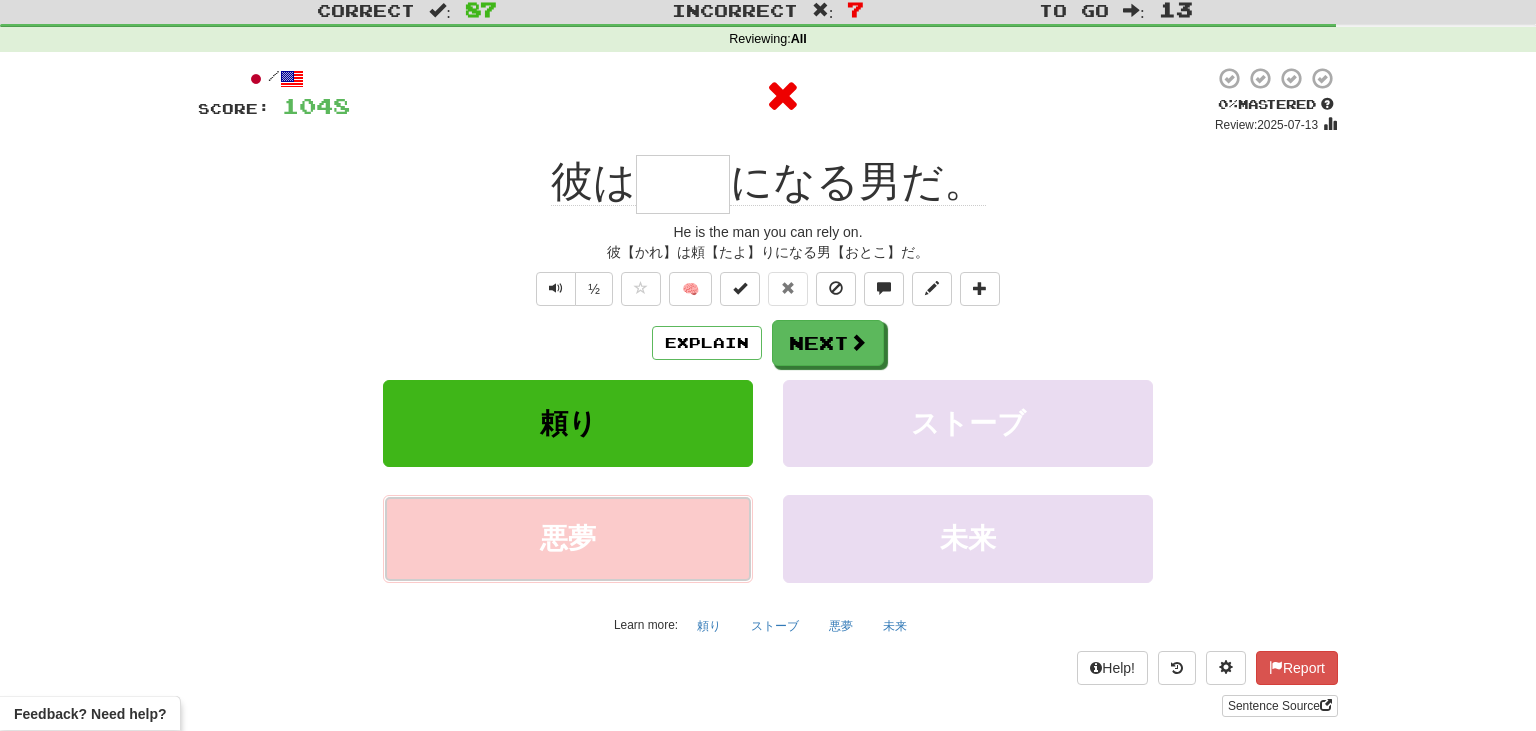 type on "**" 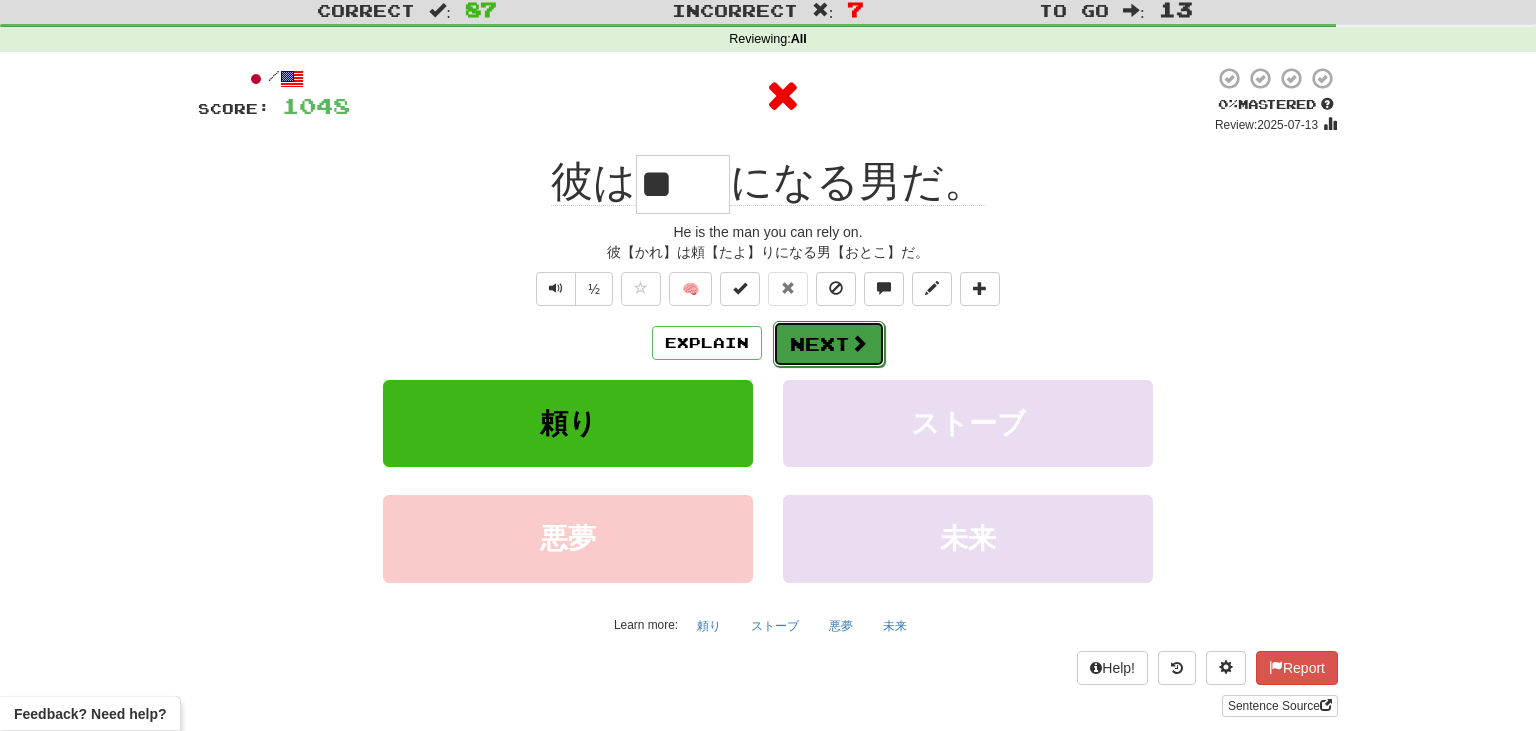 click on "Next" at bounding box center [829, 344] 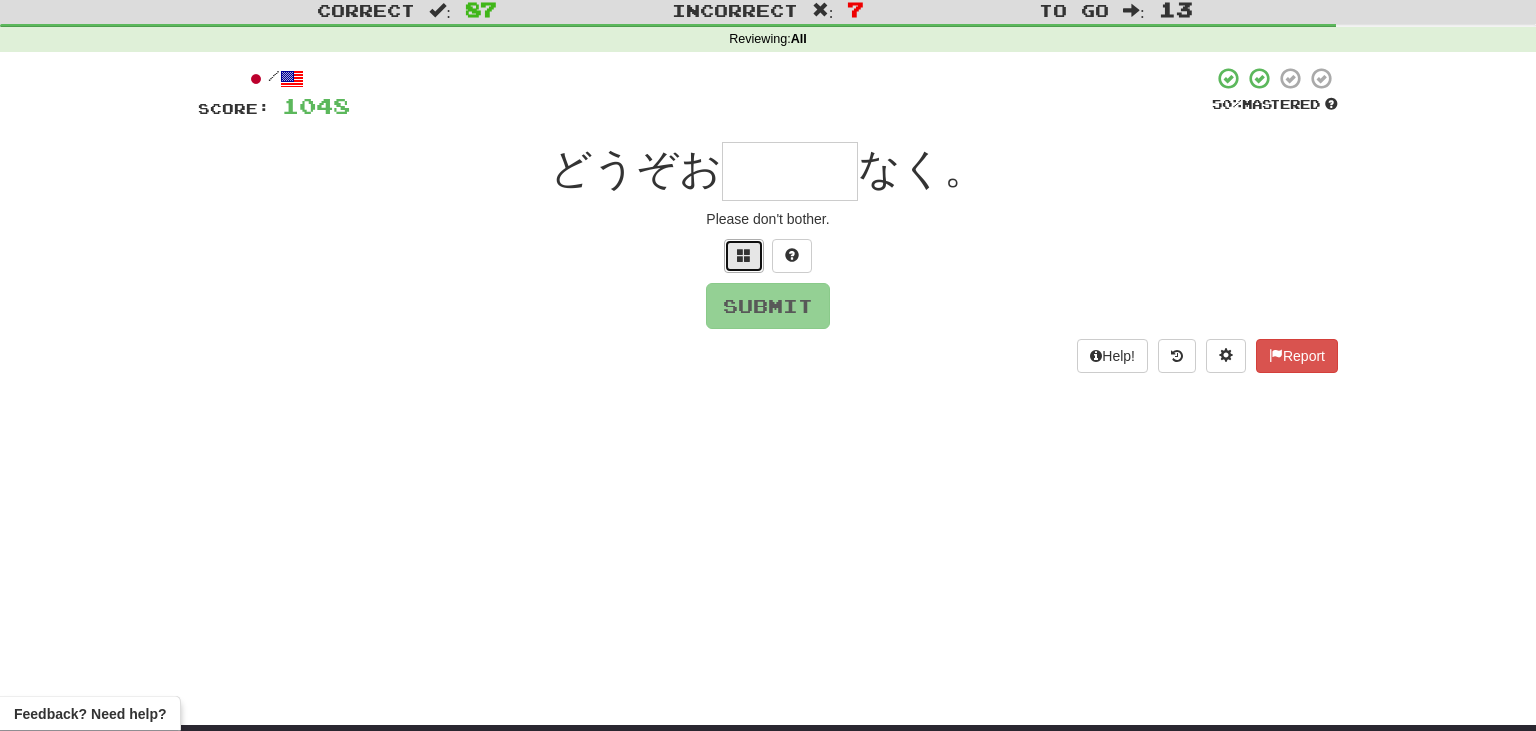click at bounding box center (744, 256) 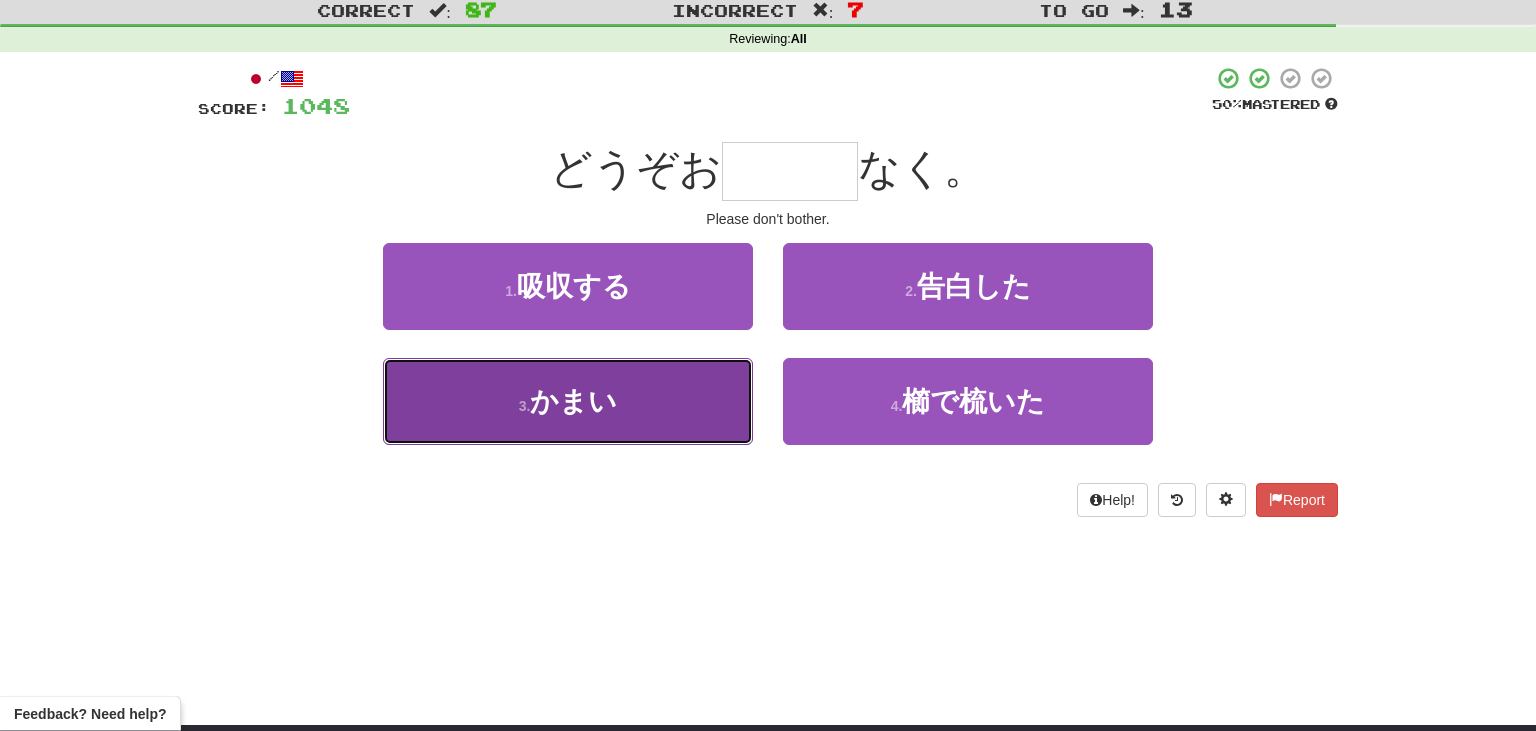 click on "3 .  かまい" at bounding box center [568, 401] 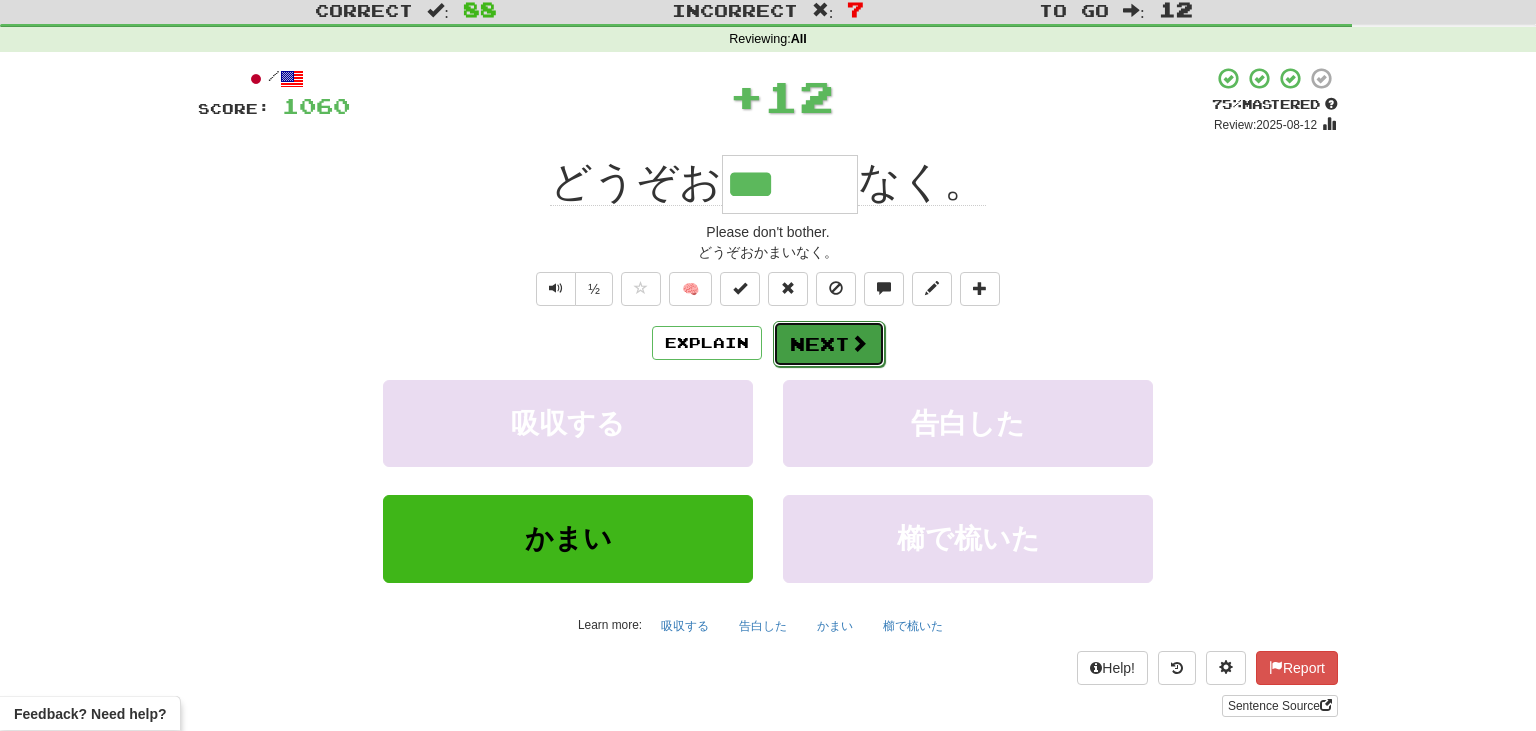 click on "Next" at bounding box center (829, 344) 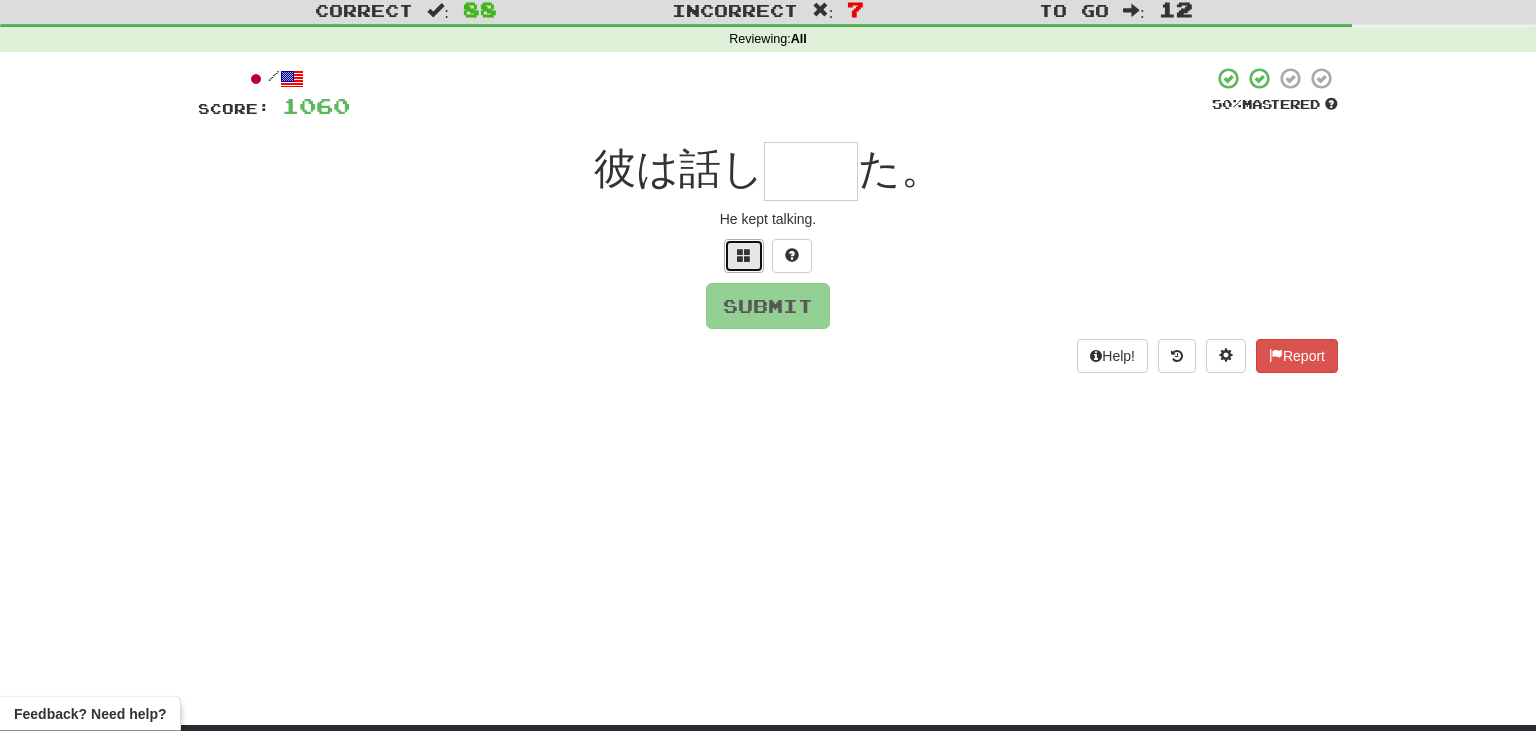 click at bounding box center [744, 255] 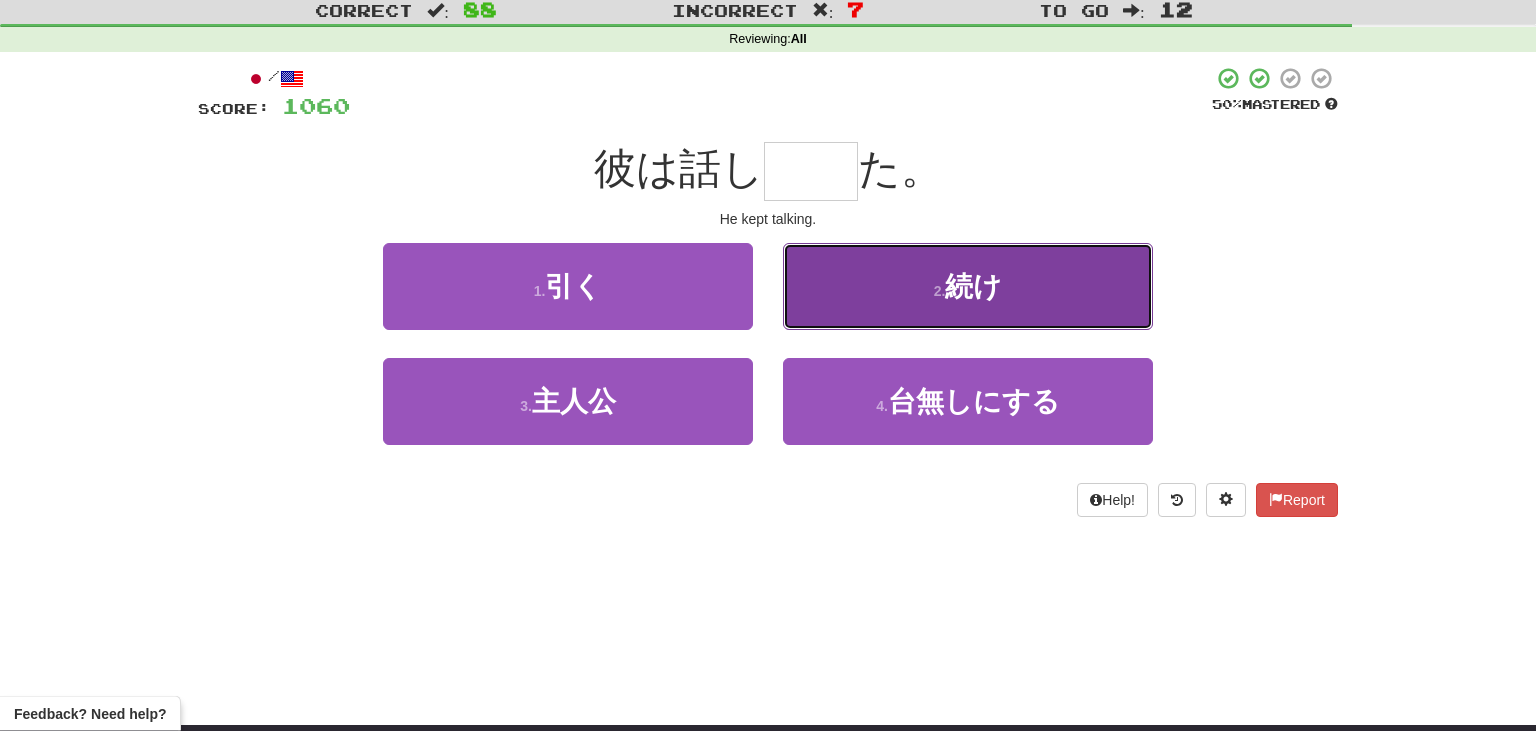 click on "2 .  続け" at bounding box center (968, 286) 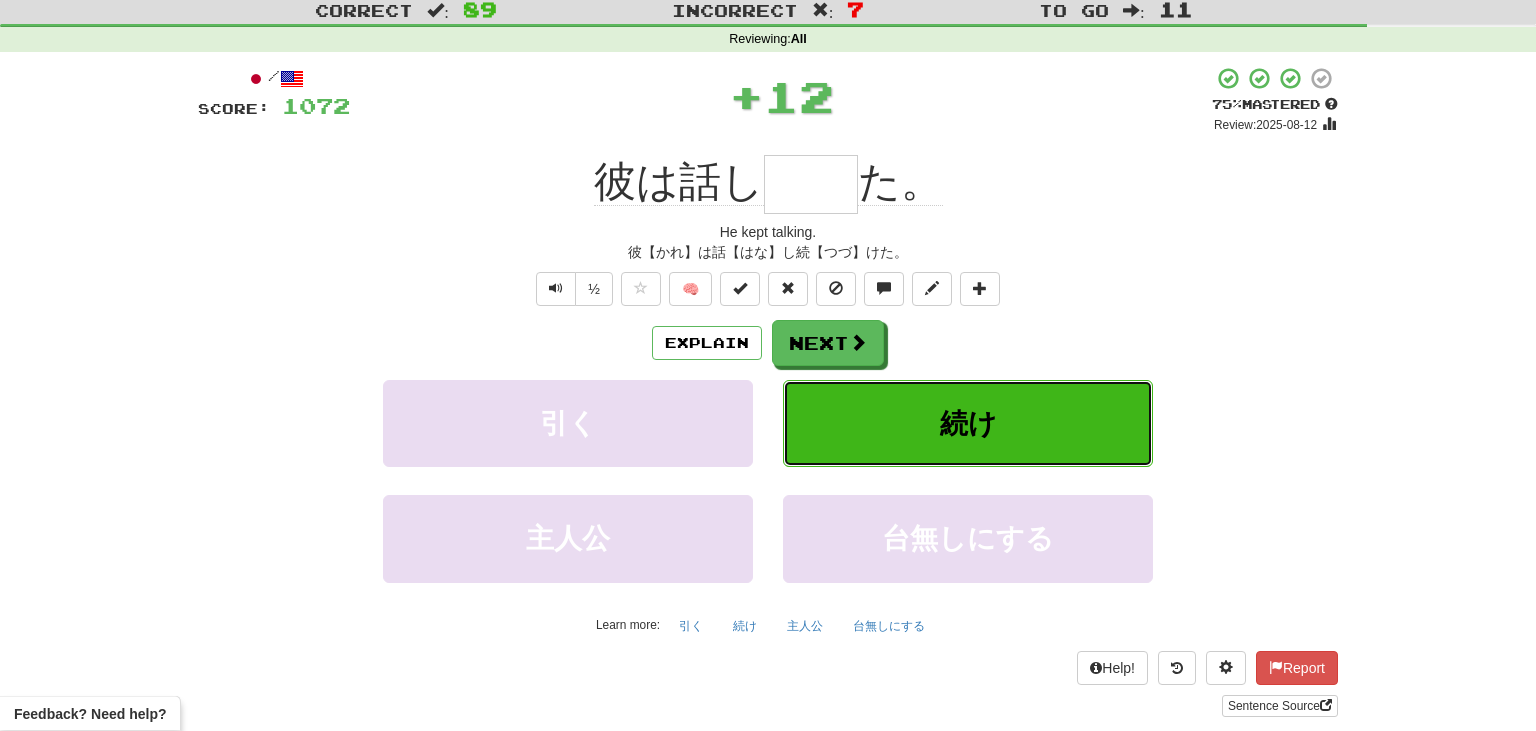 type on "**" 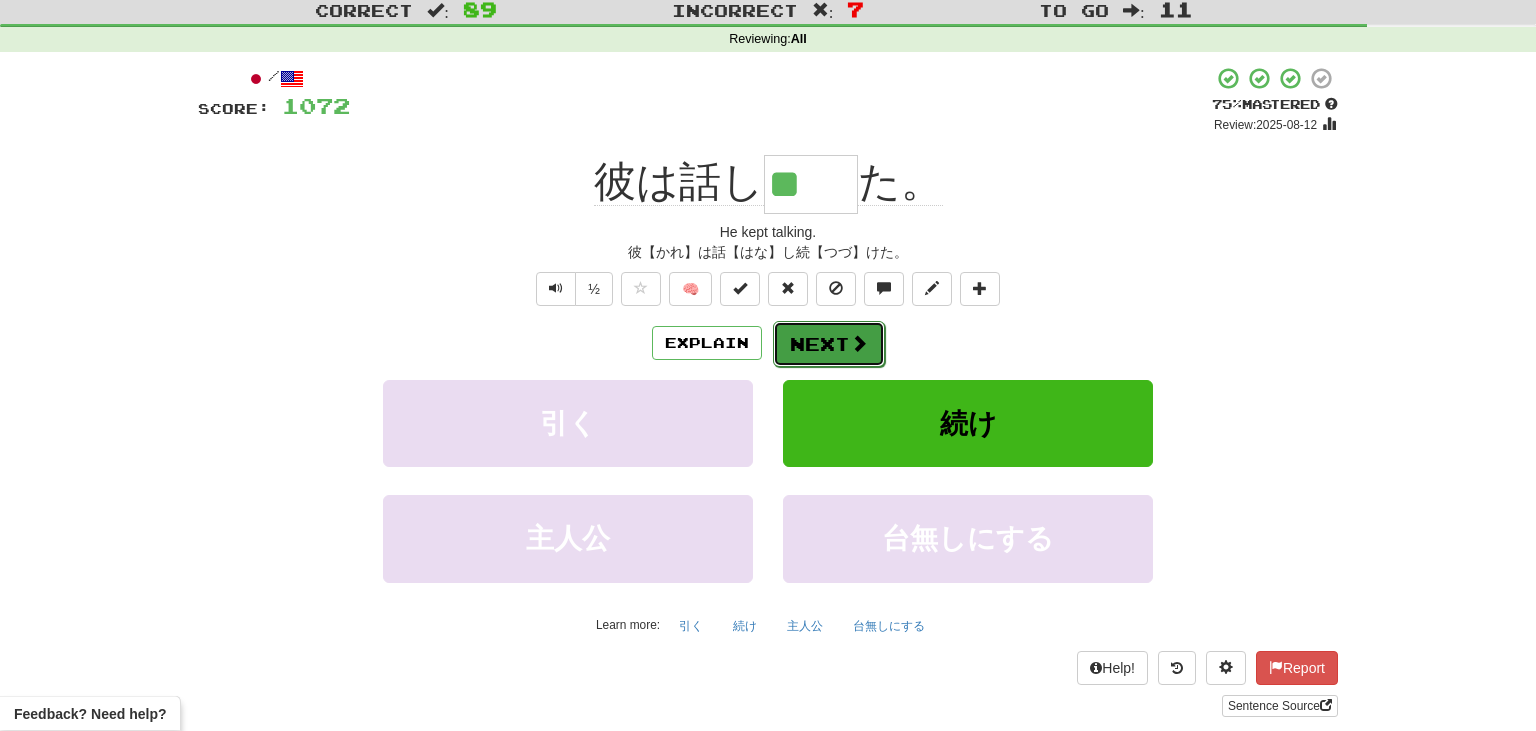 click on "Next" at bounding box center [829, 344] 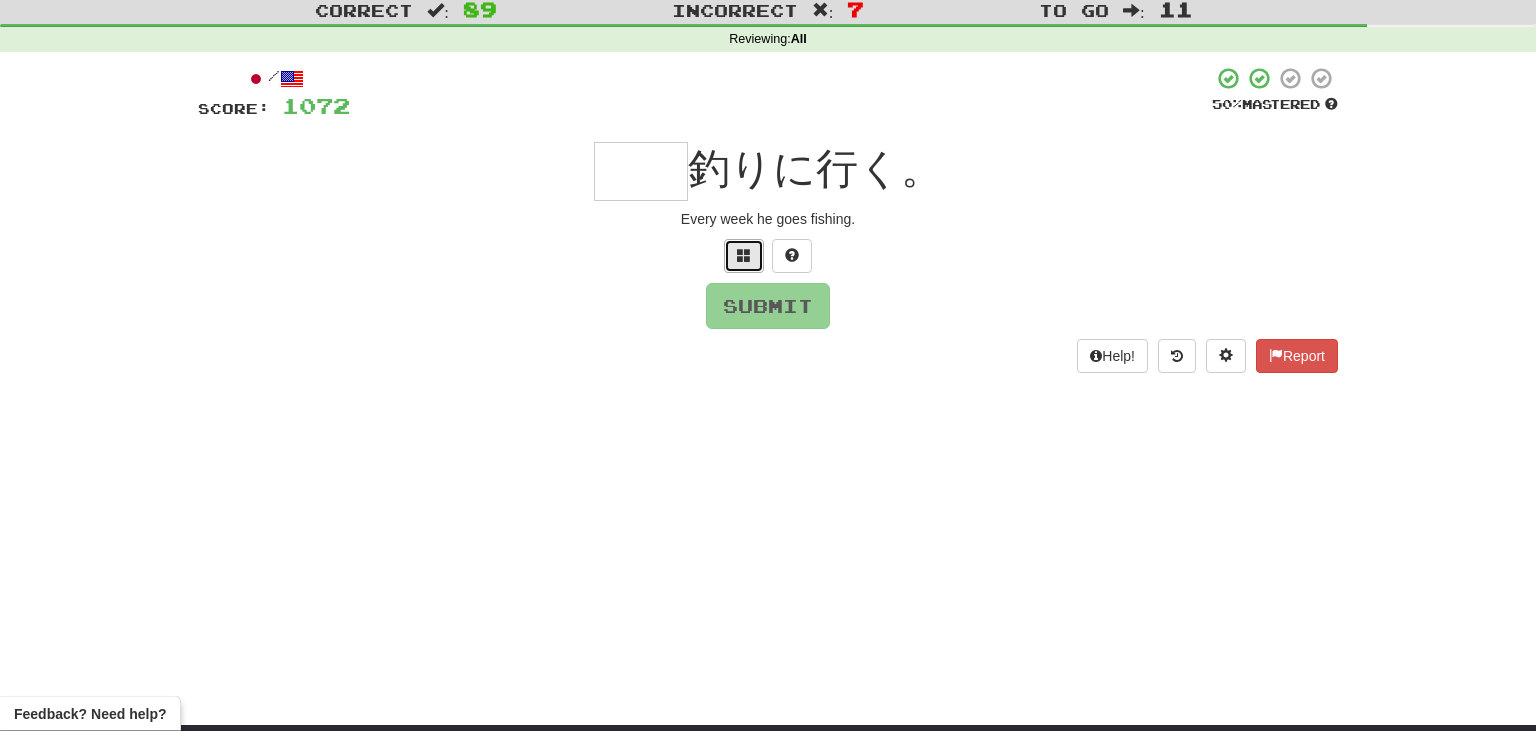 click at bounding box center [744, 255] 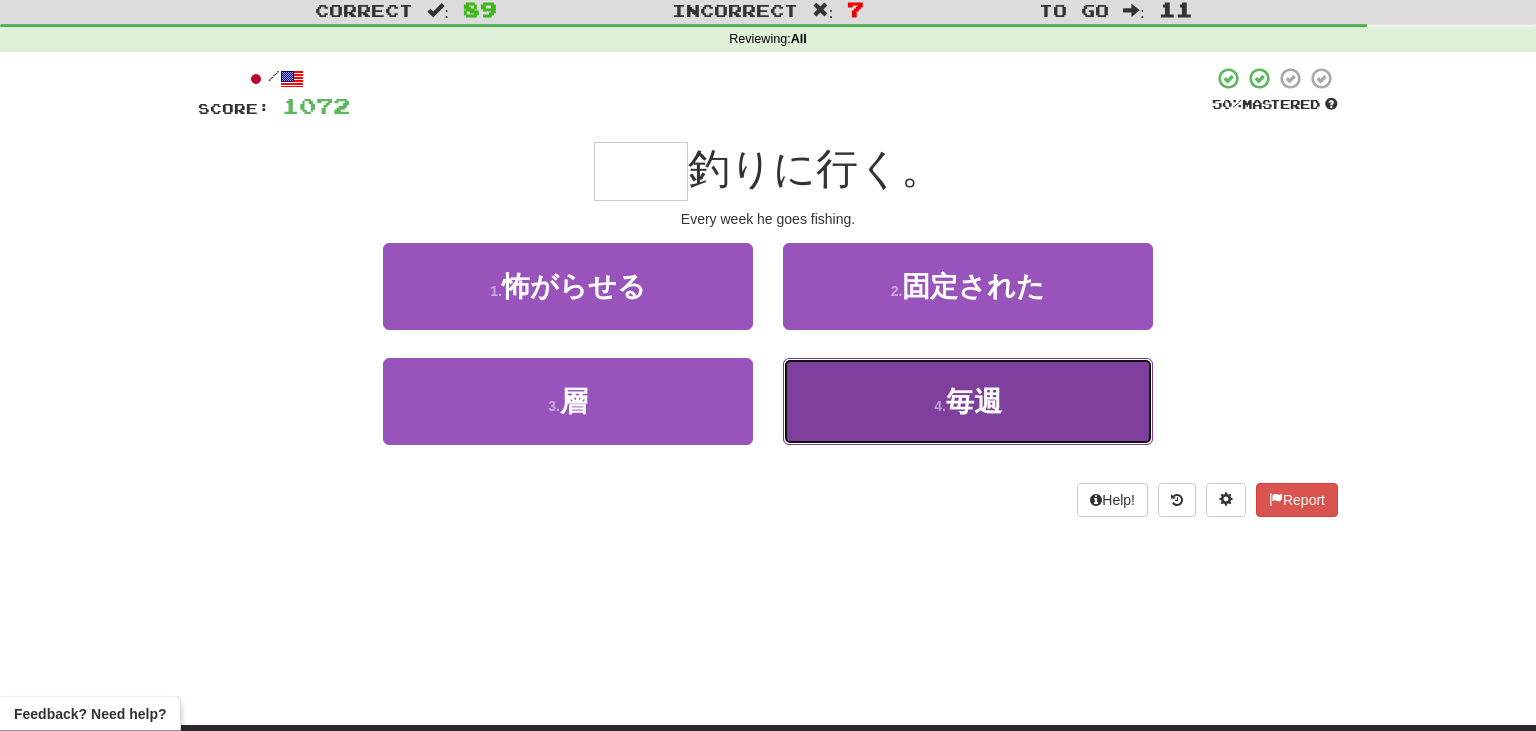 click on "4 .  毎週" at bounding box center (968, 401) 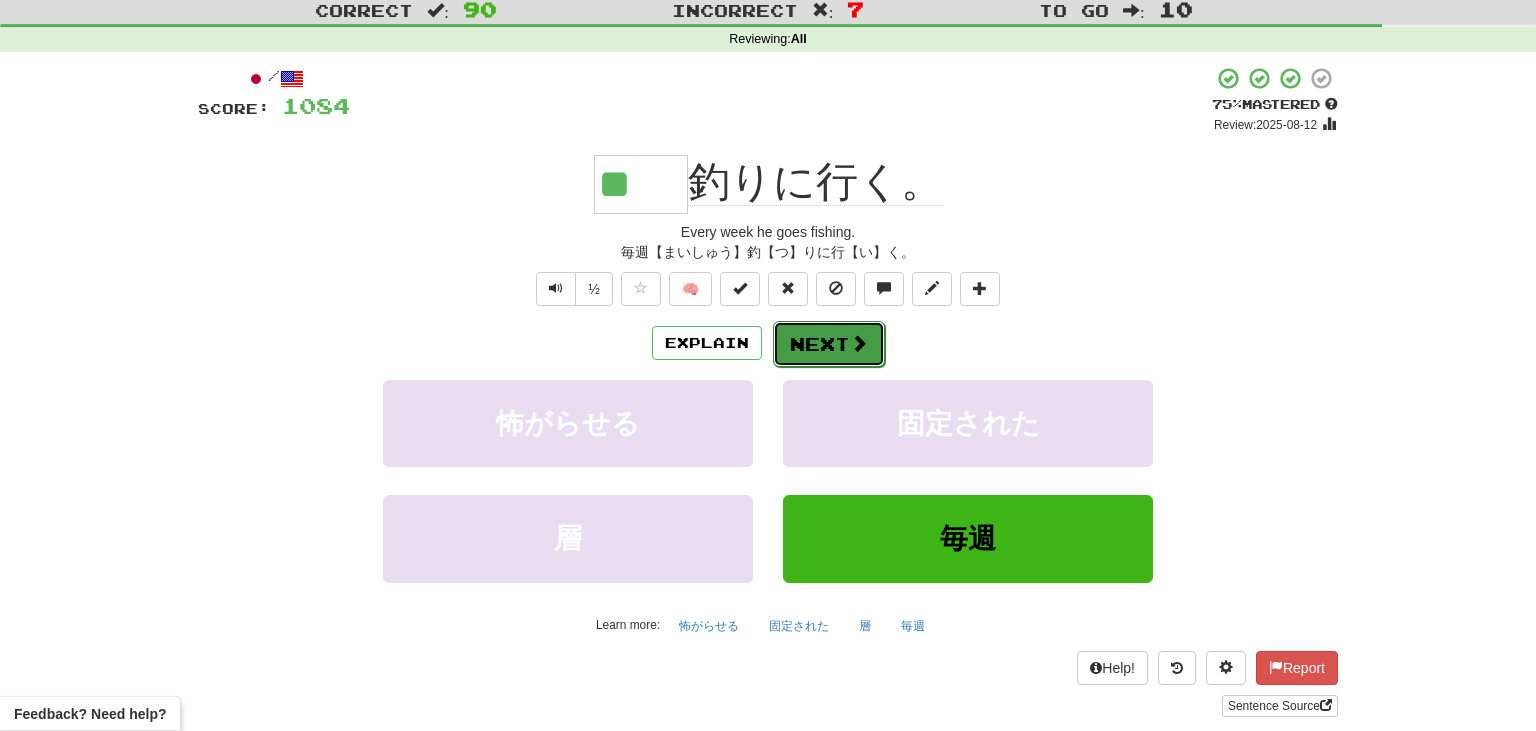 click at bounding box center (859, 343) 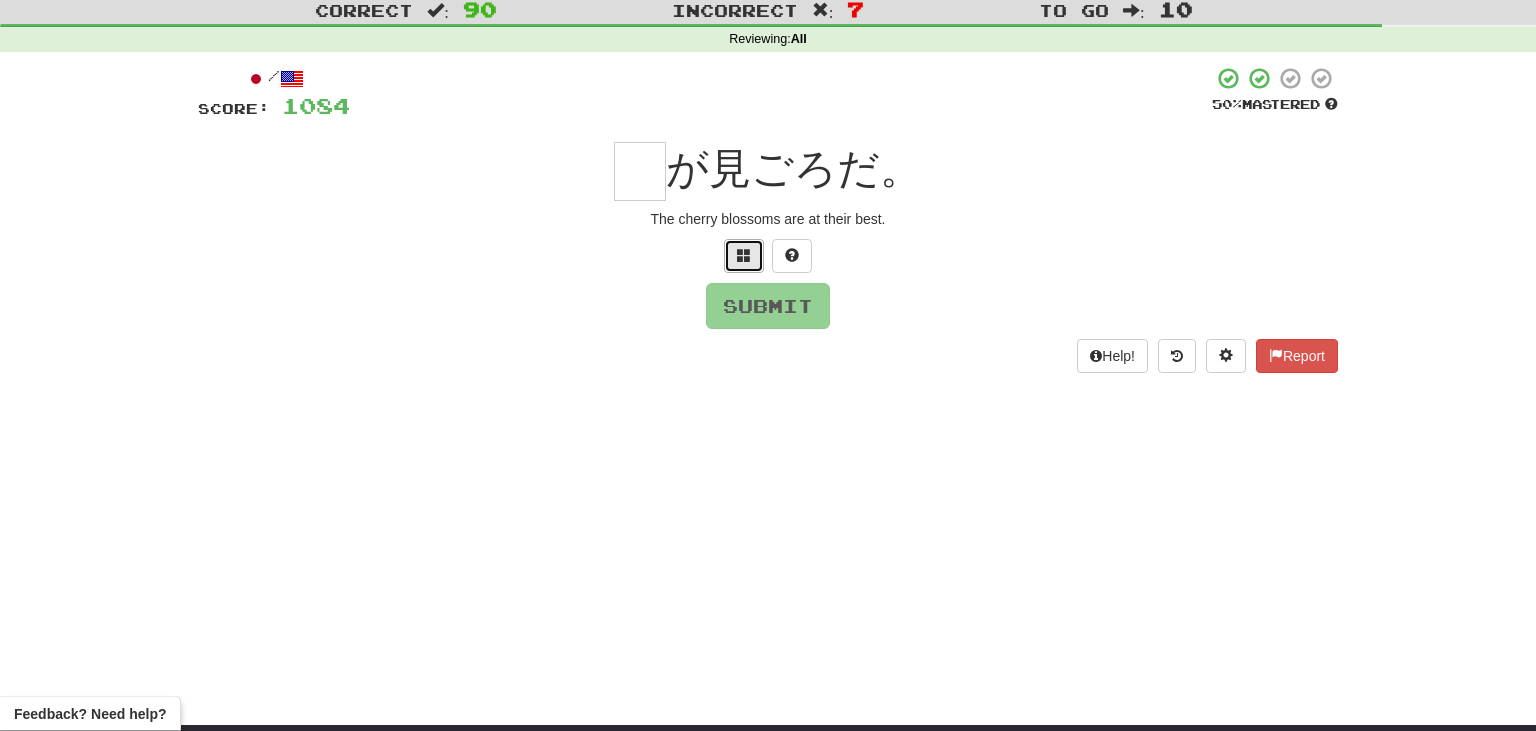 click at bounding box center (744, 255) 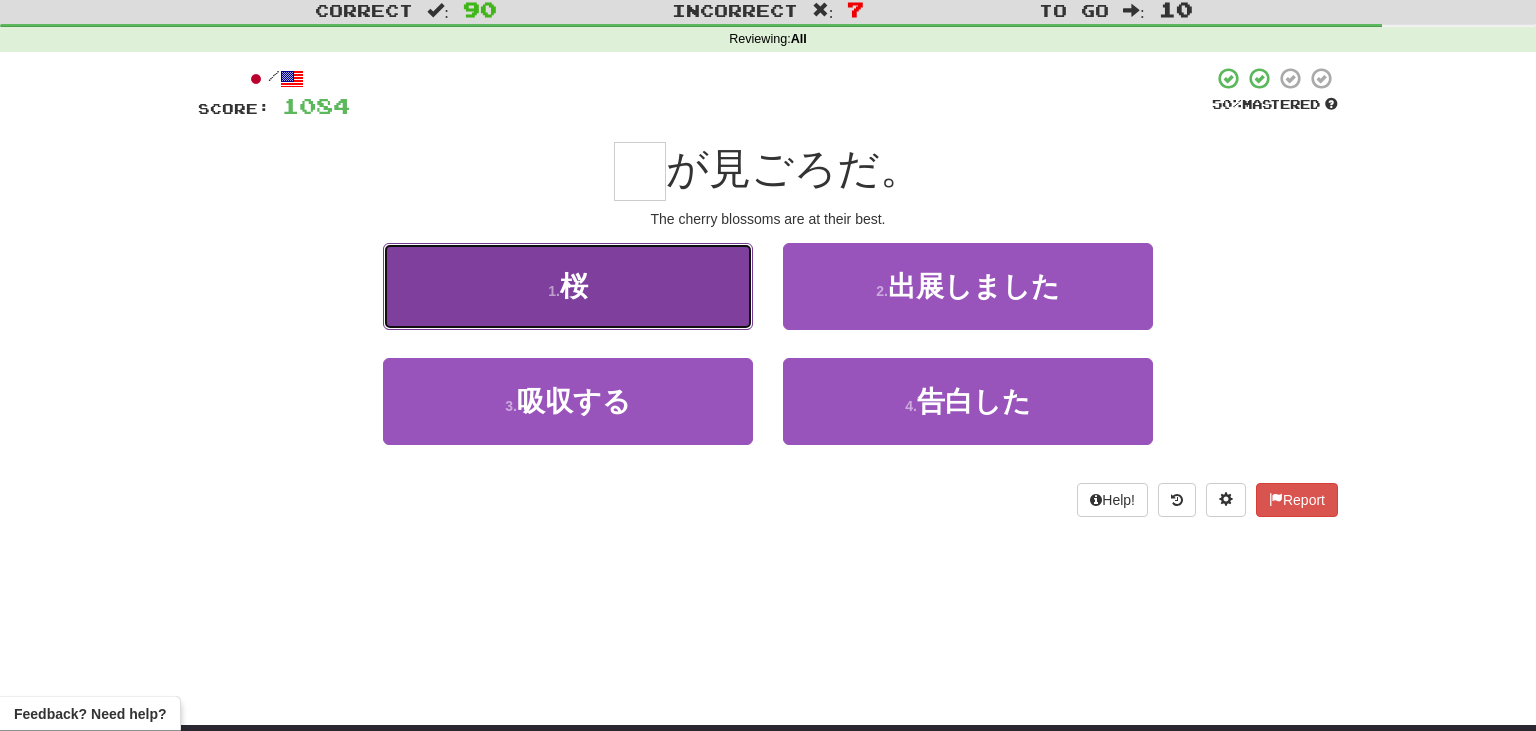 click on "1 .  桜" at bounding box center [568, 286] 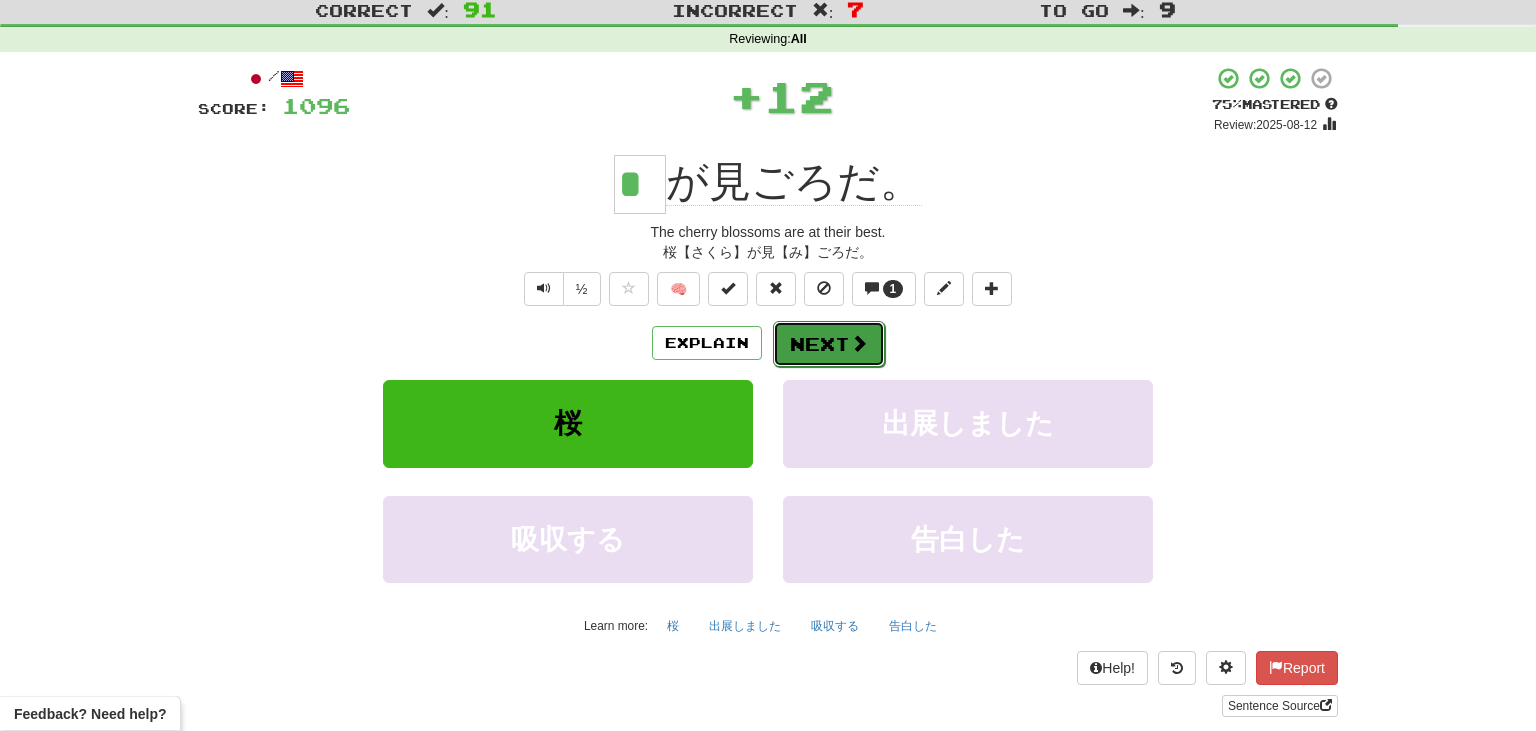 click on "Next" at bounding box center (829, 344) 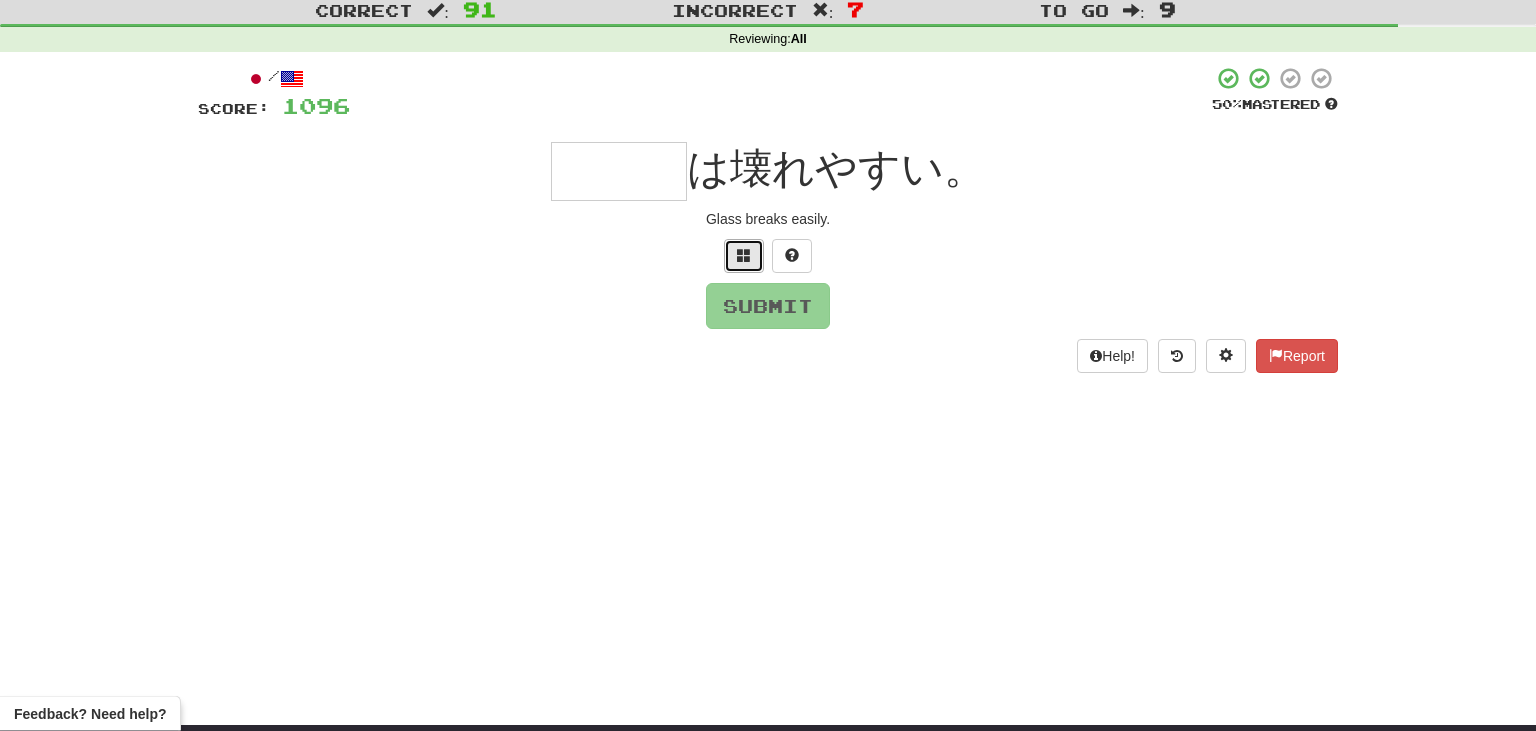 click at bounding box center [744, 255] 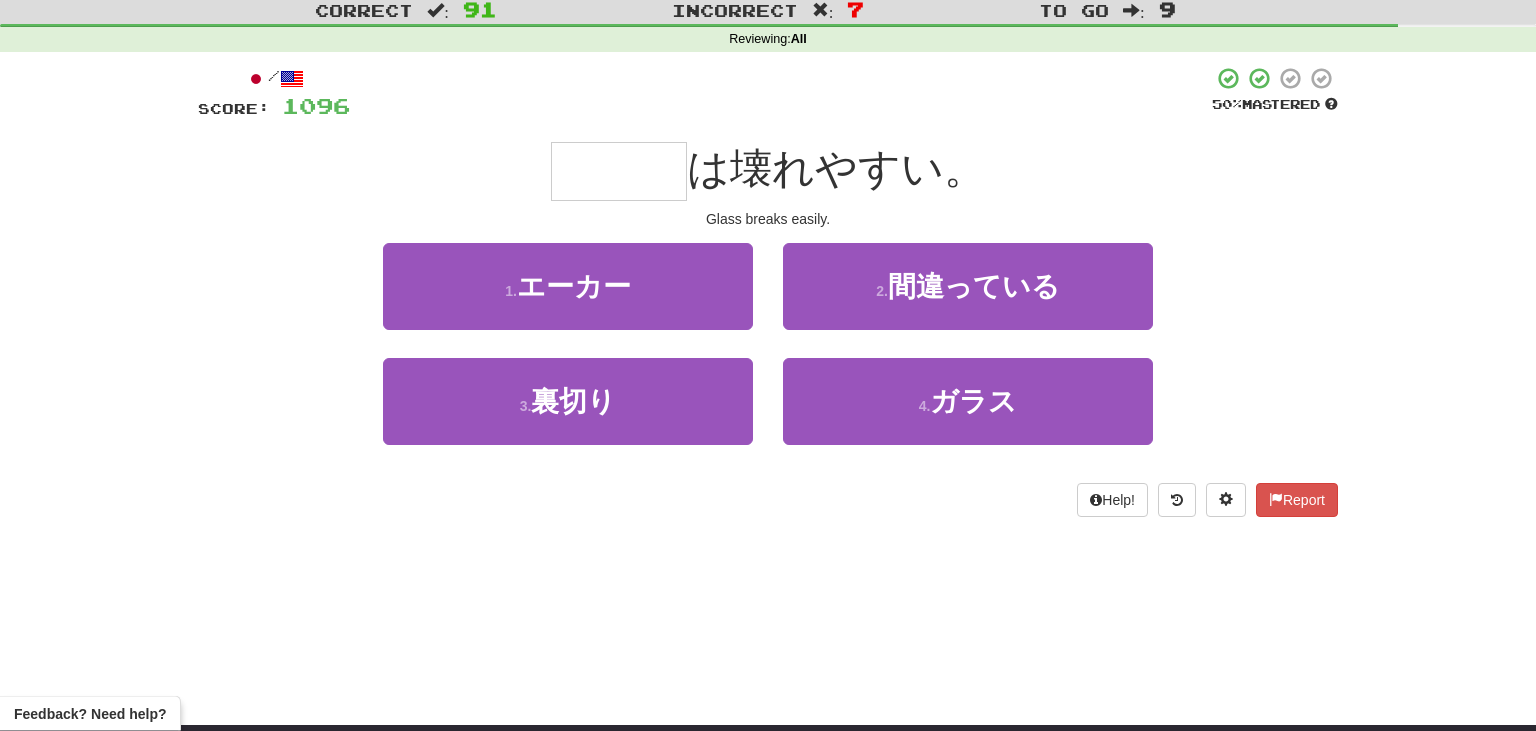 click on "4 .  ガラス" at bounding box center (968, 415) 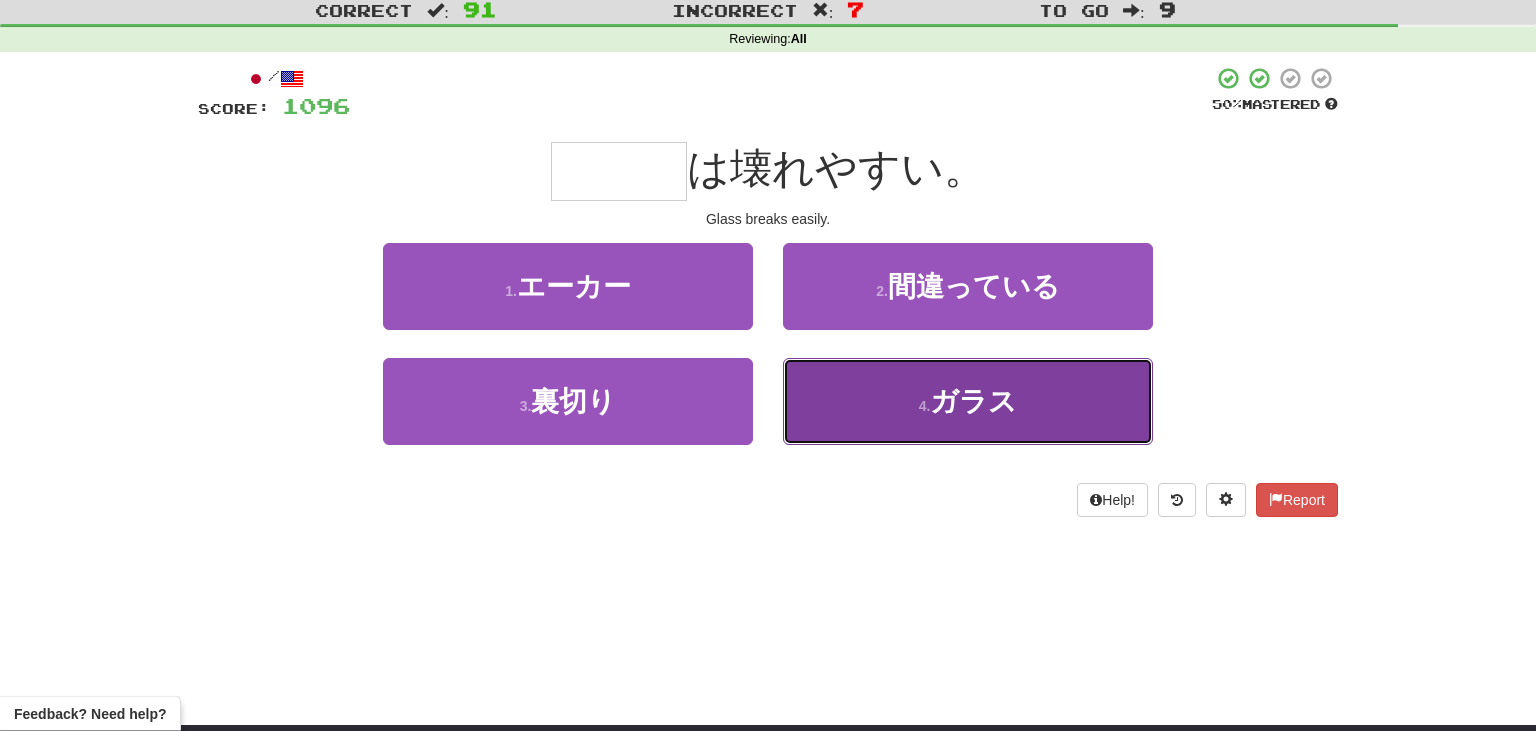 click on "4 .  ガラス" at bounding box center [968, 401] 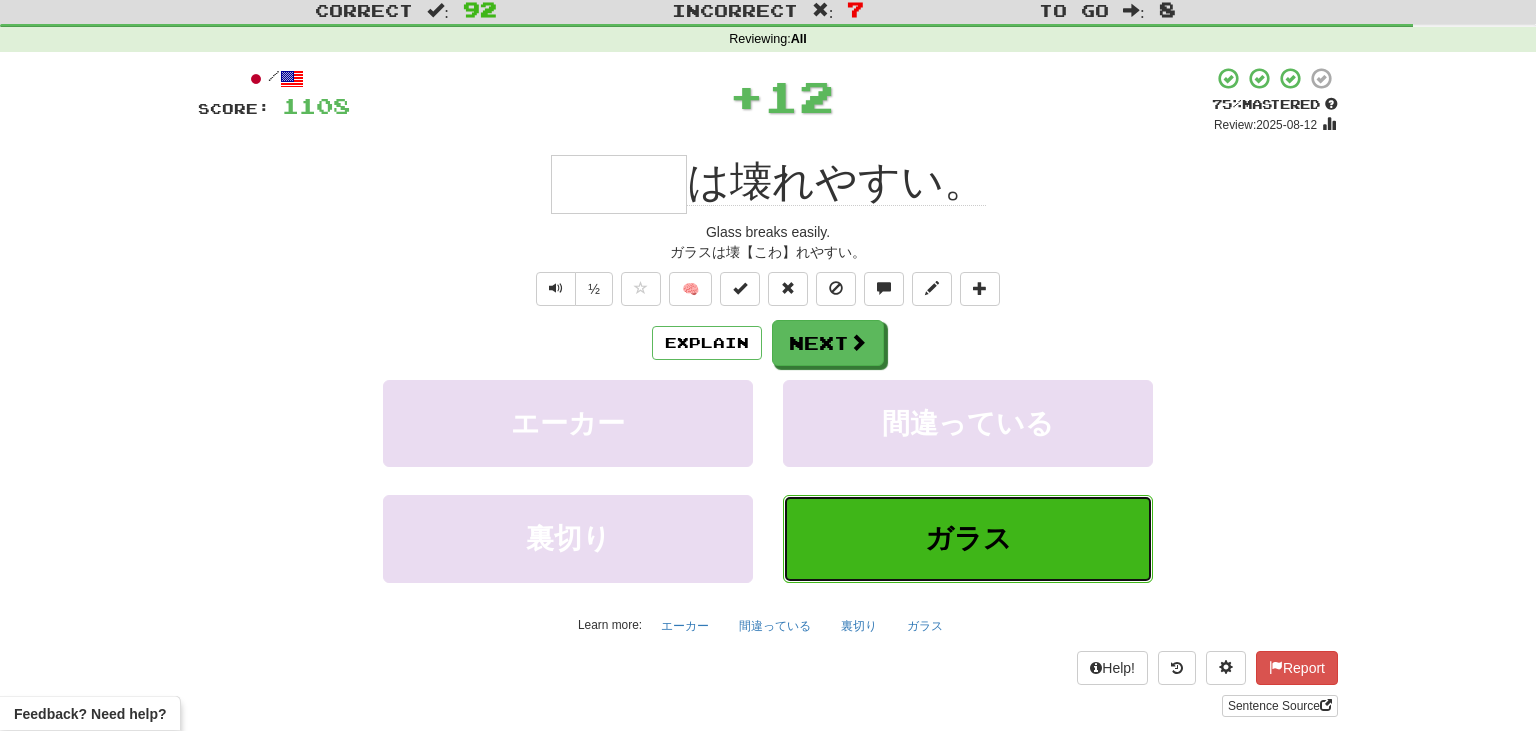 type on "***" 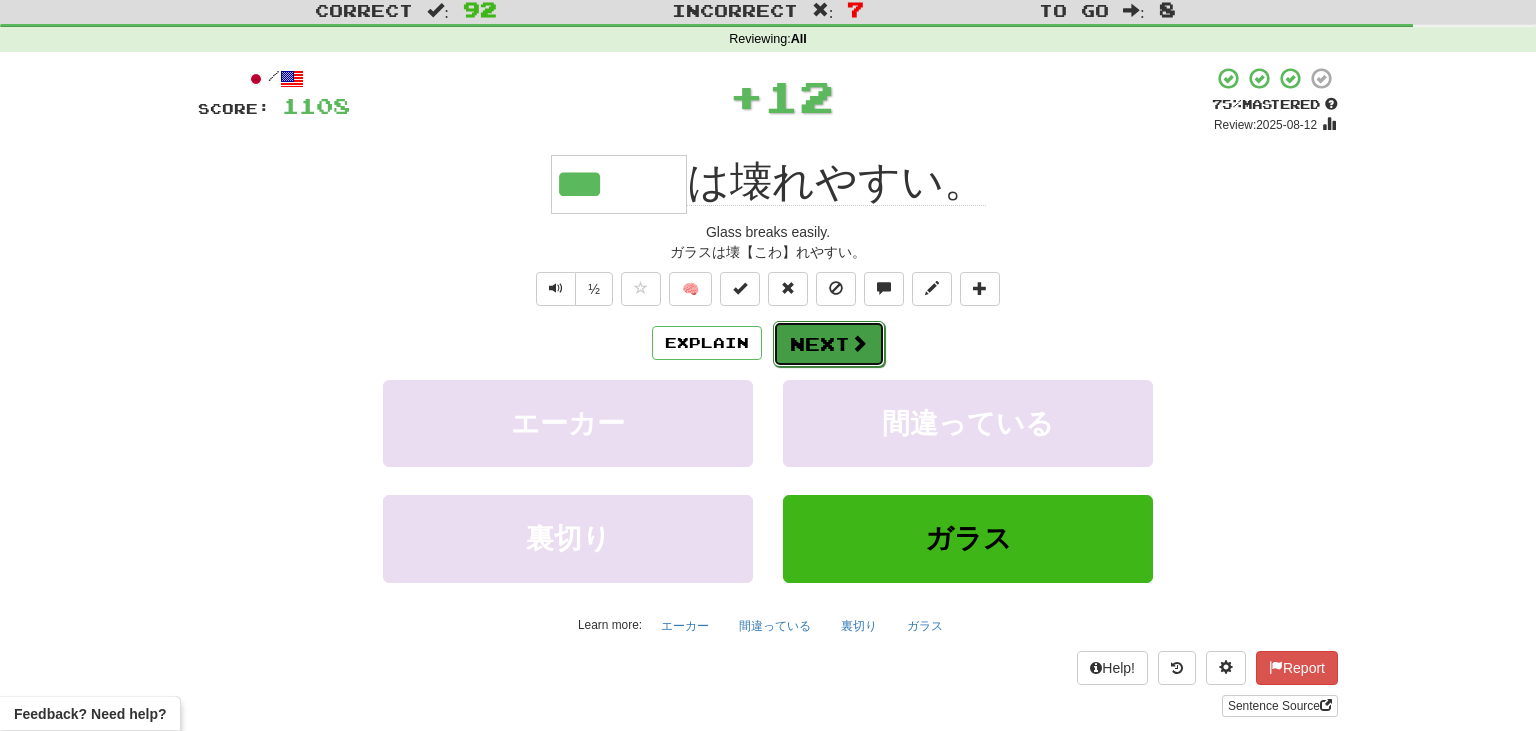 click on "Next" at bounding box center [829, 344] 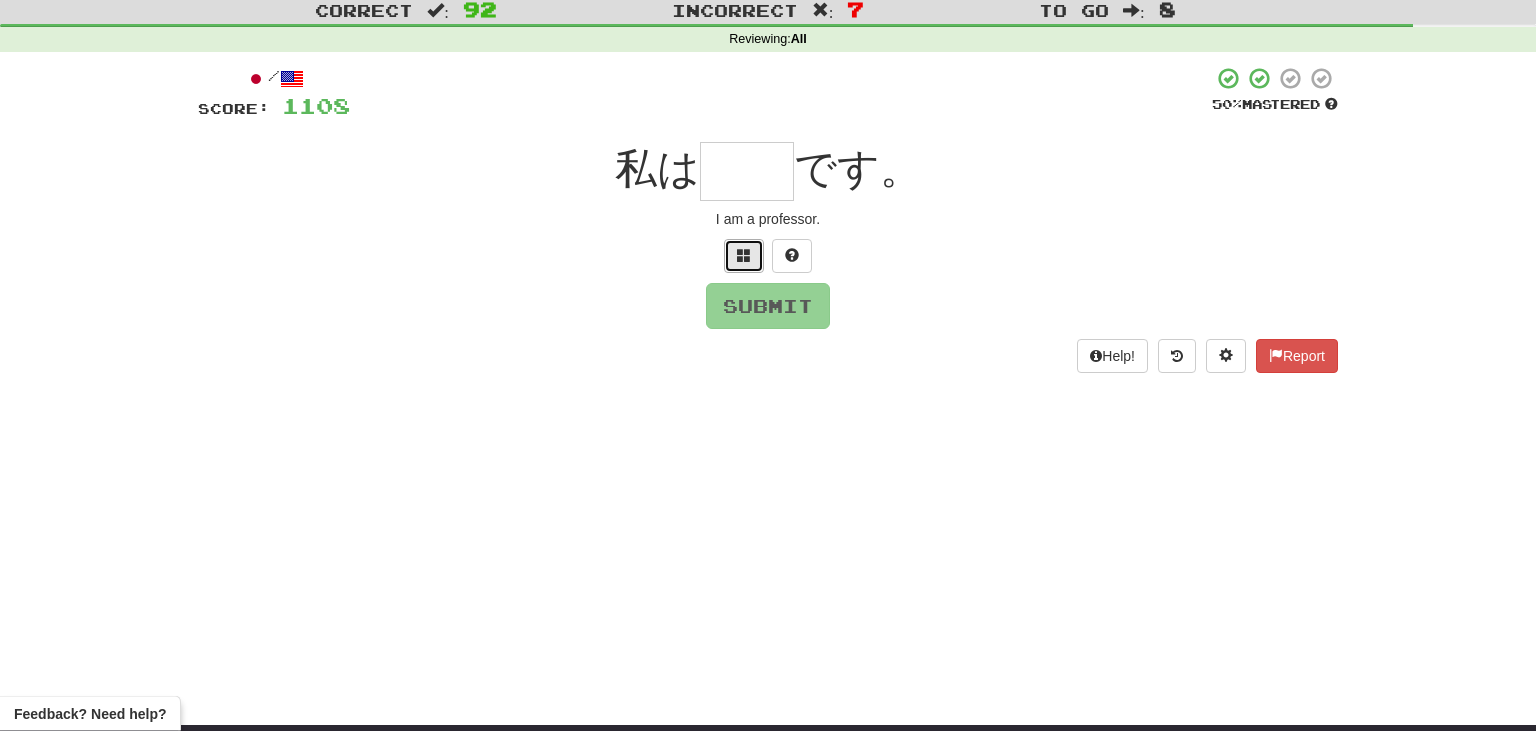 click at bounding box center (744, 256) 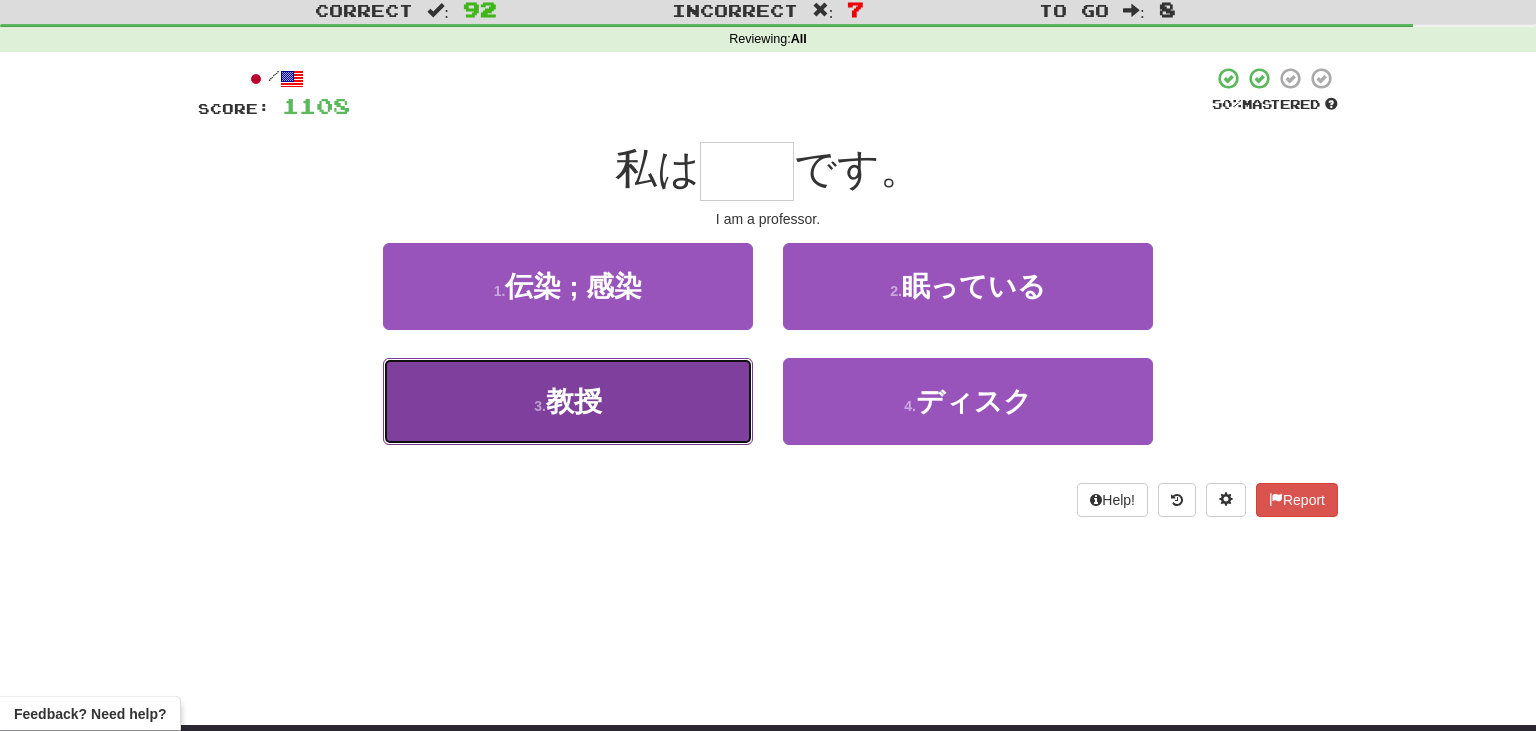 click on "3 .  教授" at bounding box center (568, 401) 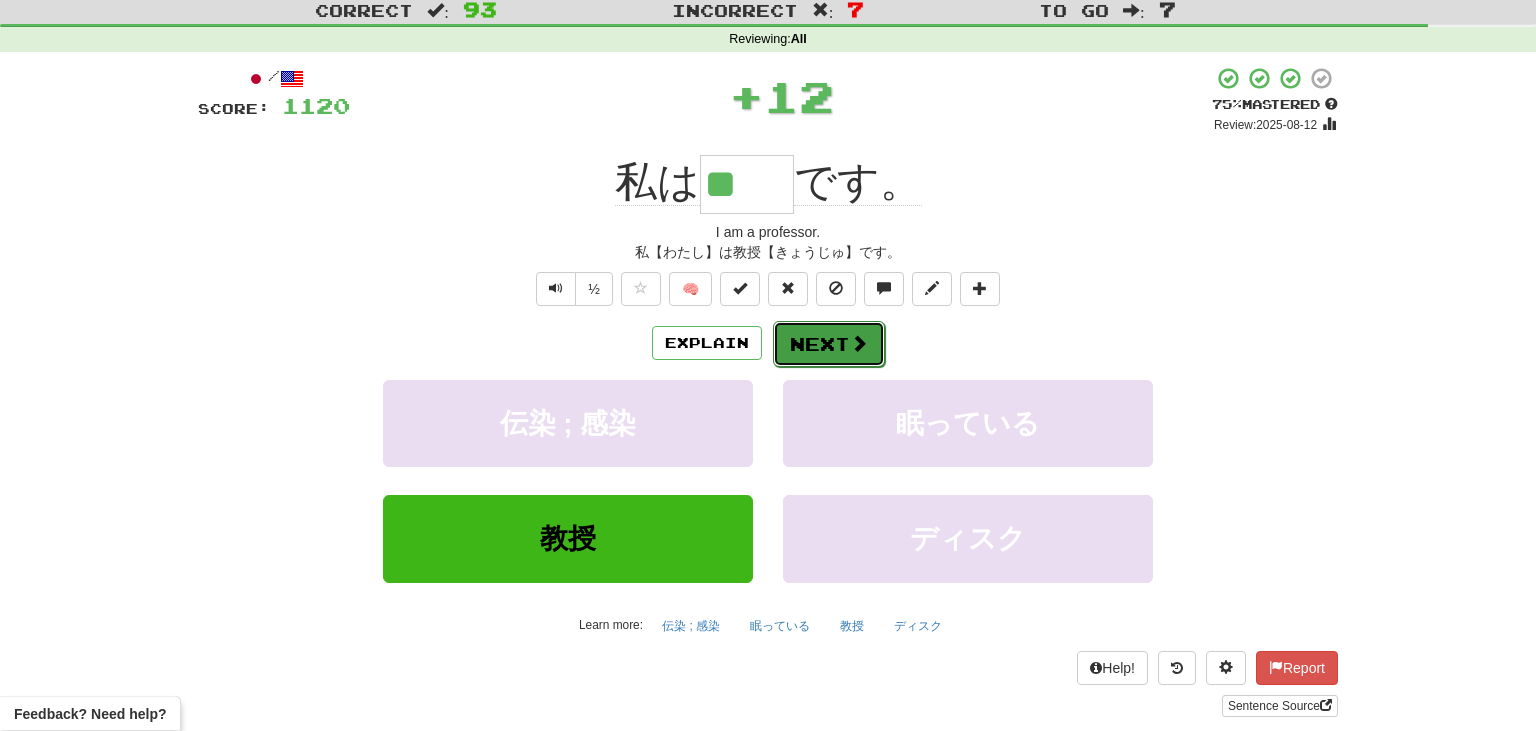 click on "Next" at bounding box center (829, 344) 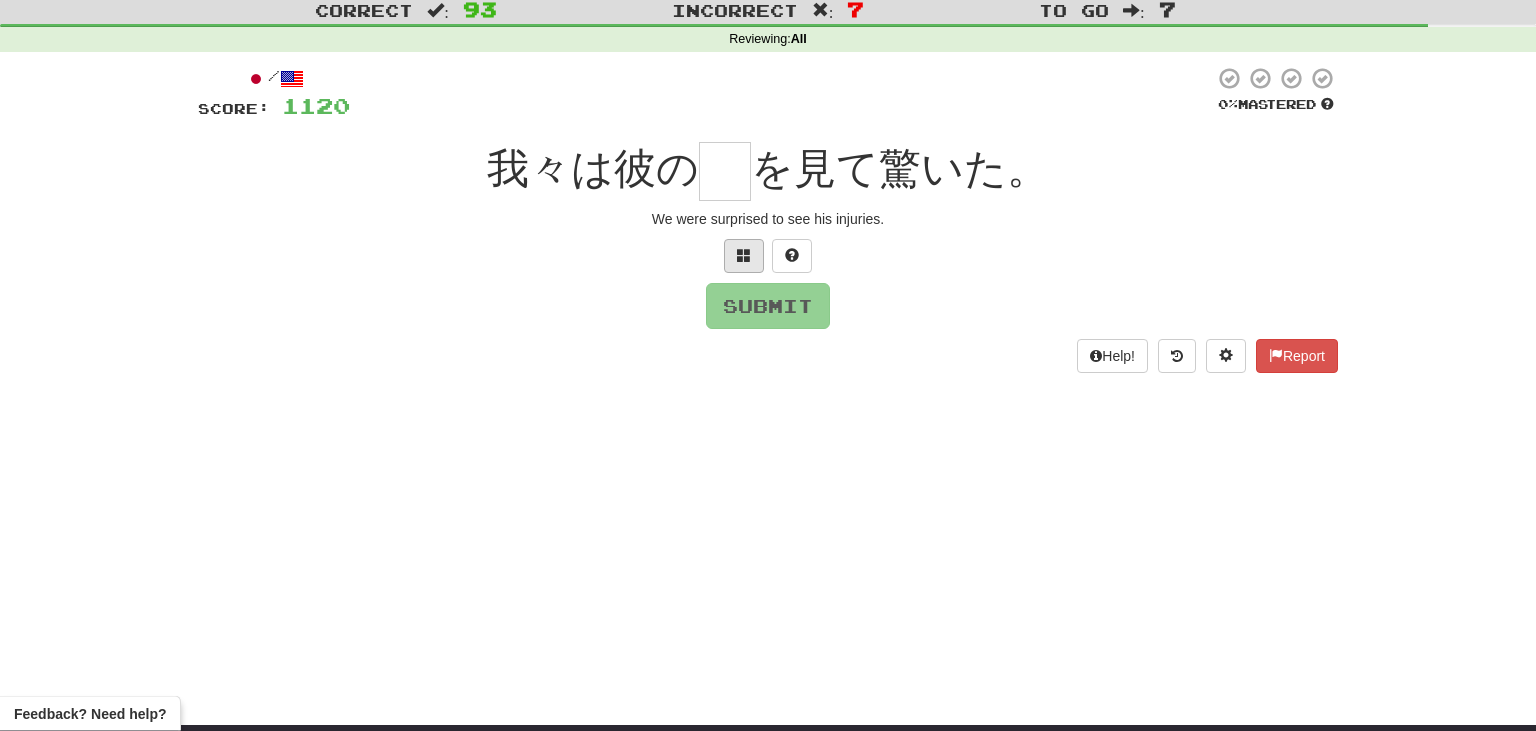 scroll, scrollTop: 71, scrollLeft: 0, axis: vertical 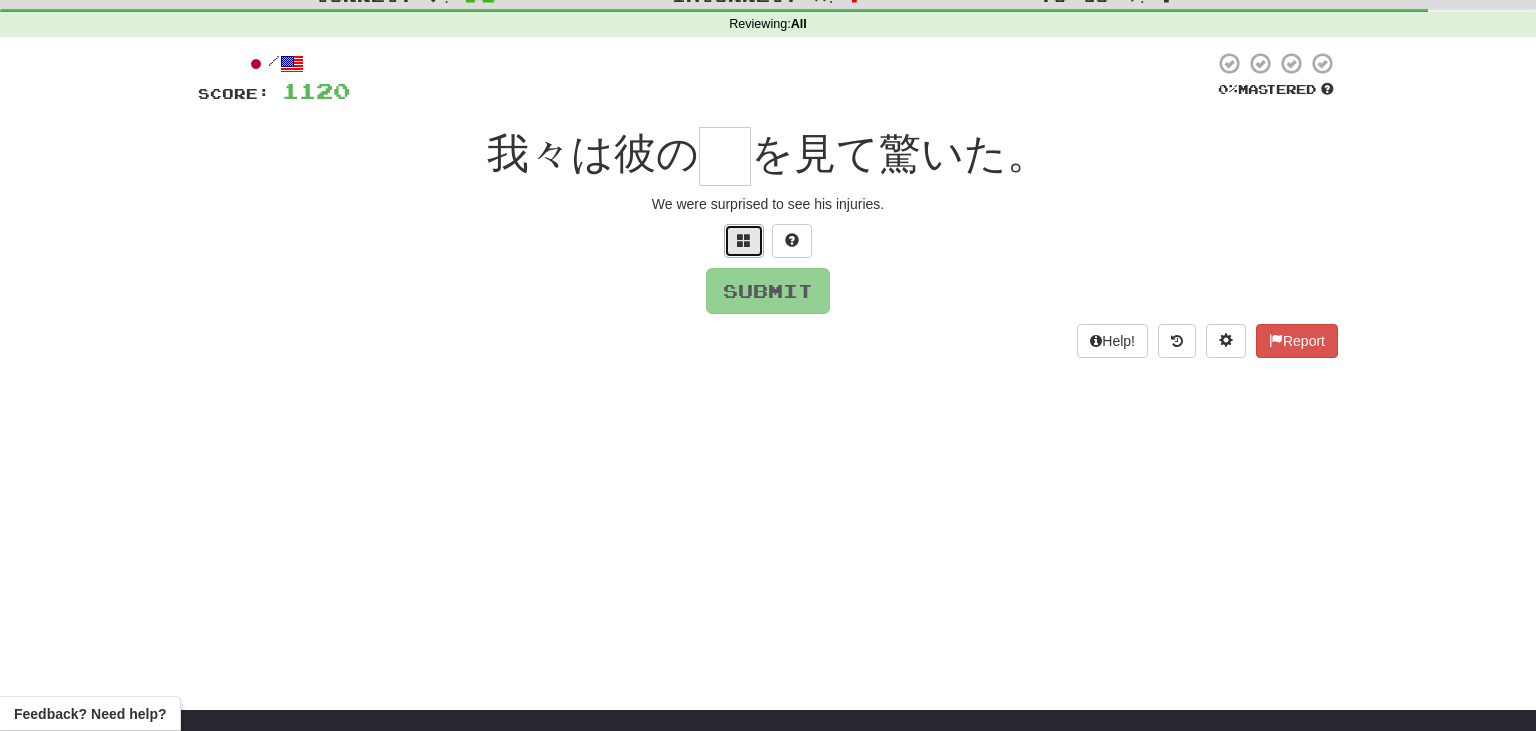 click at bounding box center [744, 240] 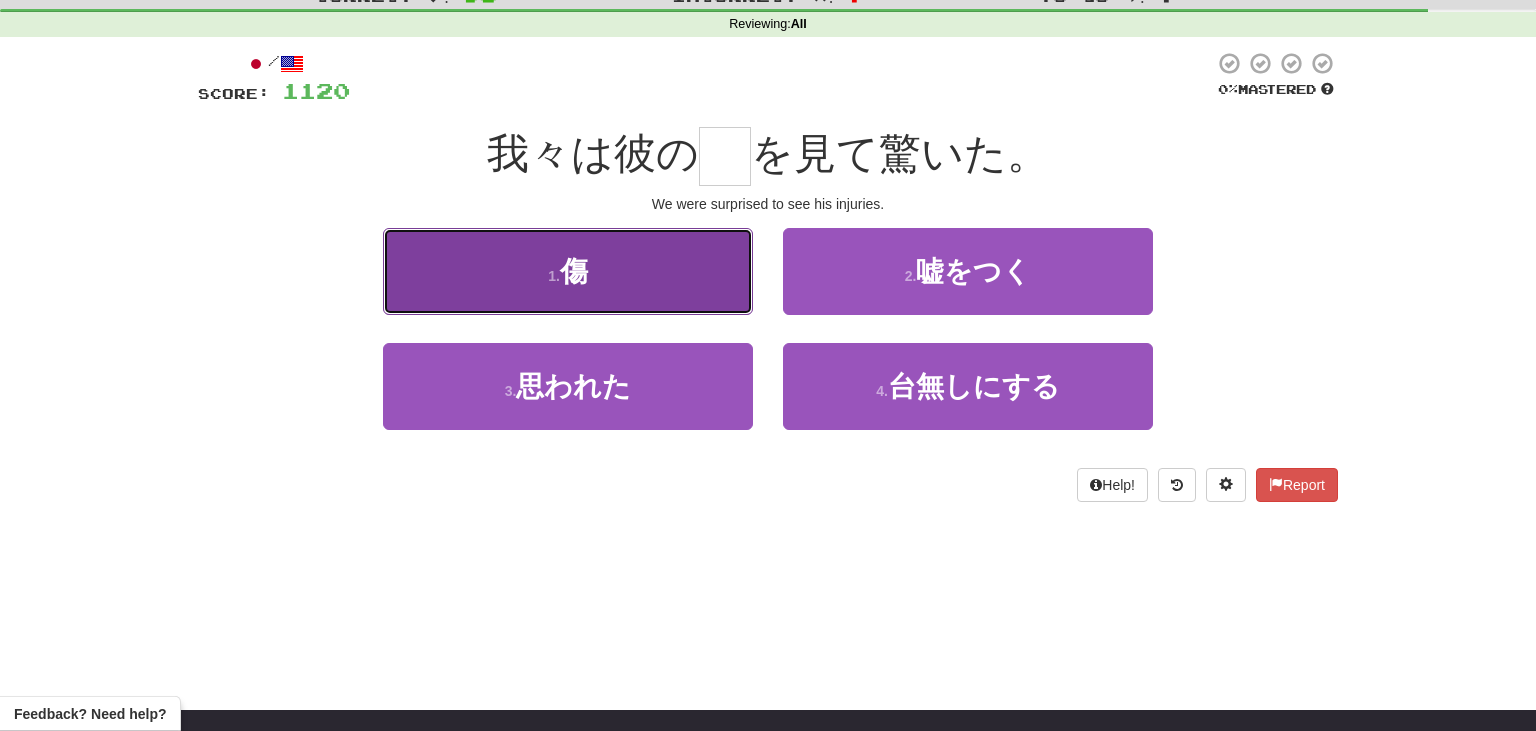 click on "1 .  傷" at bounding box center [568, 271] 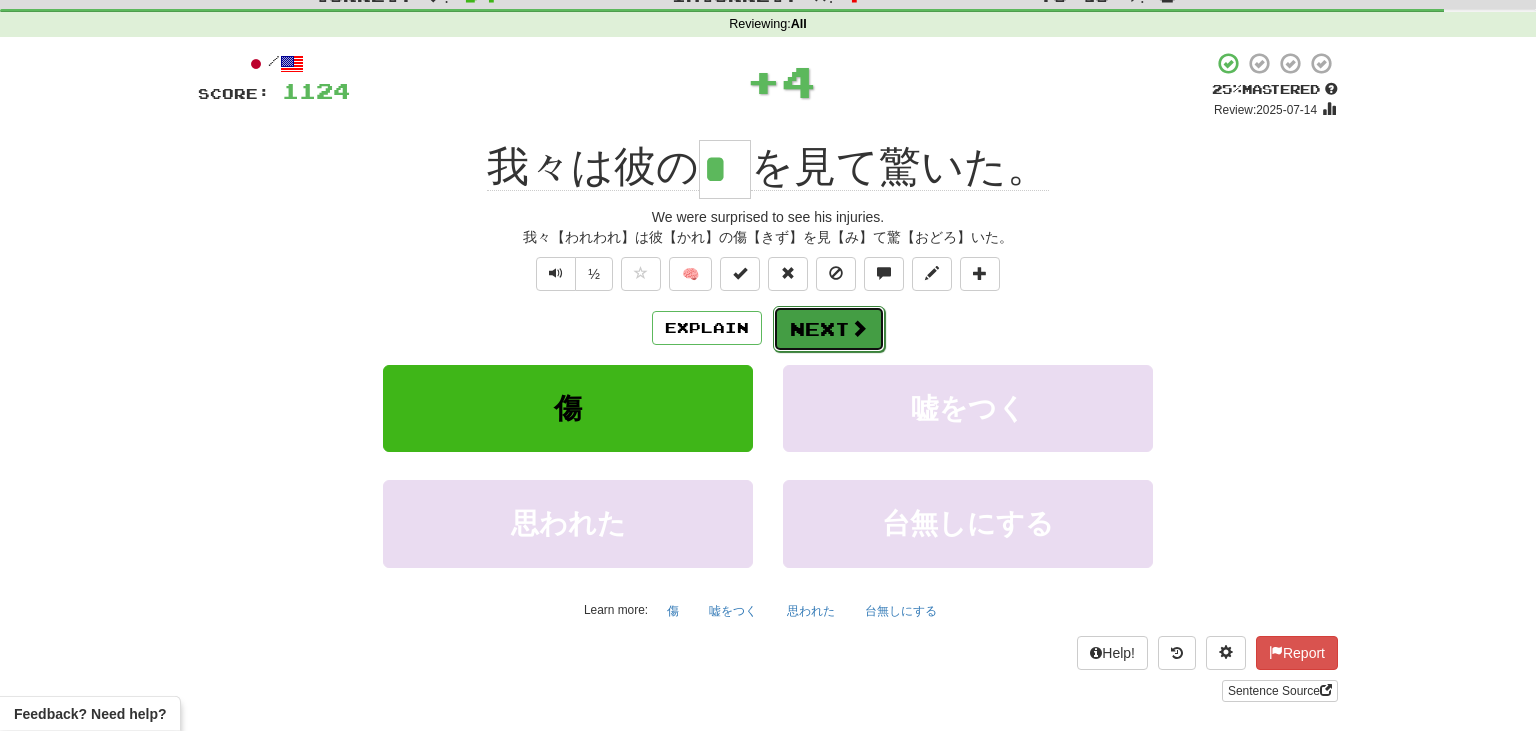 click on "Next" at bounding box center (829, 329) 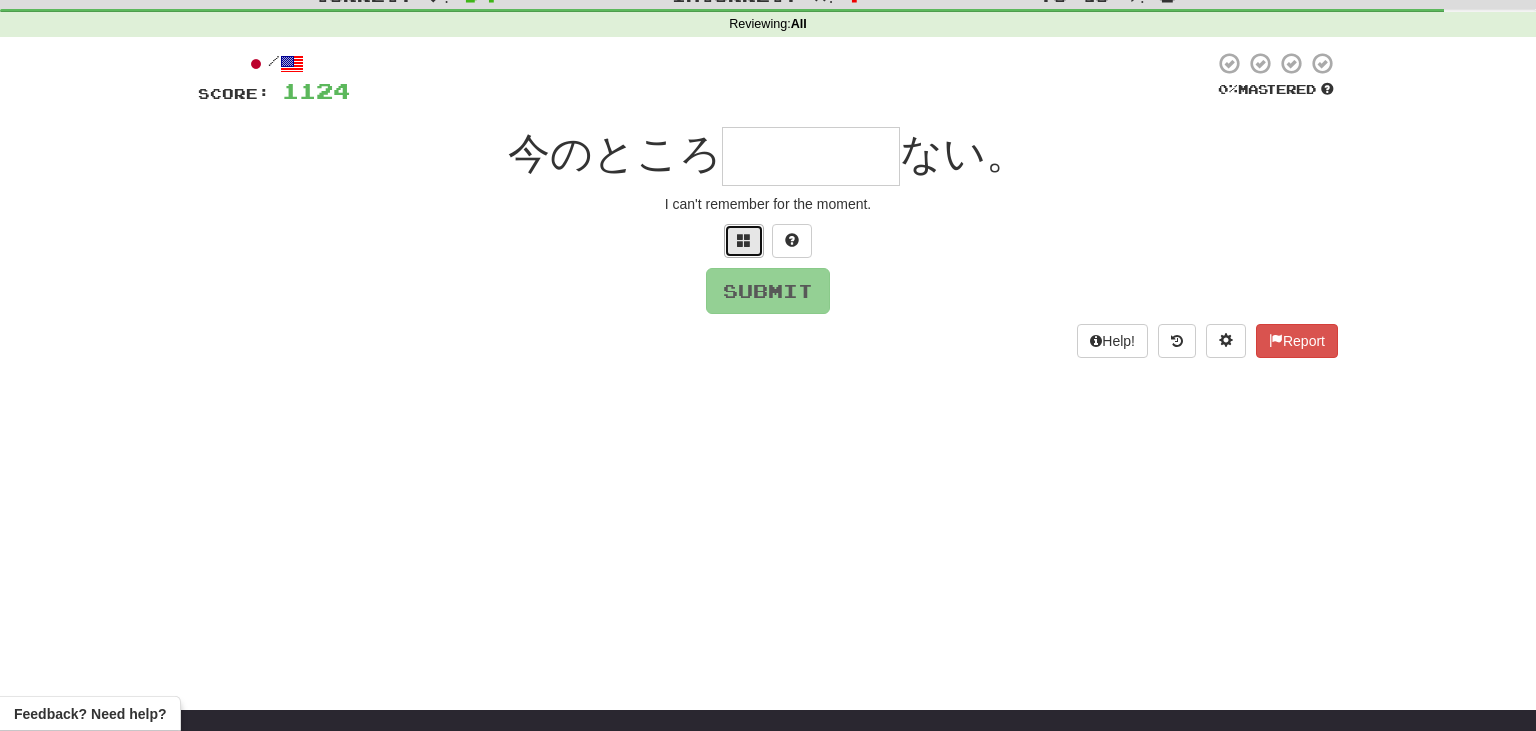 click at bounding box center [744, 241] 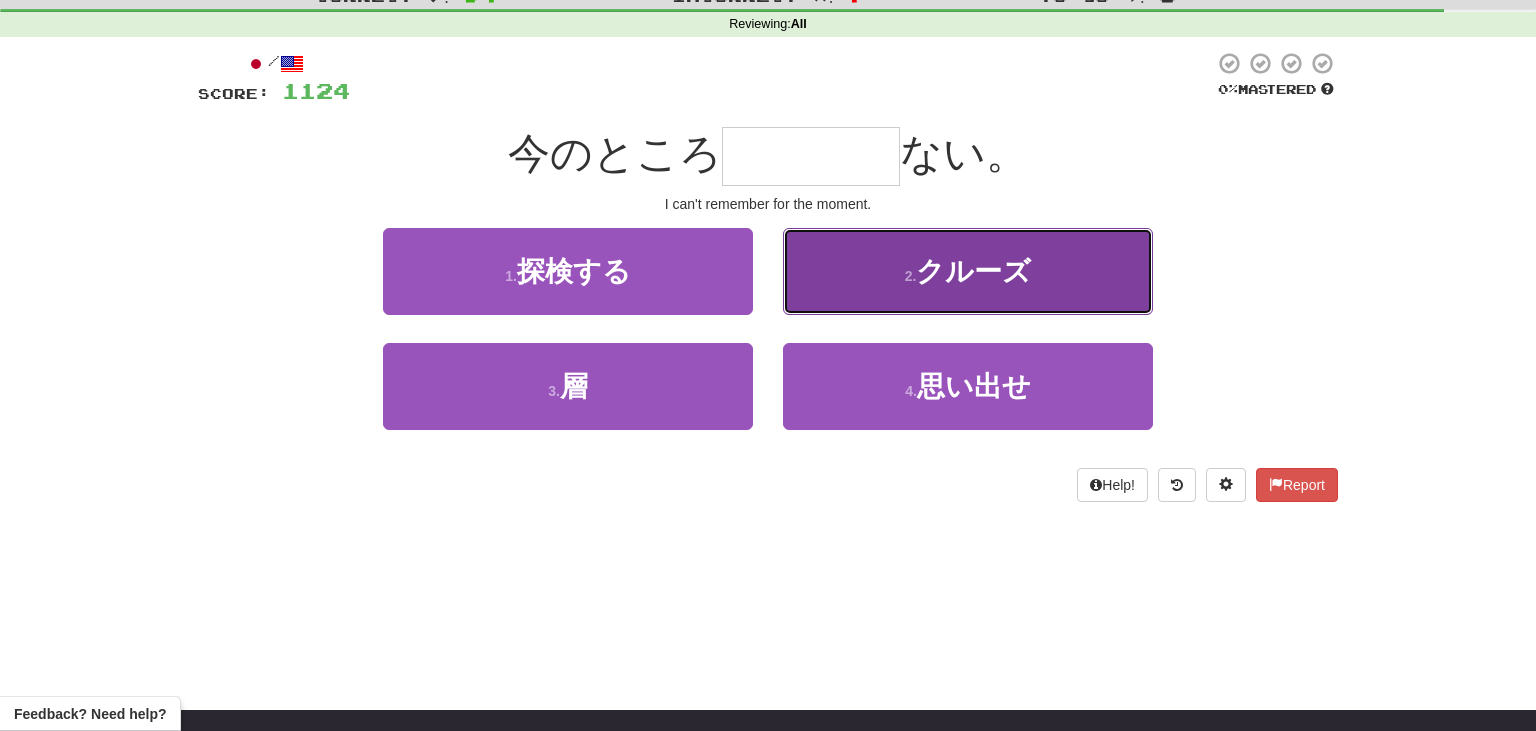 click on "クルーズ" at bounding box center [973, 271] 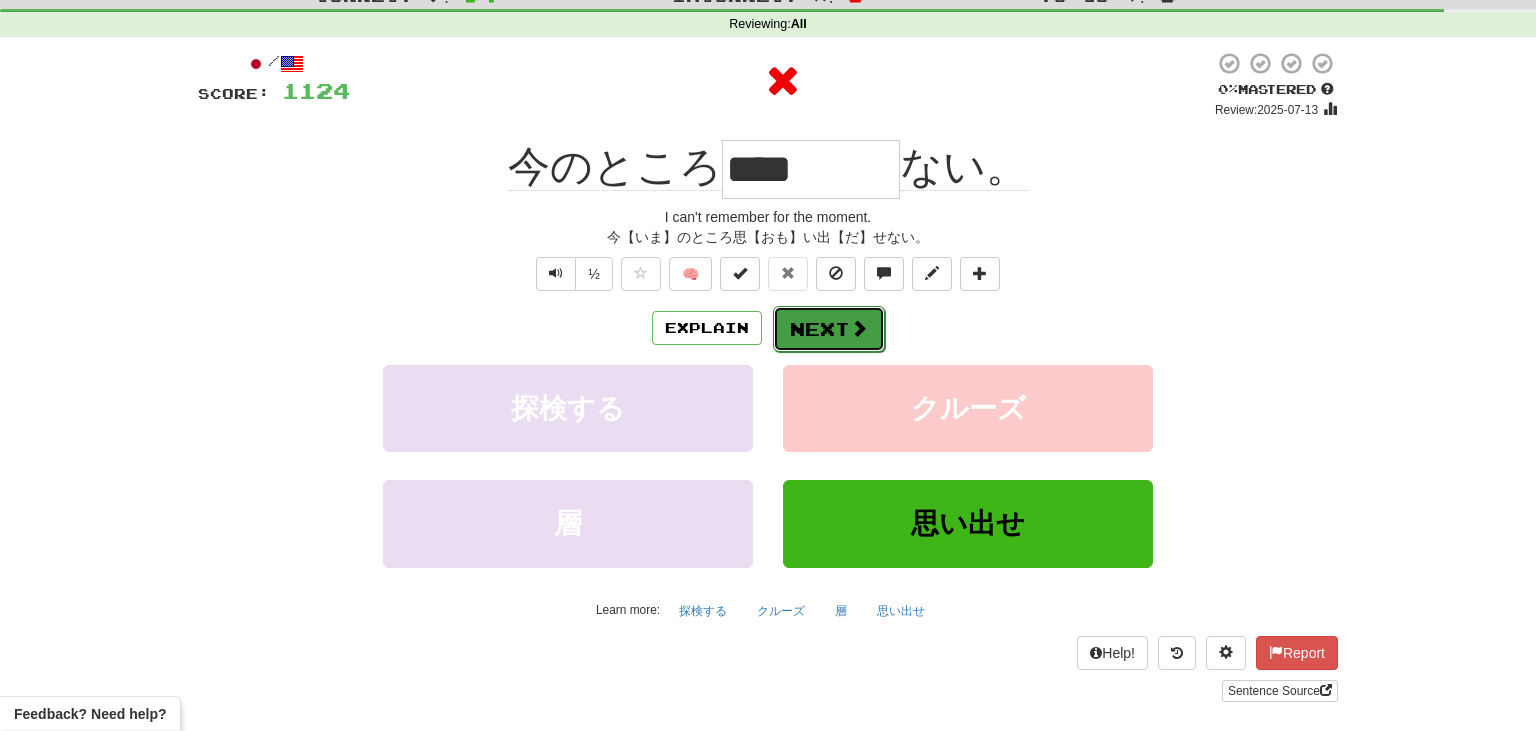 click on "Next" at bounding box center (829, 329) 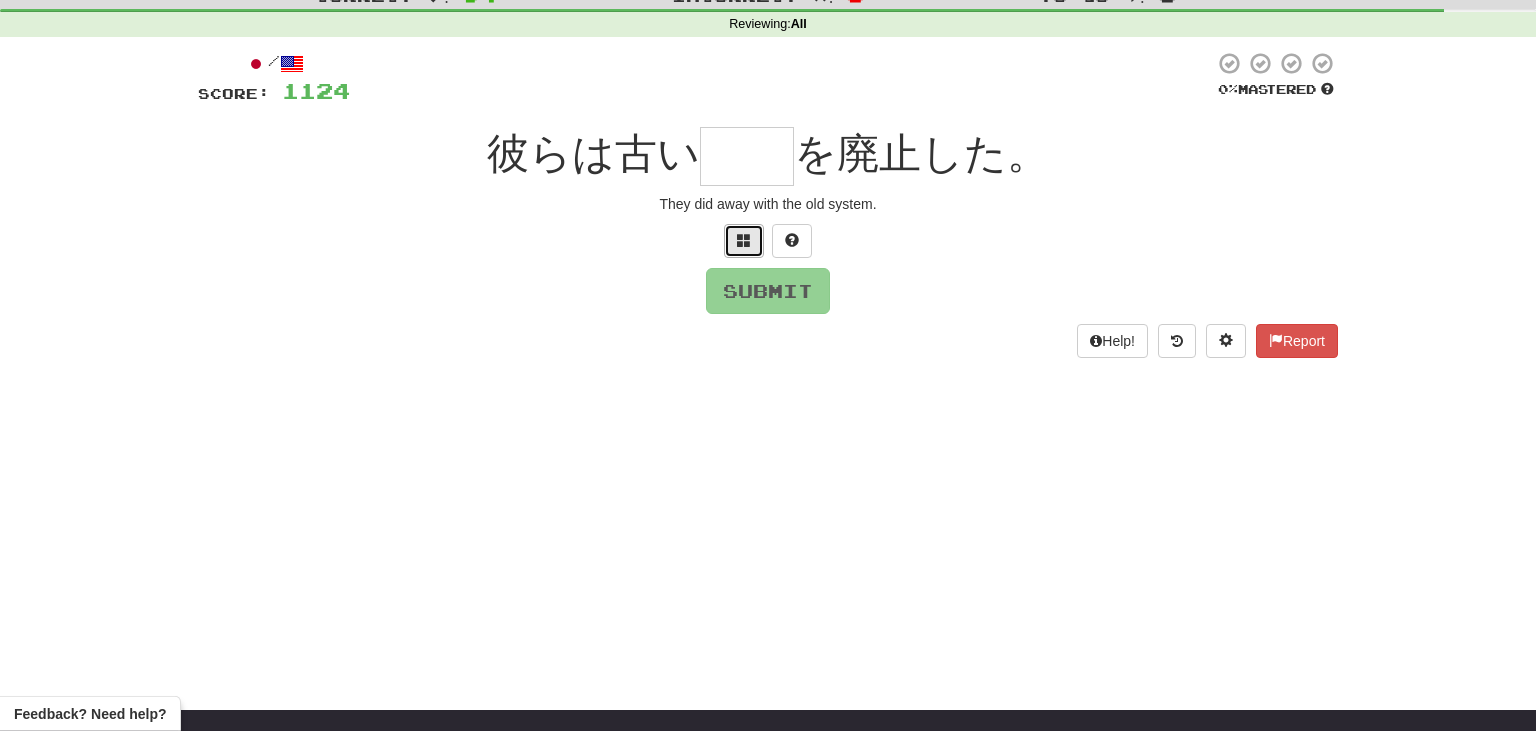 click at bounding box center [744, 240] 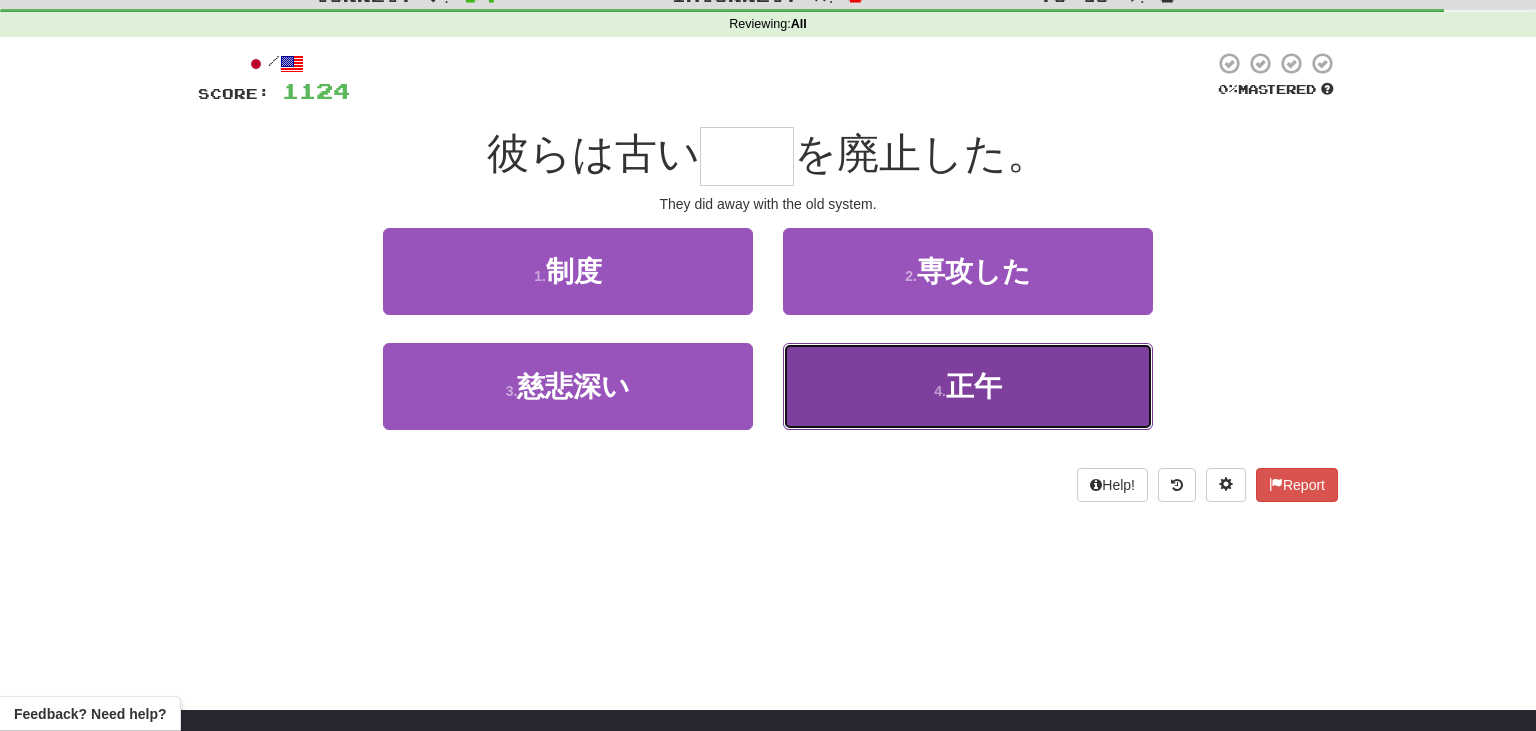 click on "4 .  正午" at bounding box center [968, 386] 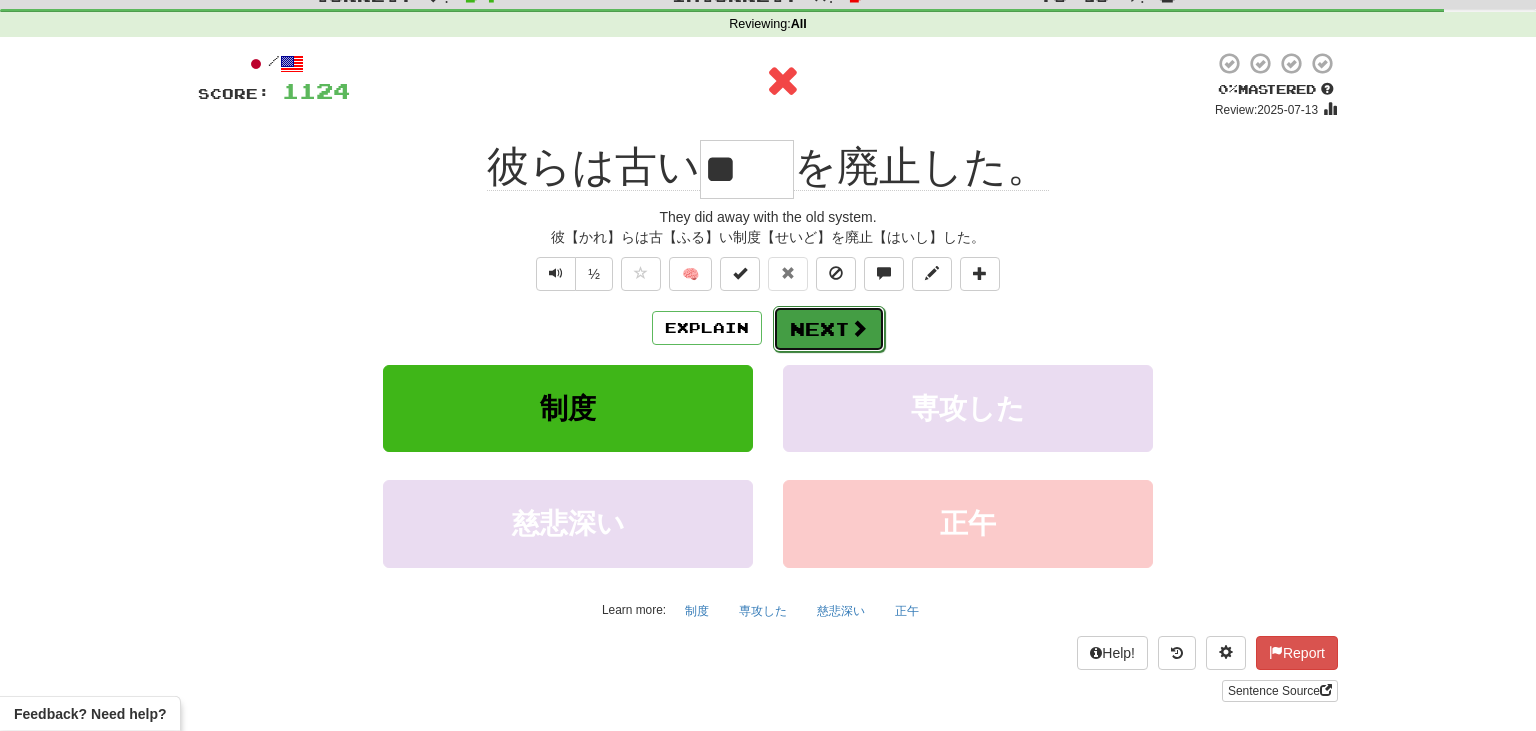 click on "Next" at bounding box center [829, 329] 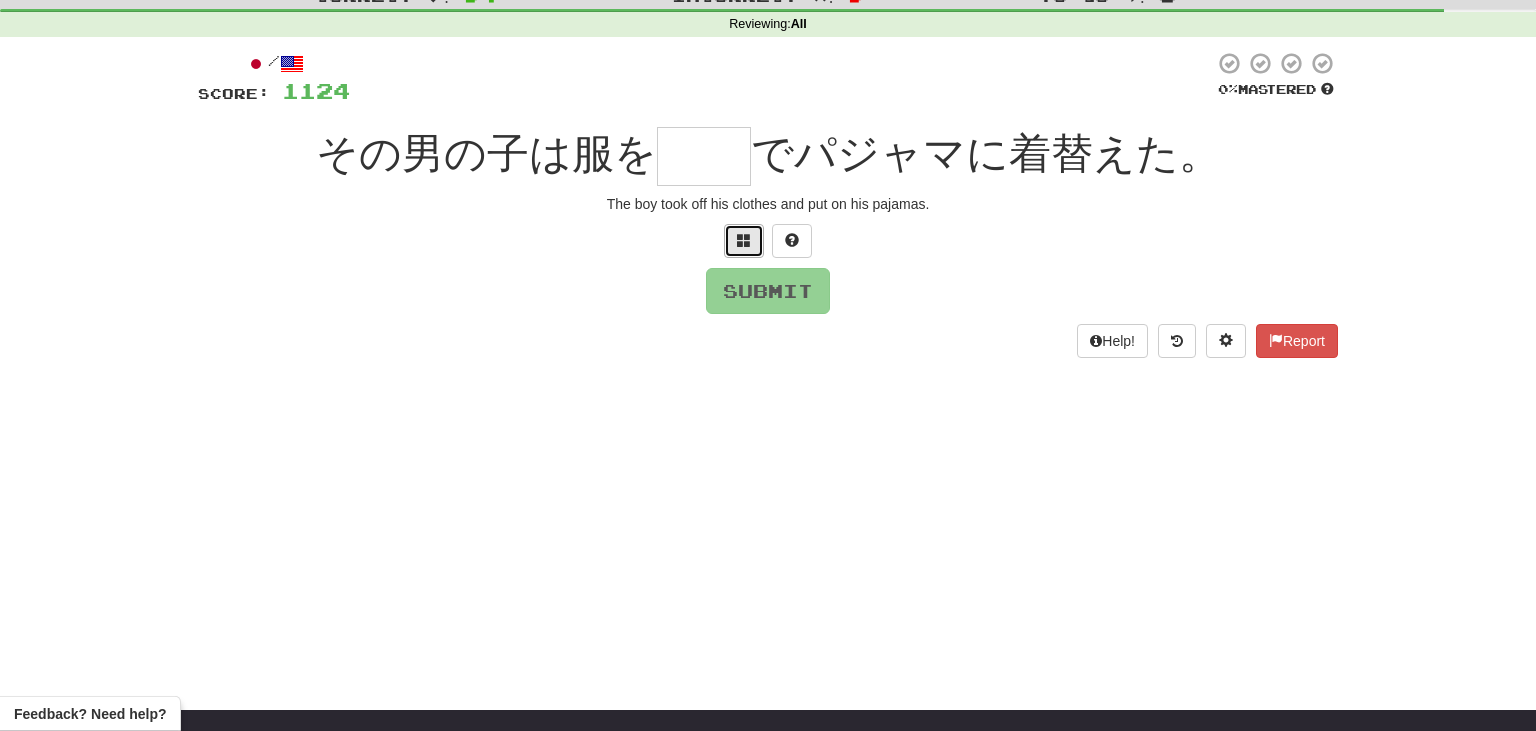 click at bounding box center (744, 241) 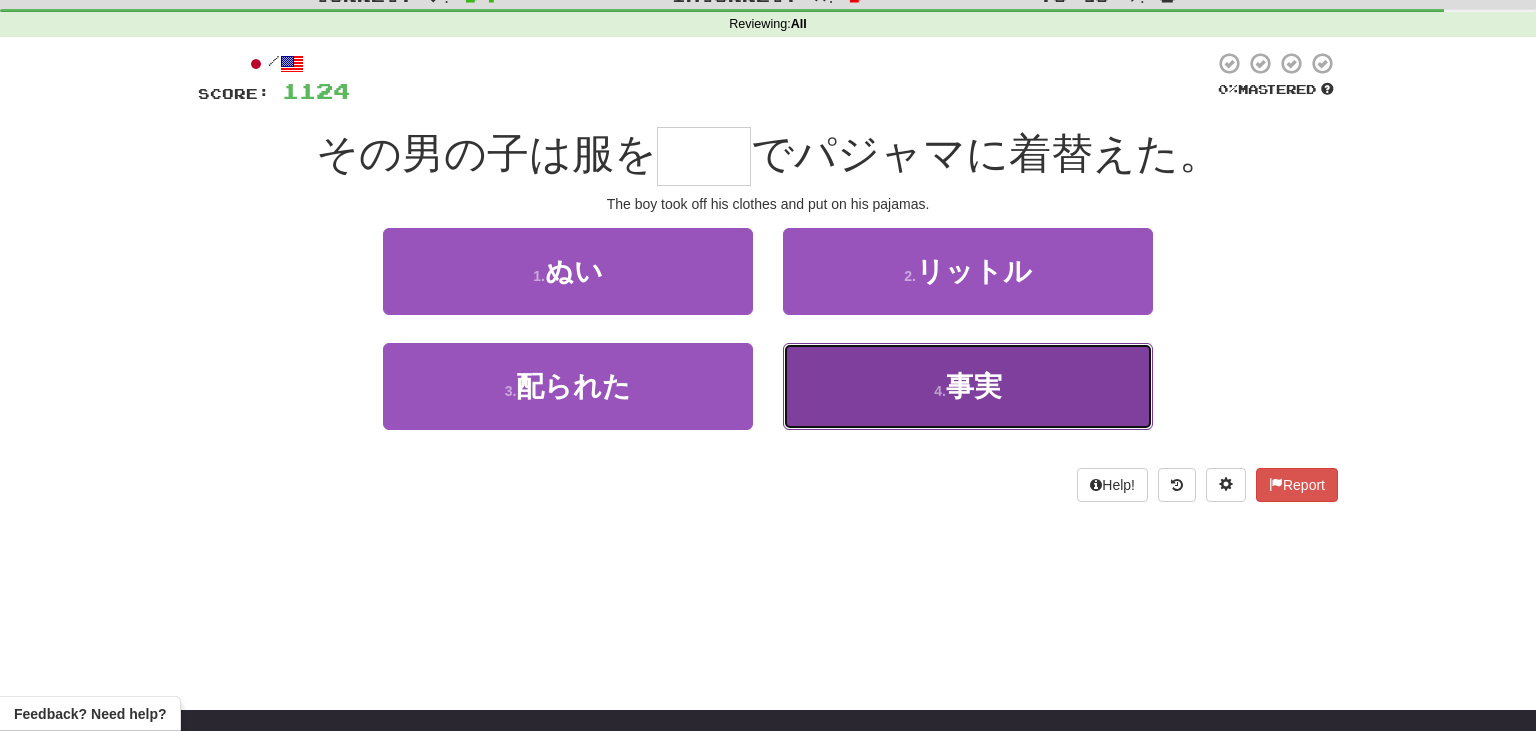 click on "4 .  事実" at bounding box center (968, 386) 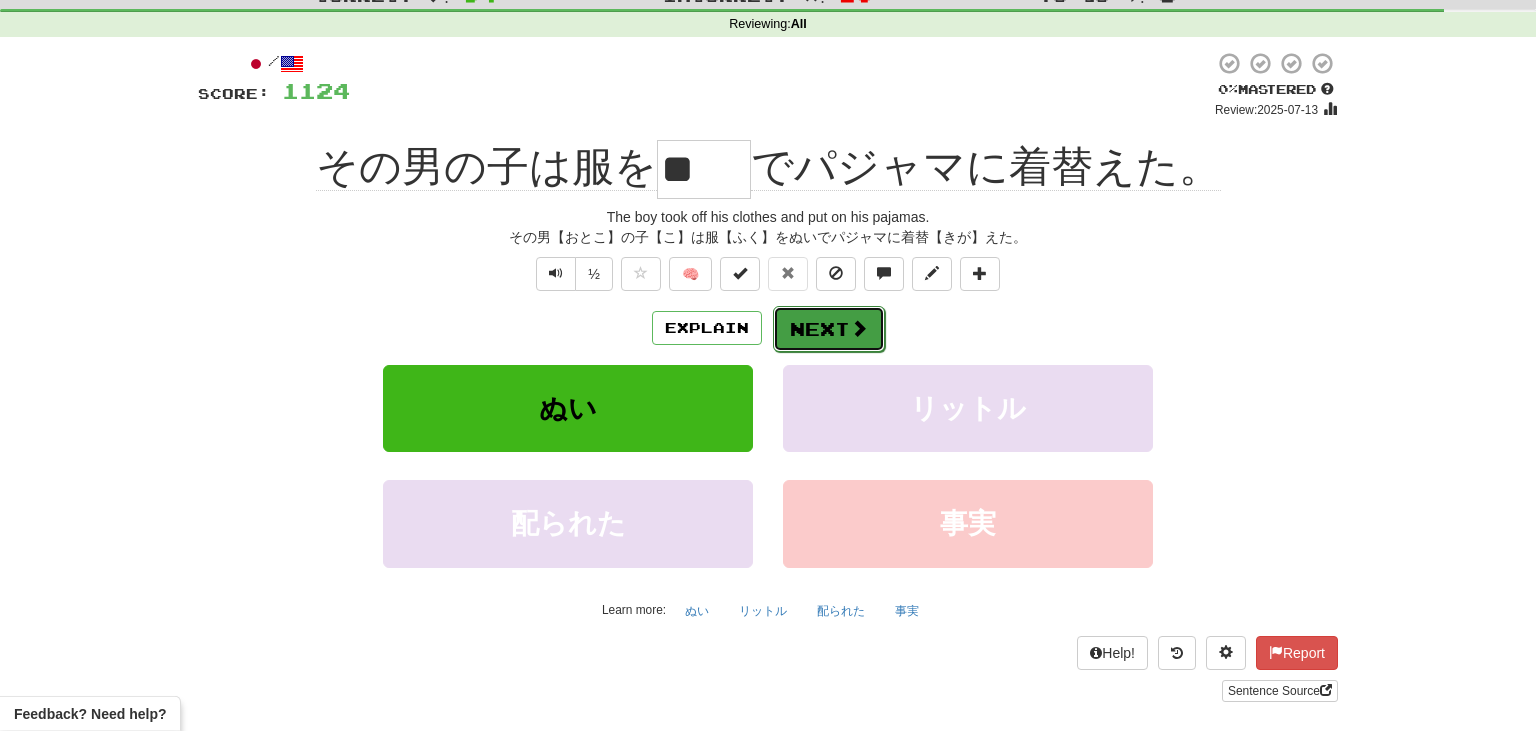 click on "Next" at bounding box center [829, 329] 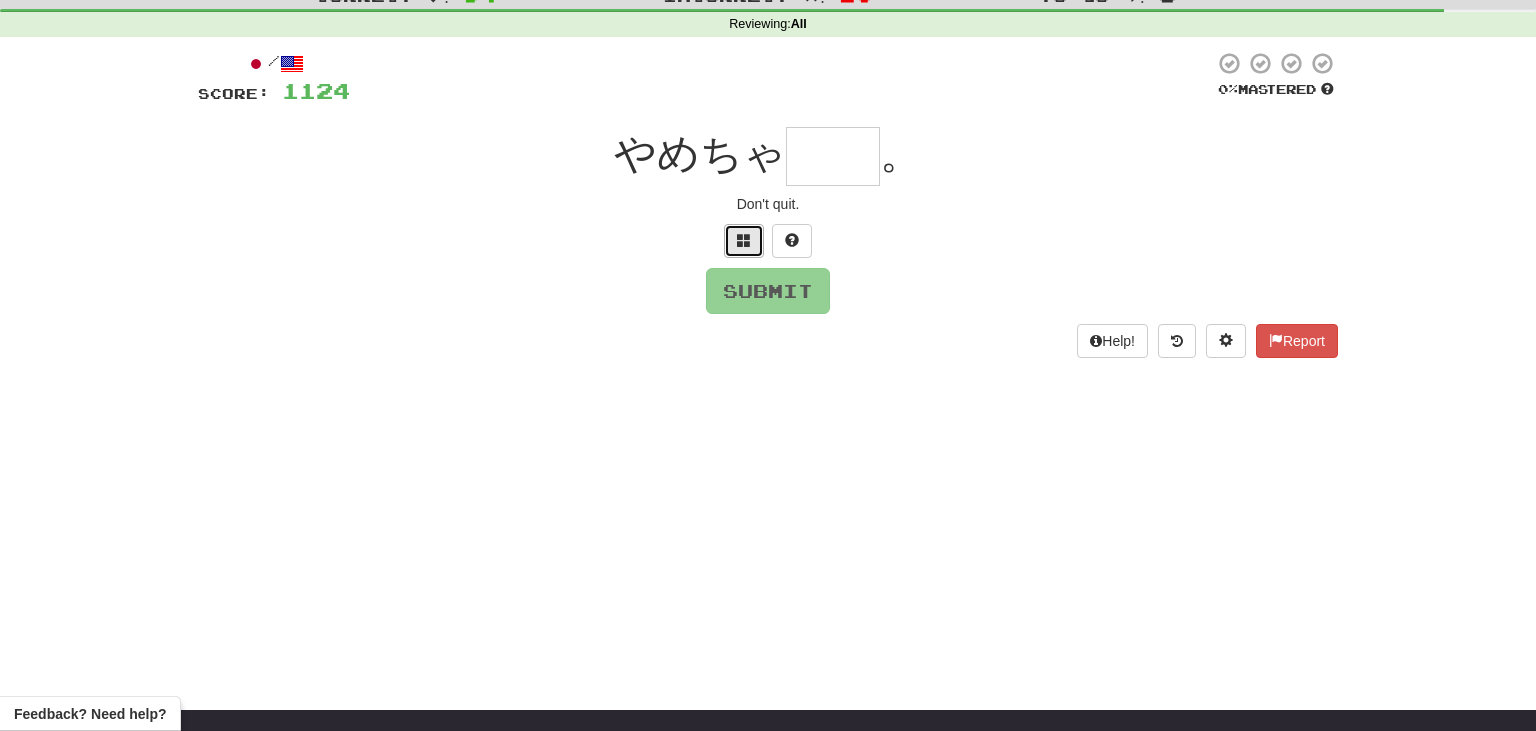 click at bounding box center (744, 240) 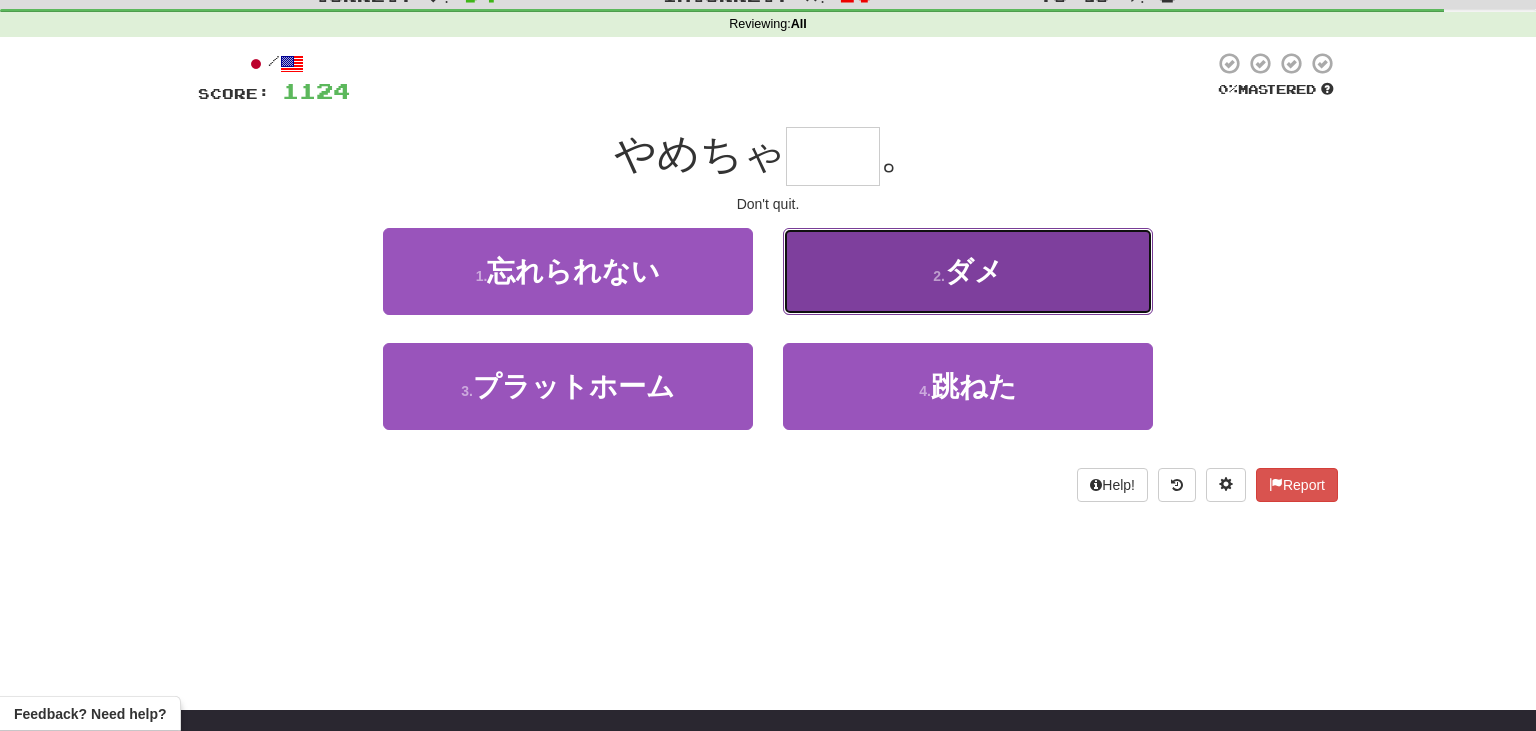 click on "2 .  ダメ" at bounding box center [968, 271] 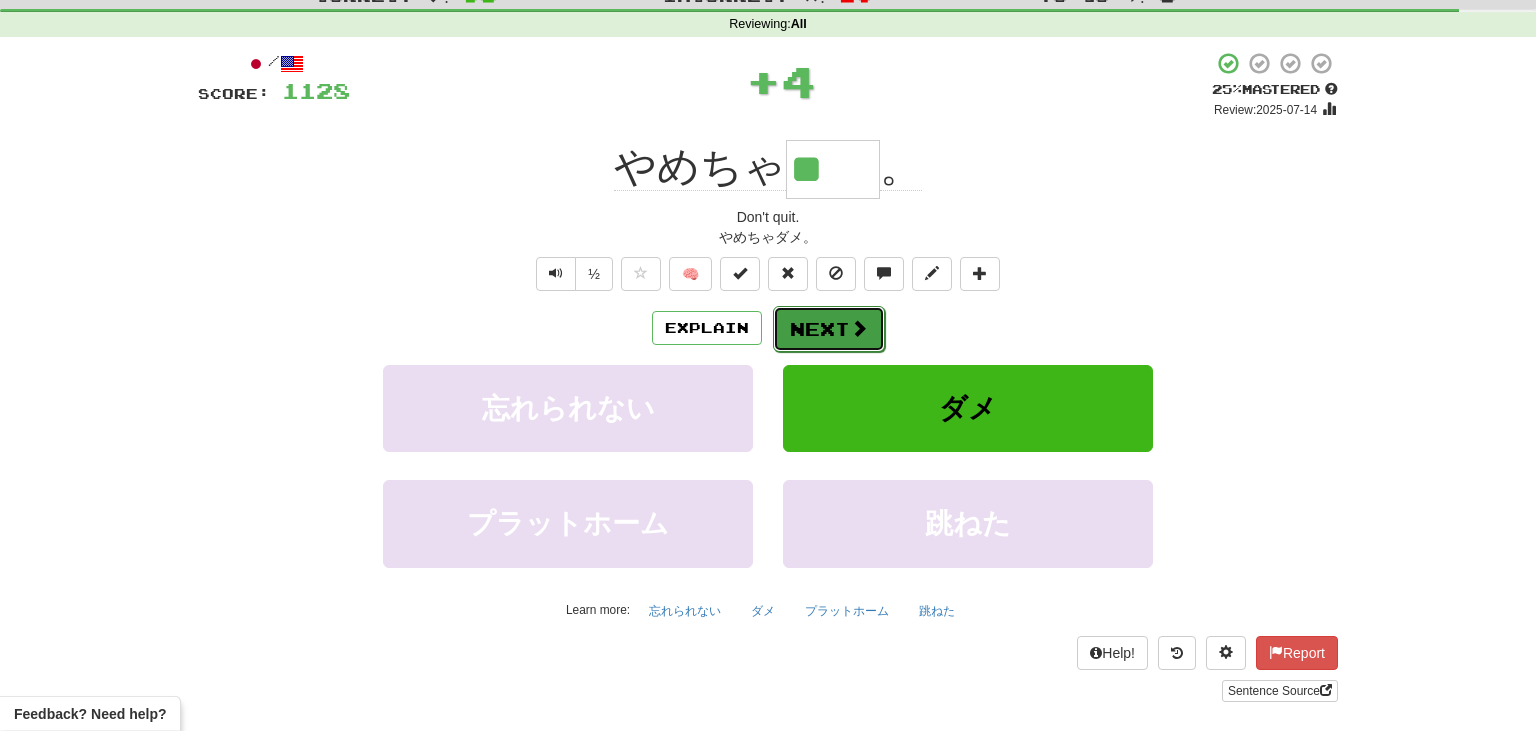 click on "Next" at bounding box center [829, 329] 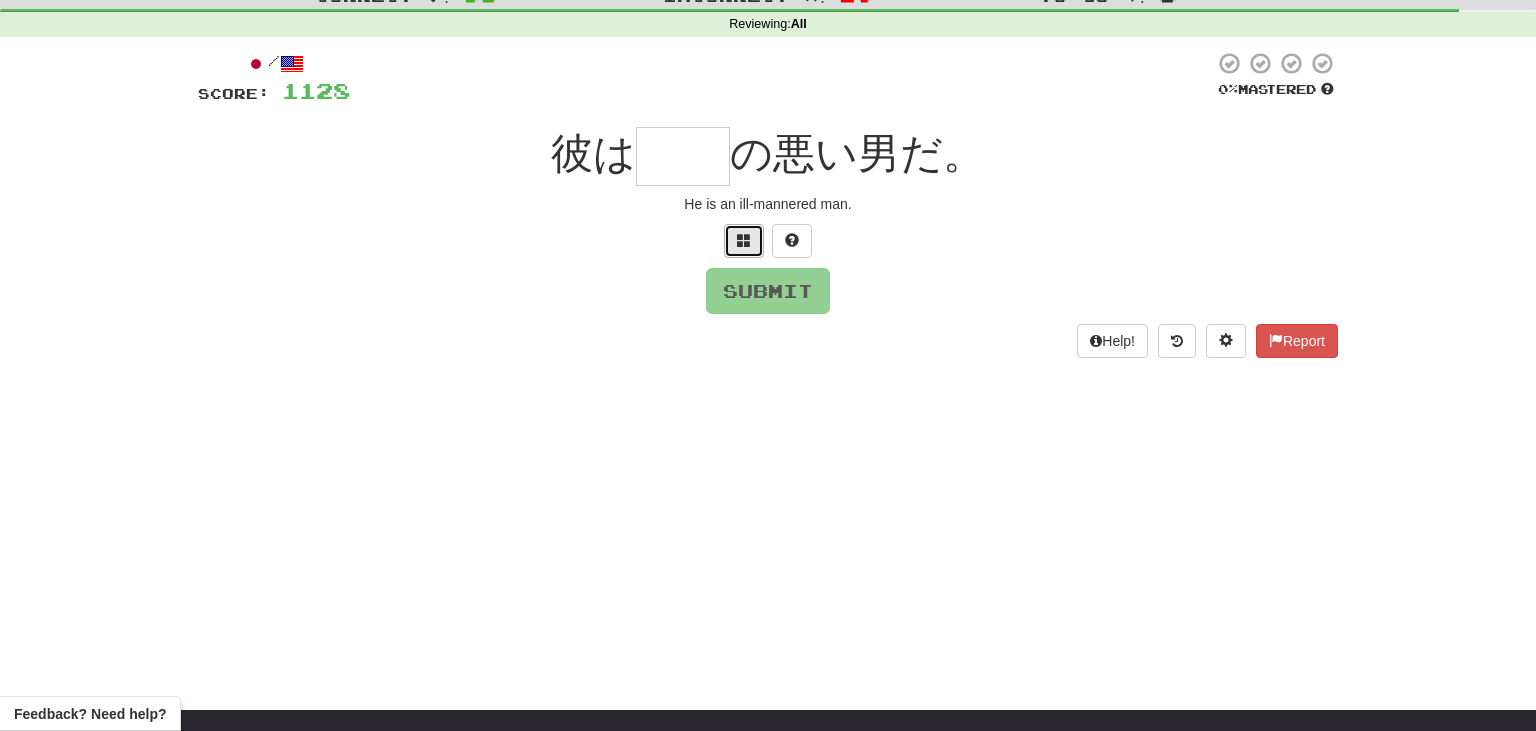 click at bounding box center (744, 241) 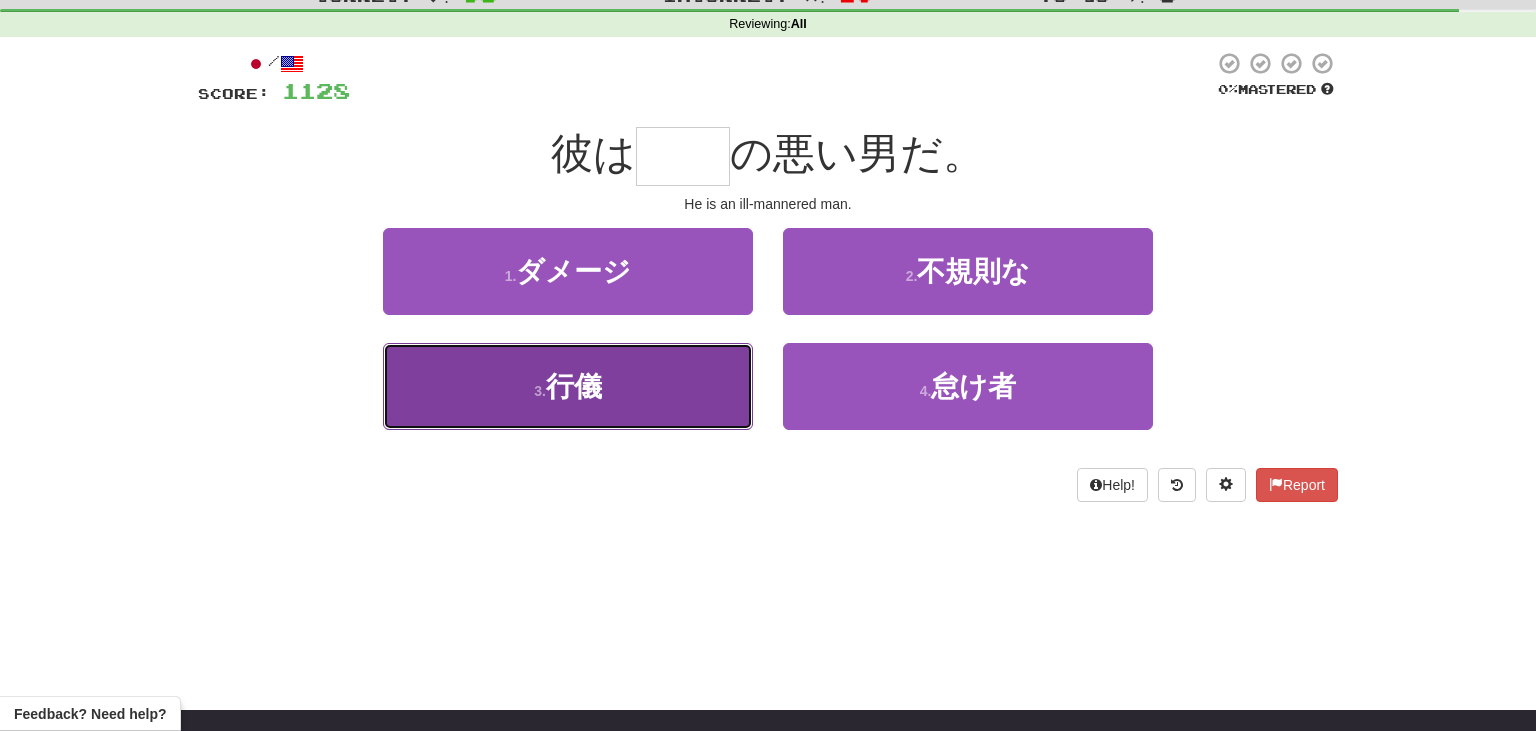 click on "3 .  行儀" at bounding box center [568, 386] 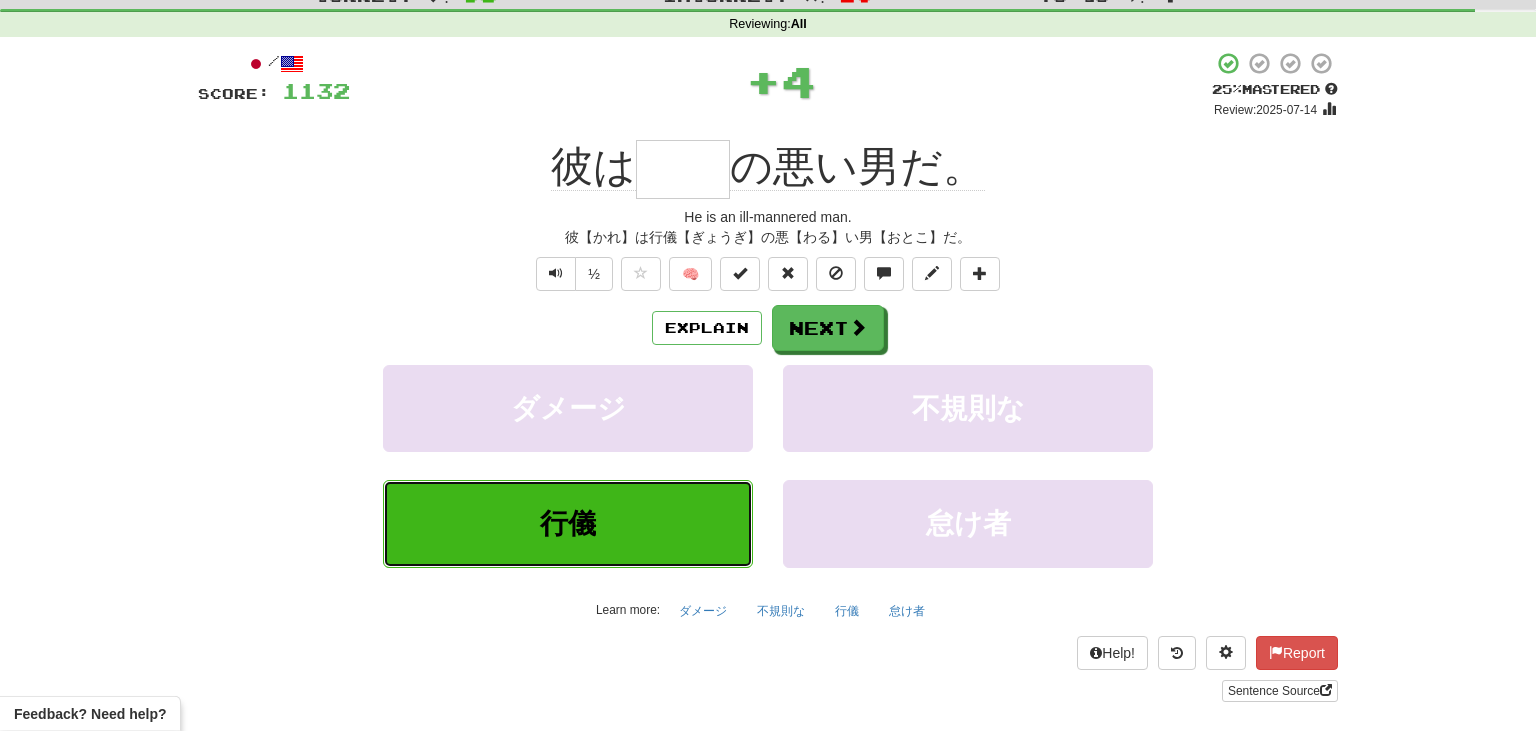 type on "**" 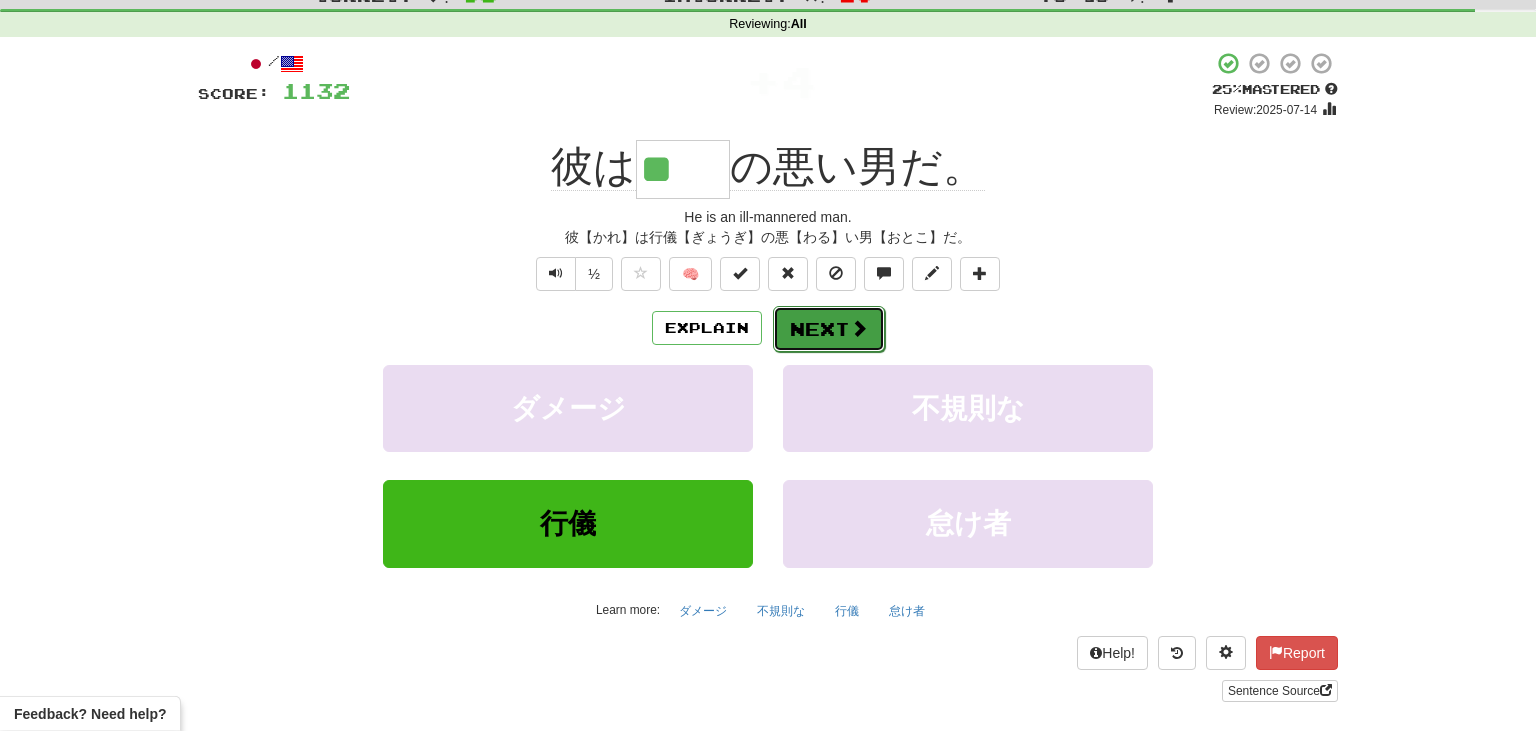 click on "Next" at bounding box center (829, 329) 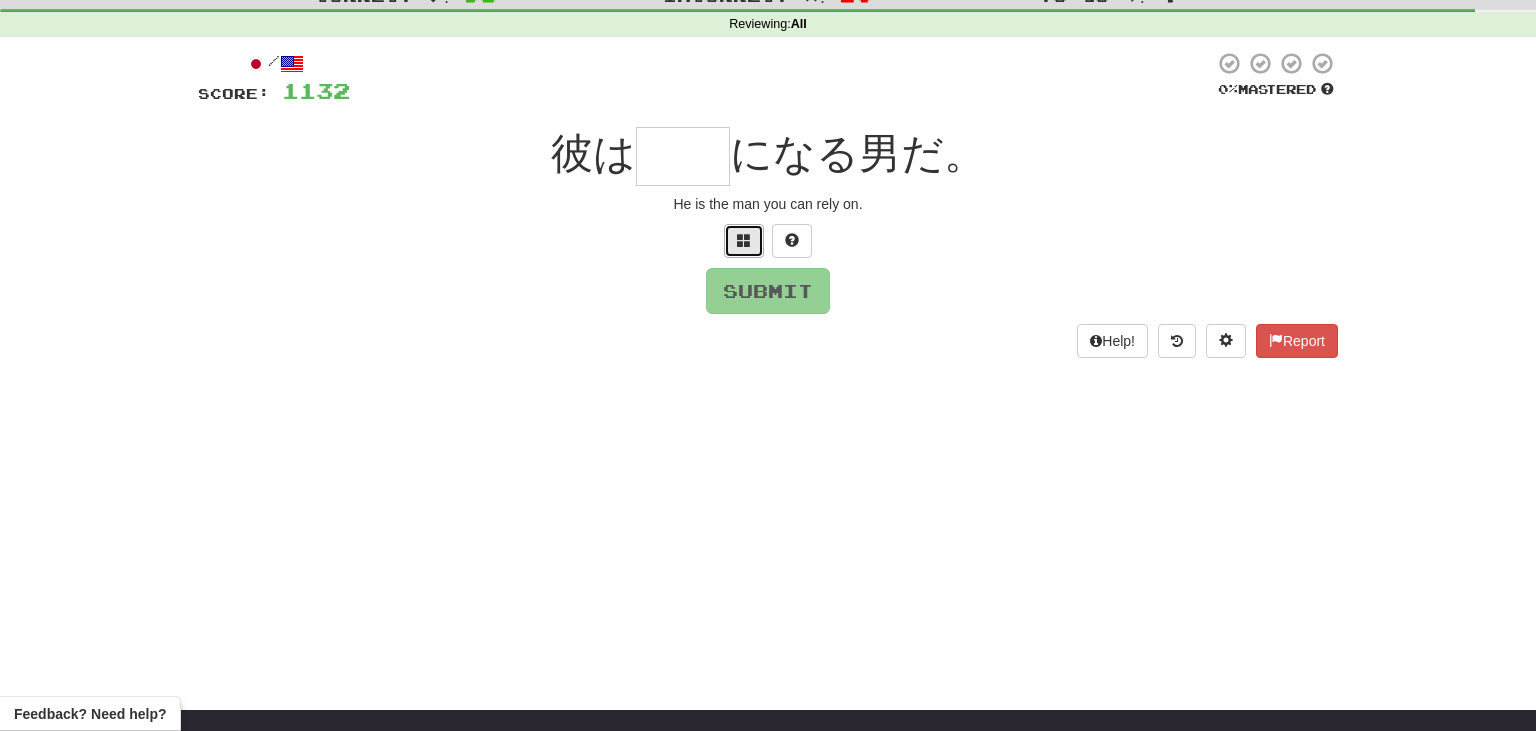 click at bounding box center (744, 241) 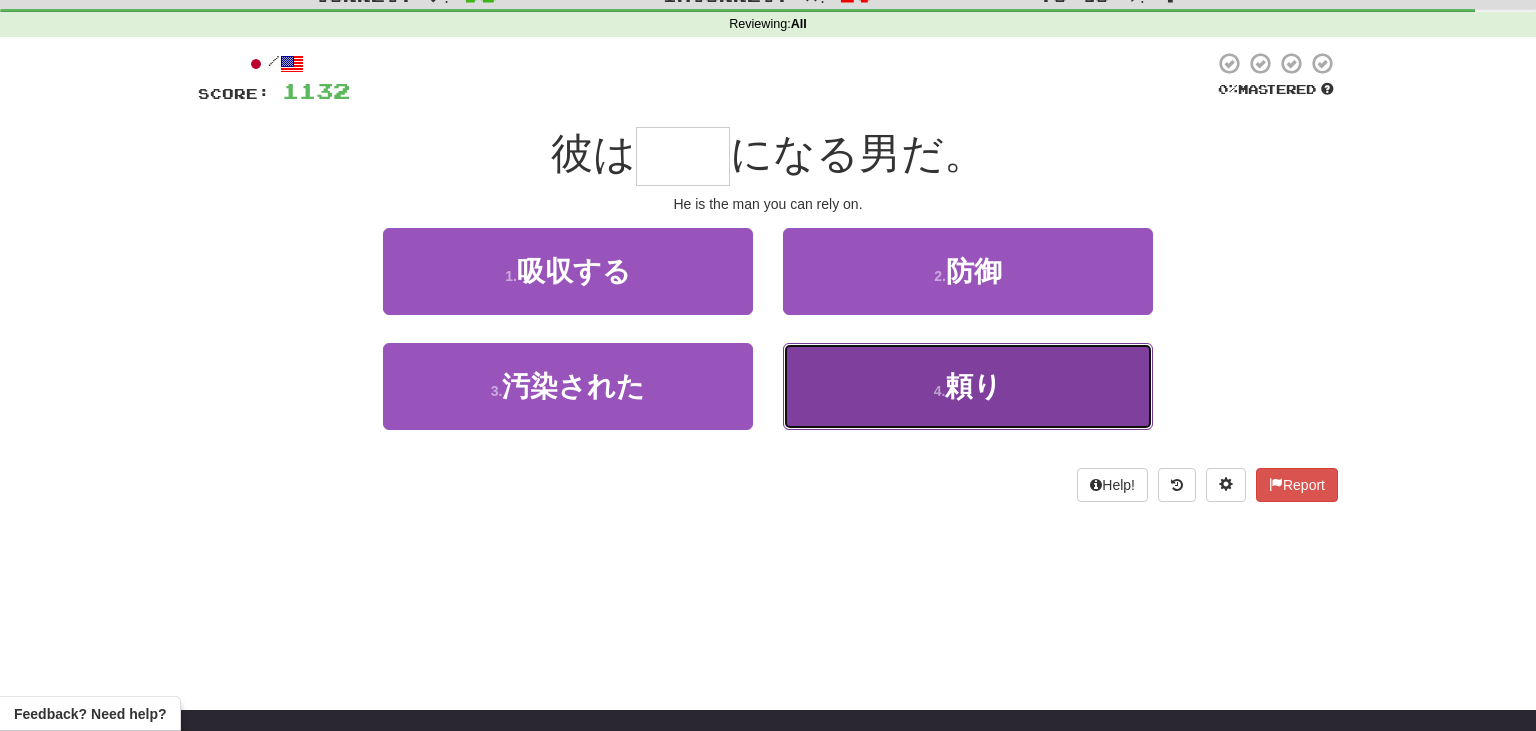 click on "4 .  頼り" at bounding box center (968, 386) 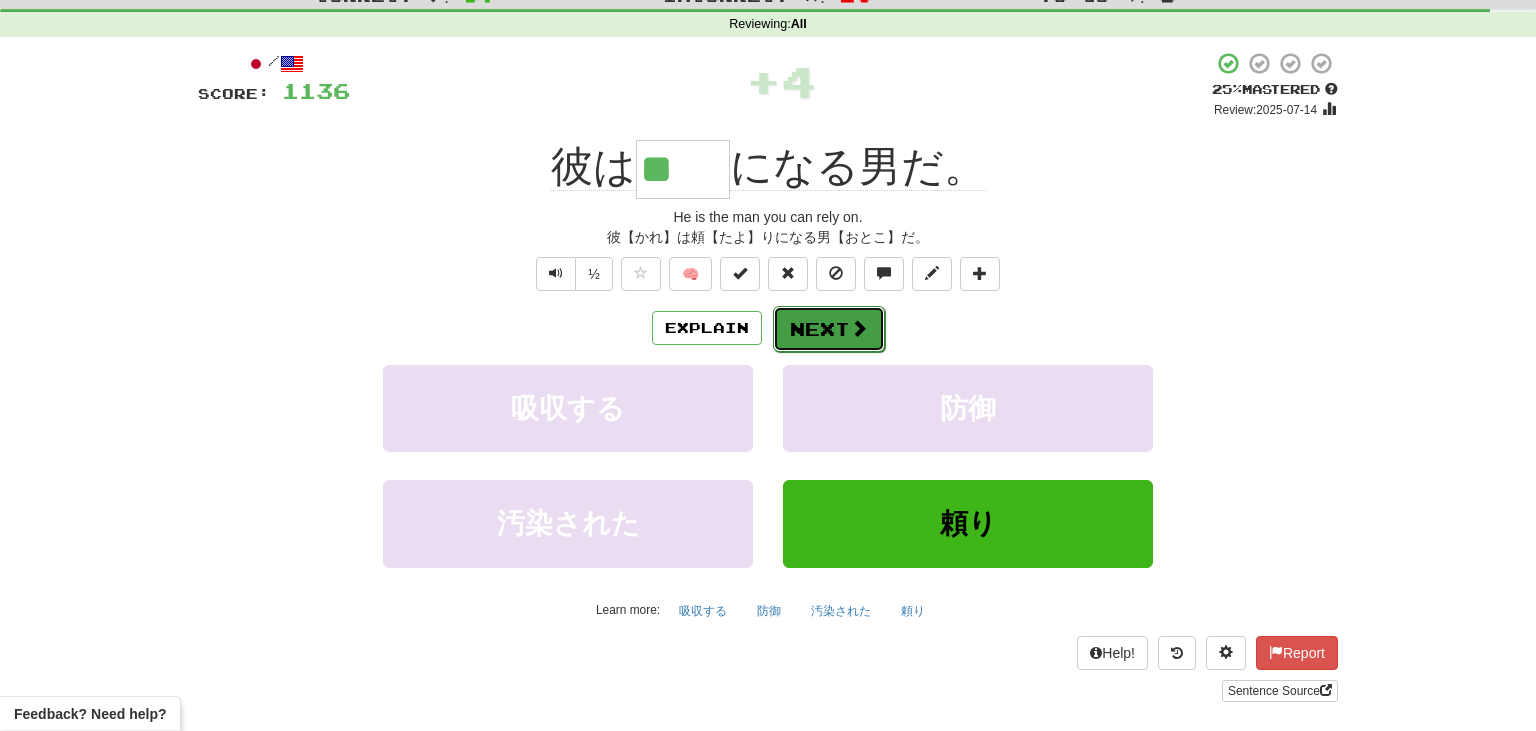 click on "Next" at bounding box center [829, 329] 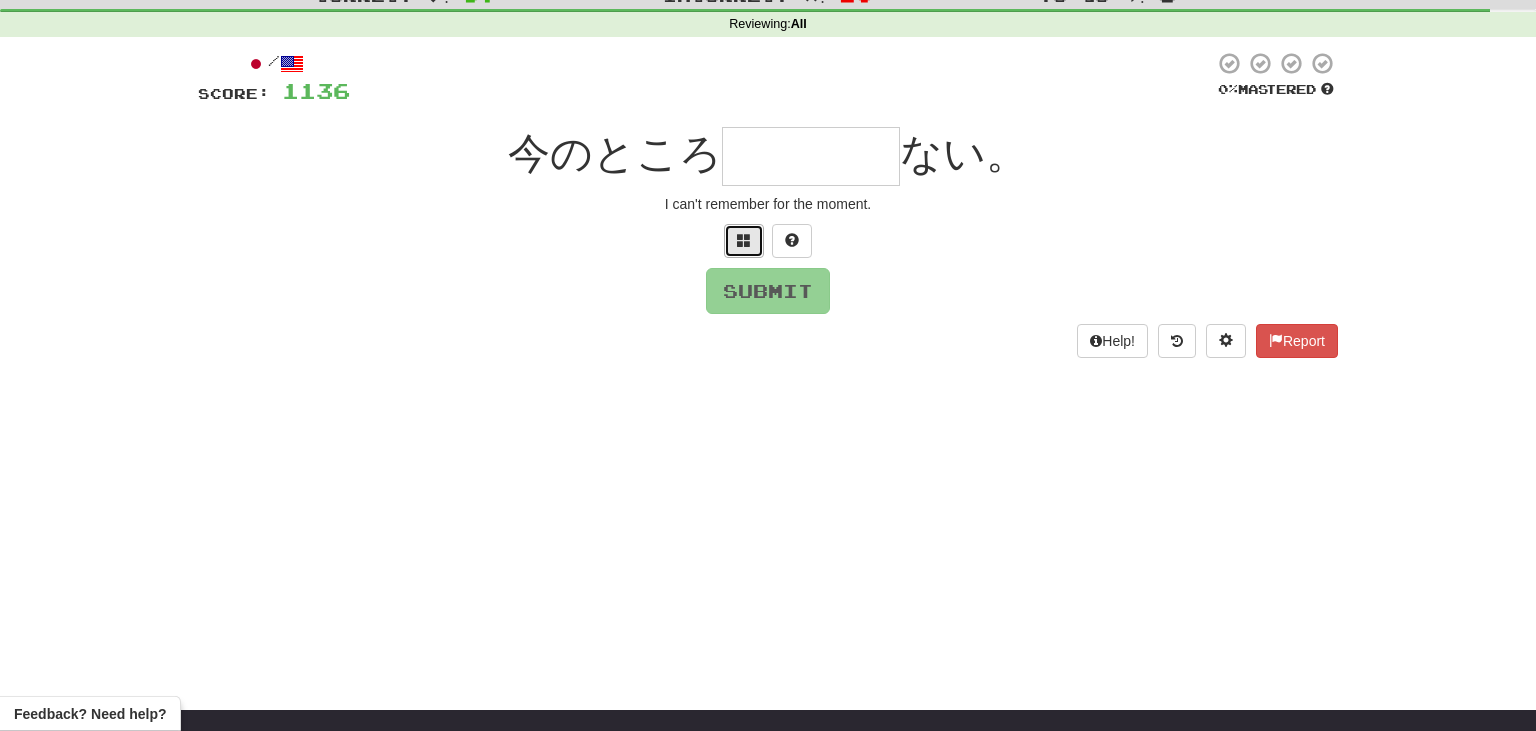 click at bounding box center (744, 240) 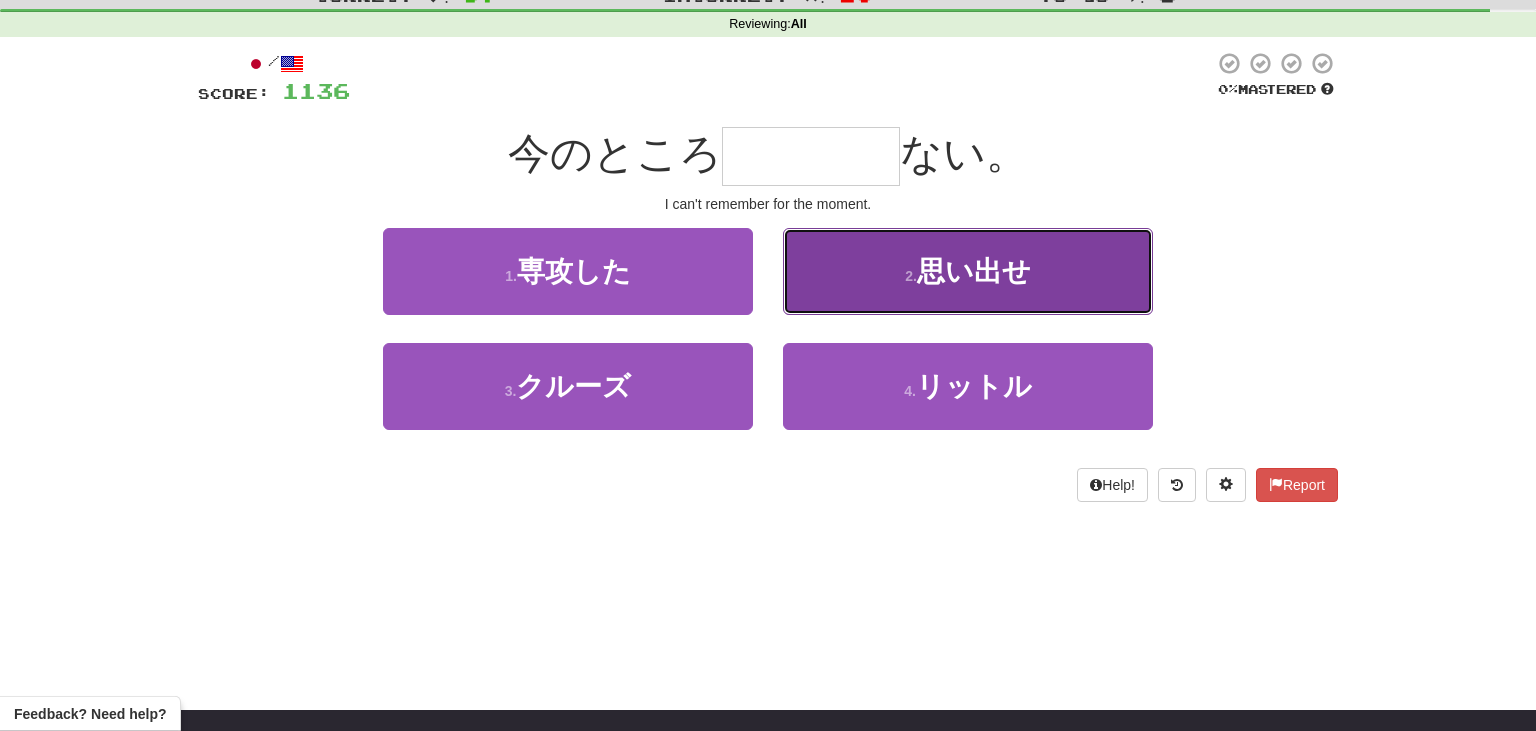 click on "思い出せ" at bounding box center [974, 271] 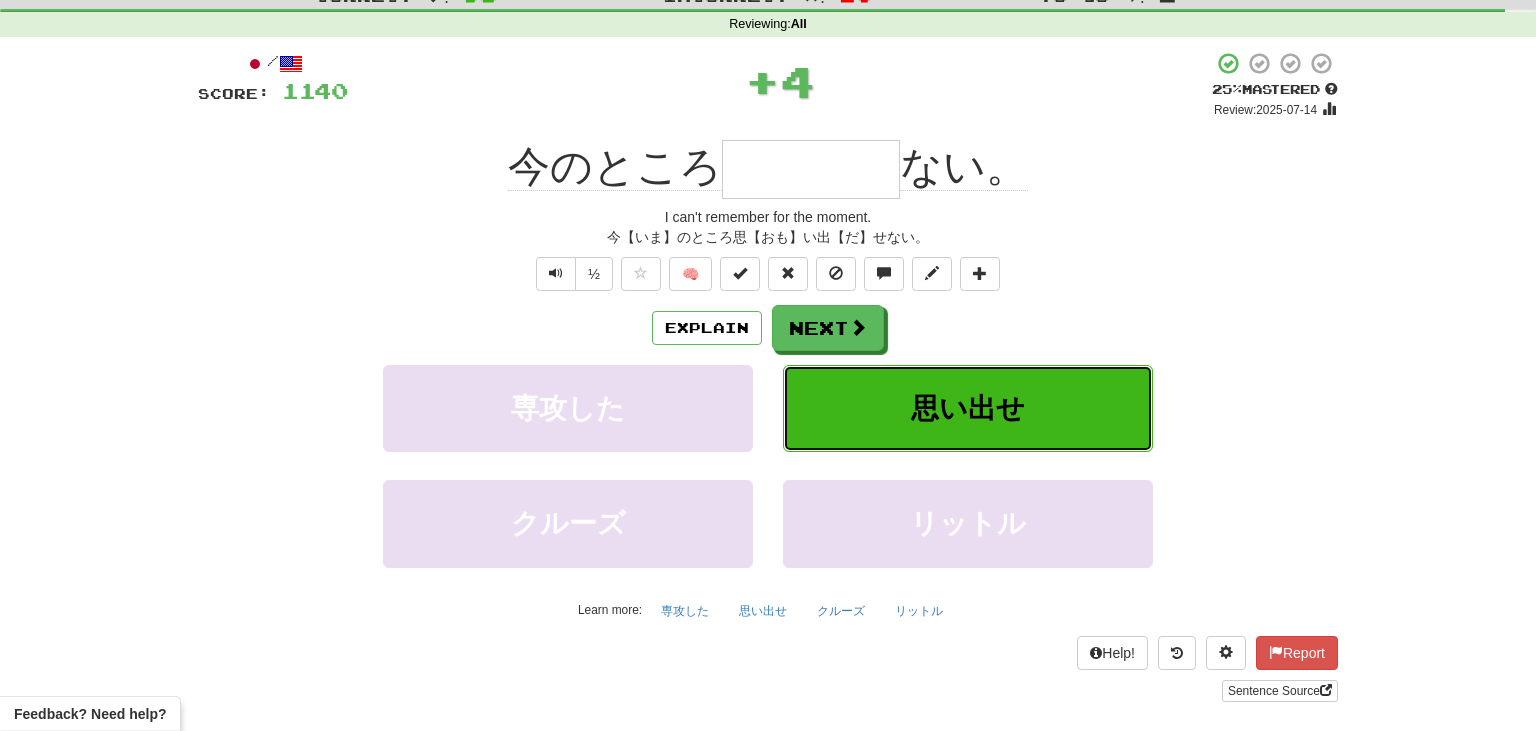 type on "****" 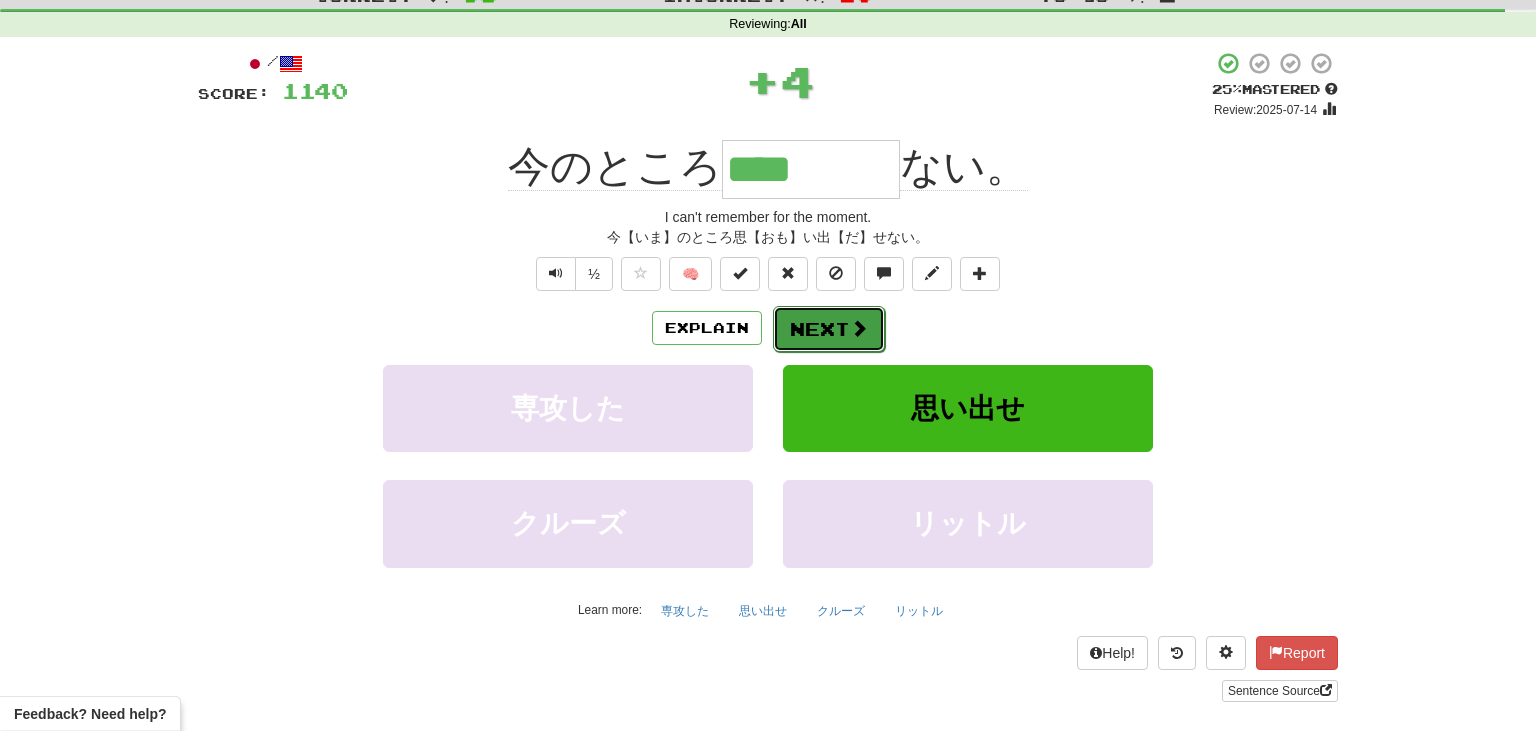 click at bounding box center [859, 328] 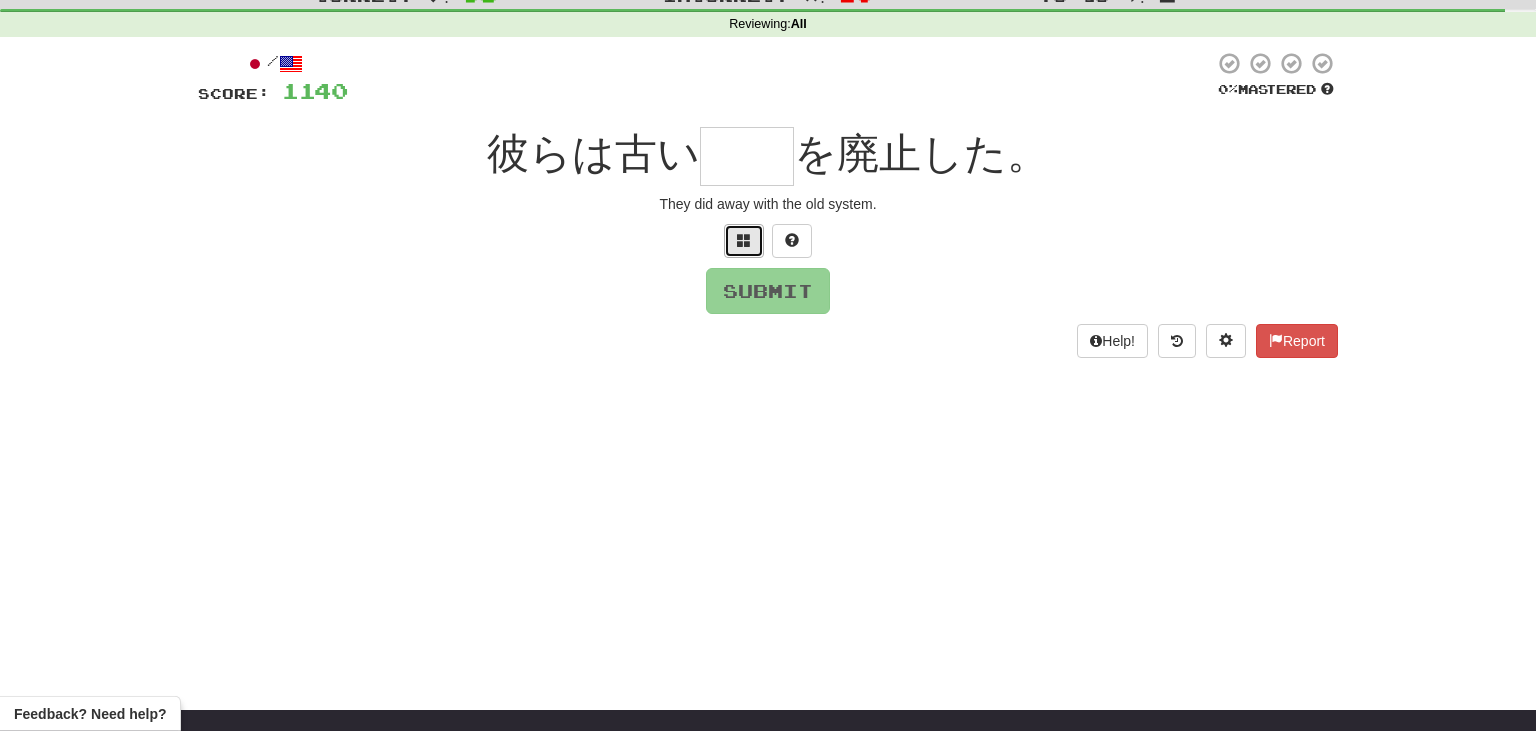 click at bounding box center [744, 240] 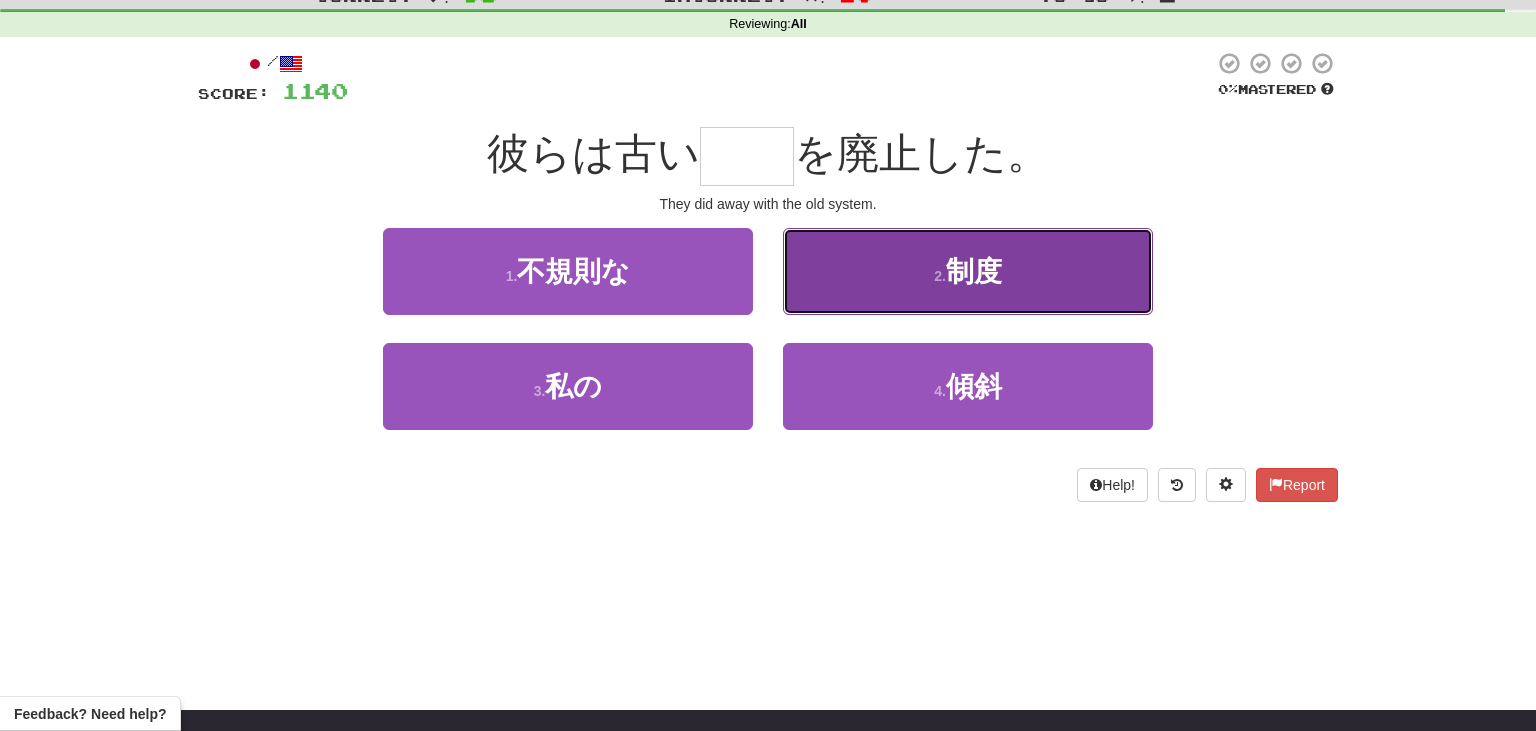 click on "制度" at bounding box center (974, 271) 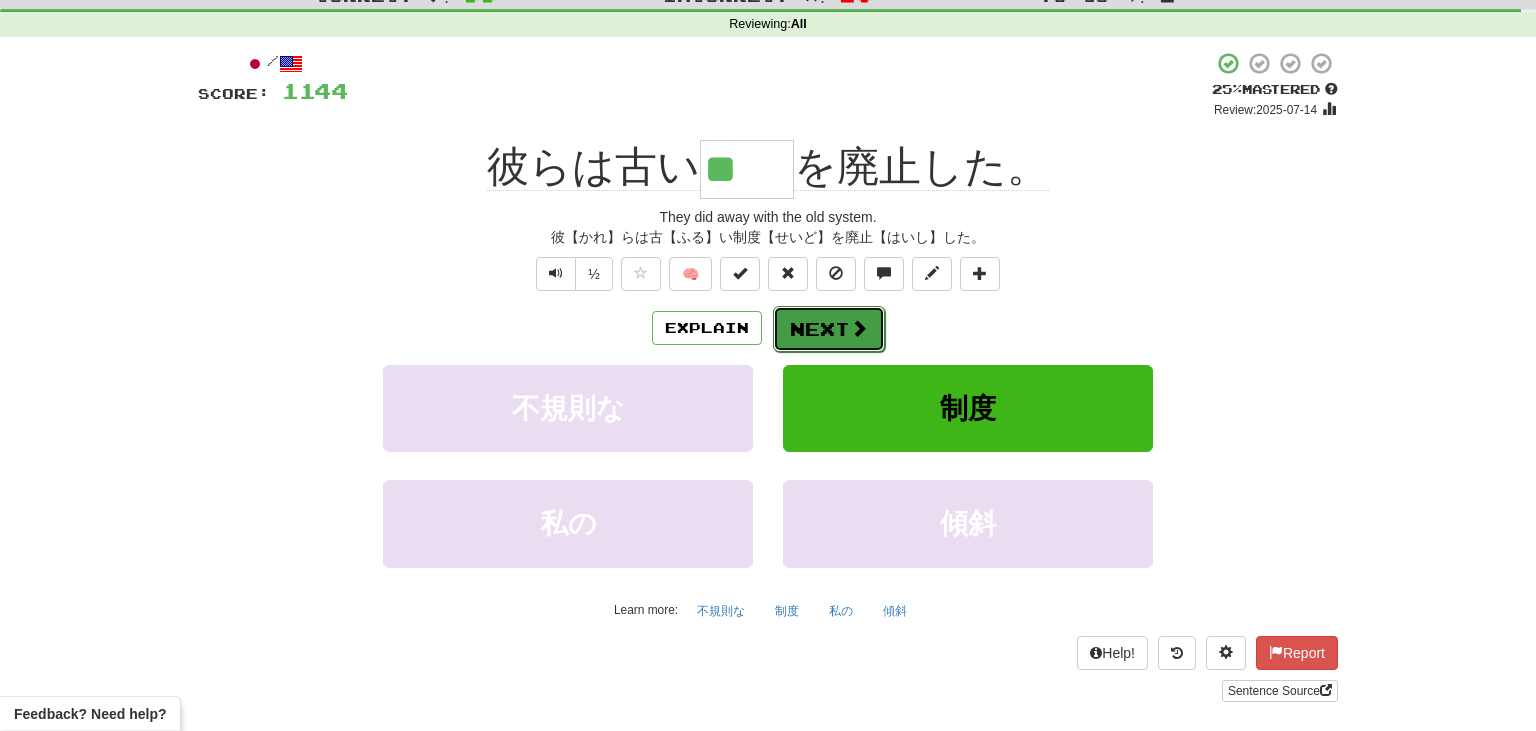 click on "Next" at bounding box center (829, 329) 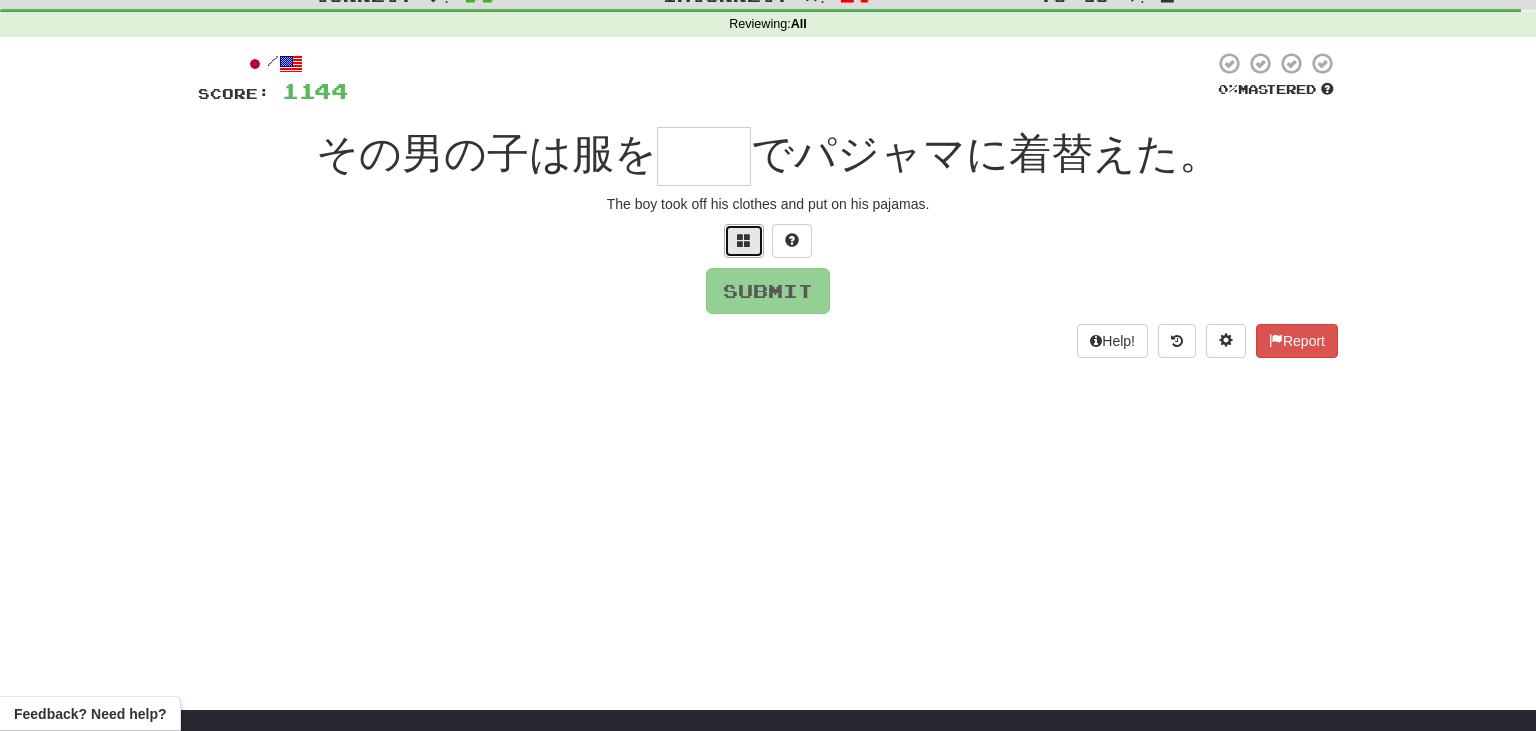 click at bounding box center (744, 241) 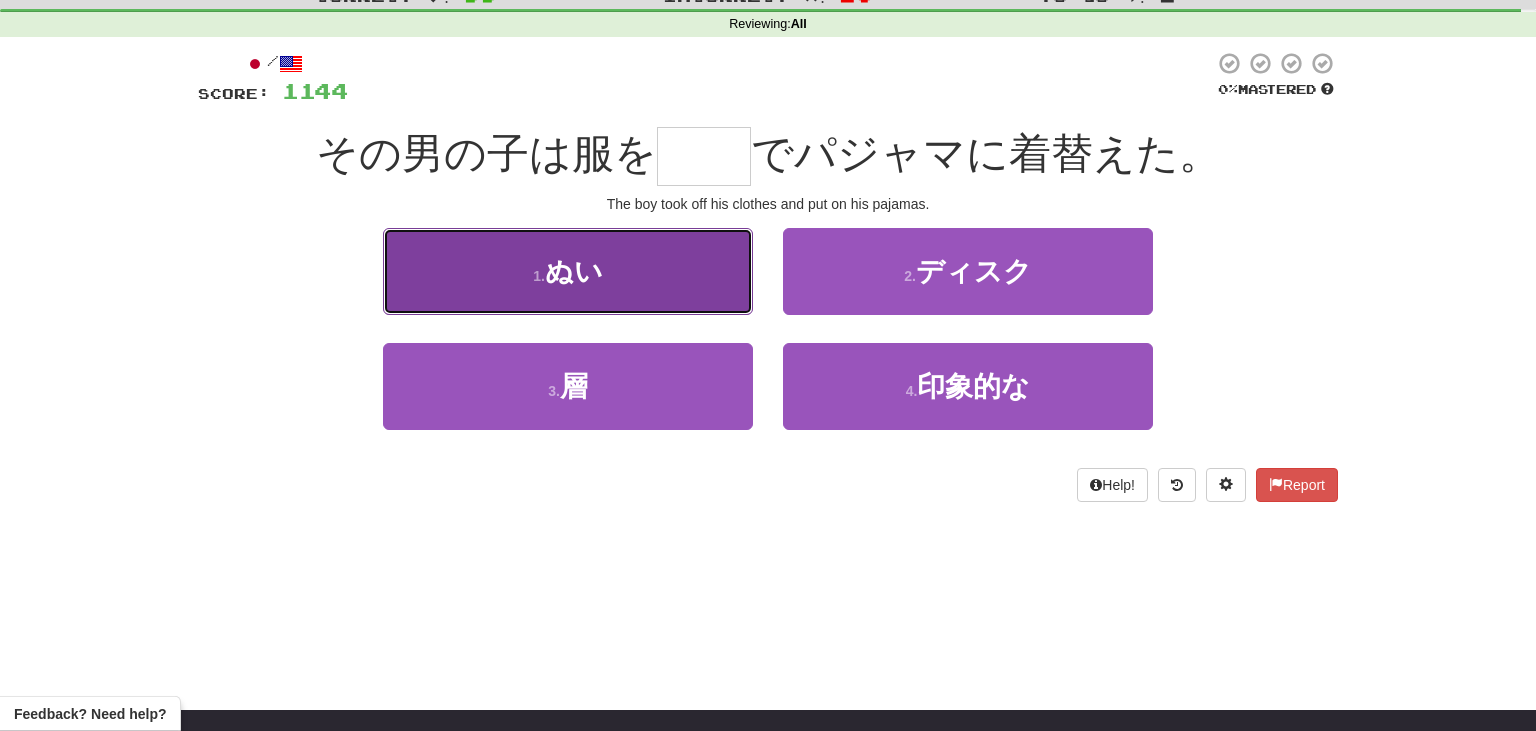 click on "1 .  ぬい" at bounding box center [568, 271] 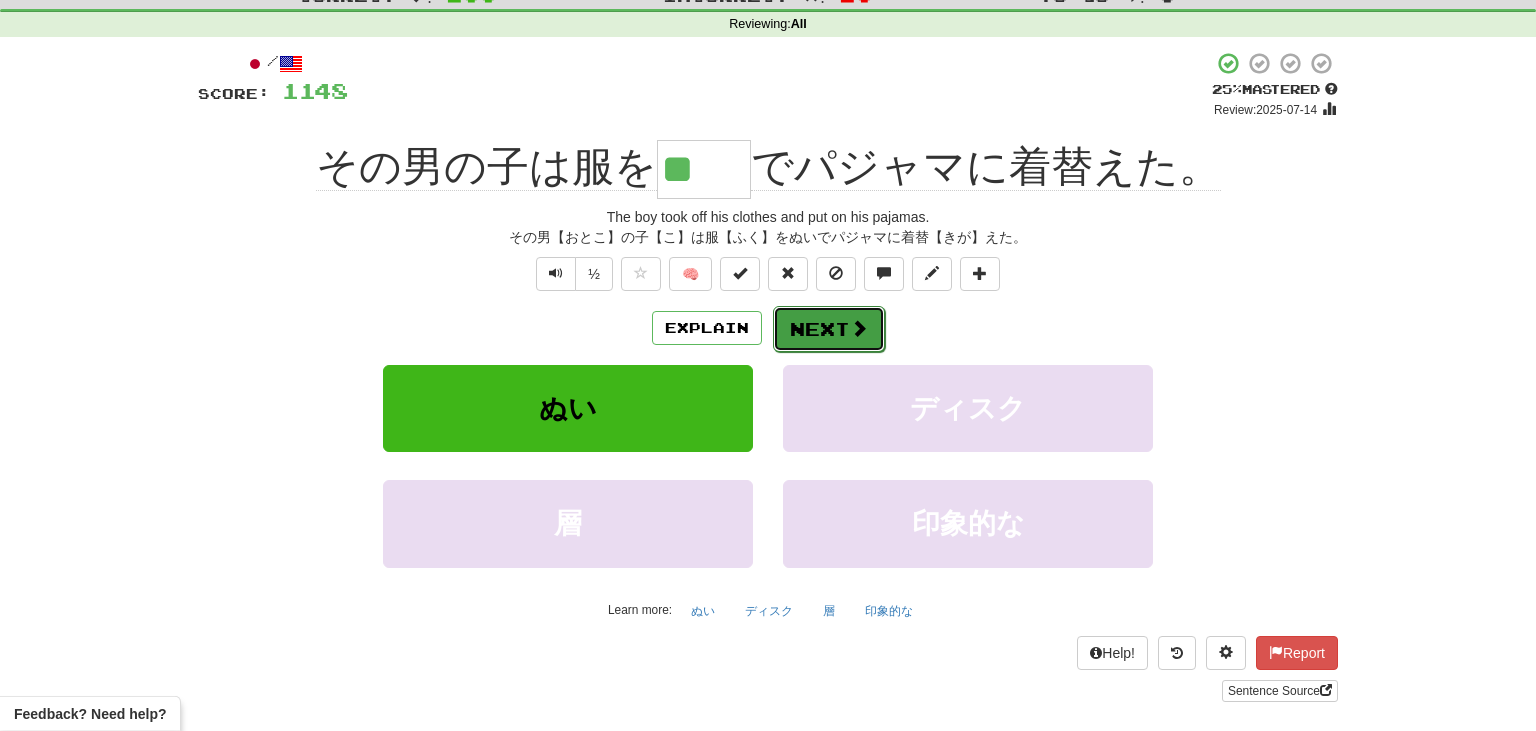 click on "Next" at bounding box center [829, 329] 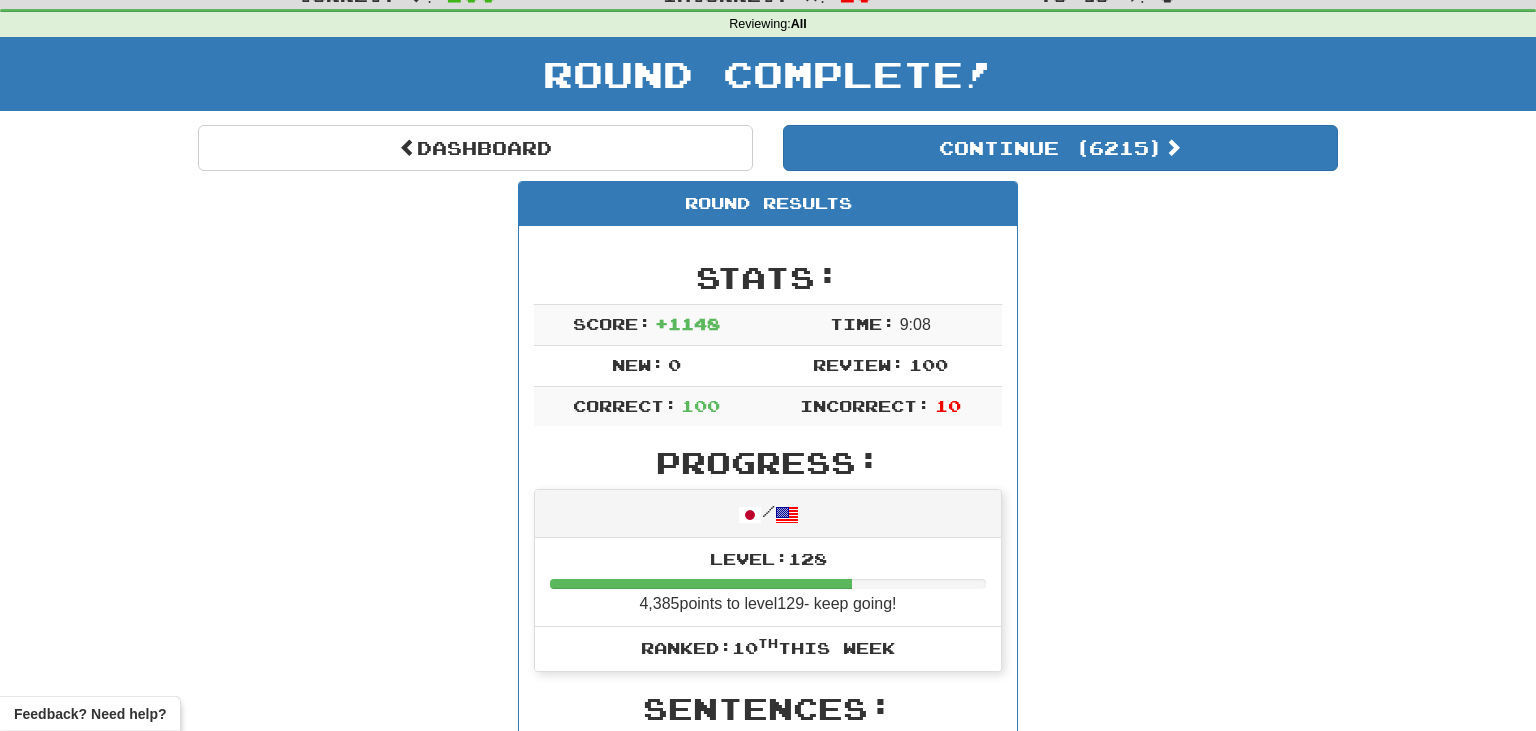 scroll, scrollTop: 0, scrollLeft: 0, axis: both 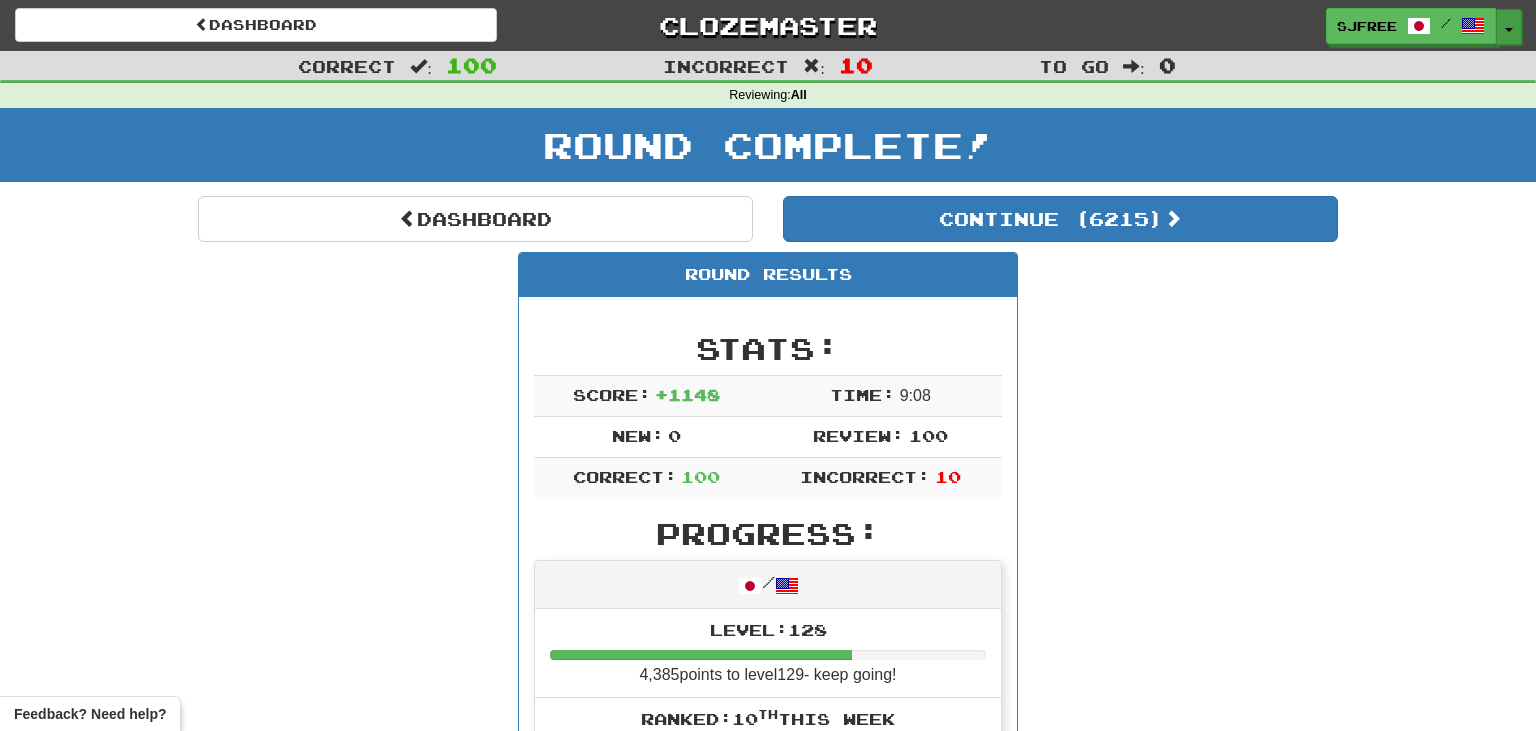 click on "Toggle Dropdown" at bounding box center [1509, 27] 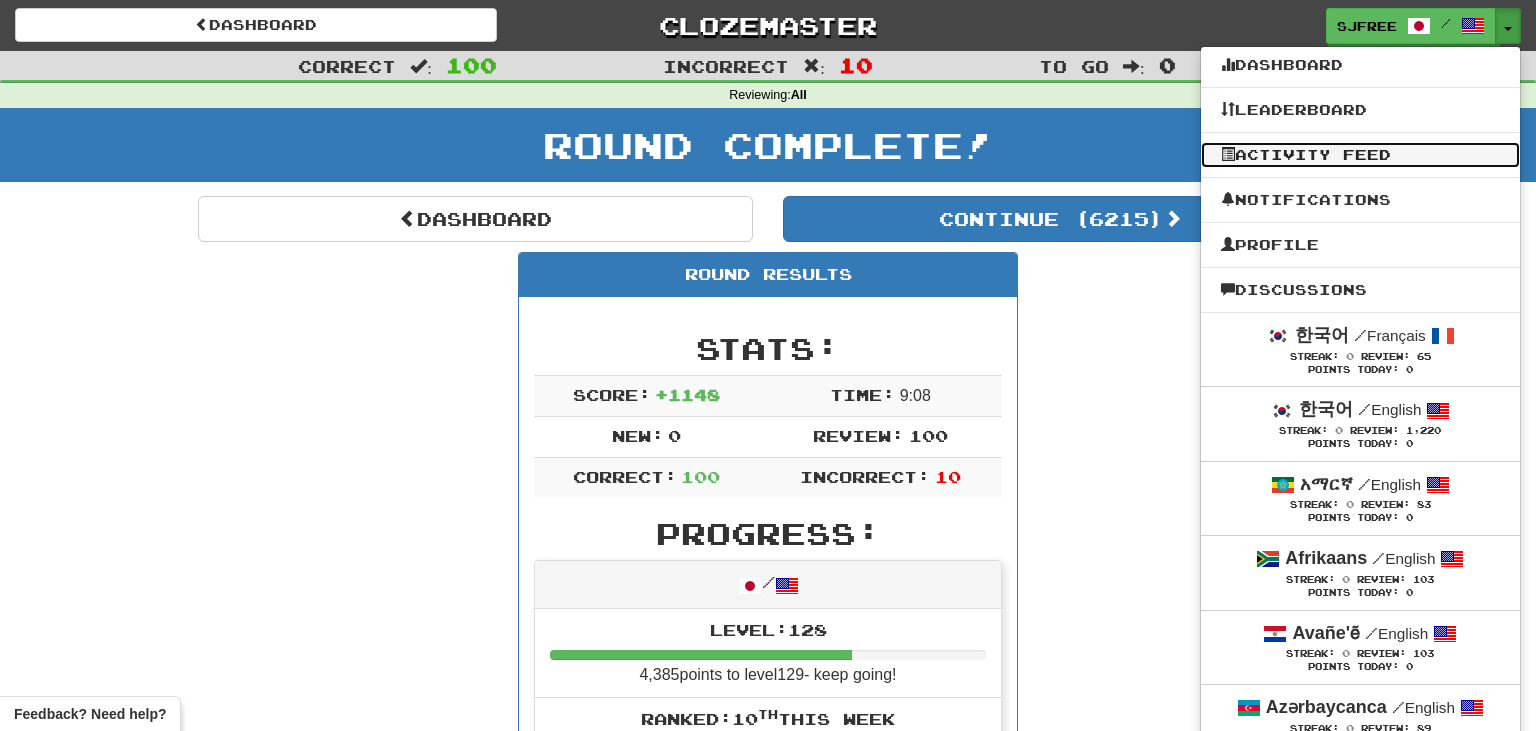 click on "Activity Feed" at bounding box center (1360, 155) 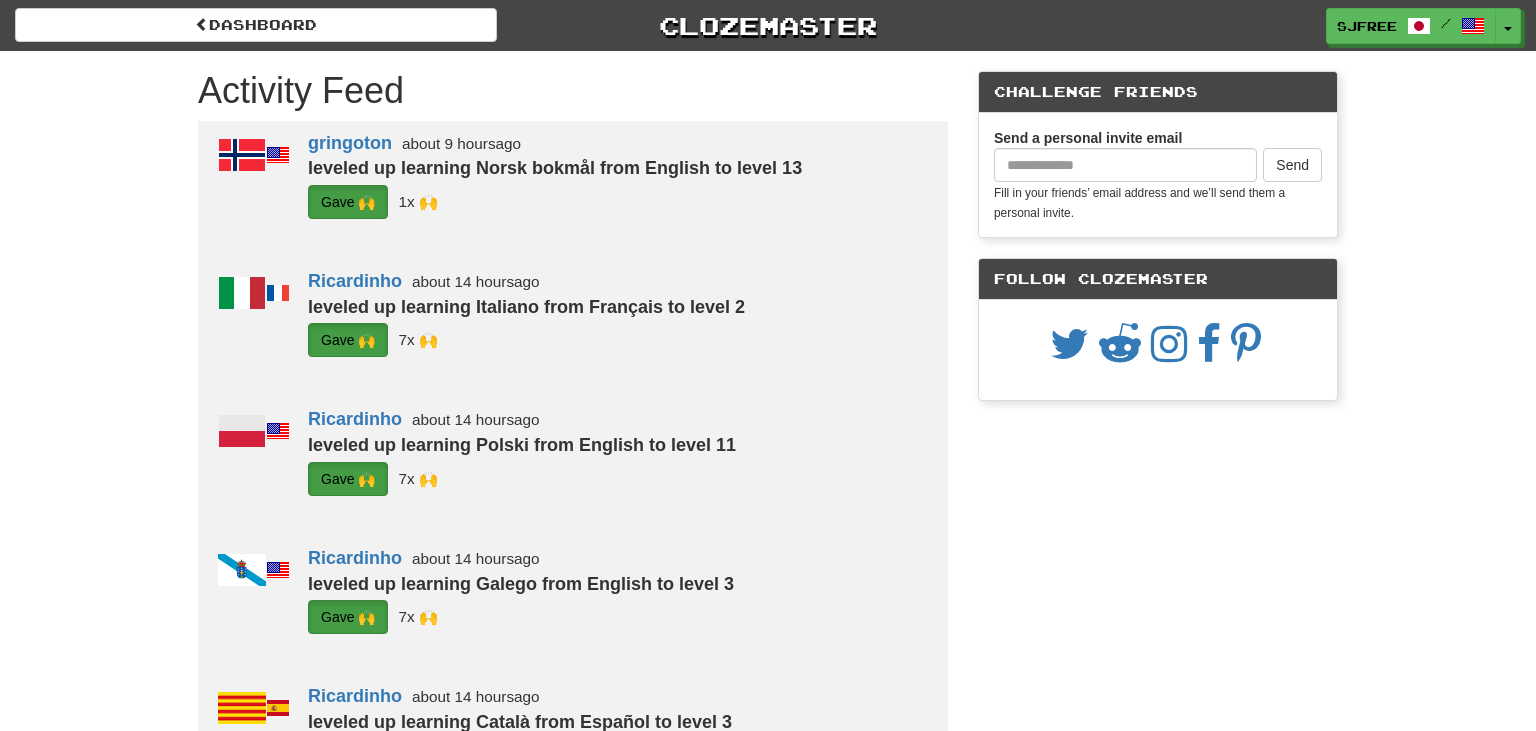 scroll, scrollTop: 0, scrollLeft: 0, axis: both 